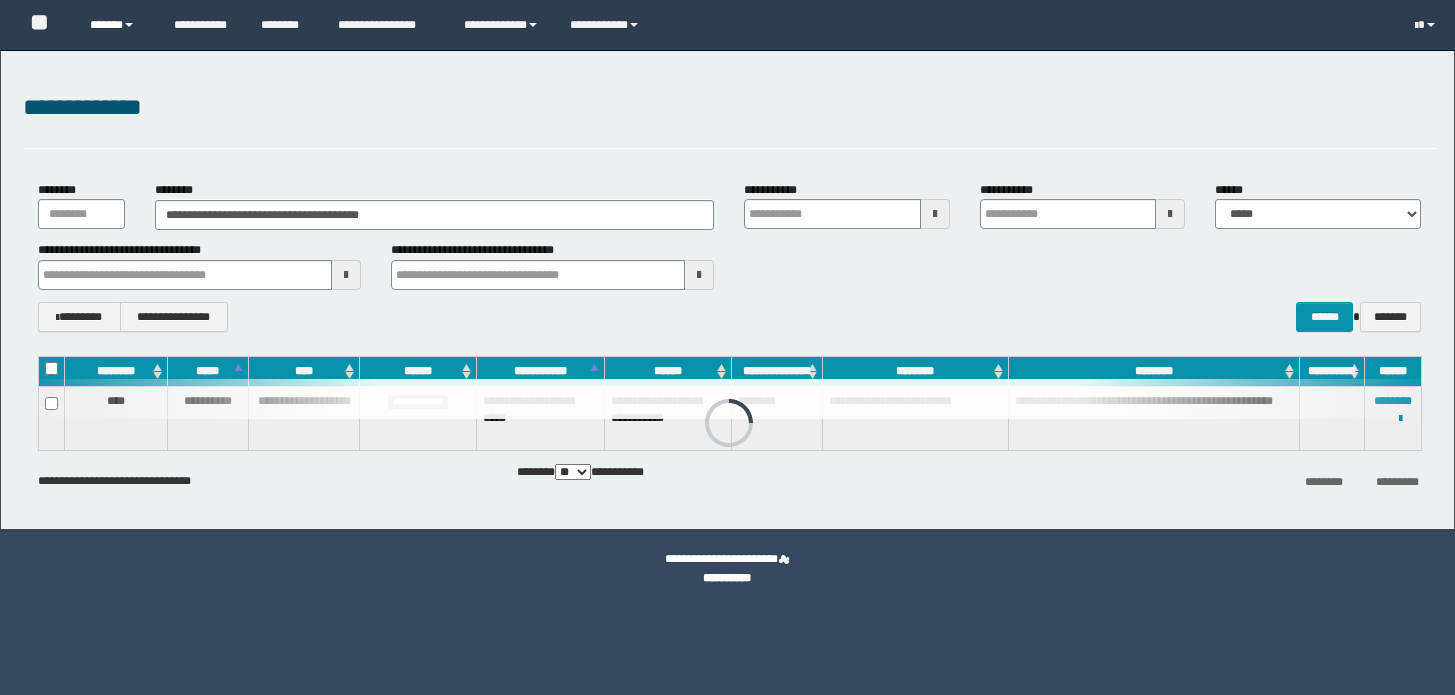 scroll, scrollTop: 0, scrollLeft: 0, axis: both 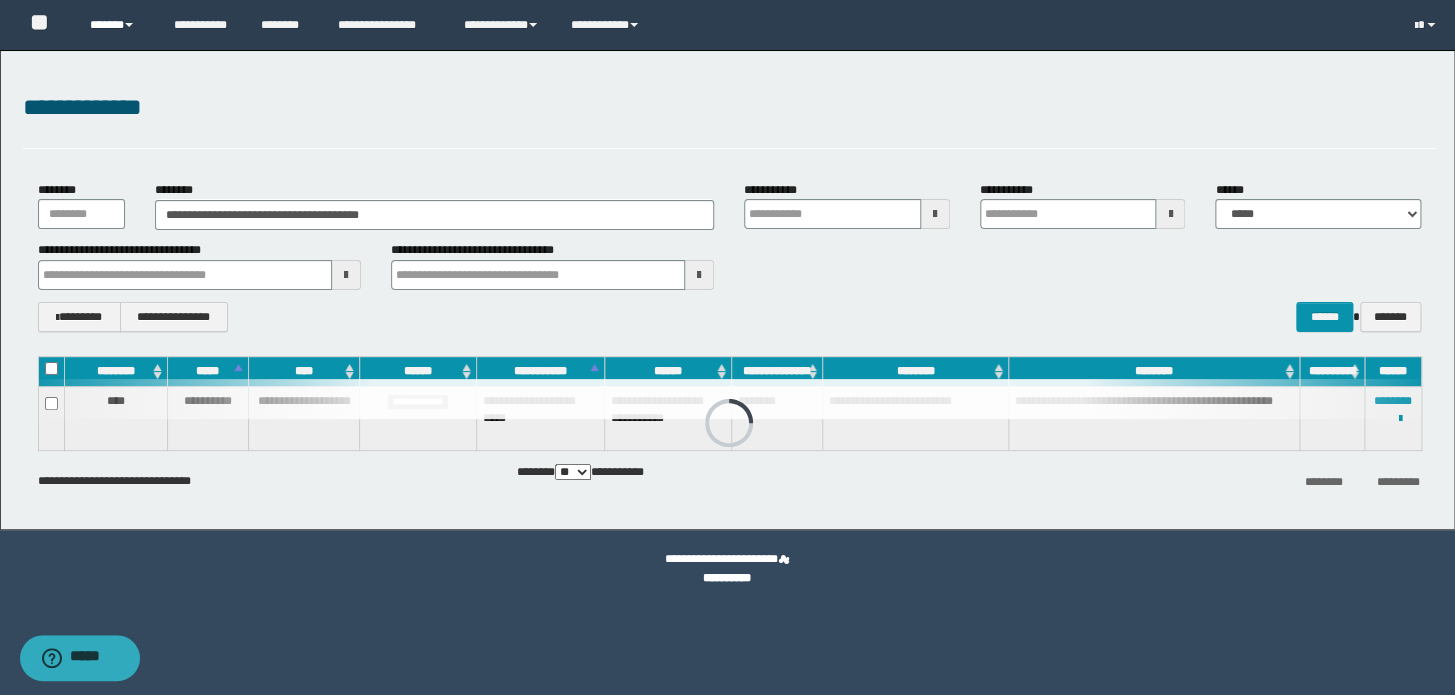 click on "******" at bounding box center [117, 25] 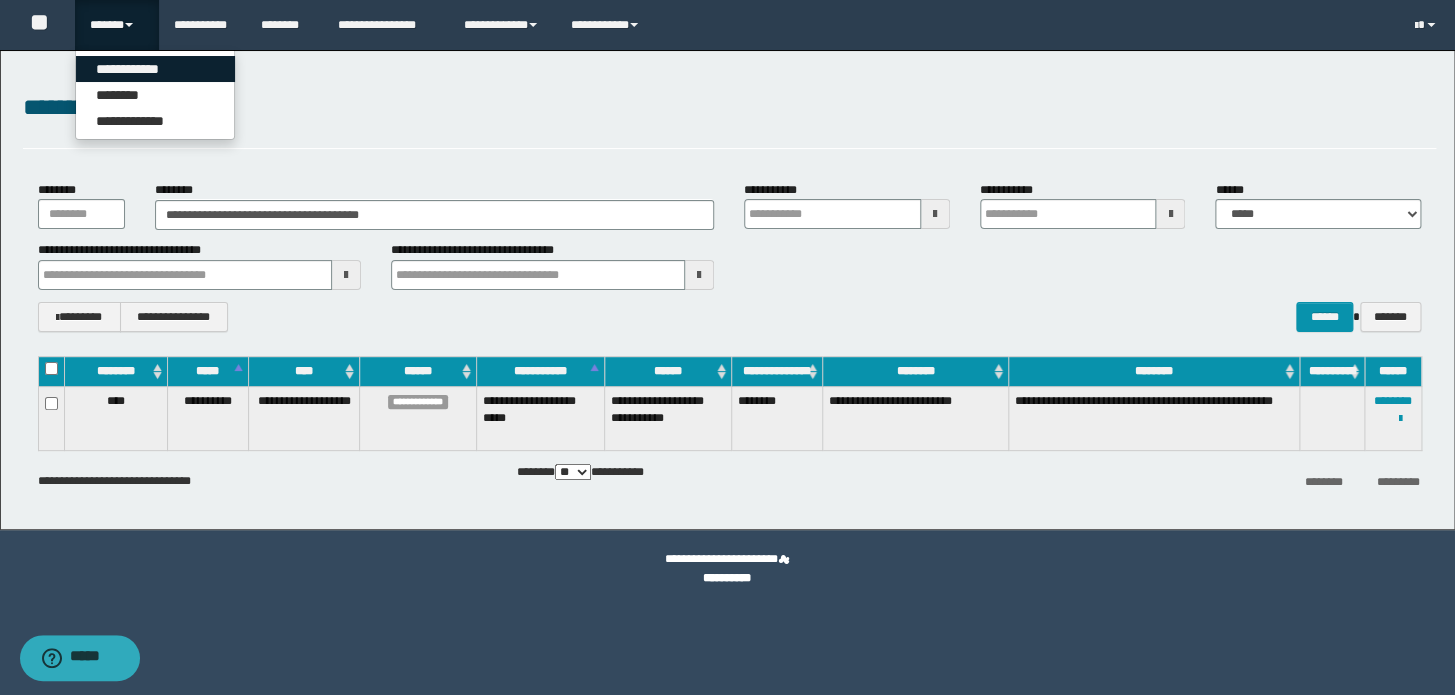 click on "**********" at bounding box center (155, 69) 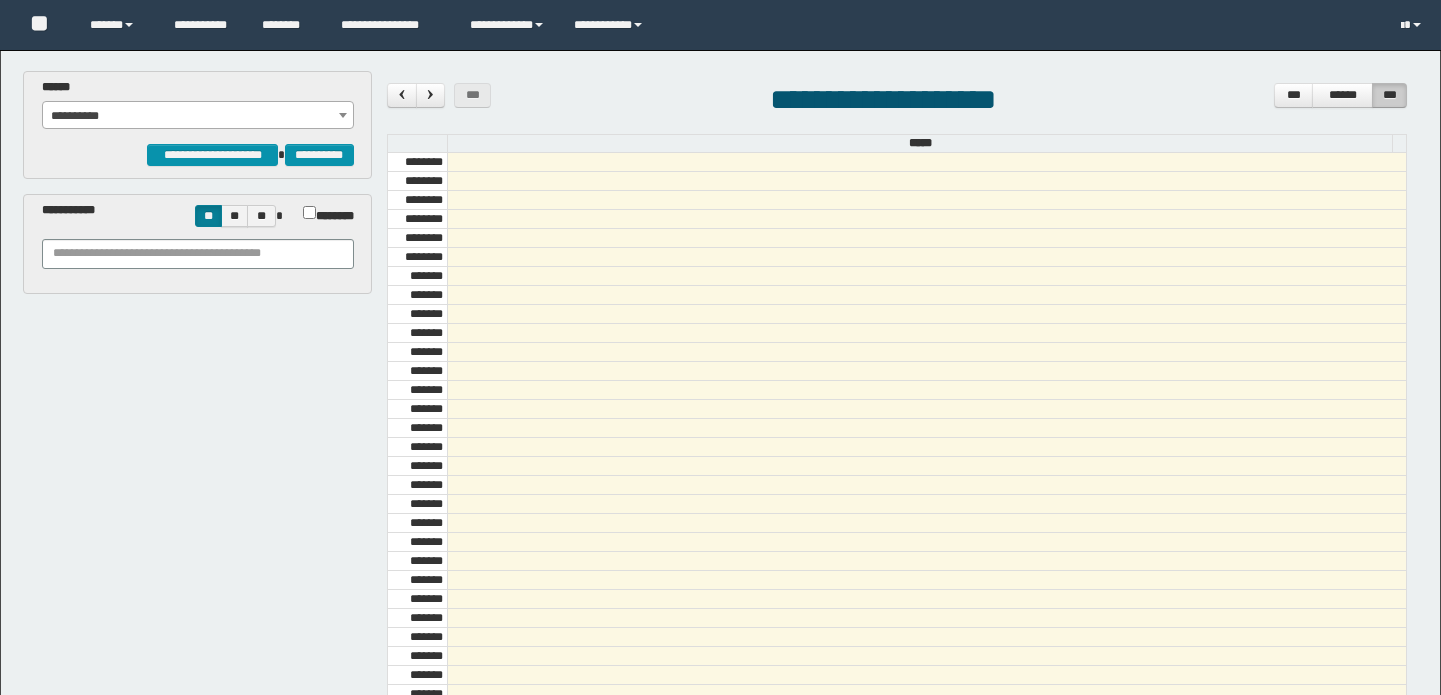 scroll, scrollTop: 0, scrollLeft: 0, axis: both 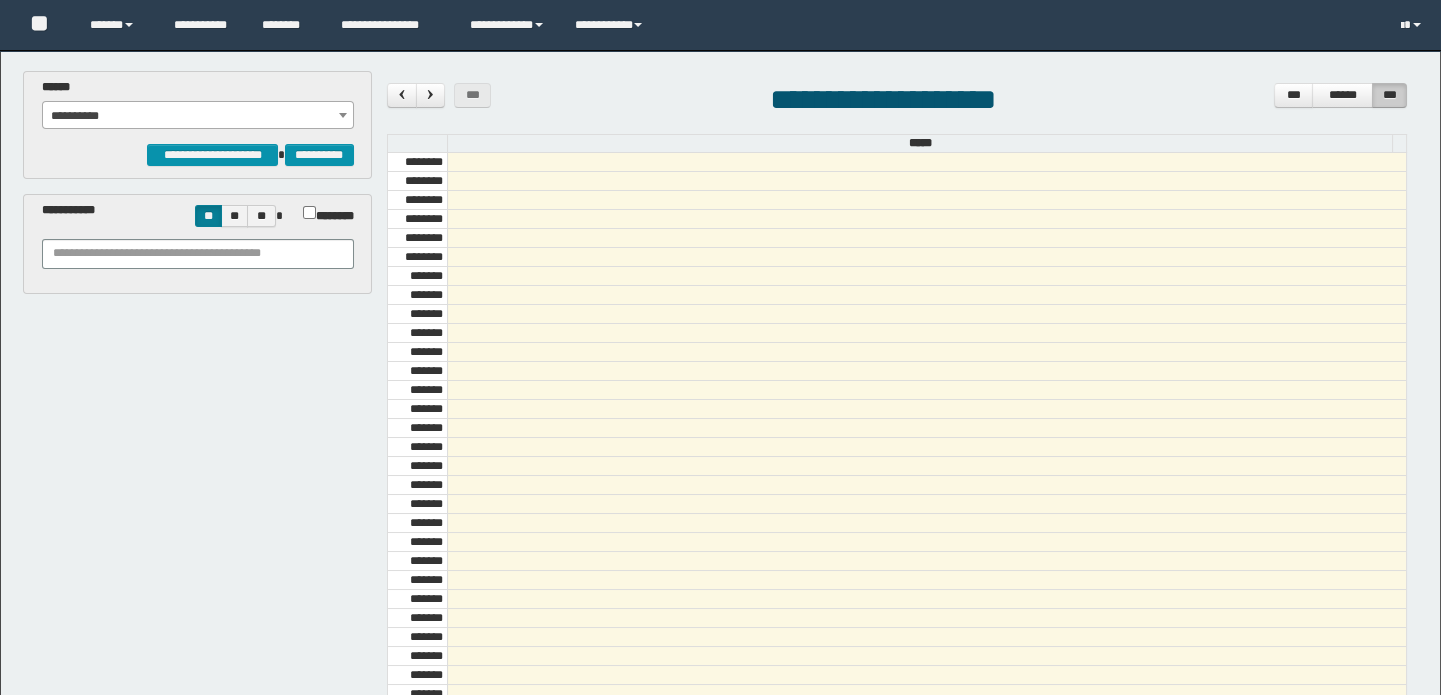 click on "**********" at bounding box center [198, 116] 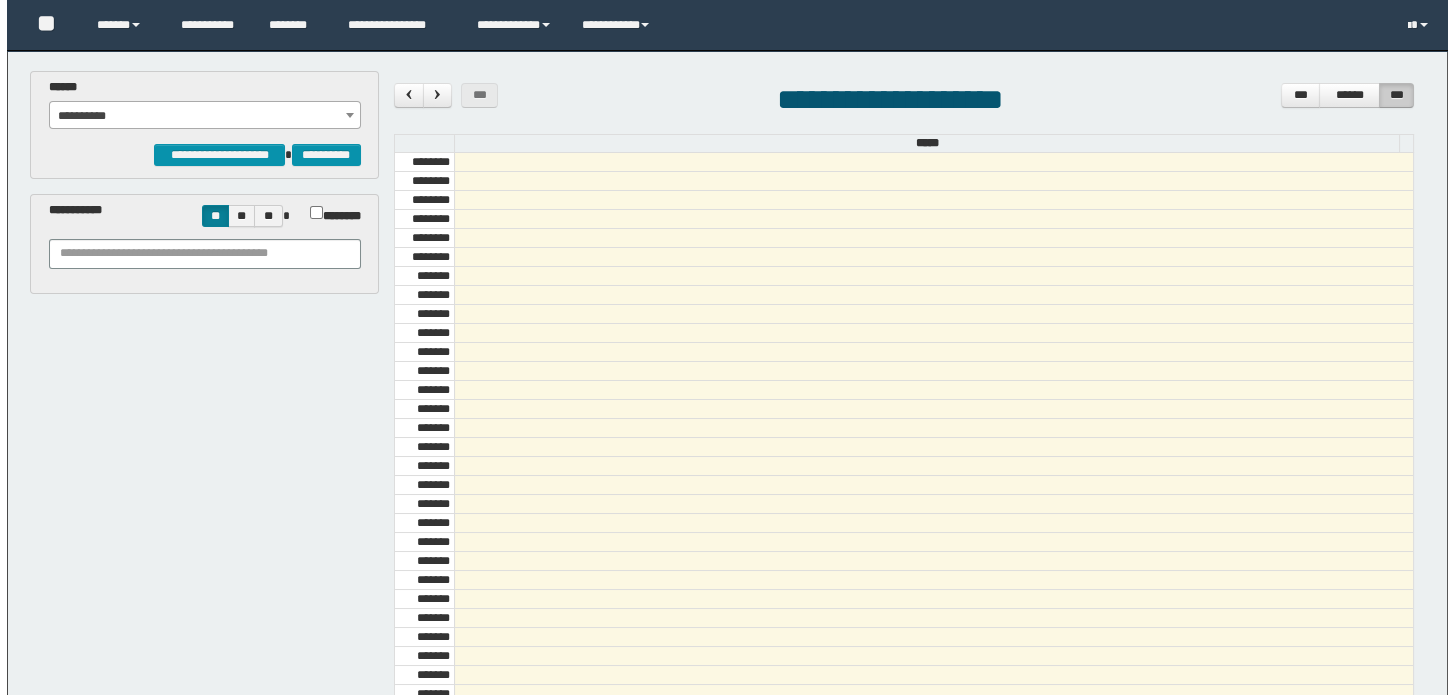scroll, scrollTop: 681, scrollLeft: 0, axis: vertical 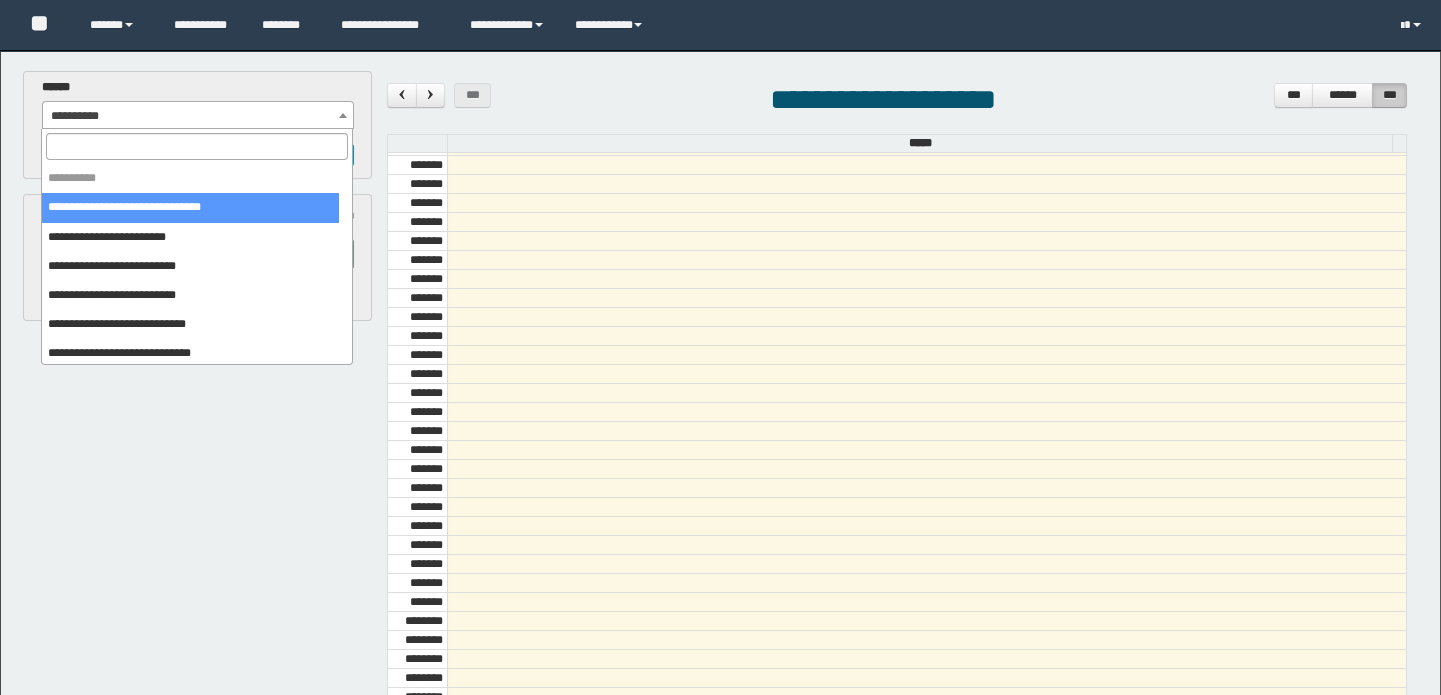 select on "******" 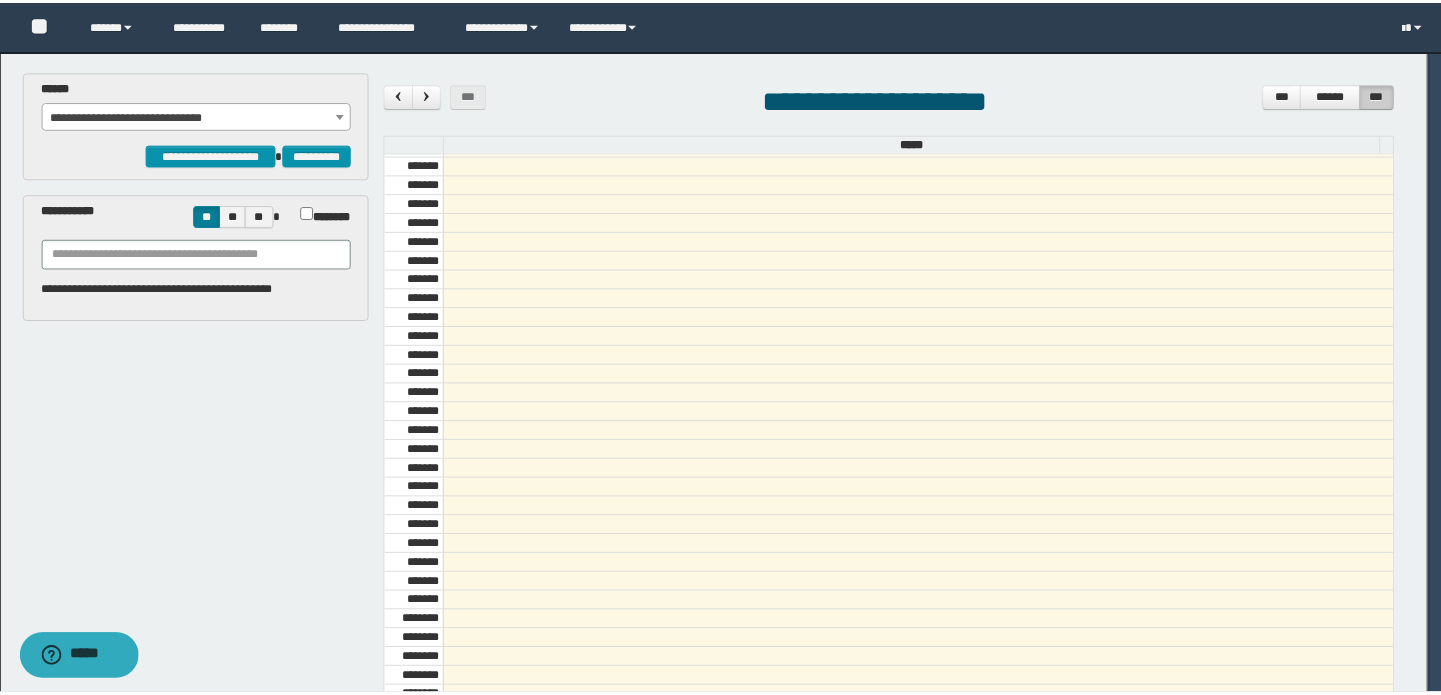 scroll, scrollTop: 0, scrollLeft: 0, axis: both 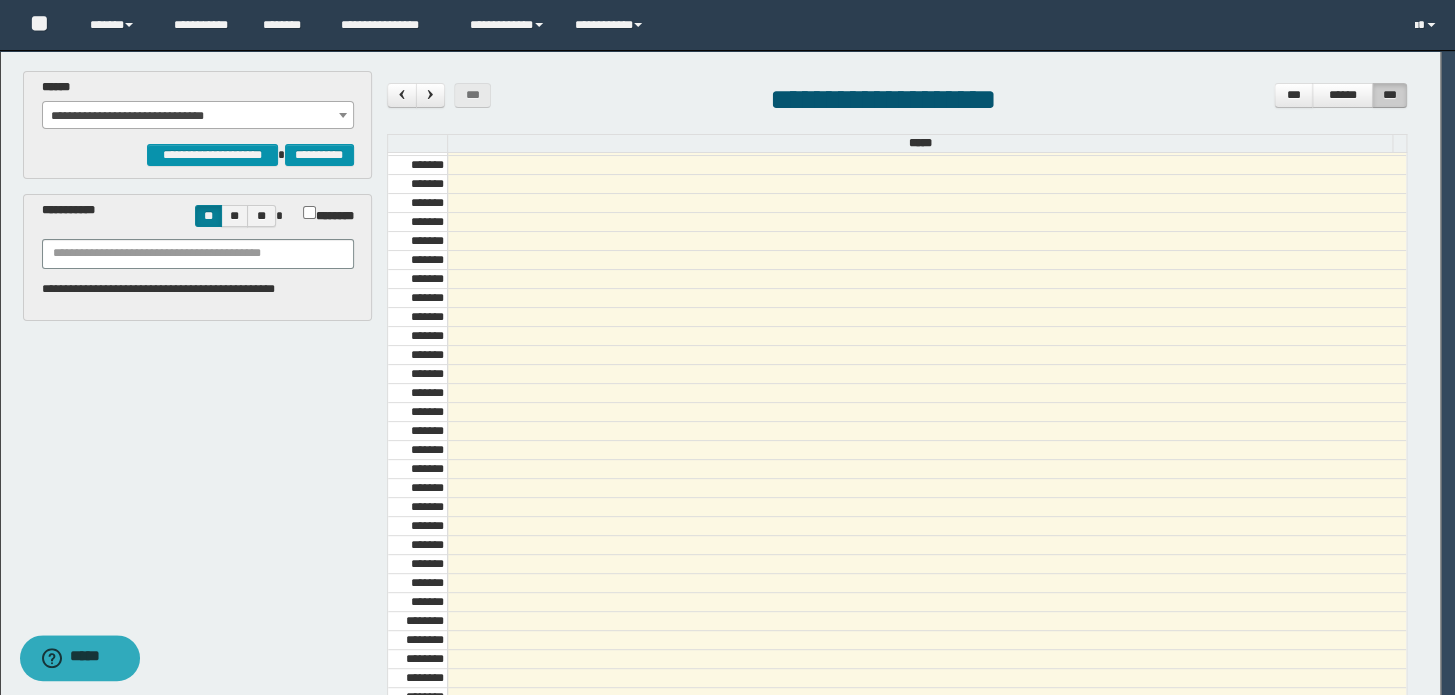 click at bounding box center (727, 347) 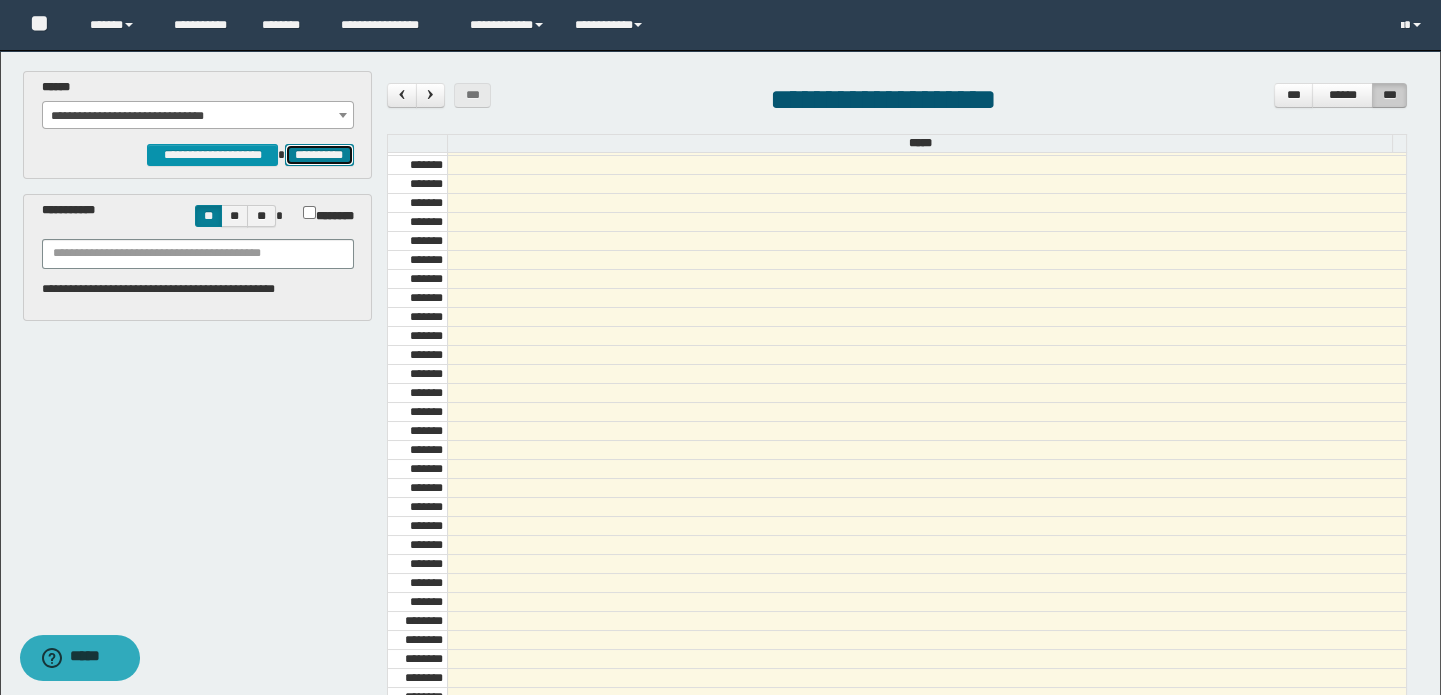 click on "**********" at bounding box center (319, 155) 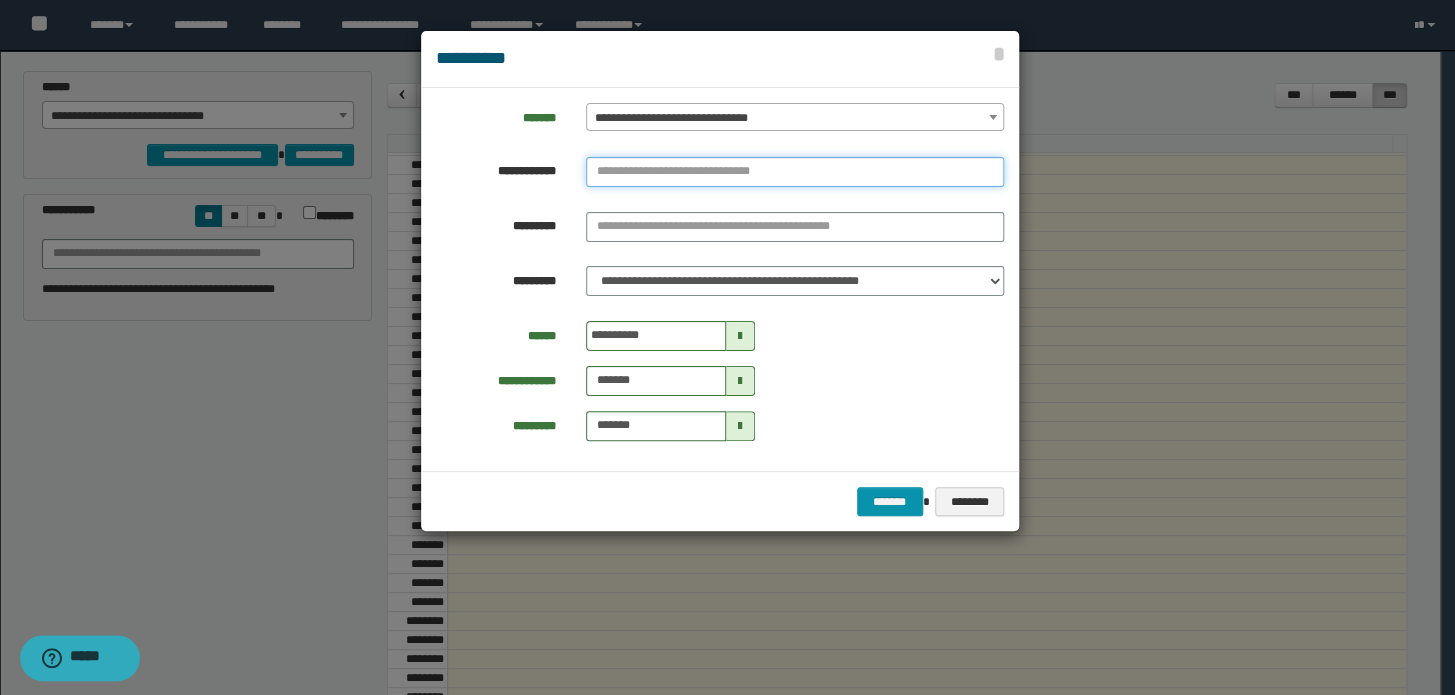 click at bounding box center (795, 172) 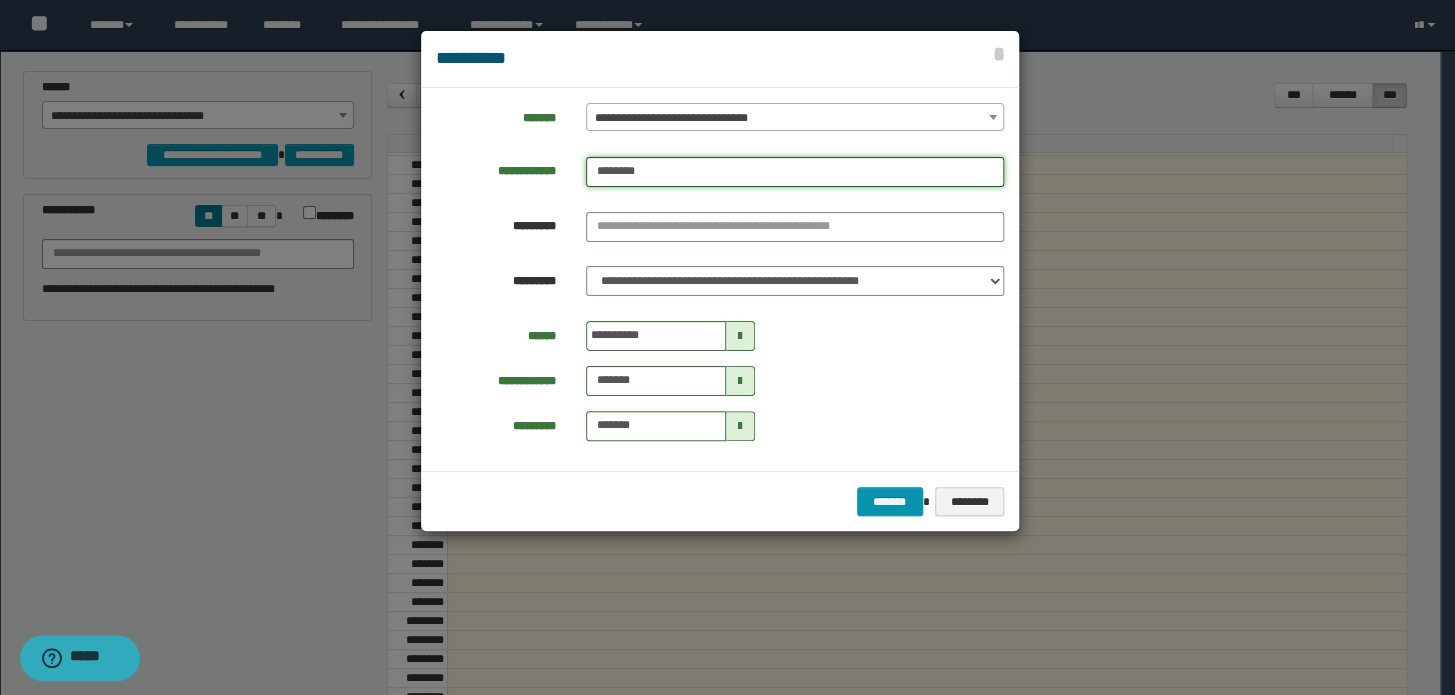 type on "********" 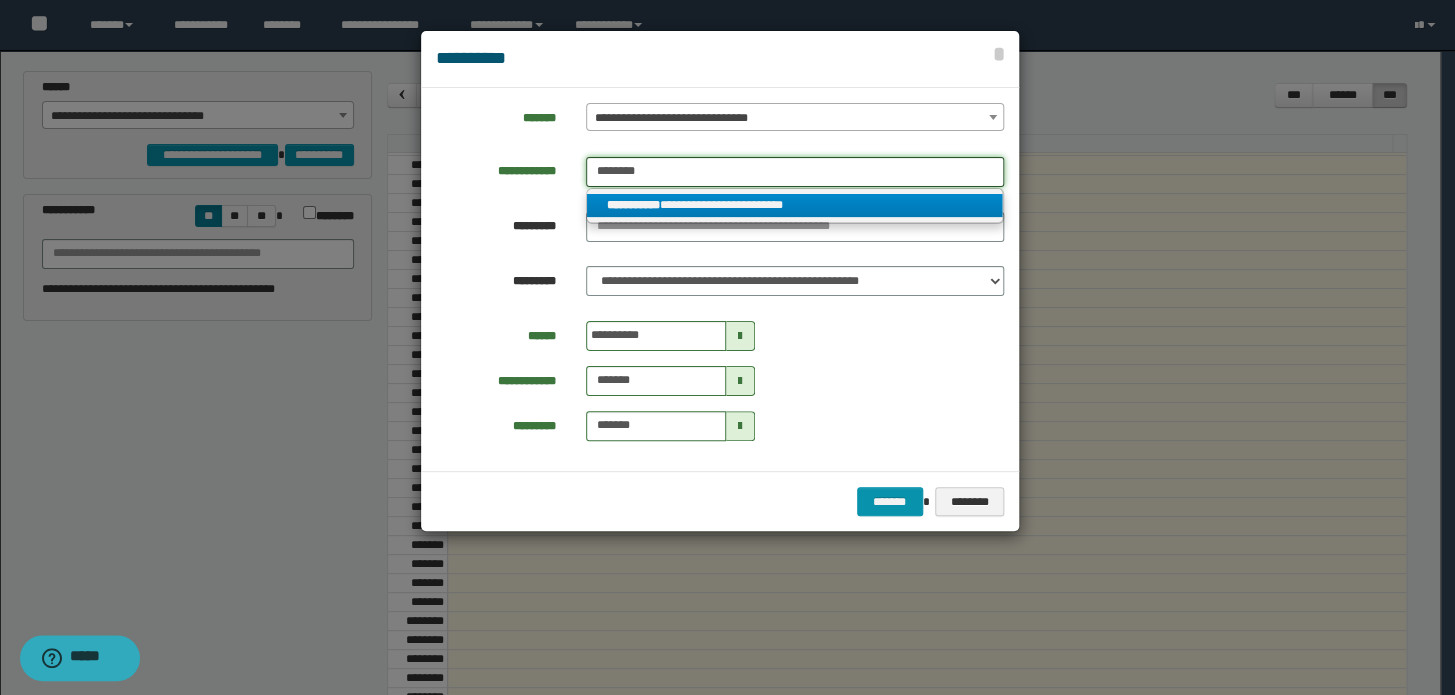 type on "********" 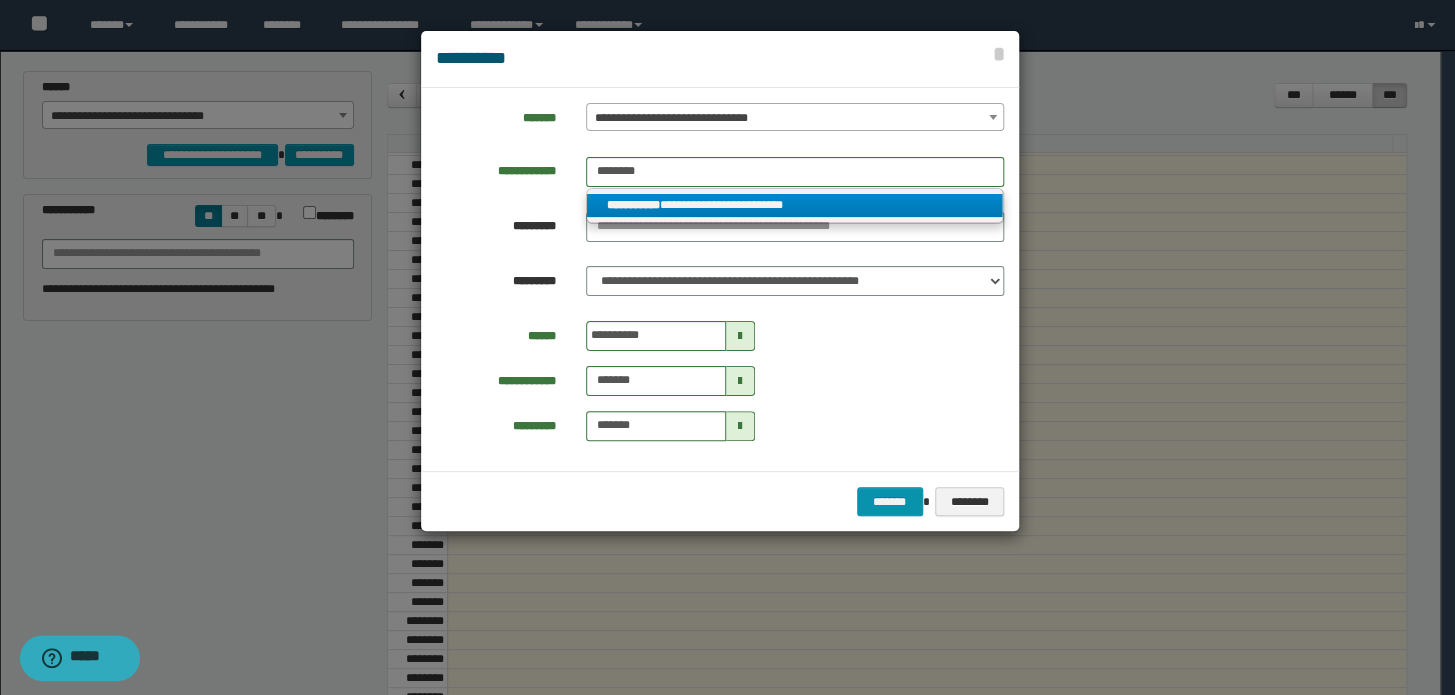 click on "**********" at bounding box center [795, 205] 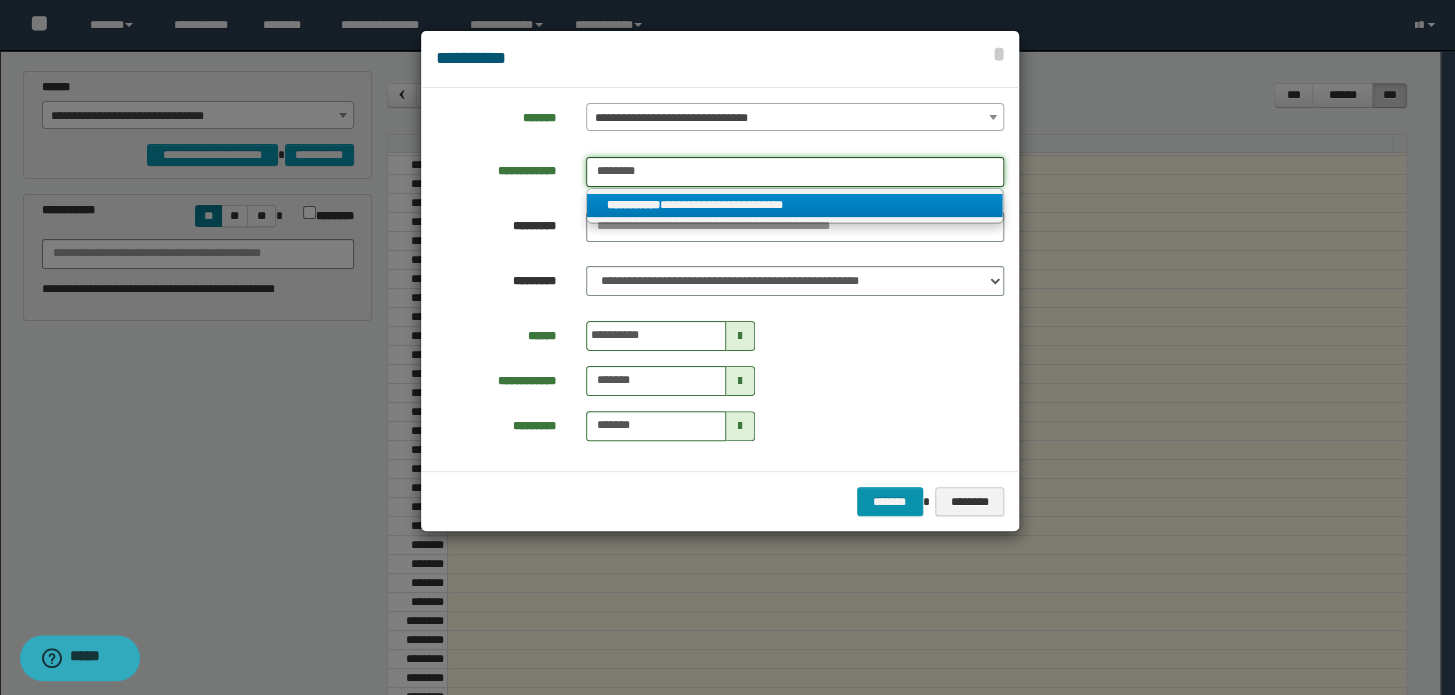 type 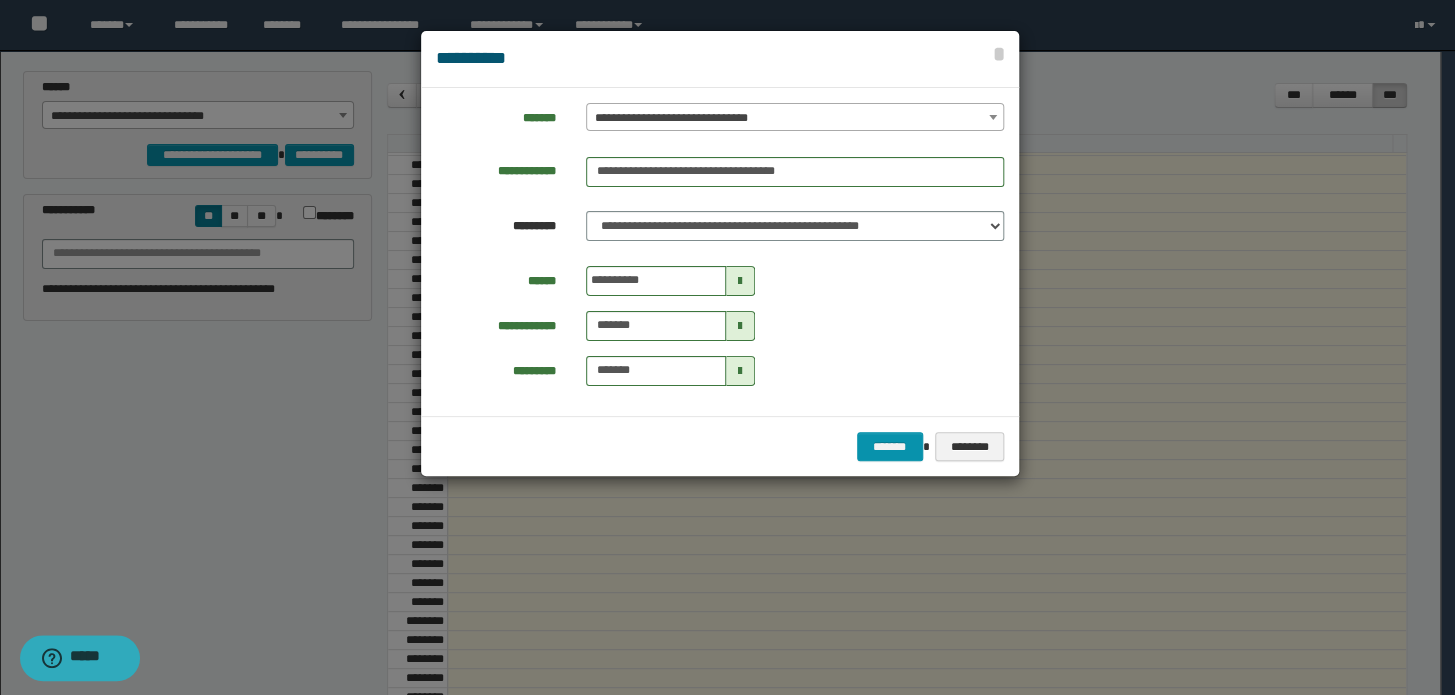 click at bounding box center (740, 281) 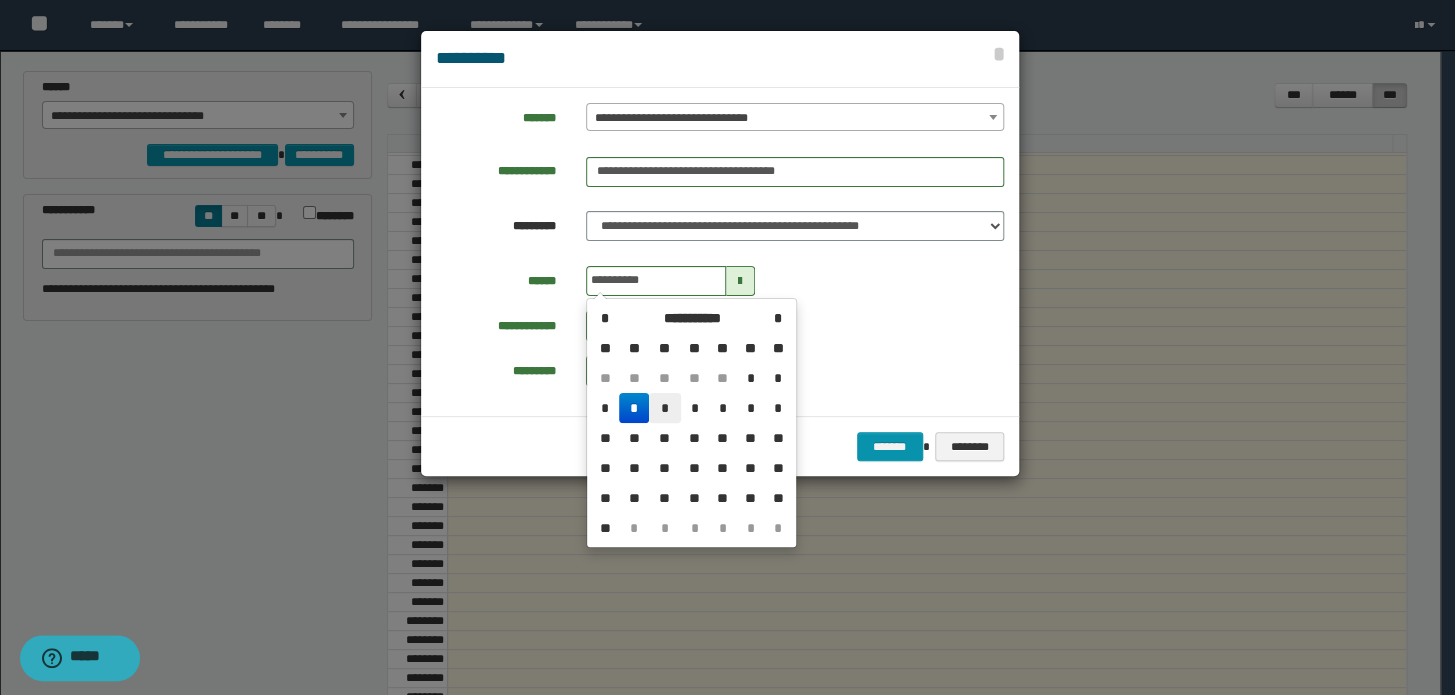 click on "*" at bounding box center (665, 408) 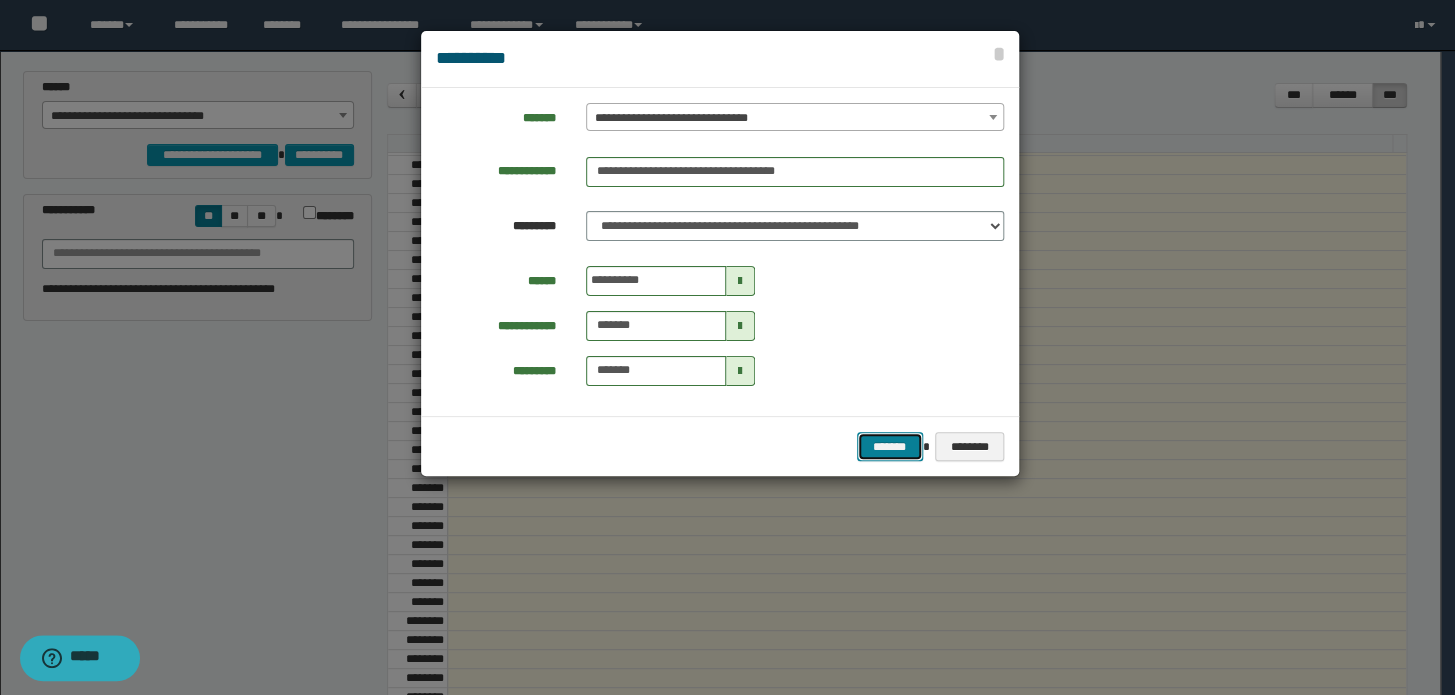 click on "*******" at bounding box center [890, 447] 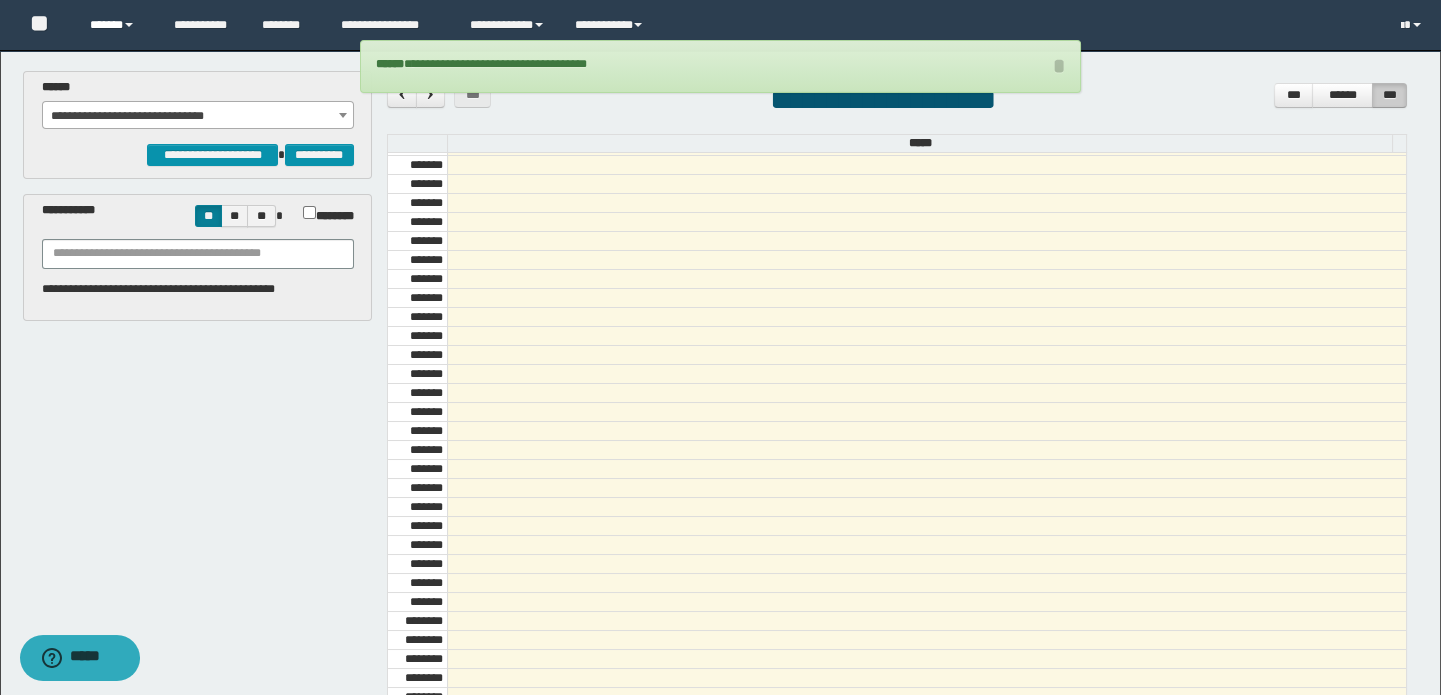 click on "******" at bounding box center (117, 25) 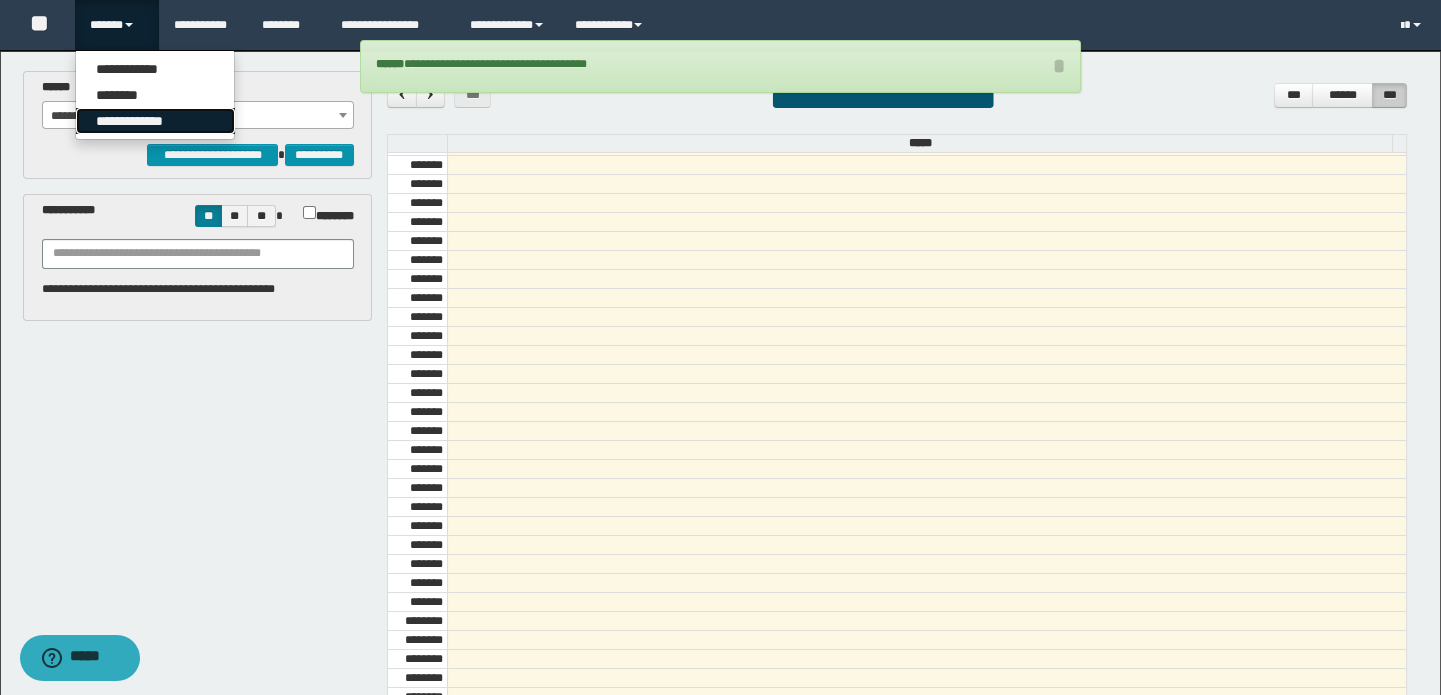 click on "**********" at bounding box center (155, 121) 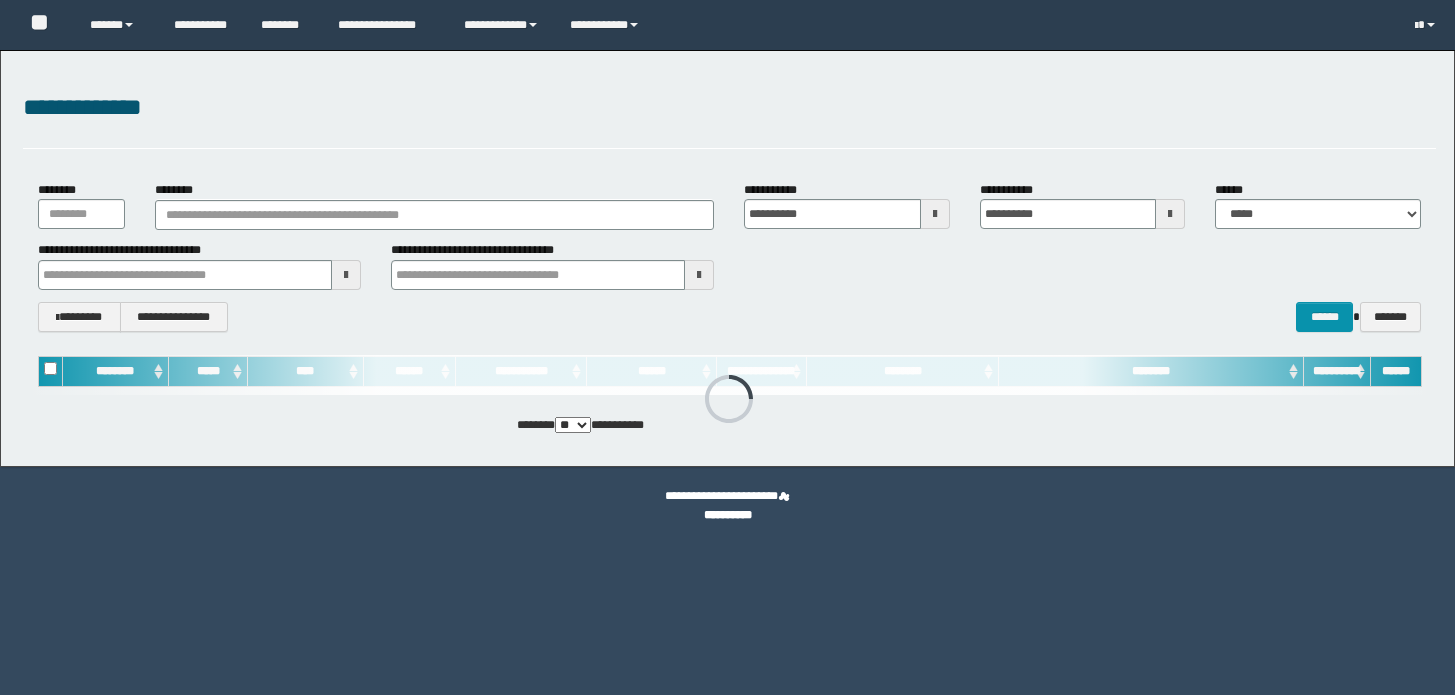 scroll, scrollTop: 0, scrollLeft: 0, axis: both 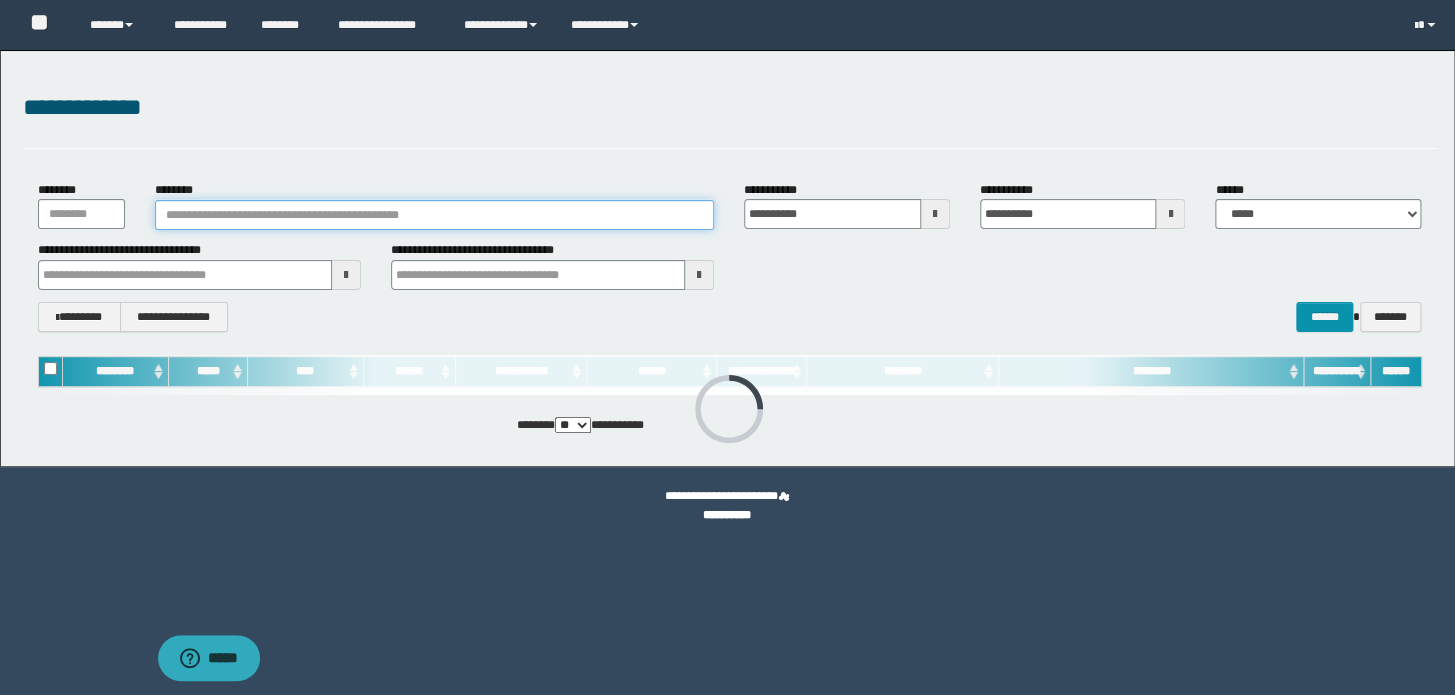 click on "********" at bounding box center [434, 215] 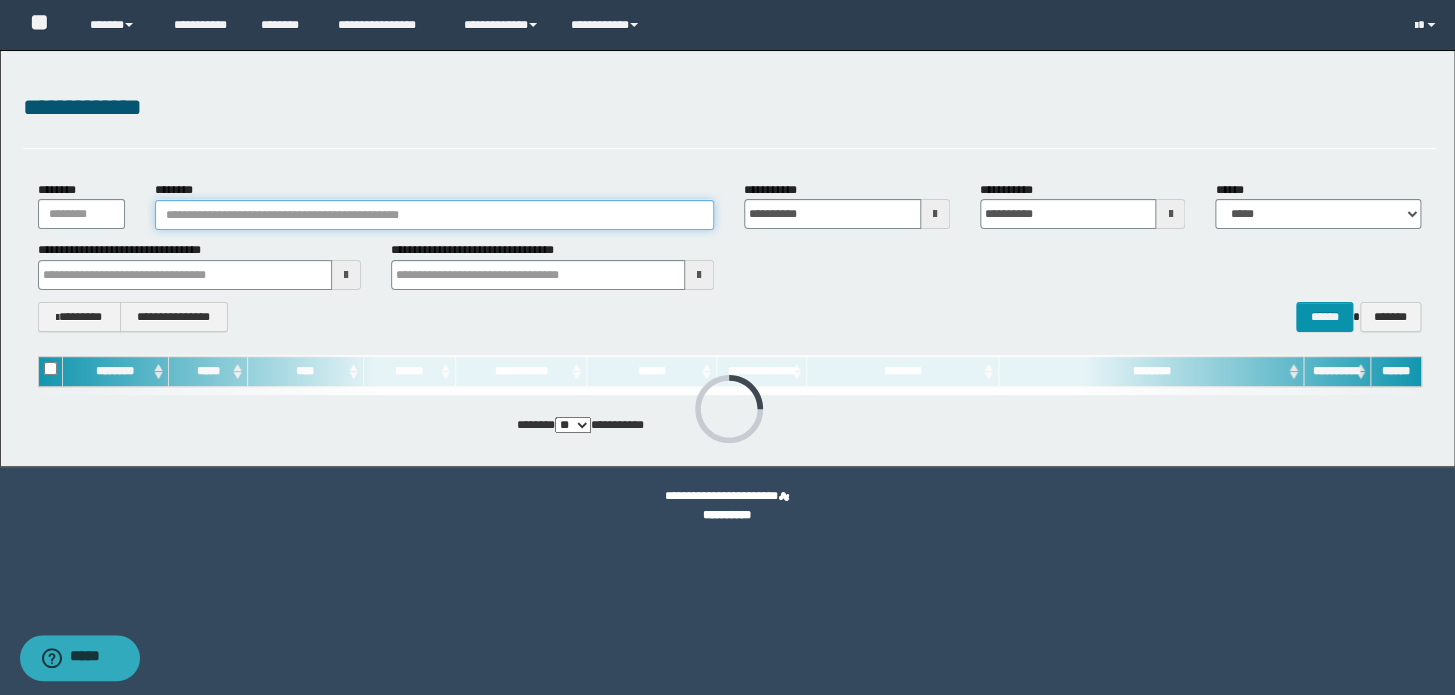 paste on "********" 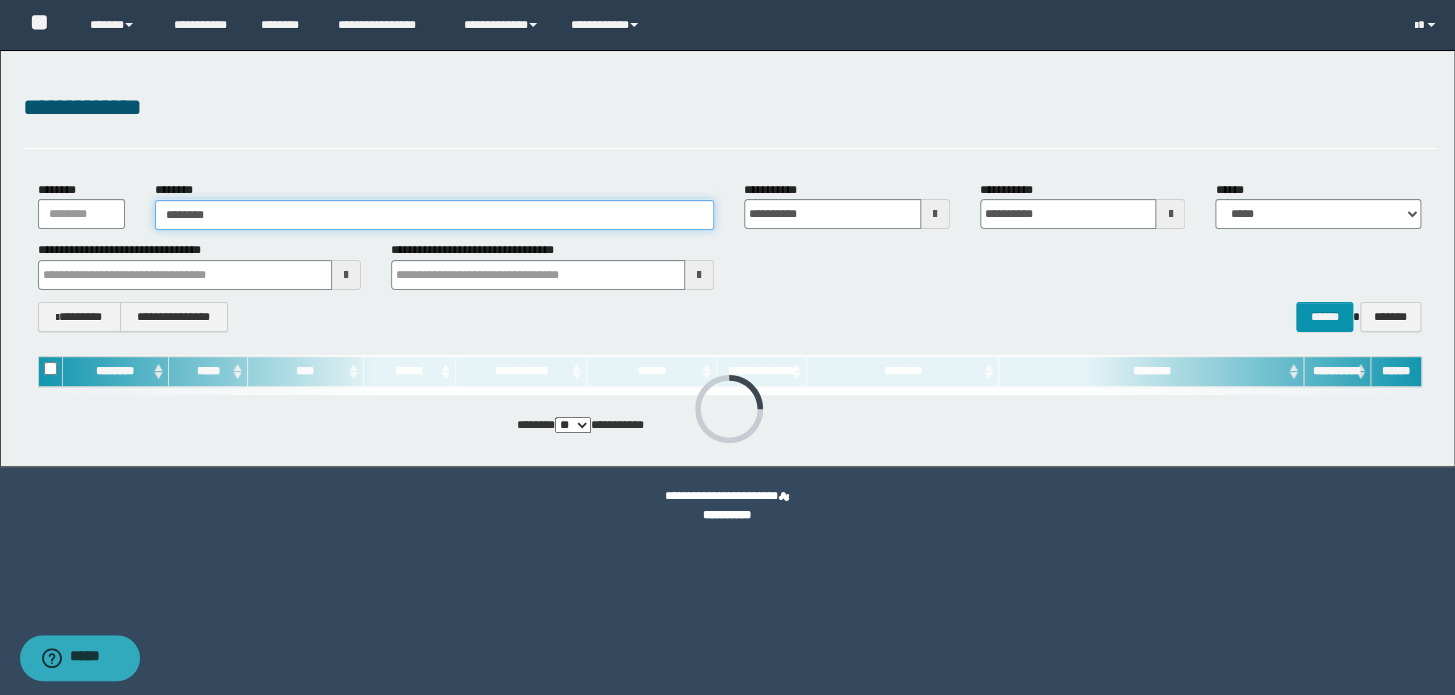 type on "********" 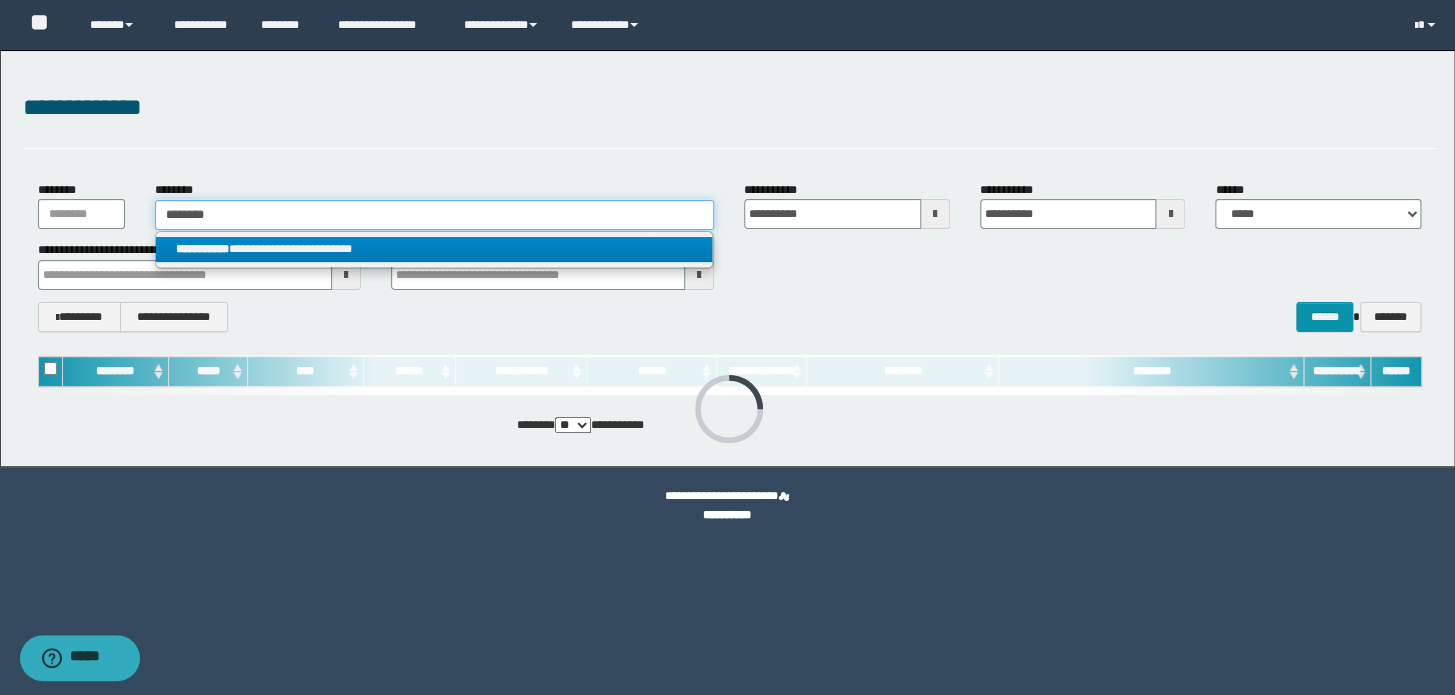type on "********" 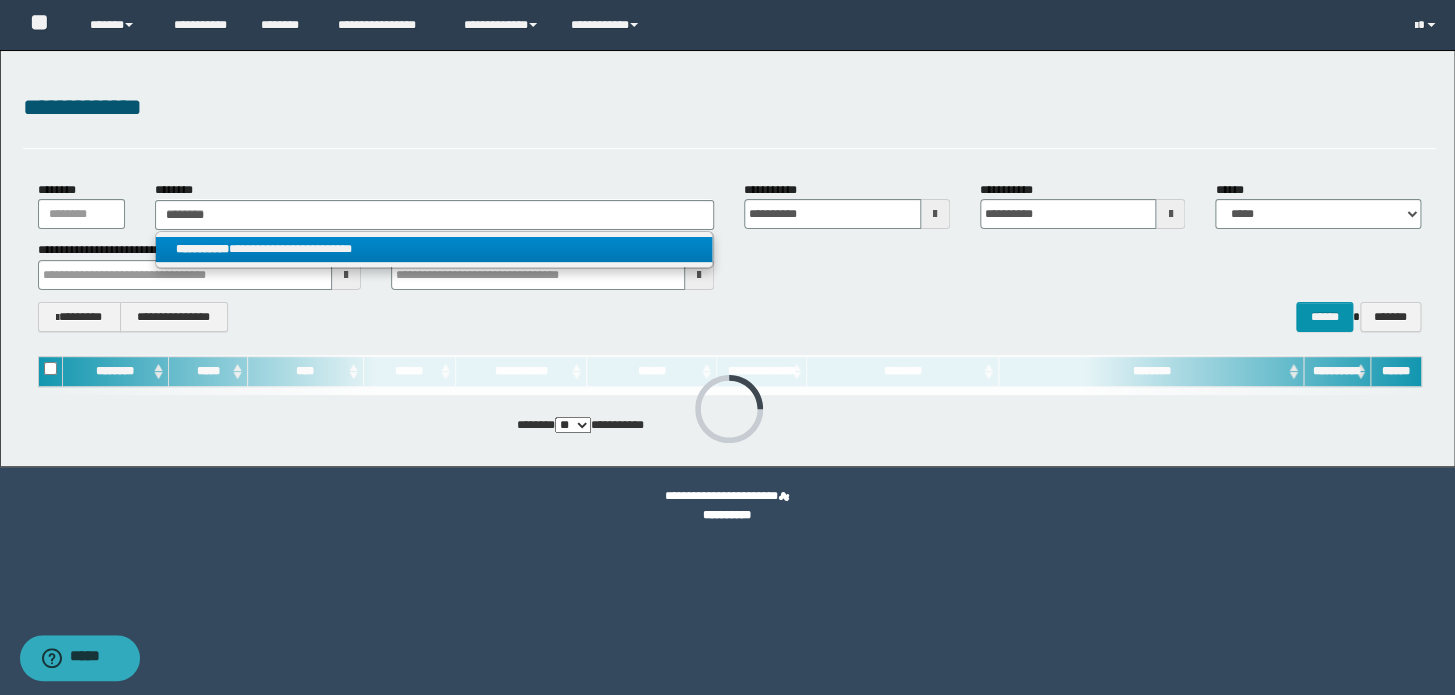 click on "**********" at bounding box center [434, 249] 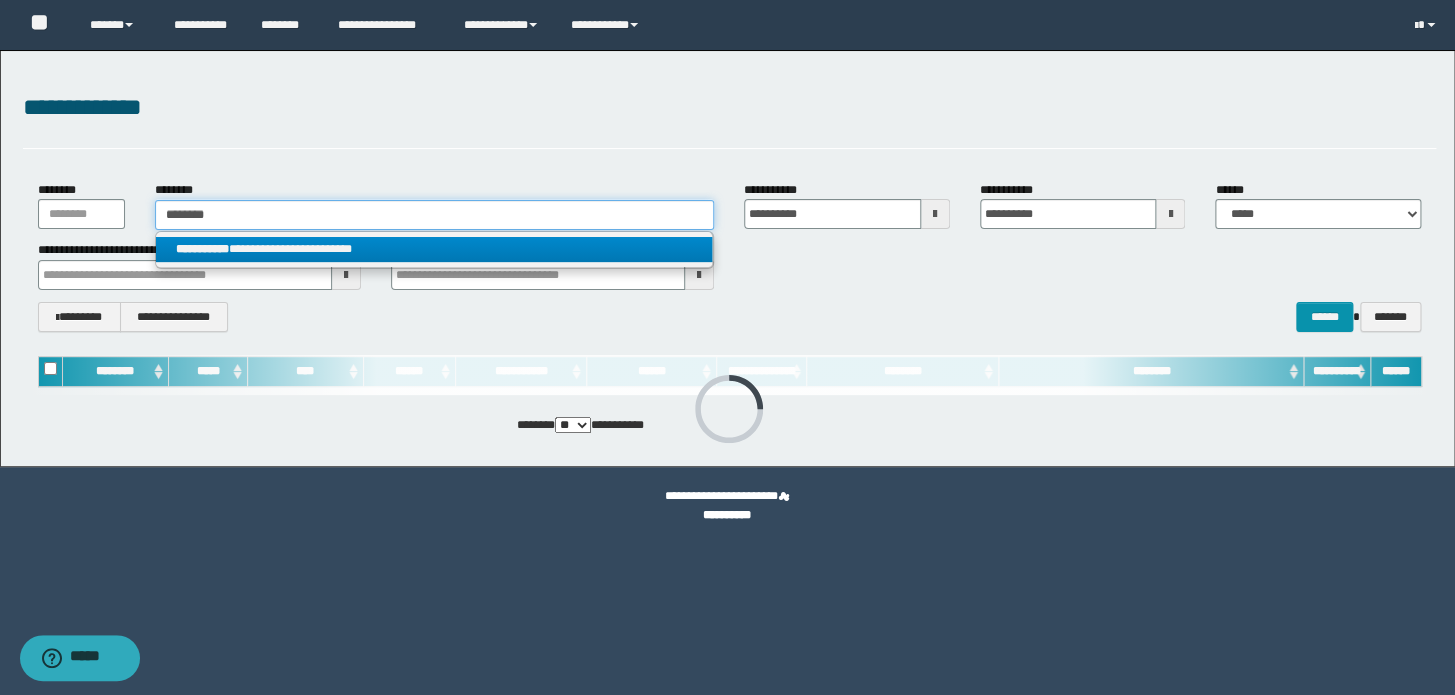 type 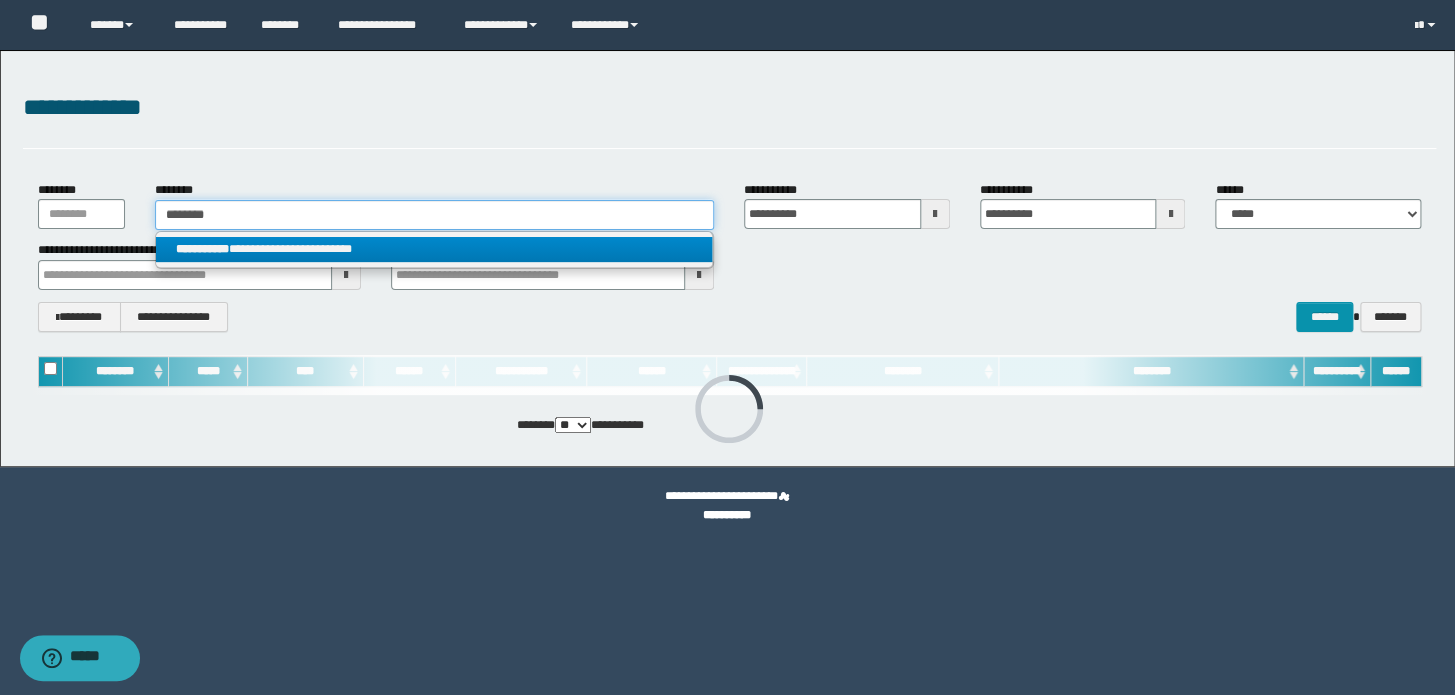 type on "**********" 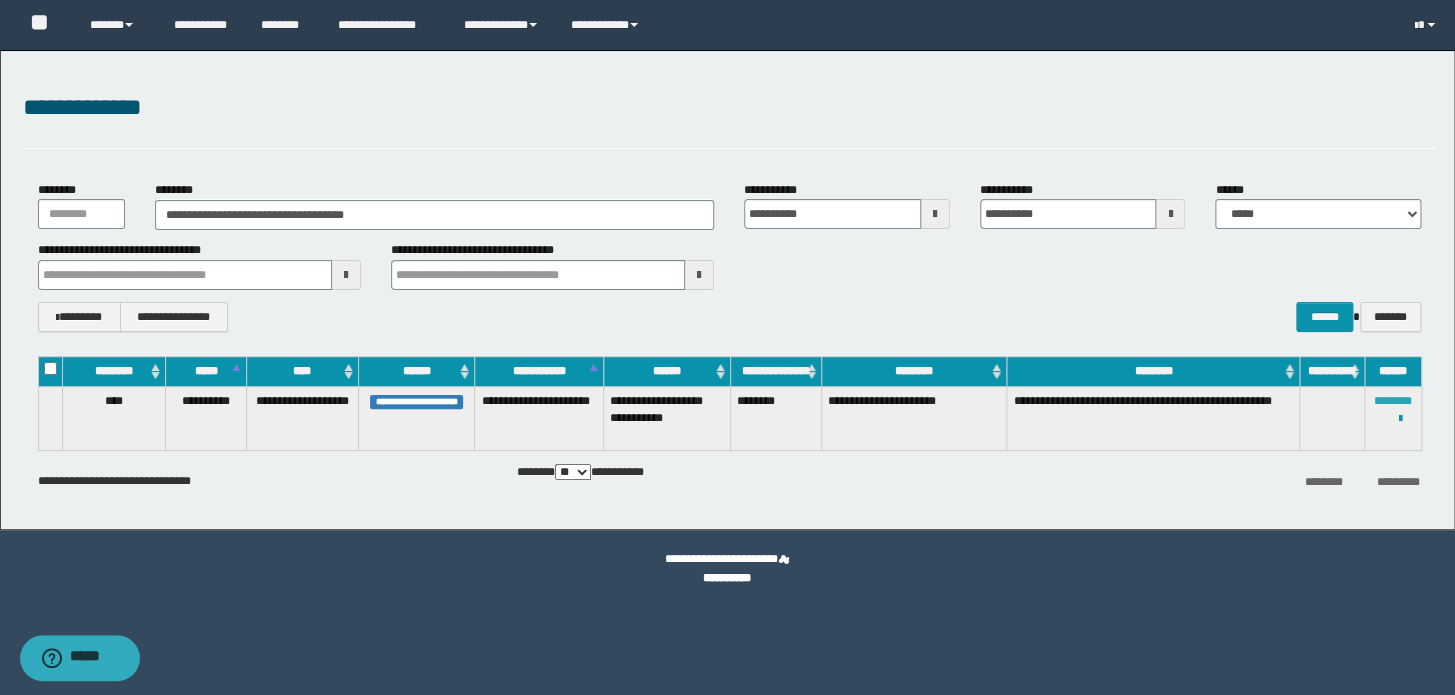 click on "********" at bounding box center [1393, 401] 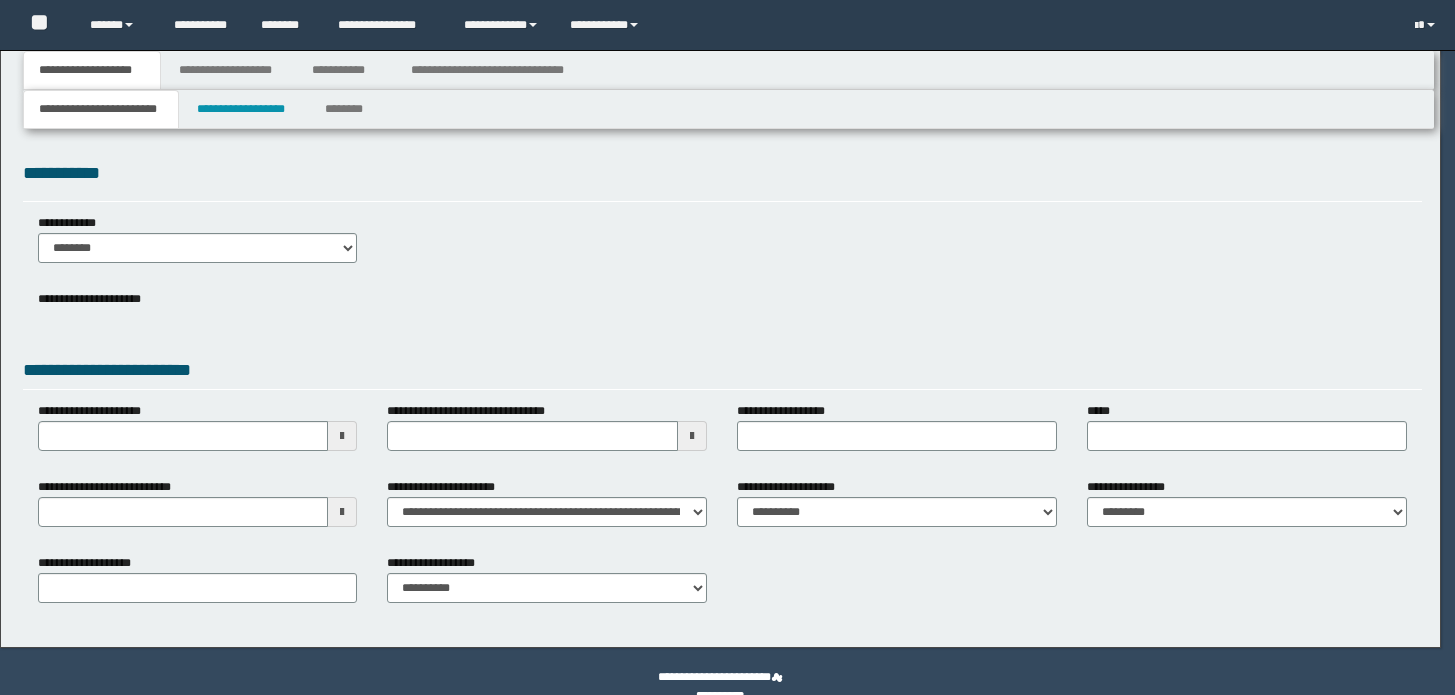 scroll, scrollTop: 0, scrollLeft: 0, axis: both 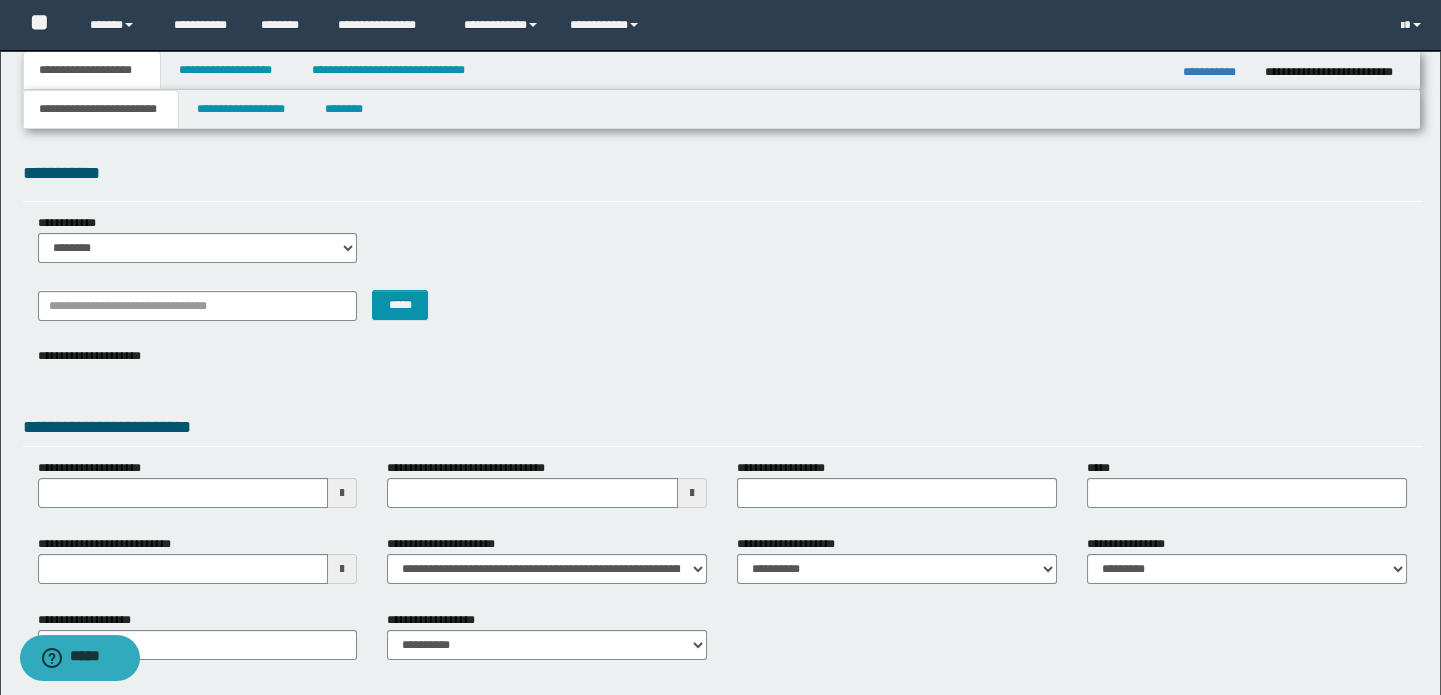 click on "**********" at bounding box center (723, 417) 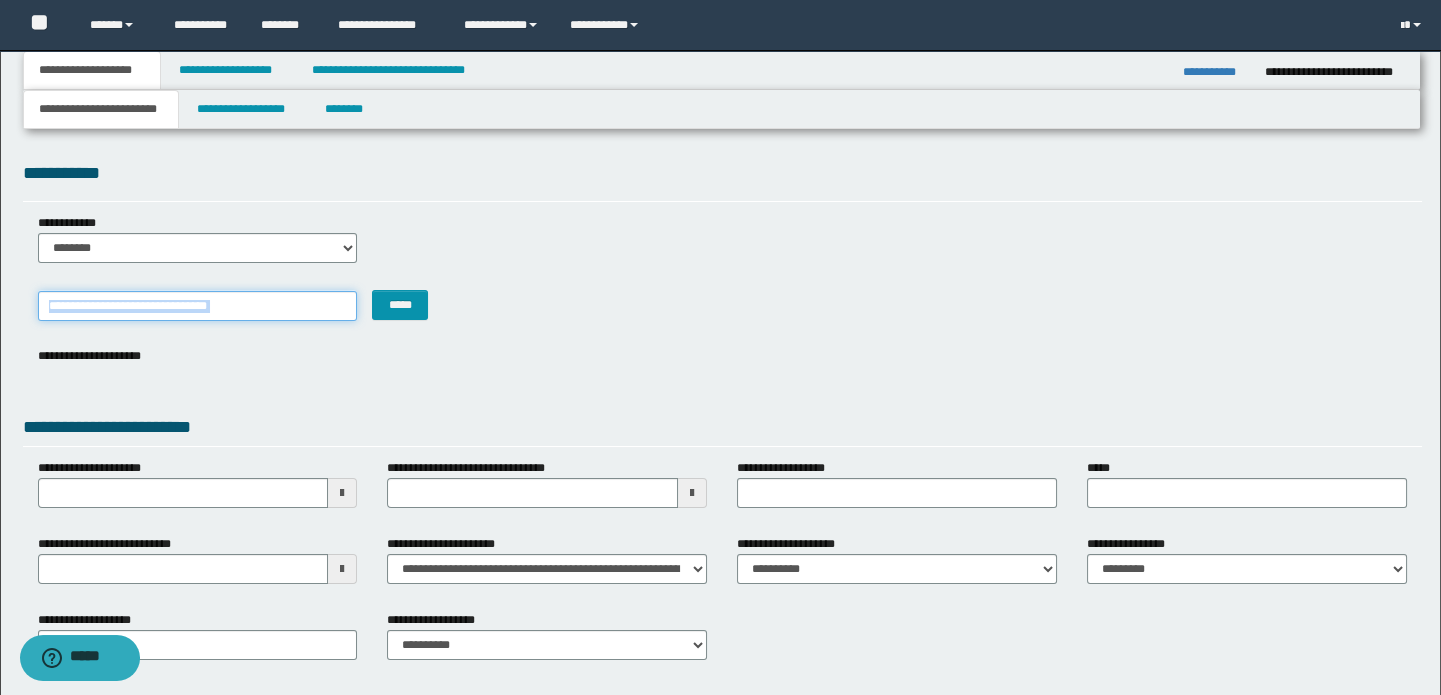 click on "*******" at bounding box center [198, 306] 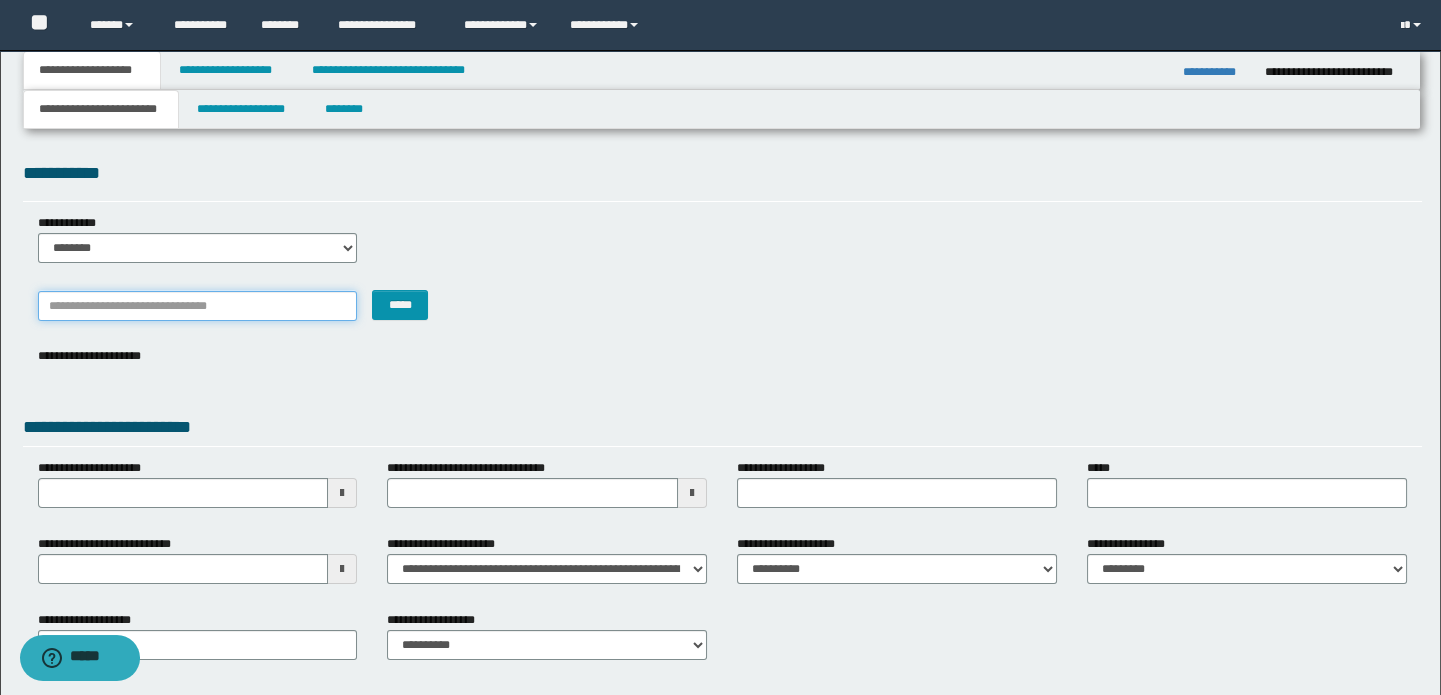 paste on "**********" 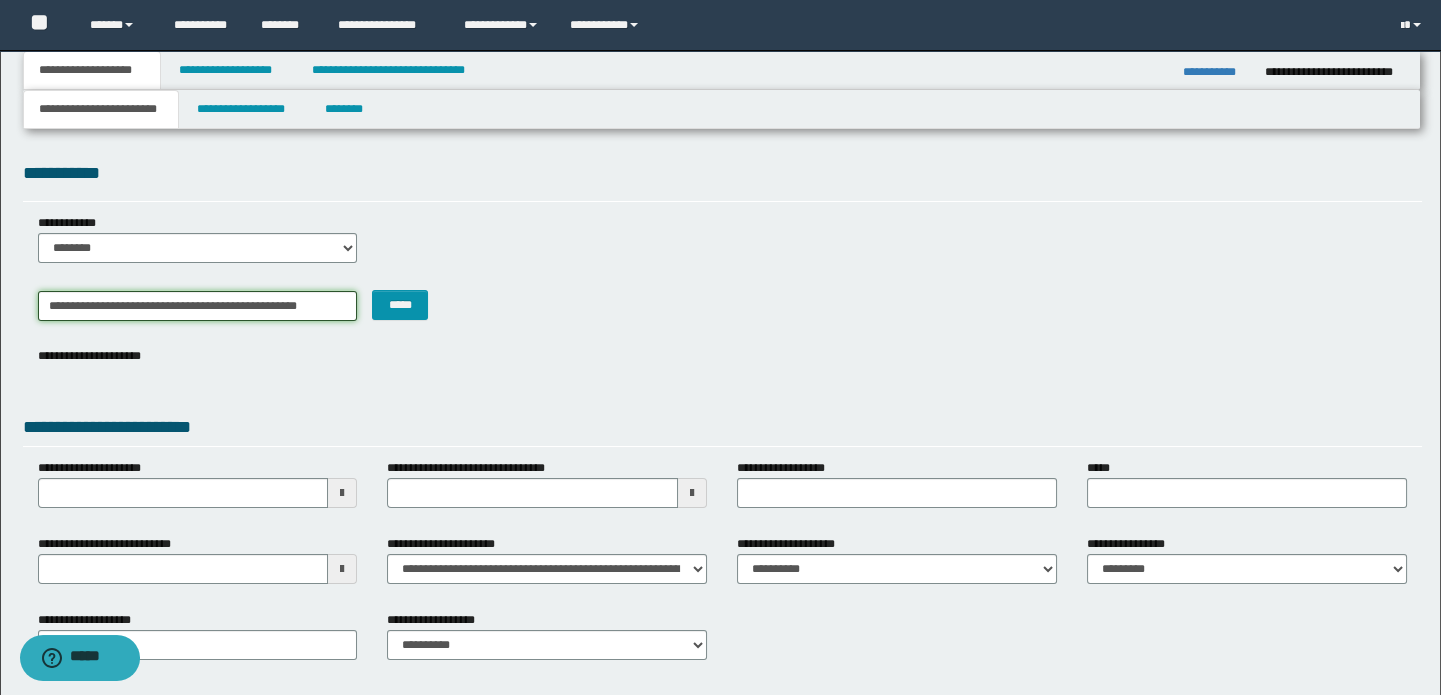 click on "**********" at bounding box center (198, 306) 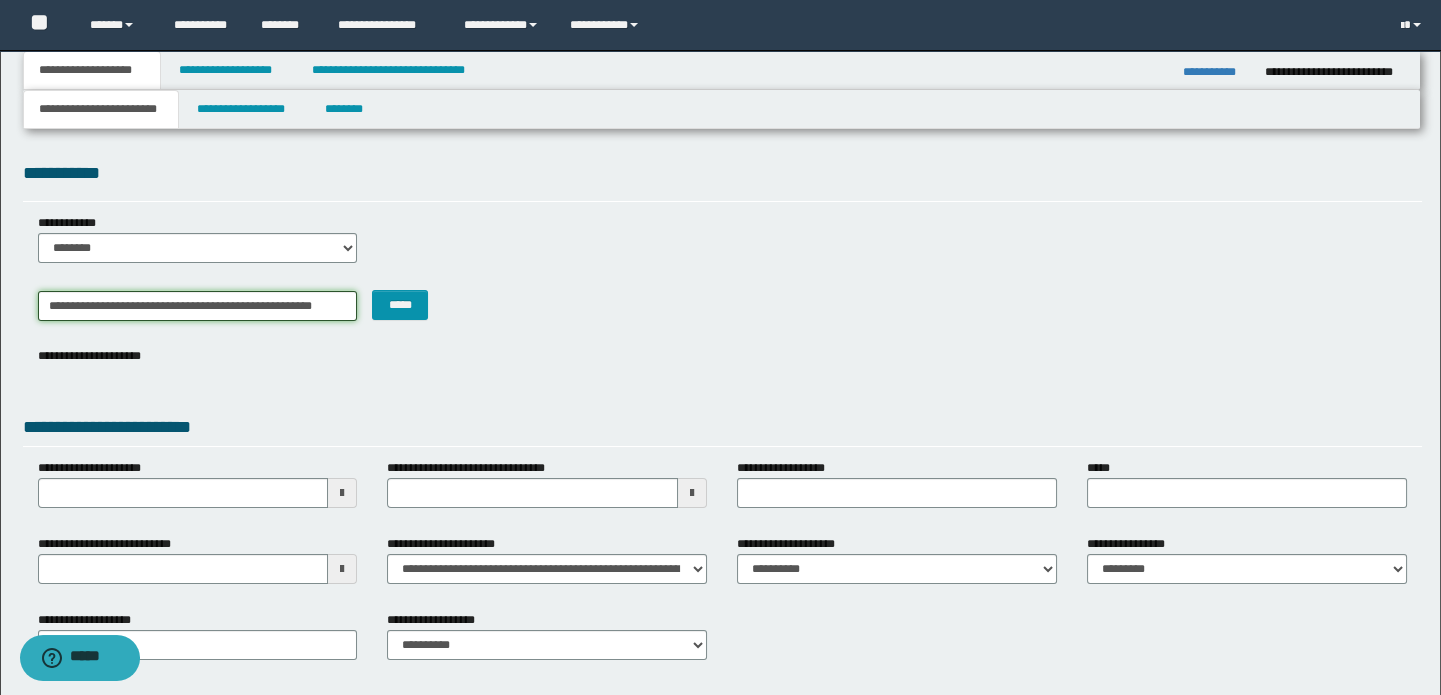 type on "**********" 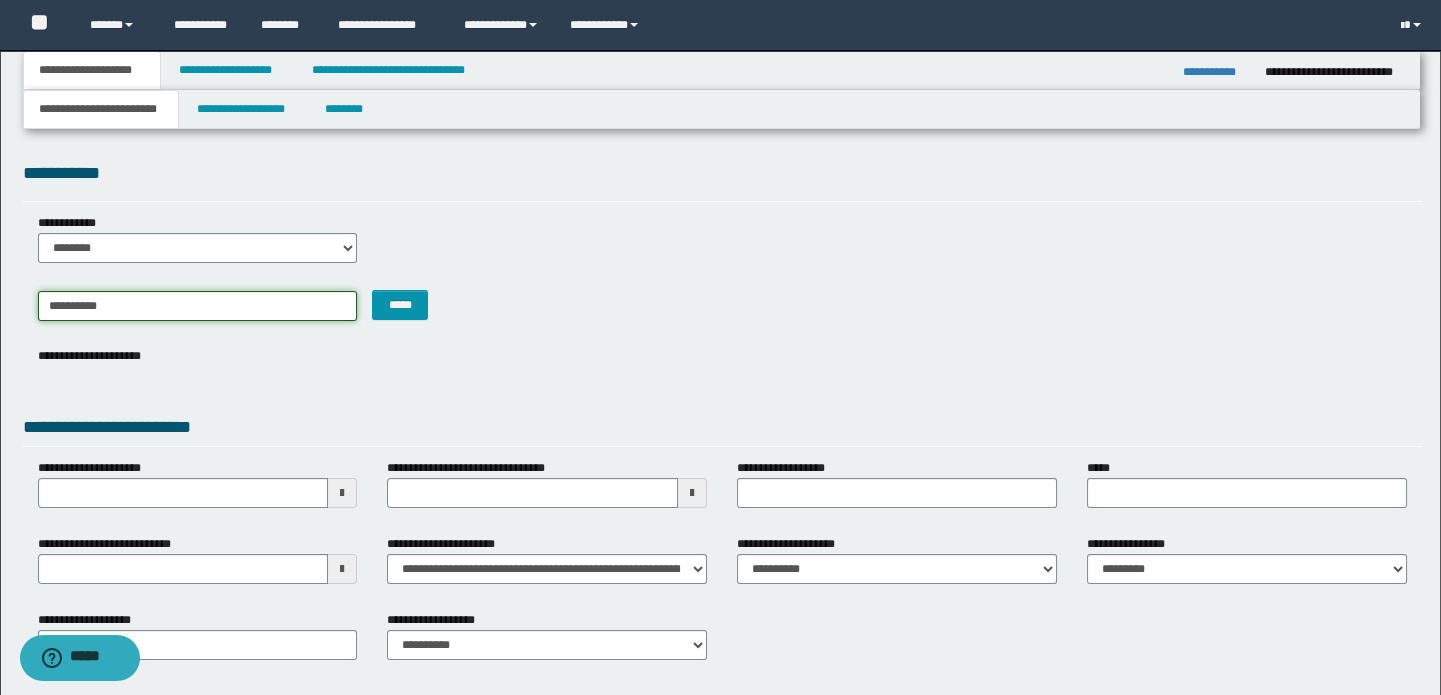 type on "**********" 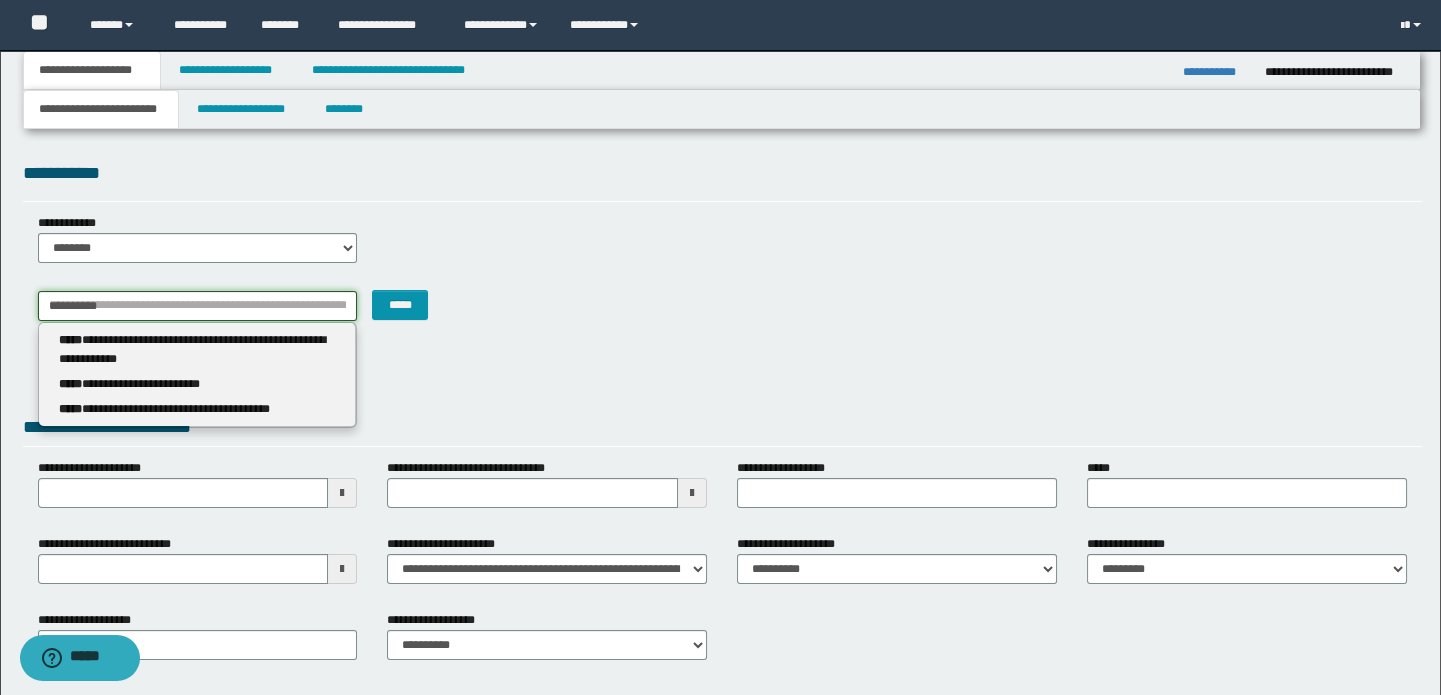 type 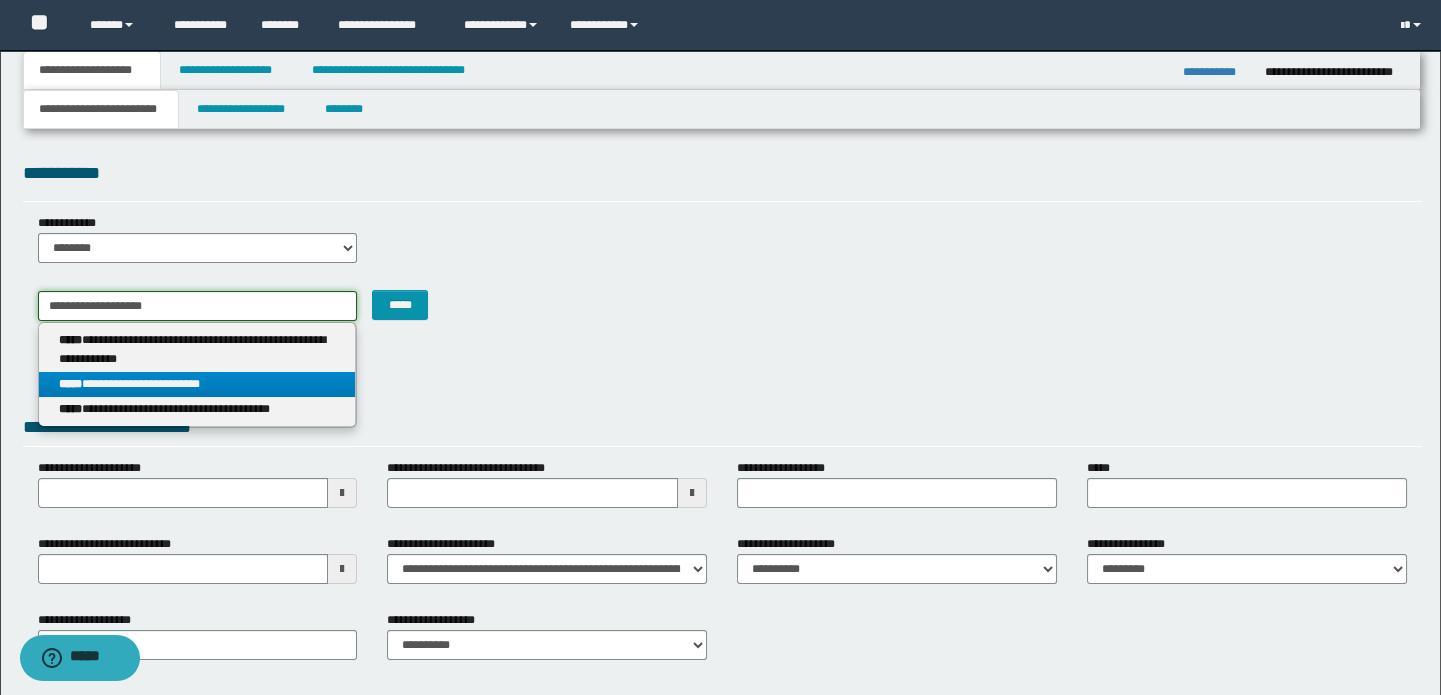 type on "**********" 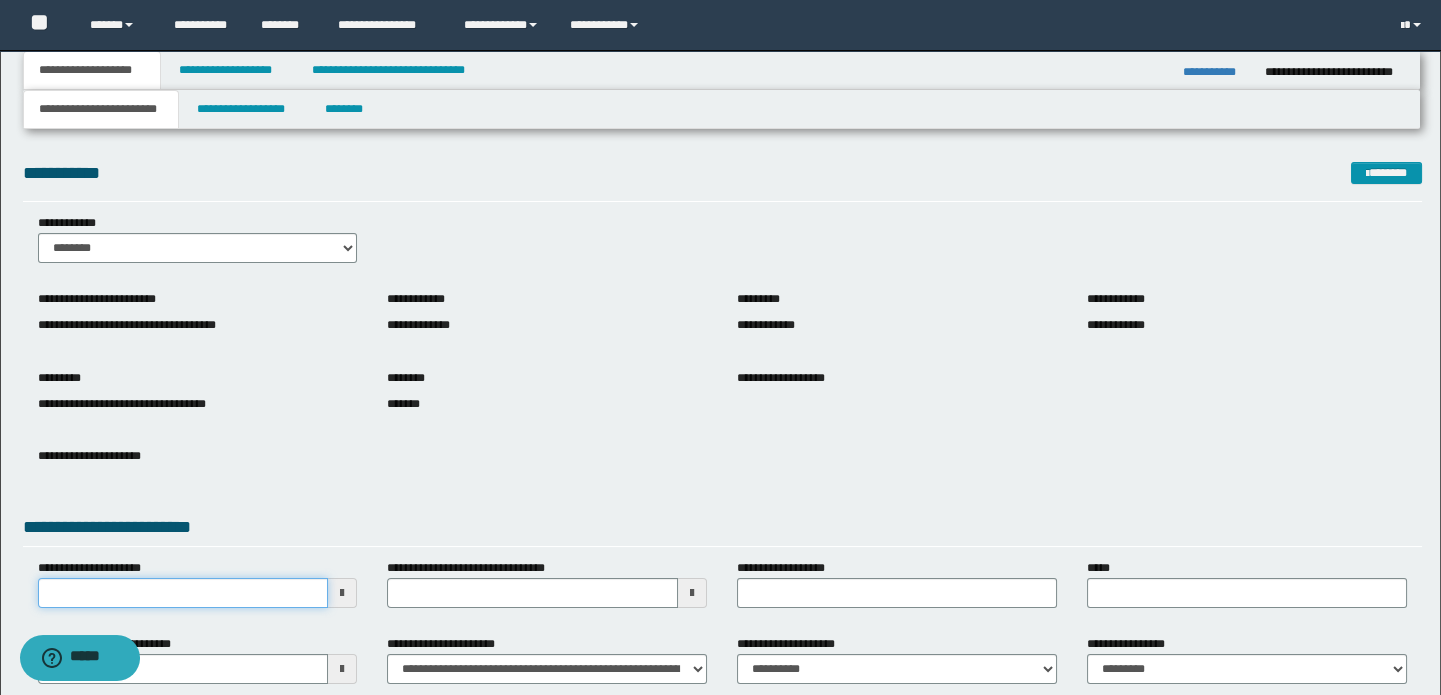 click on "**********" at bounding box center [183, 593] 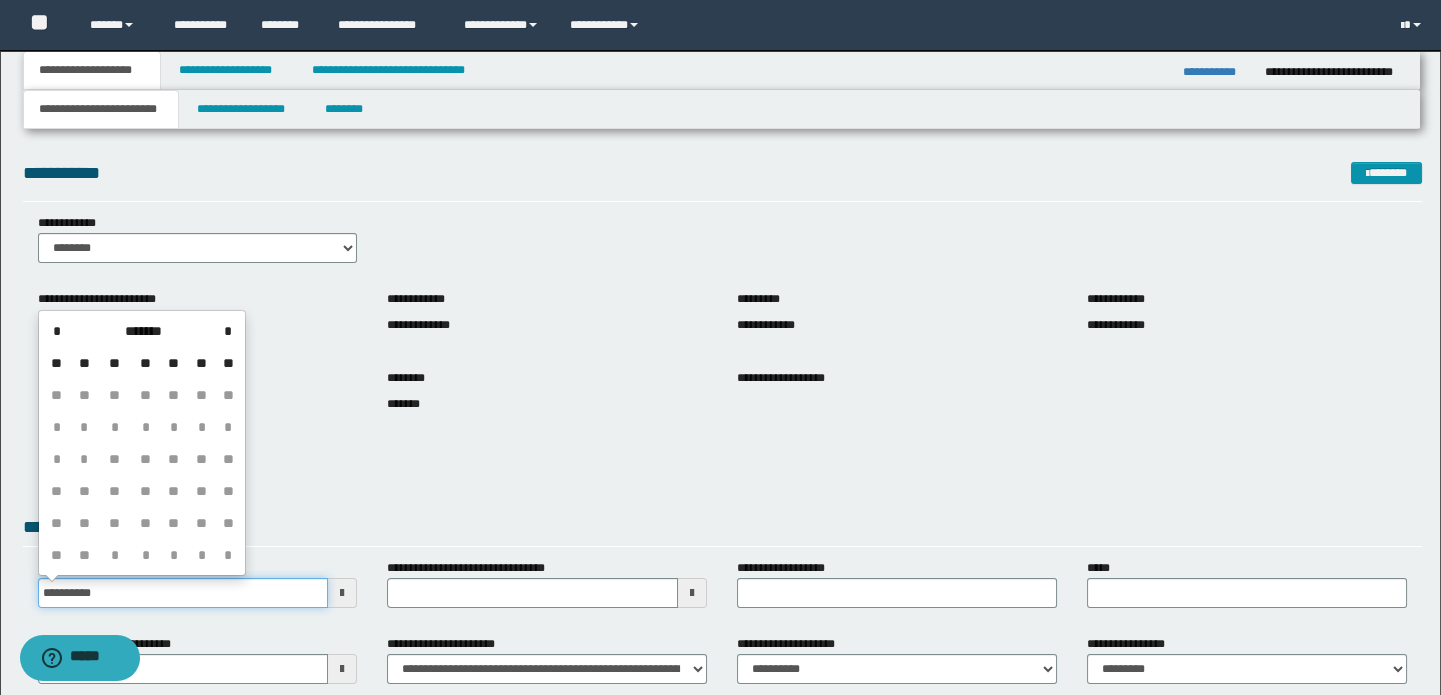 type on "**********" 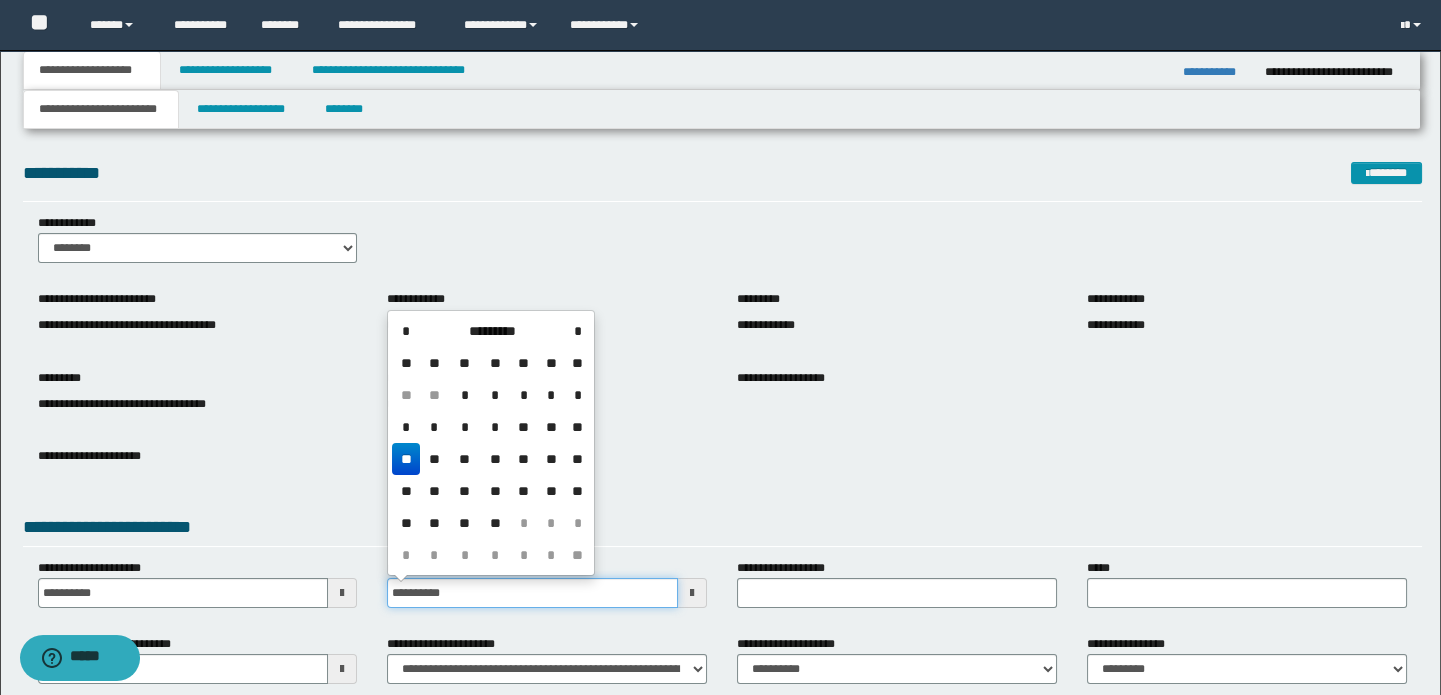 type on "**********" 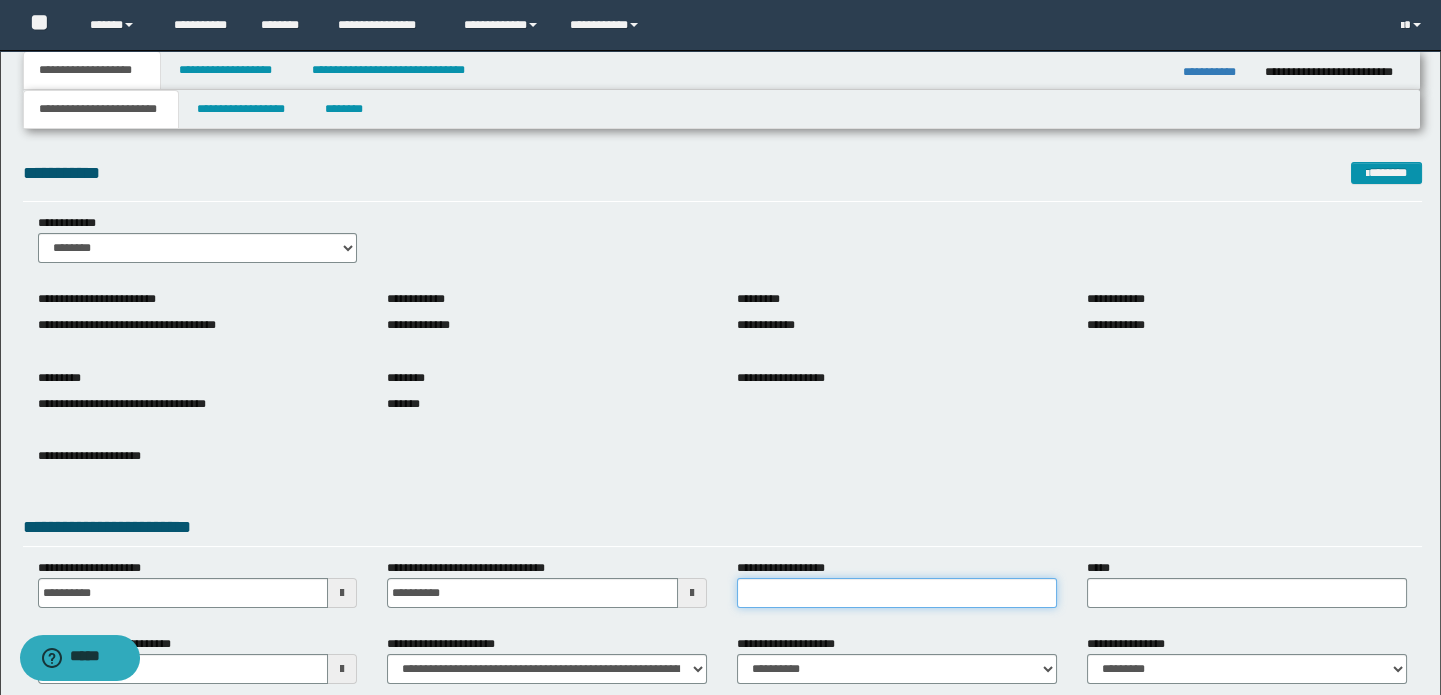 paste on "**********" 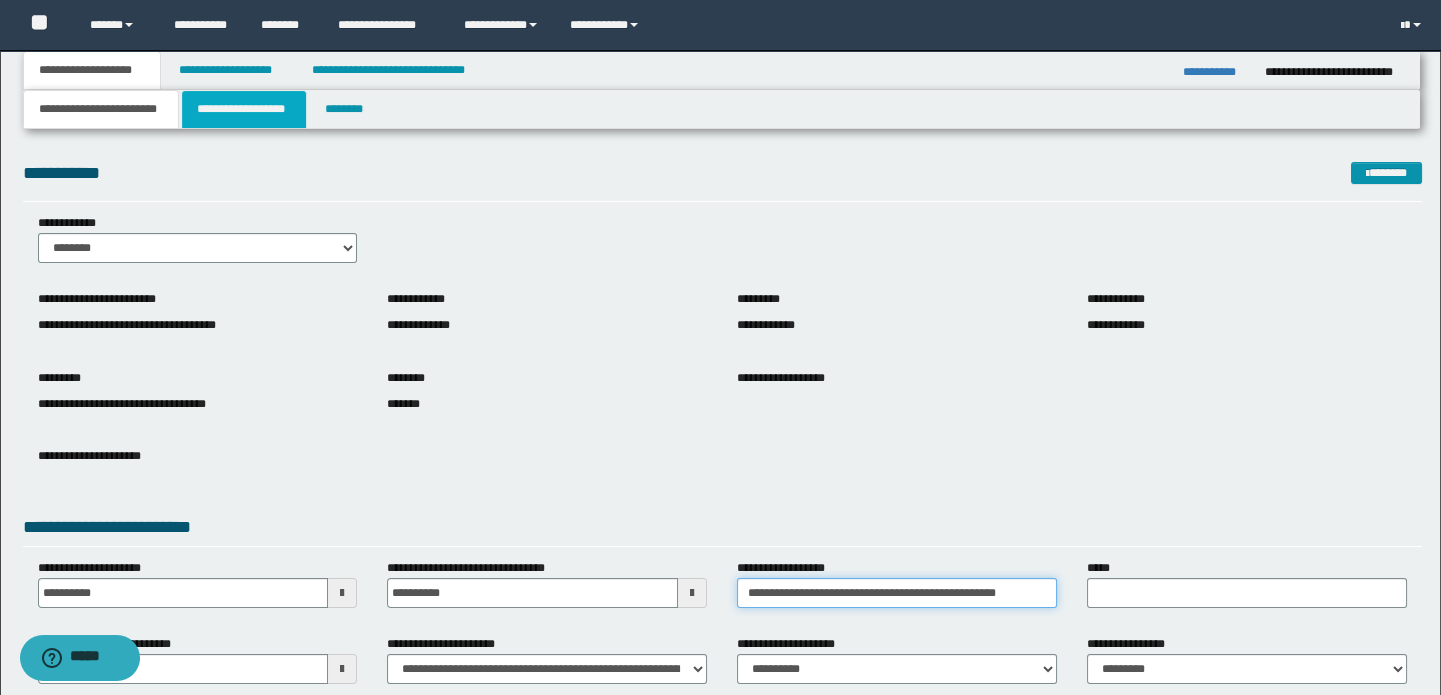 type on "**********" 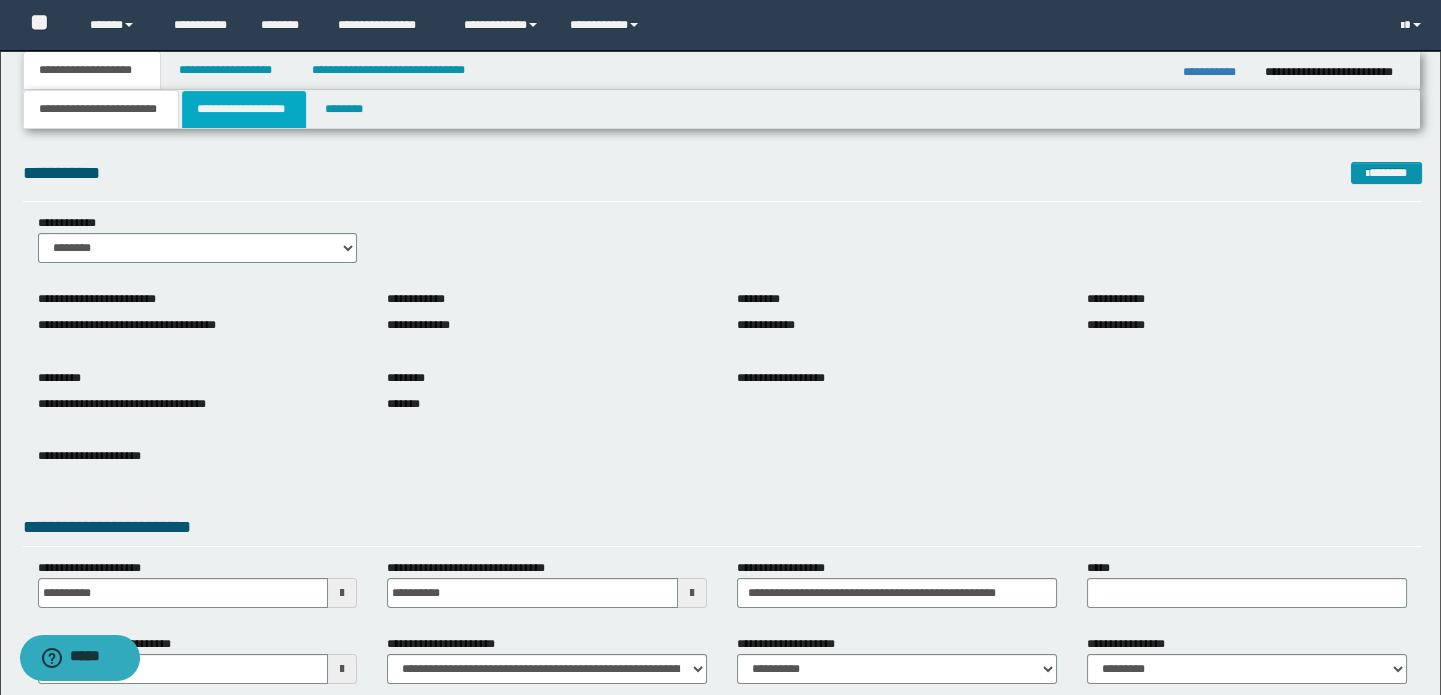 click on "**********" at bounding box center (244, 109) 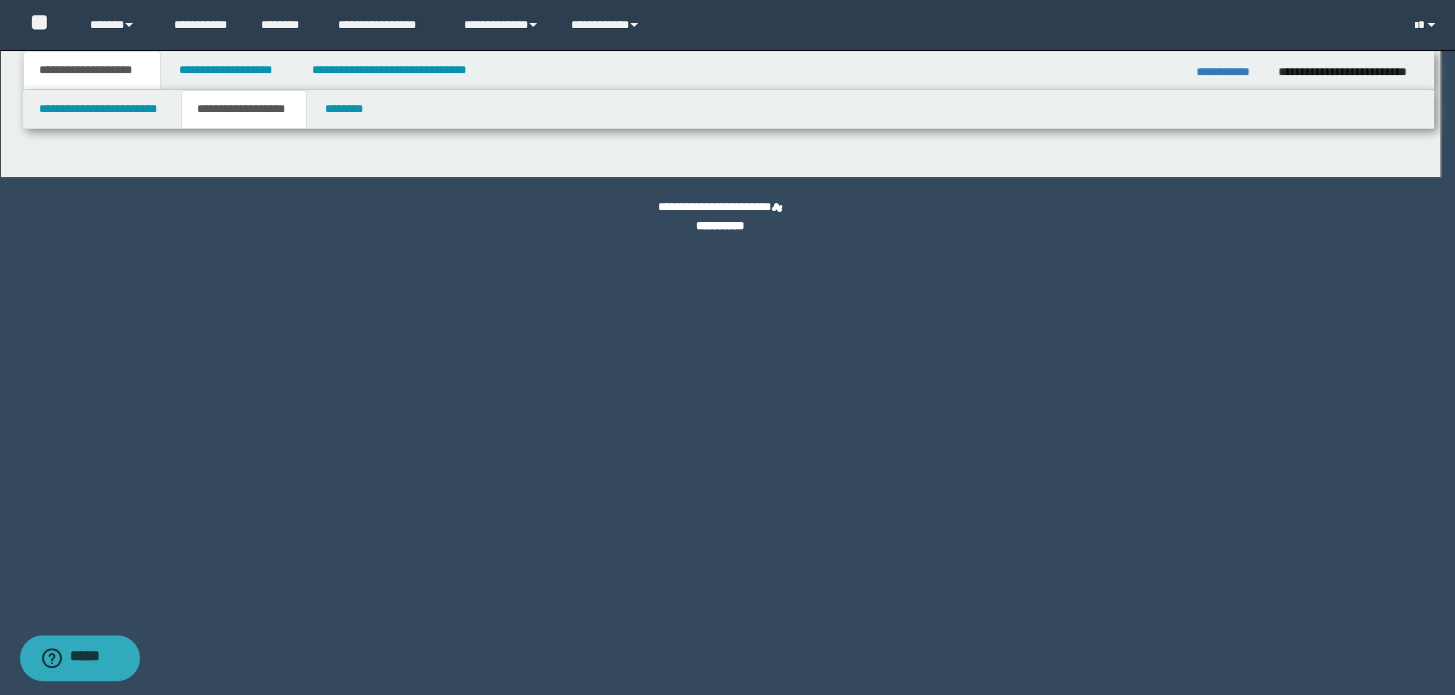 type on "********" 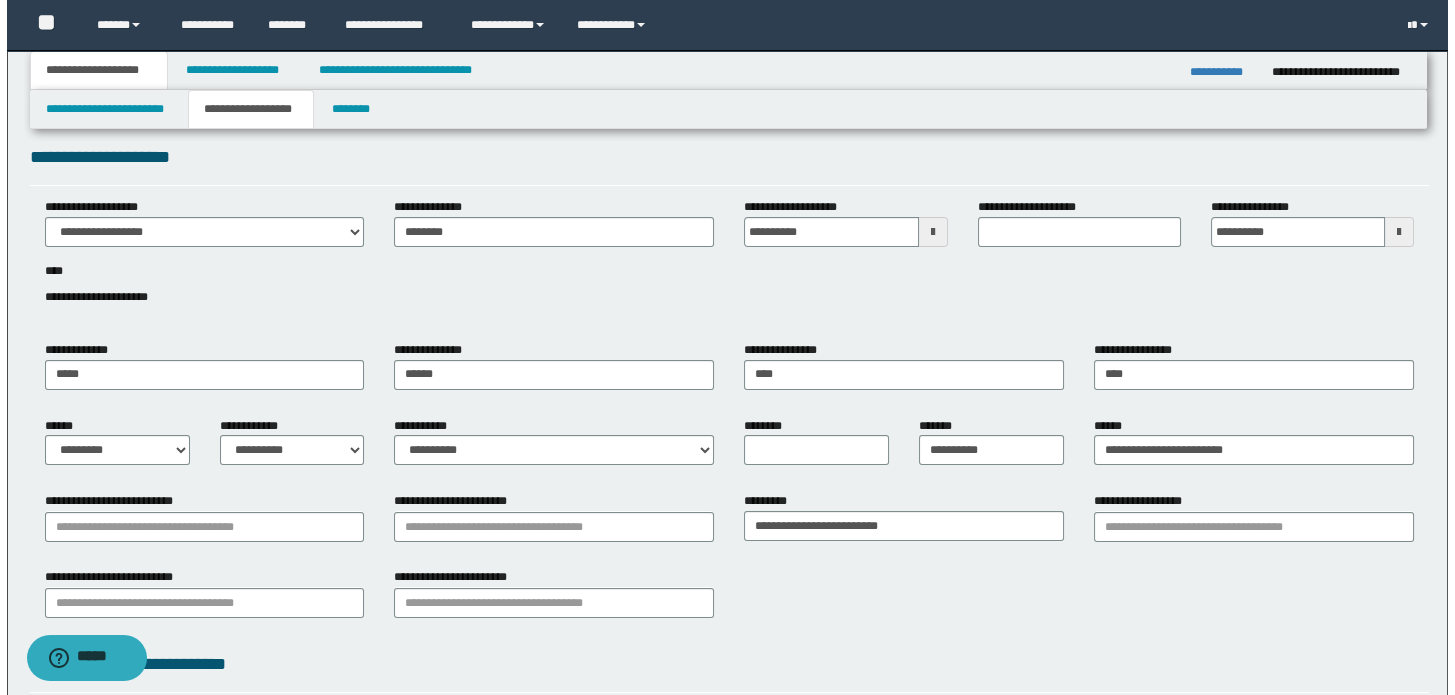 scroll, scrollTop: 0, scrollLeft: 0, axis: both 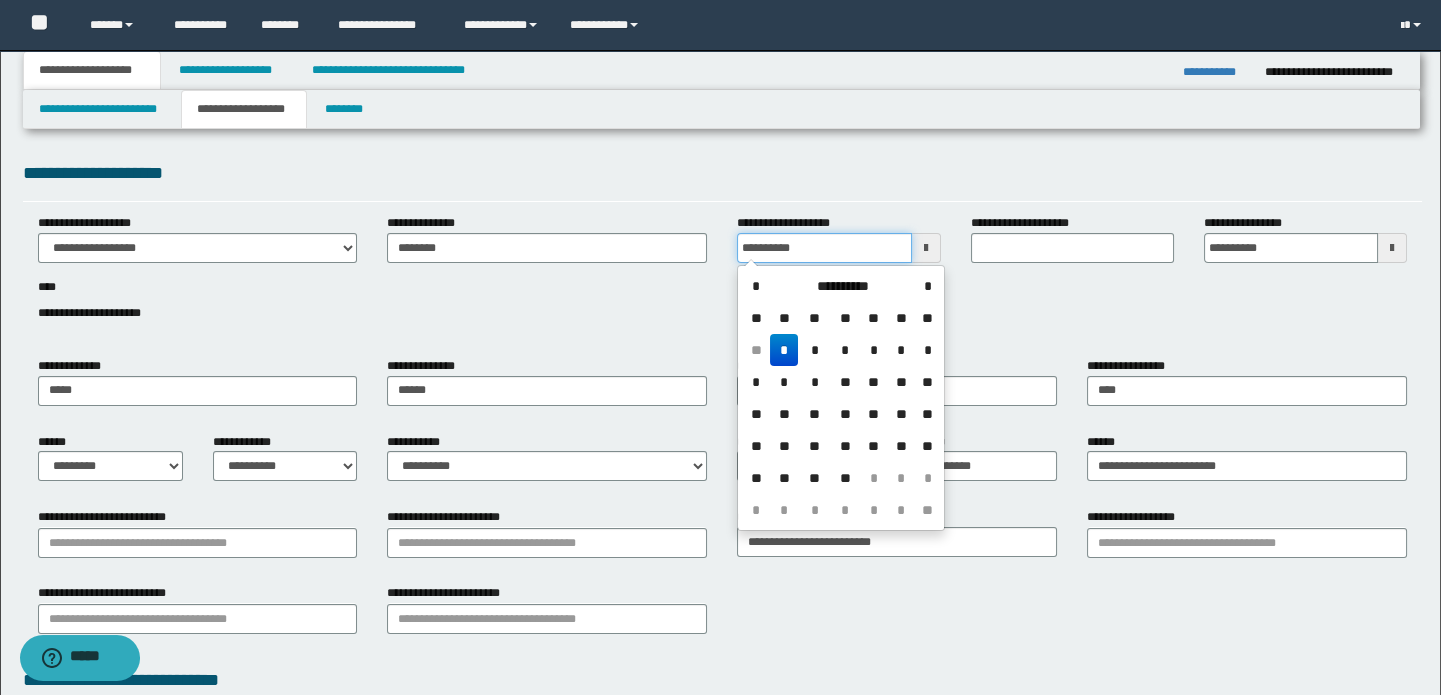 drag, startPoint x: 826, startPoint y: 244, endPoint x: 390, endPoint y: 239, distance: 436.02866 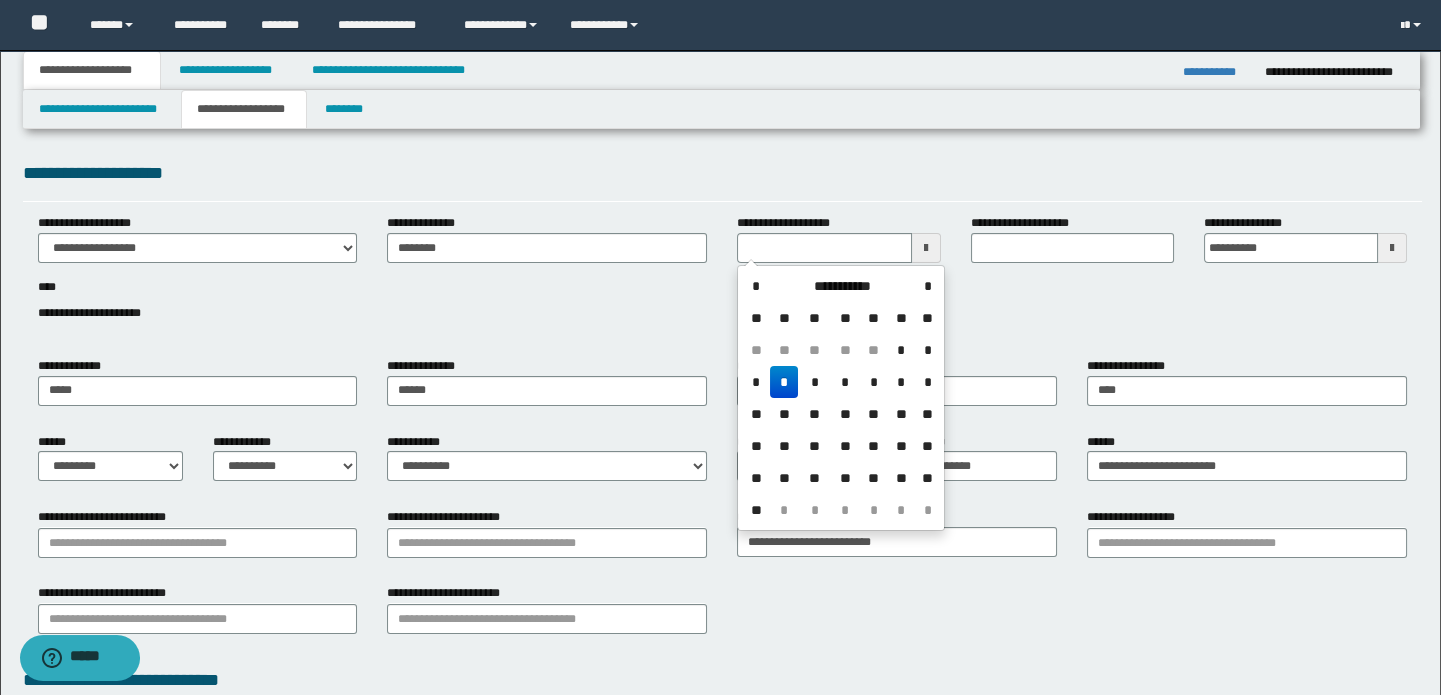 type 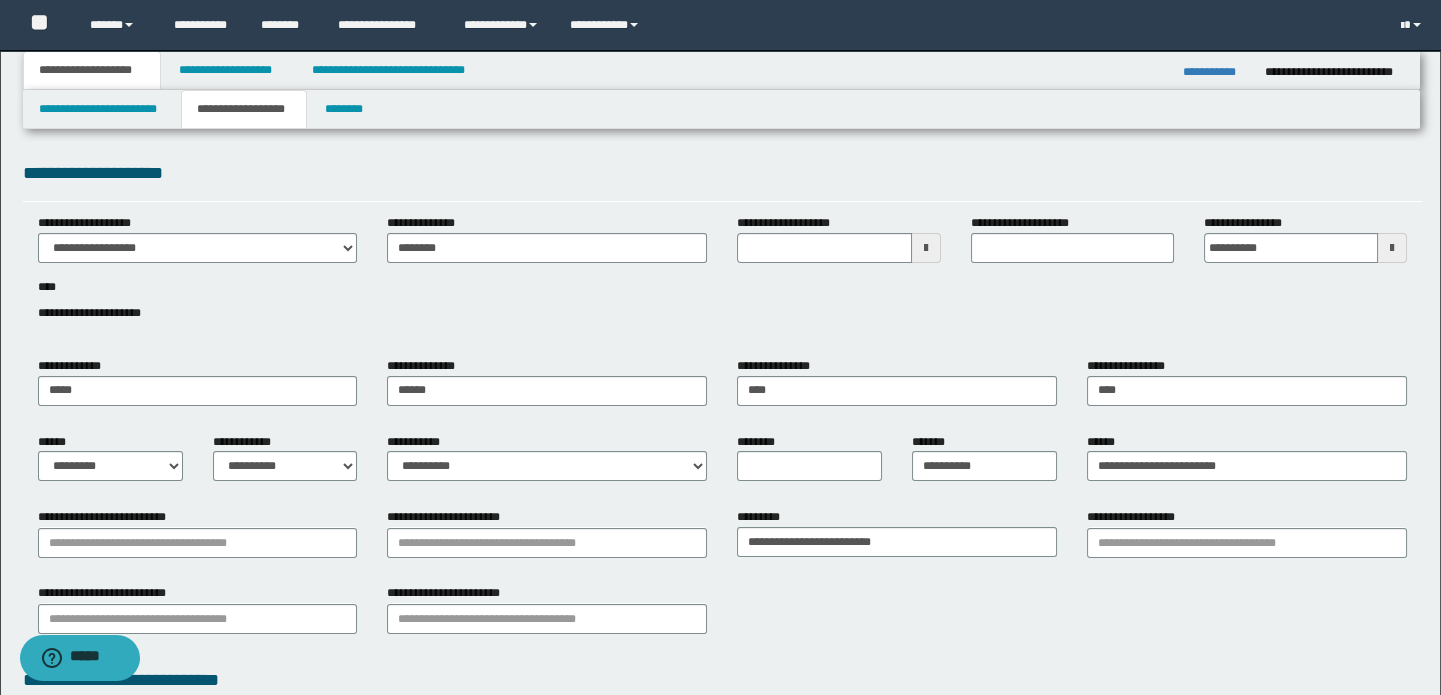 click on "**********" at bounding box center (723, 578) 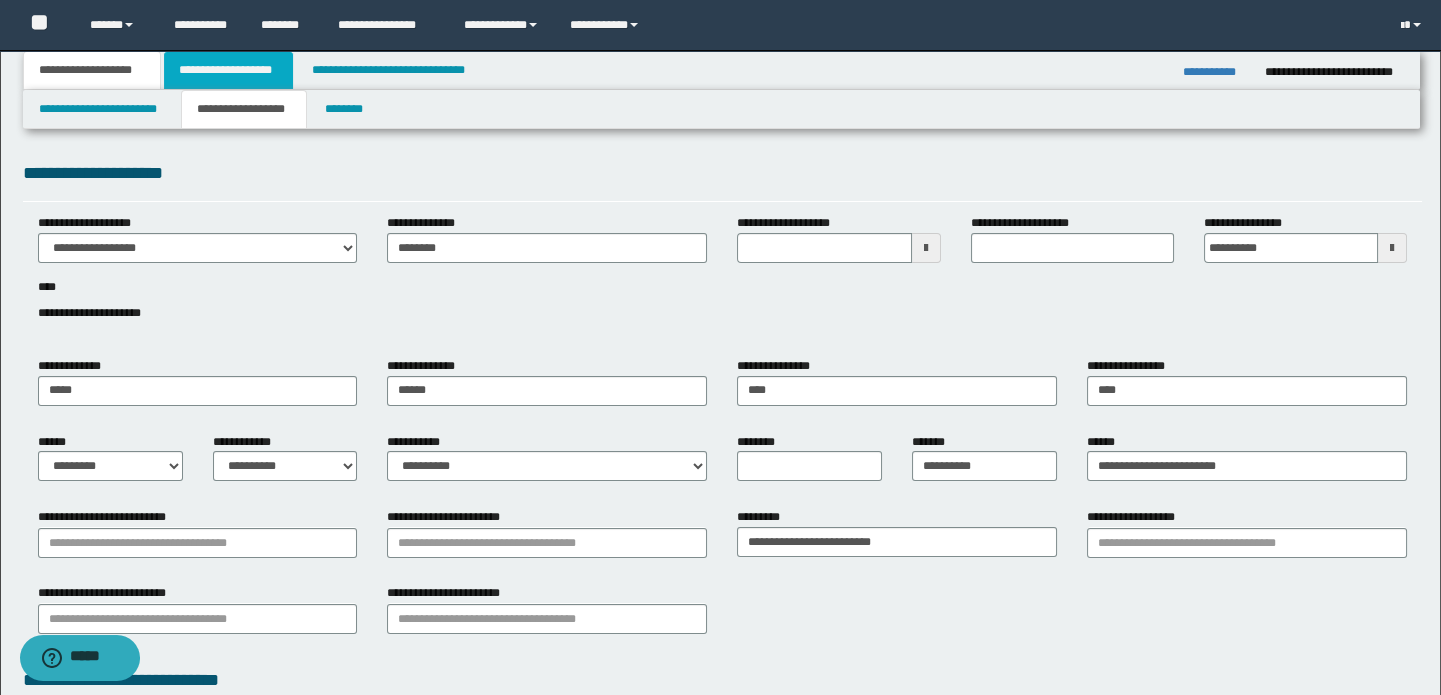 click on "**********" at bounding box center [228, 70] 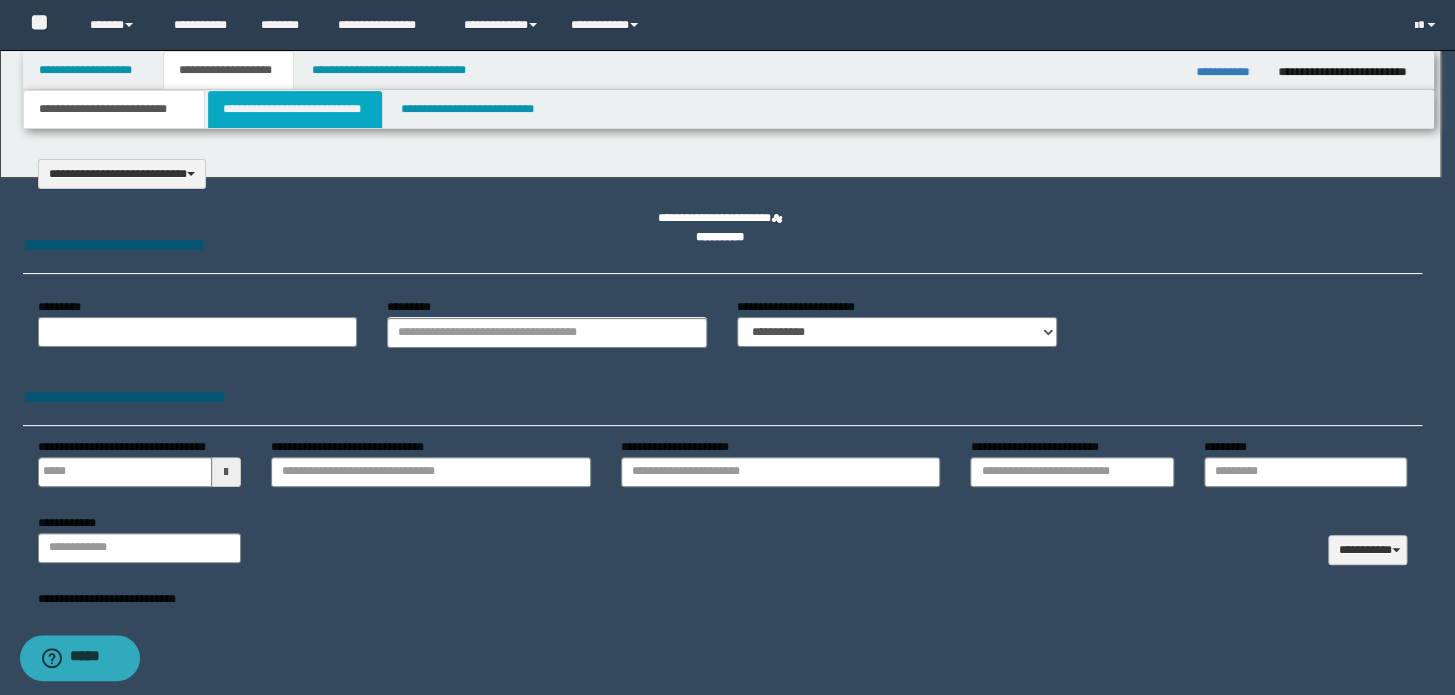 select on "*" 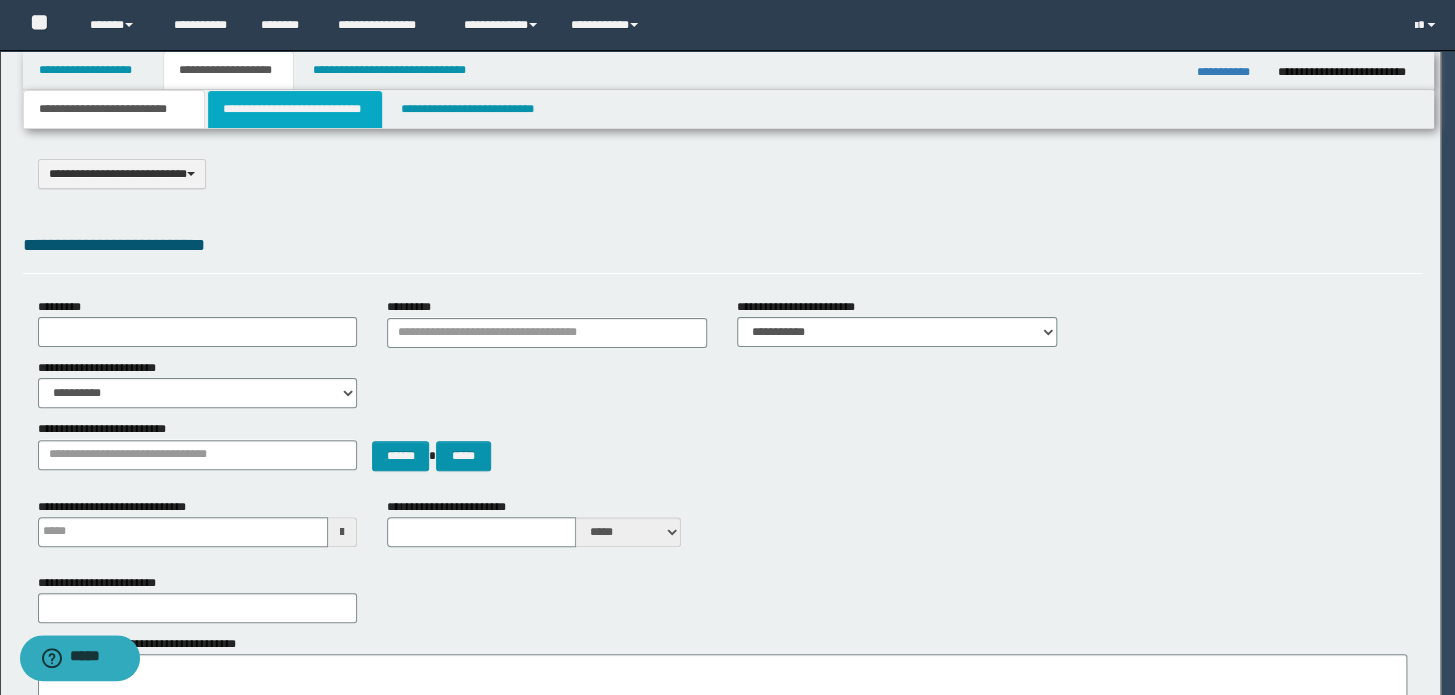click on "**********" at bounding box center (294, 109) 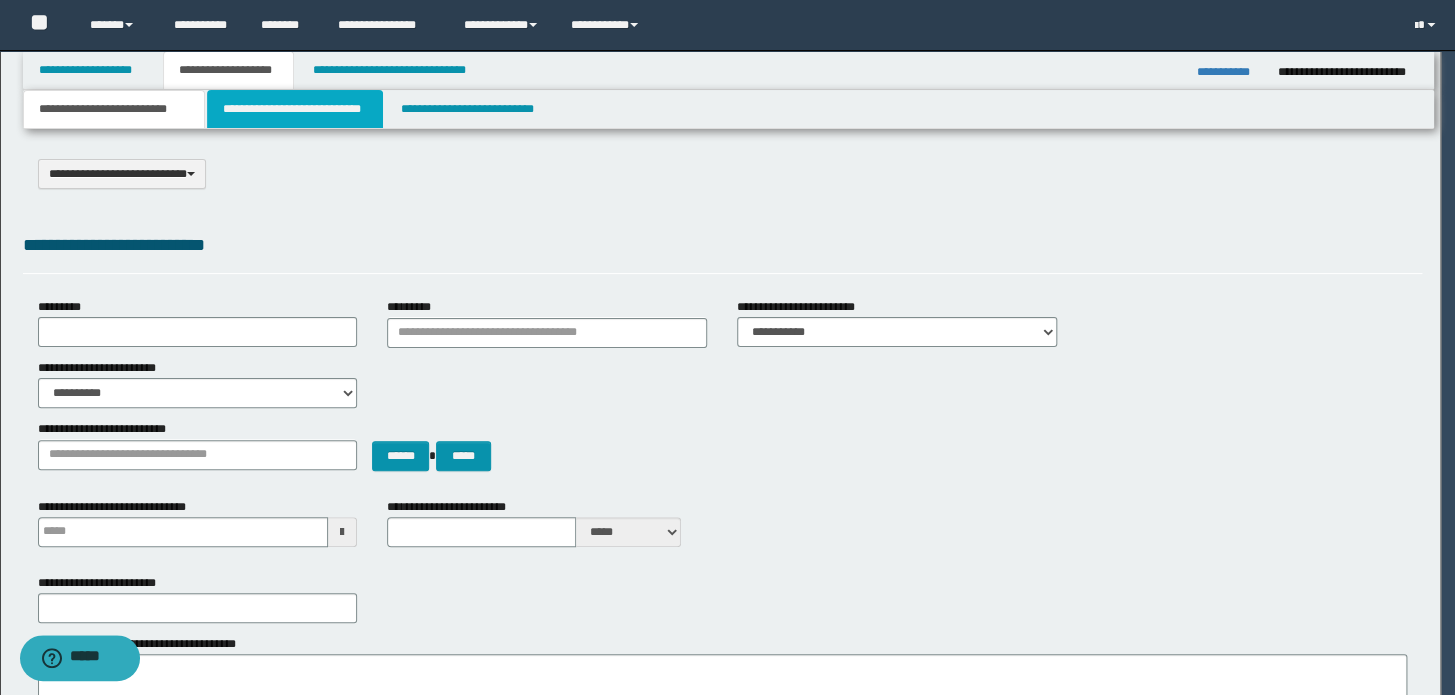 scroll, scrollTop: 0, scrollLeft: 0, axis: both 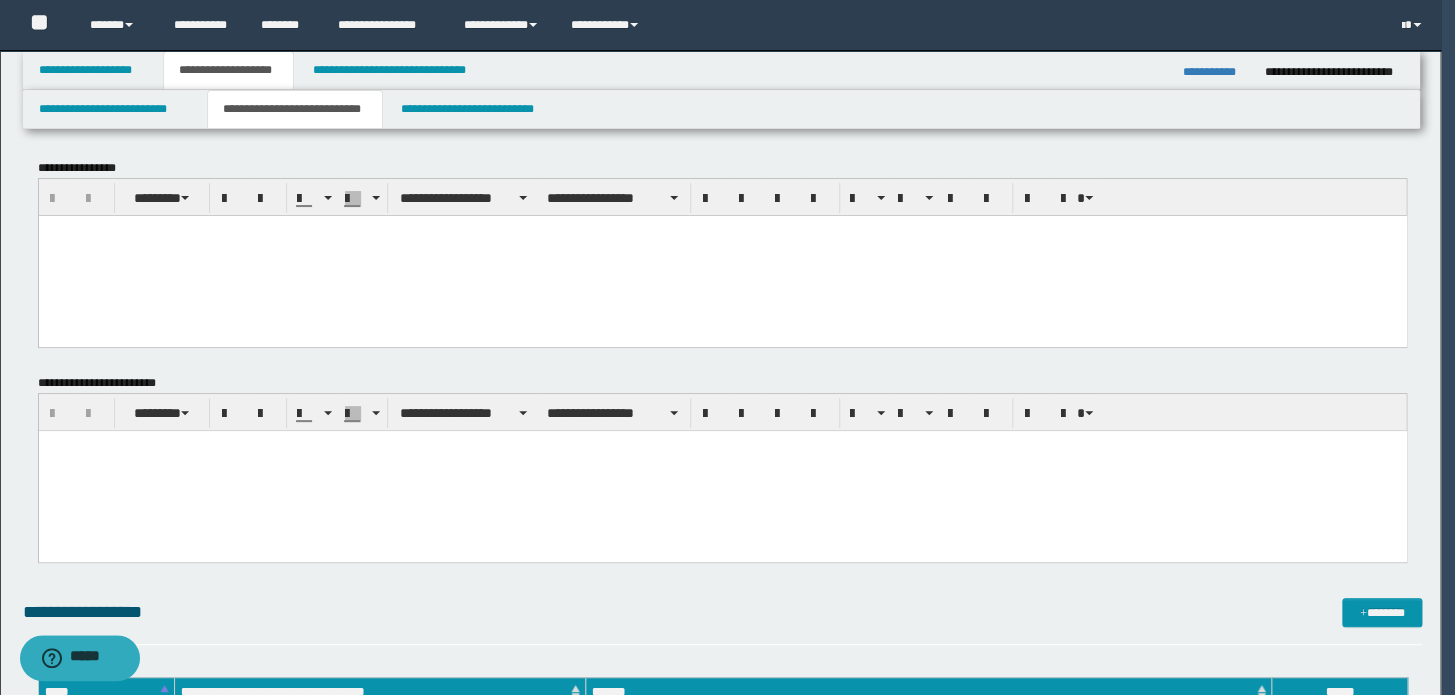 click at bounding box center [722, 255] 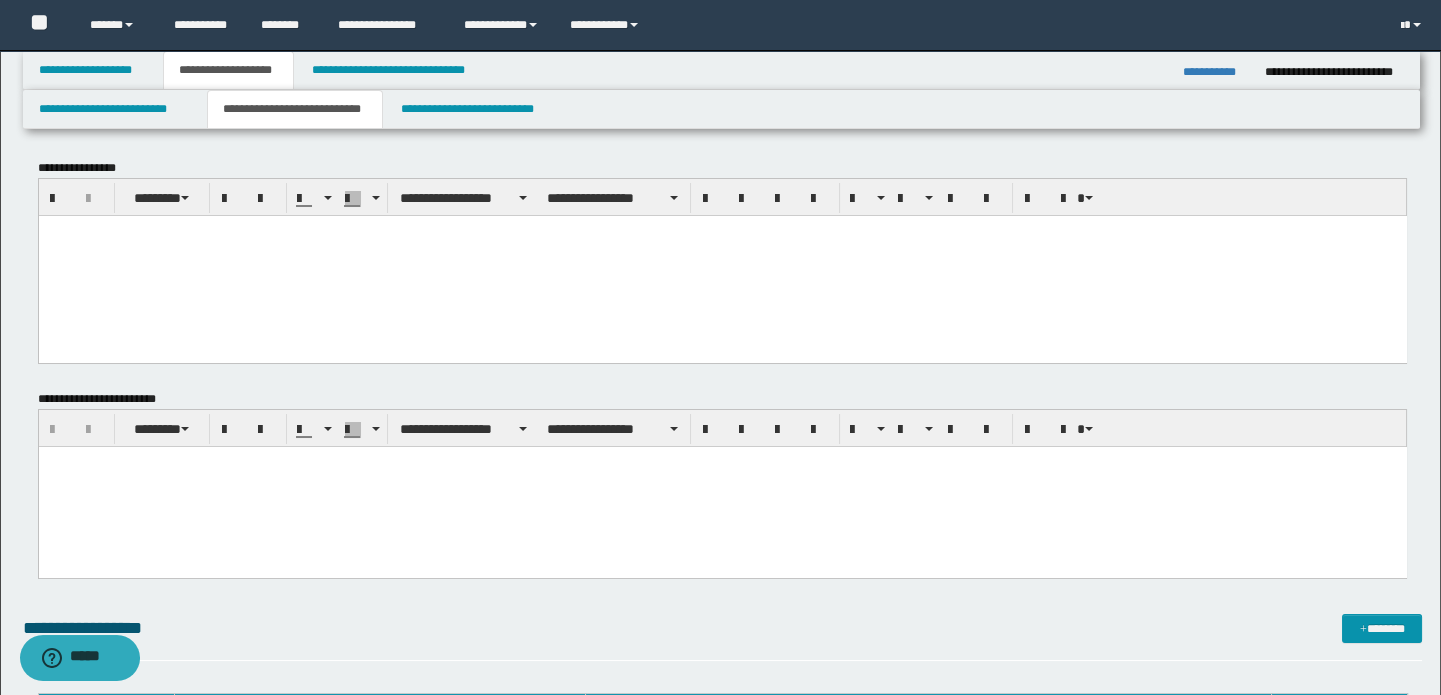 paste 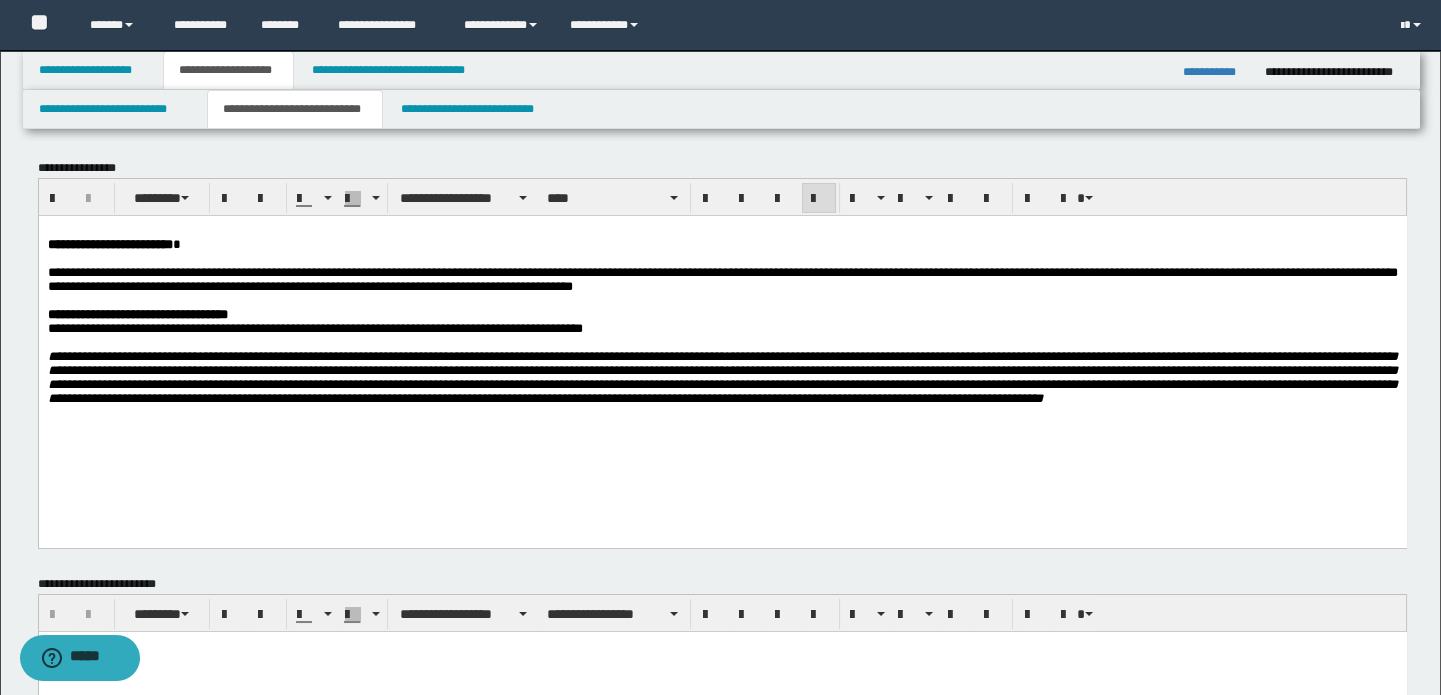 click on "**********" at bounding box center (722, 244) 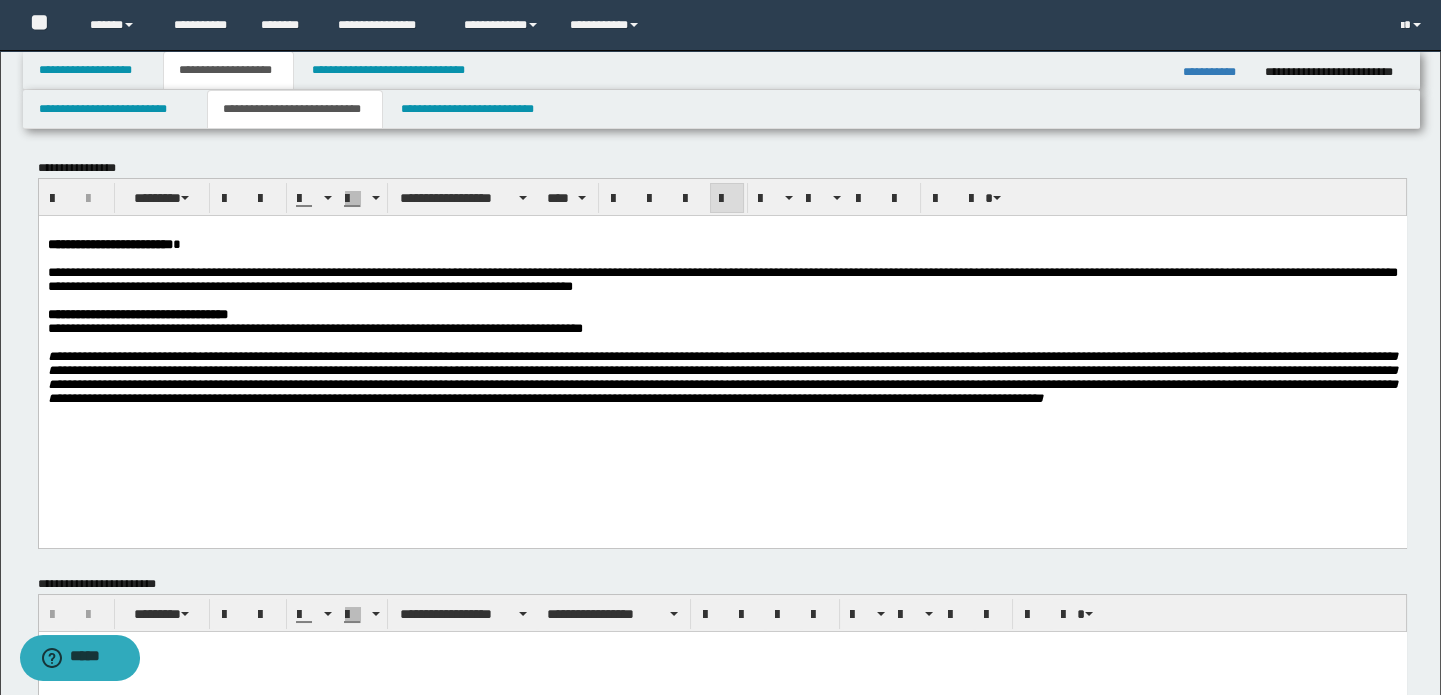 click on "**********" at bounding box center [722, 376] 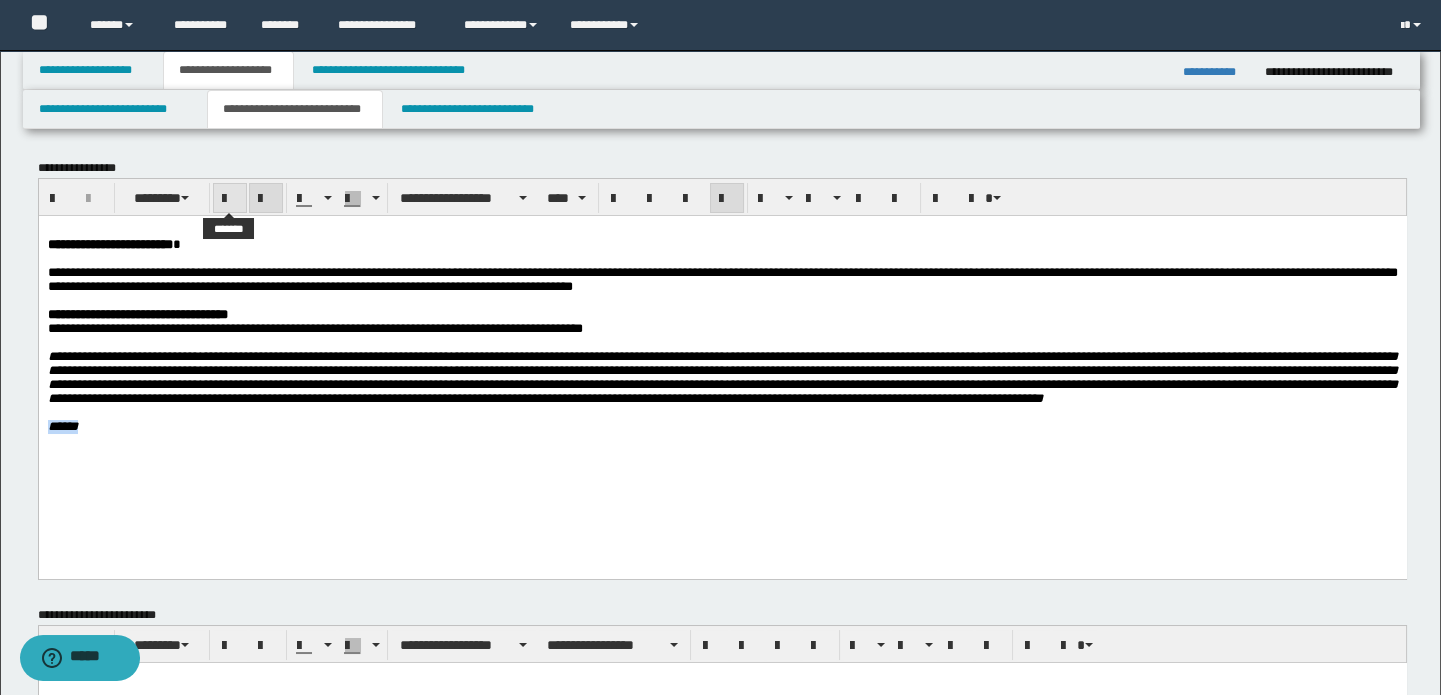 click at bounding box center [230, 198] 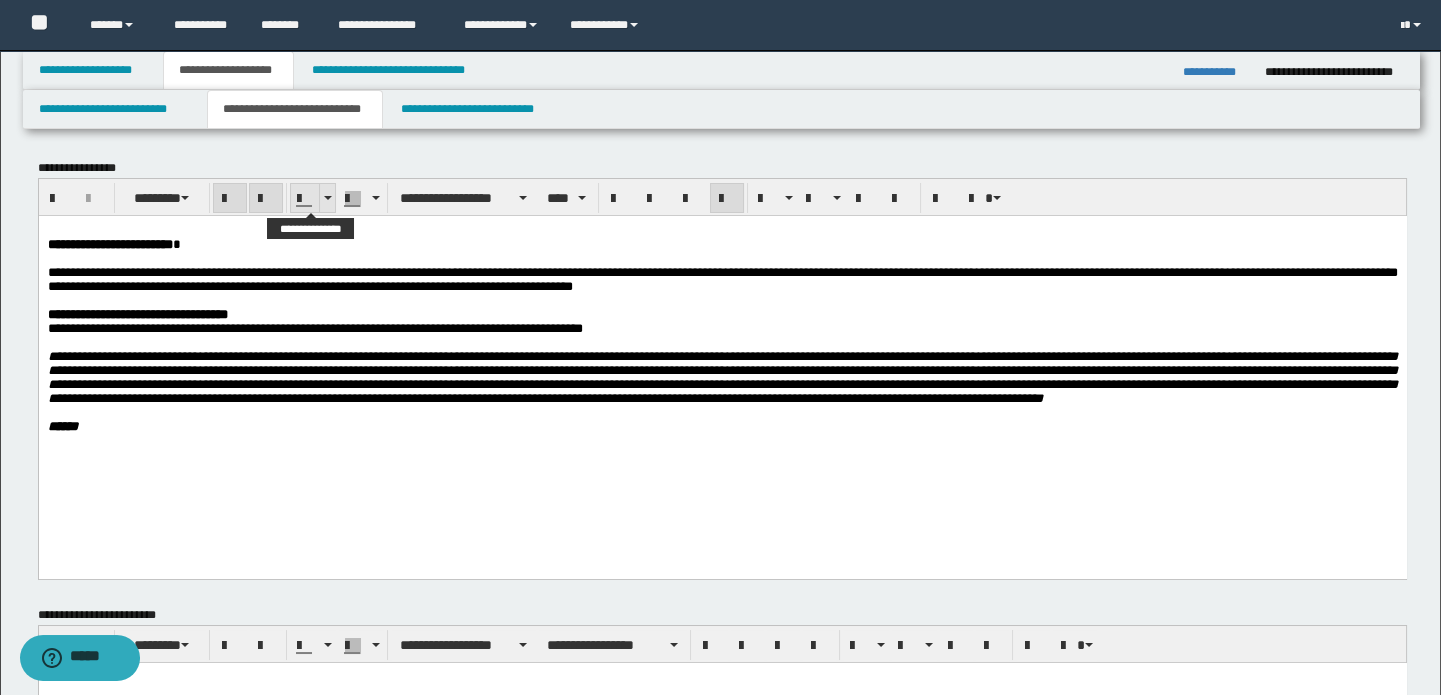 click at bounding box center (327, 198) 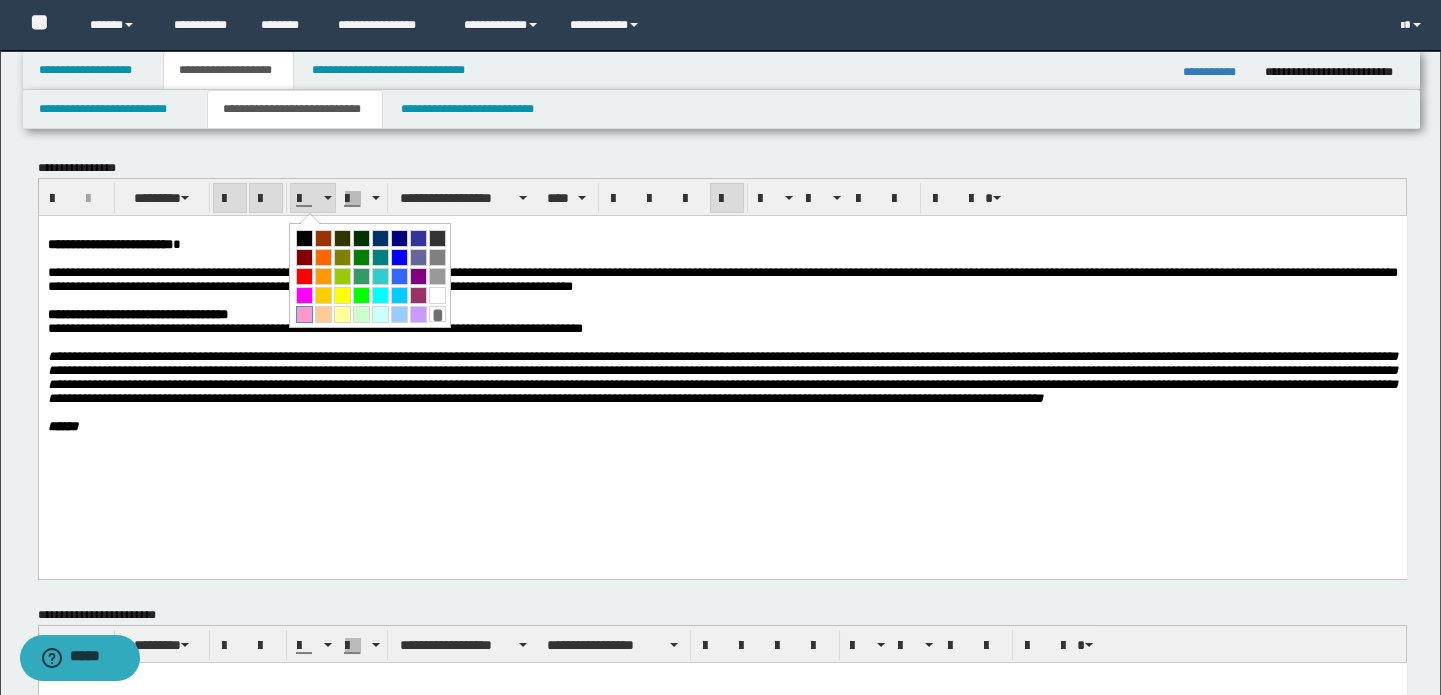drag, startPoint x: 309, startPoint y: 307, endPoint x: 477, endPoint y: 9, distance: 342.09357 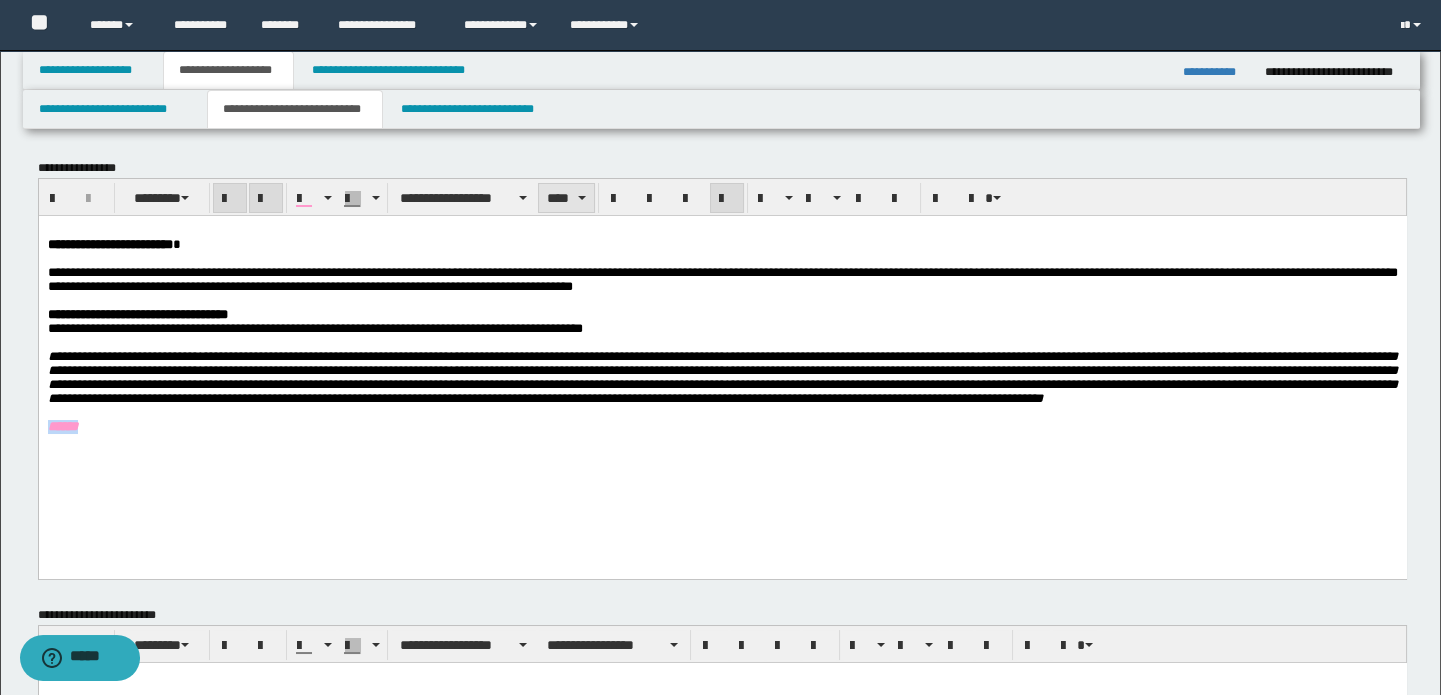 click on "****" at bounding box center [566, 198] 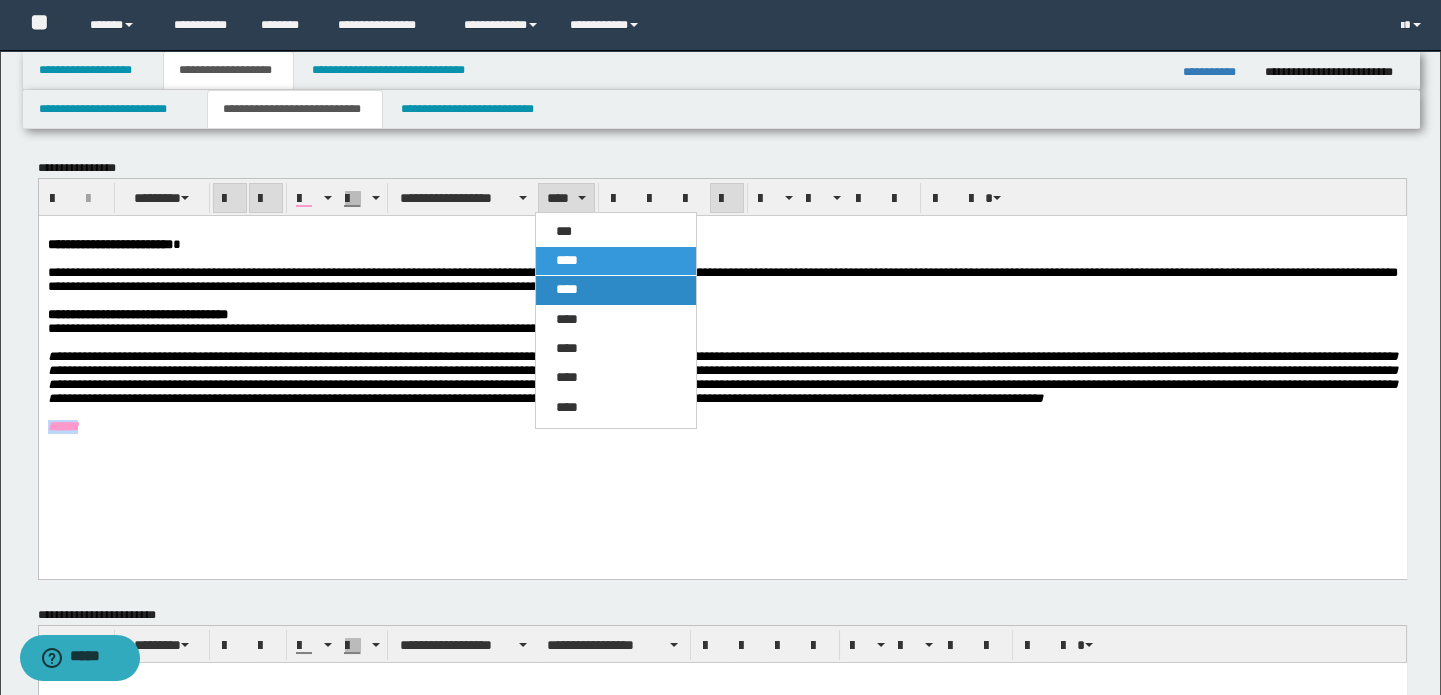 click on "****" at bounding box center (616, 290) 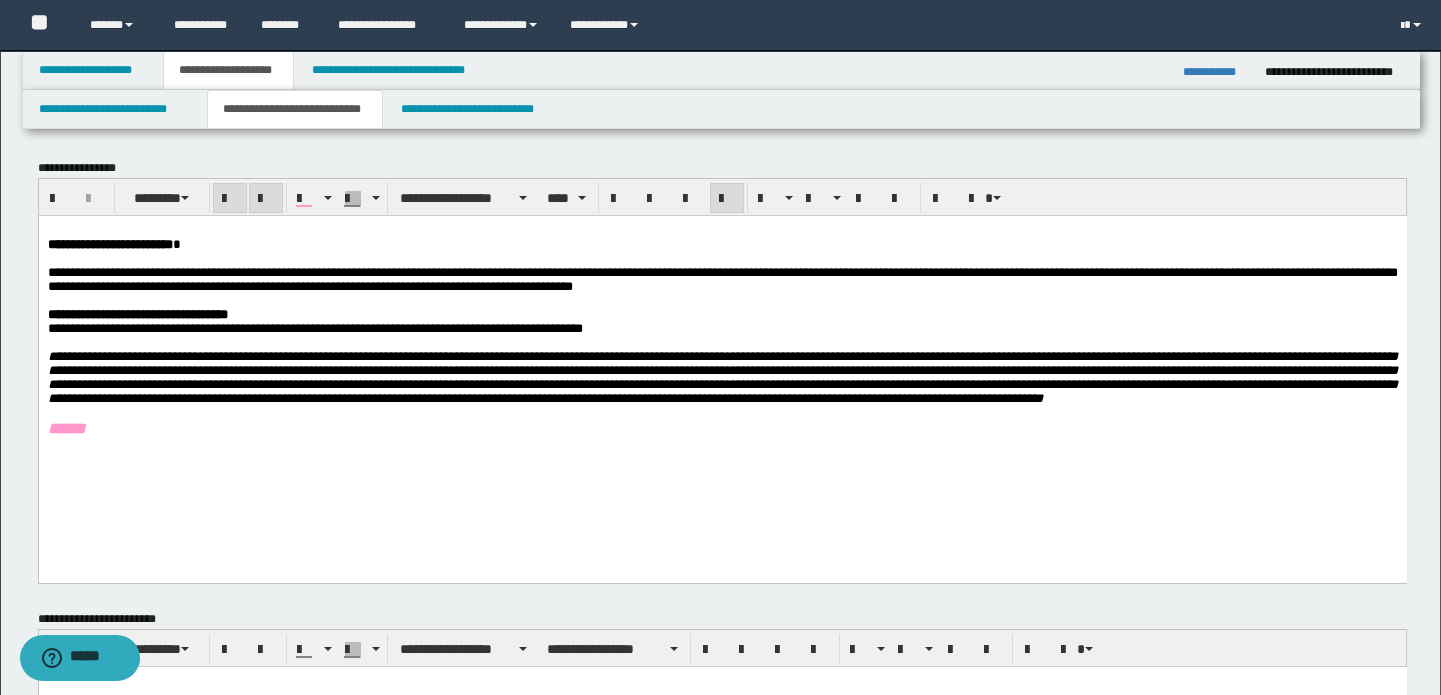 click on "**********" at bounding box center [722, 354] 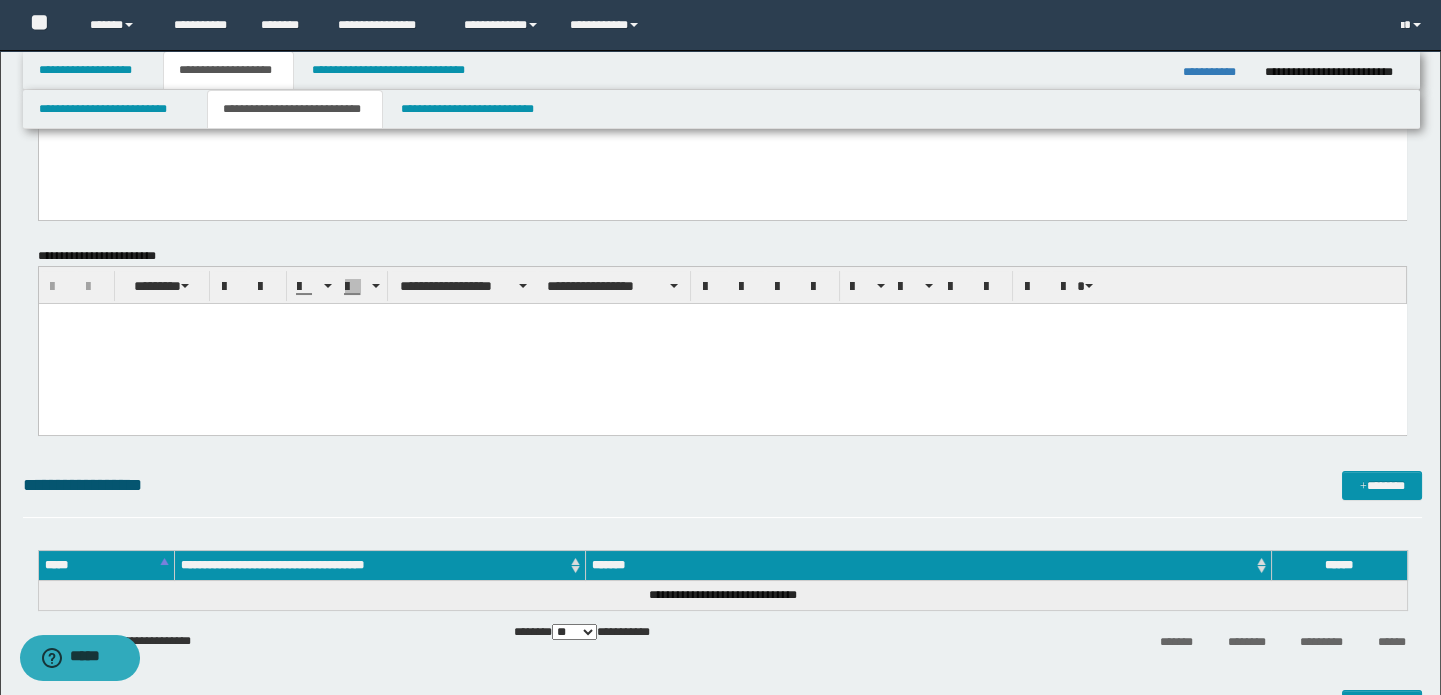 click at bounding box center (722, 344) 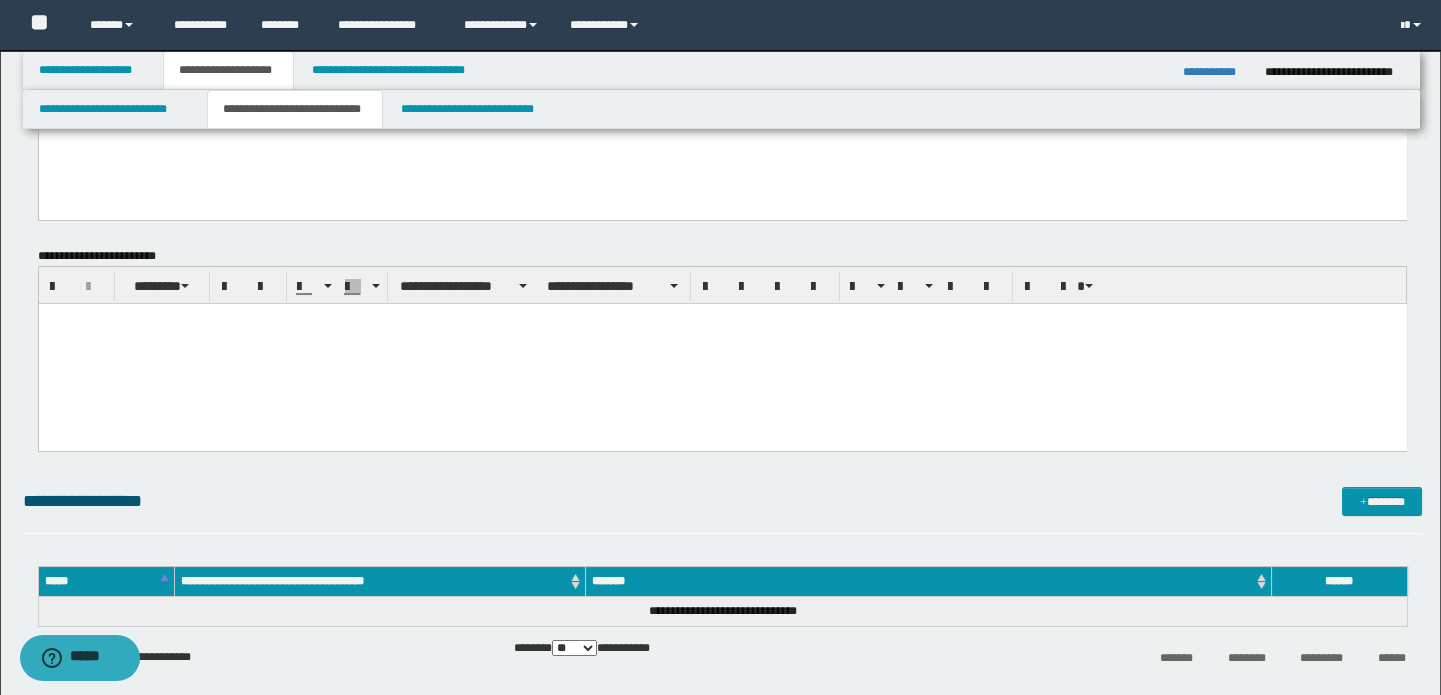 paste 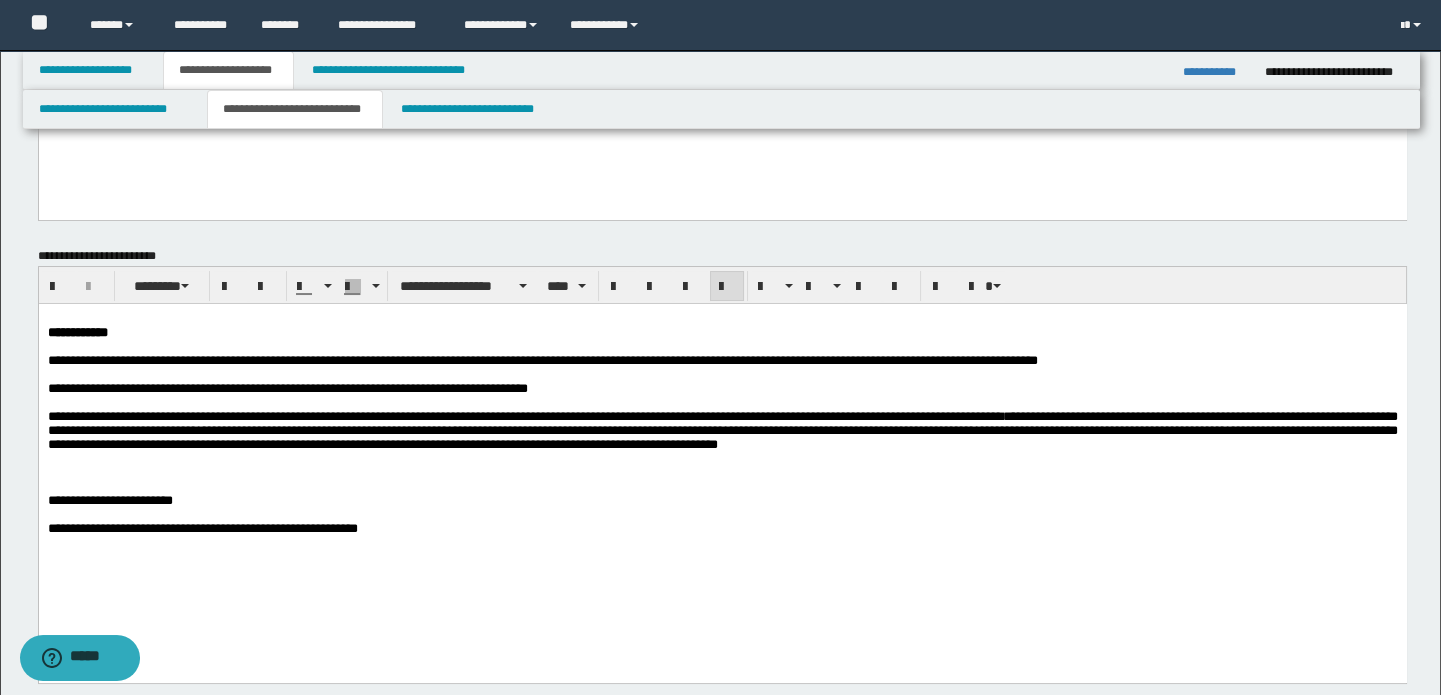 click on "**********" at bounding box center (109, 500) 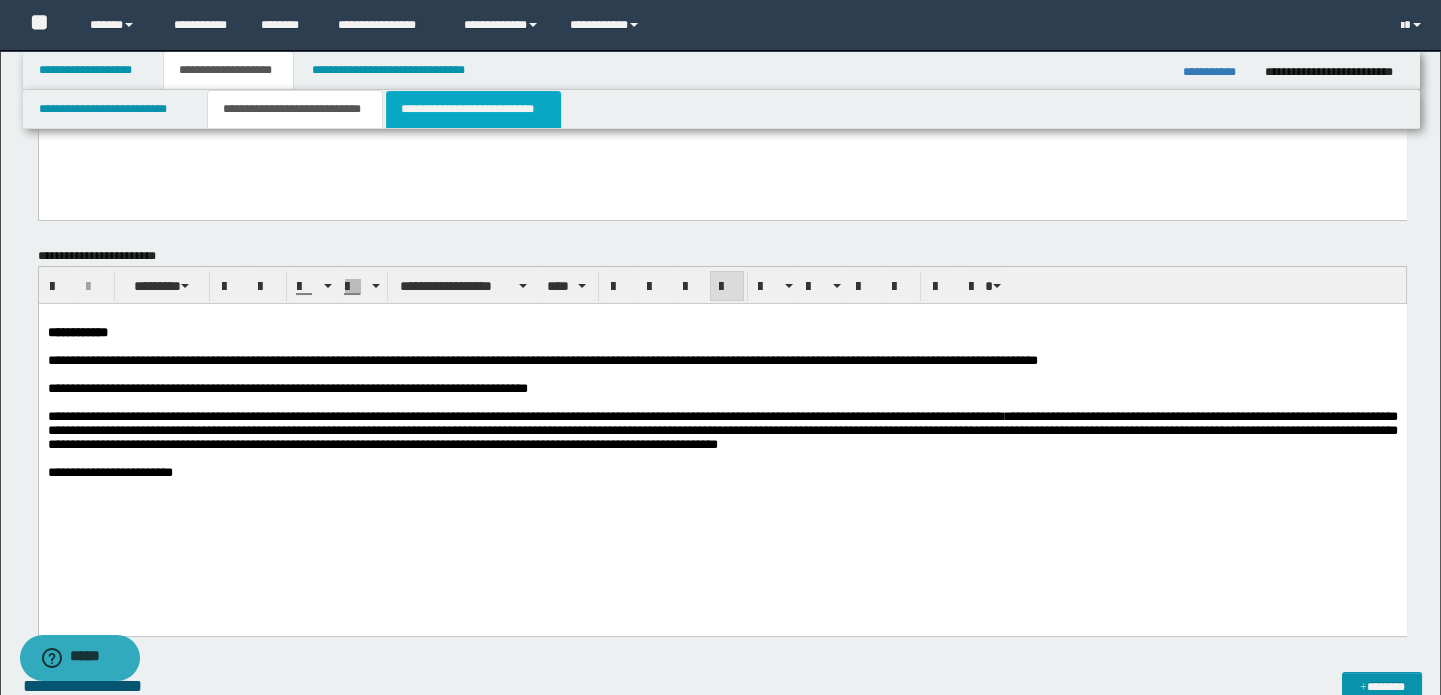 click on "**********" at bounding box center [473, 109] 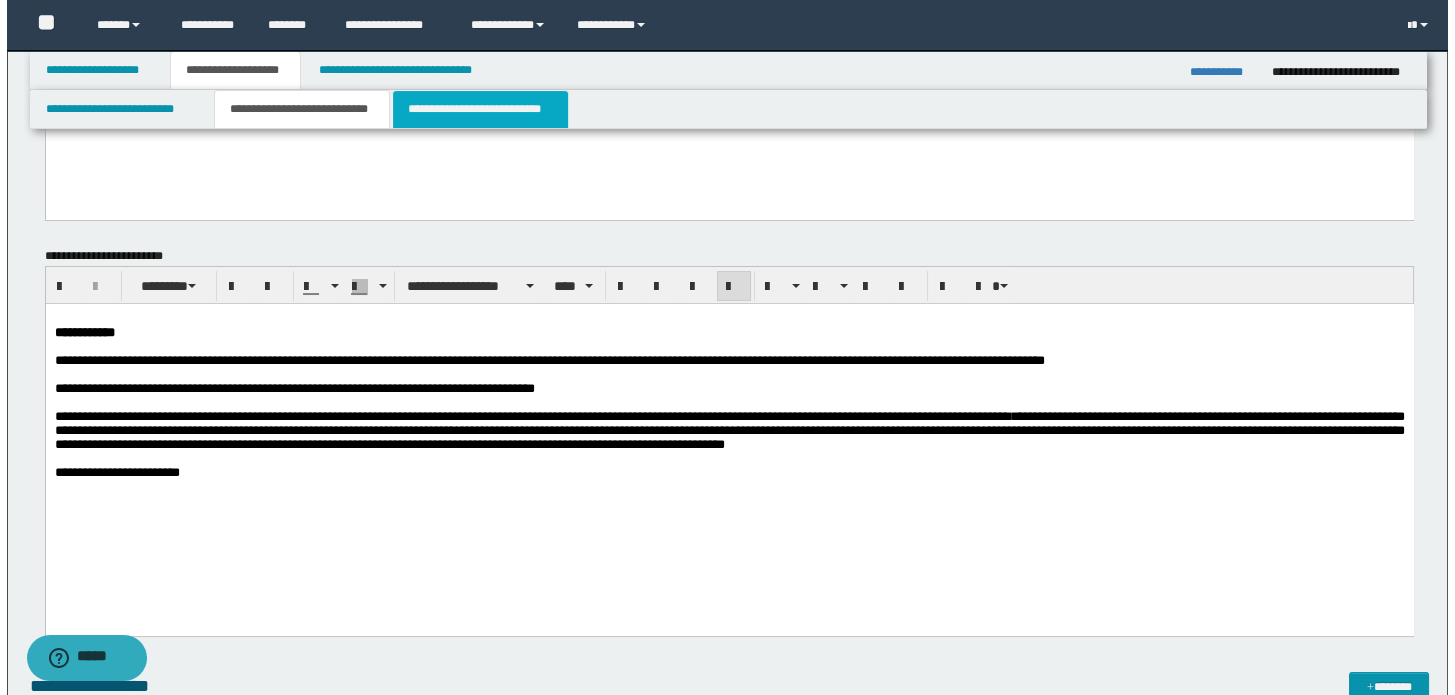 scroll, scrollTop: 0, scrollLeft: 0, axis: both 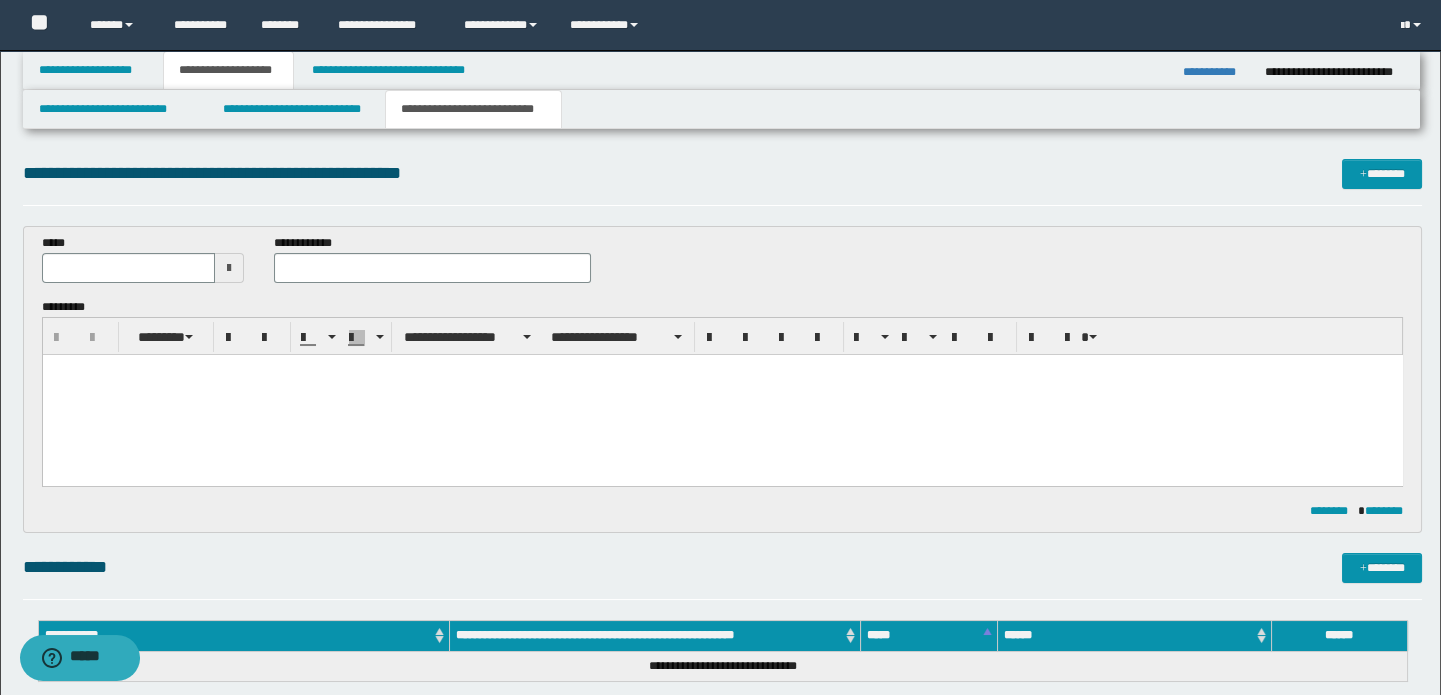 click at bounding box center [229, 268] 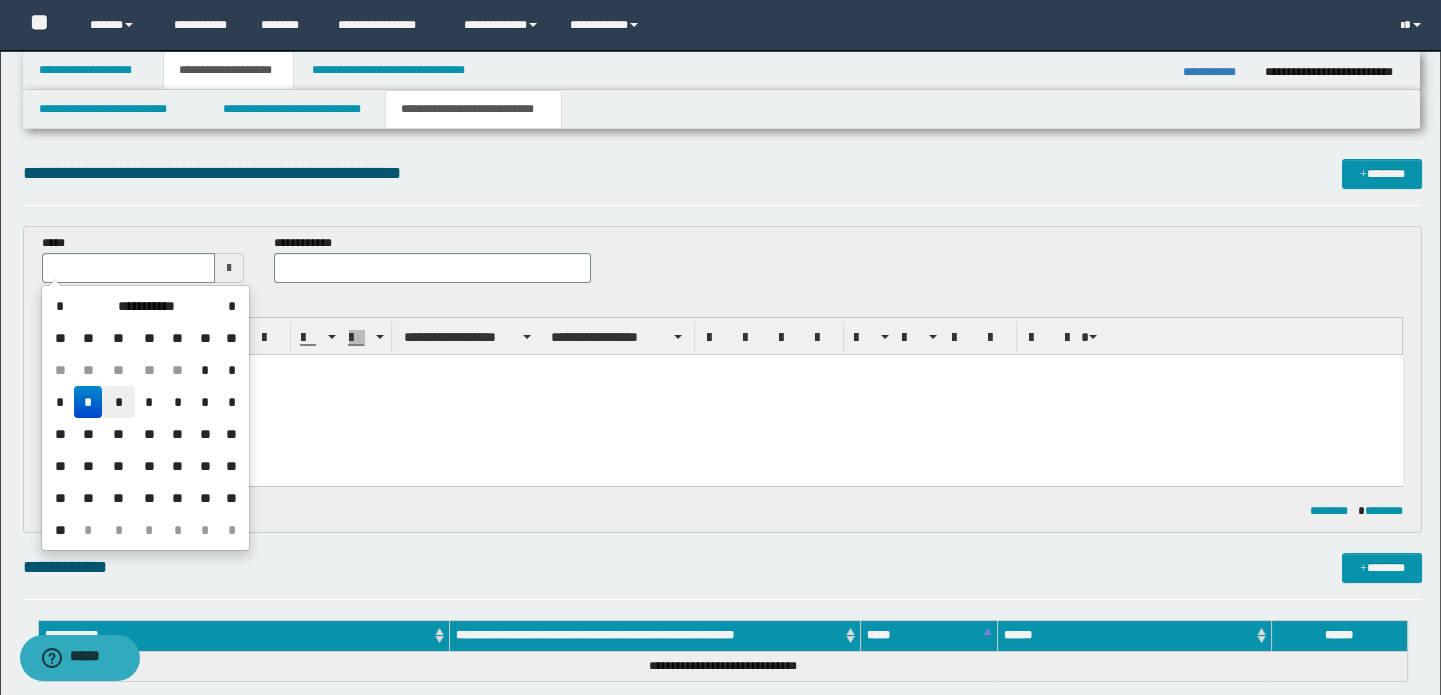 click on "*" at bounding box center (118, 402) 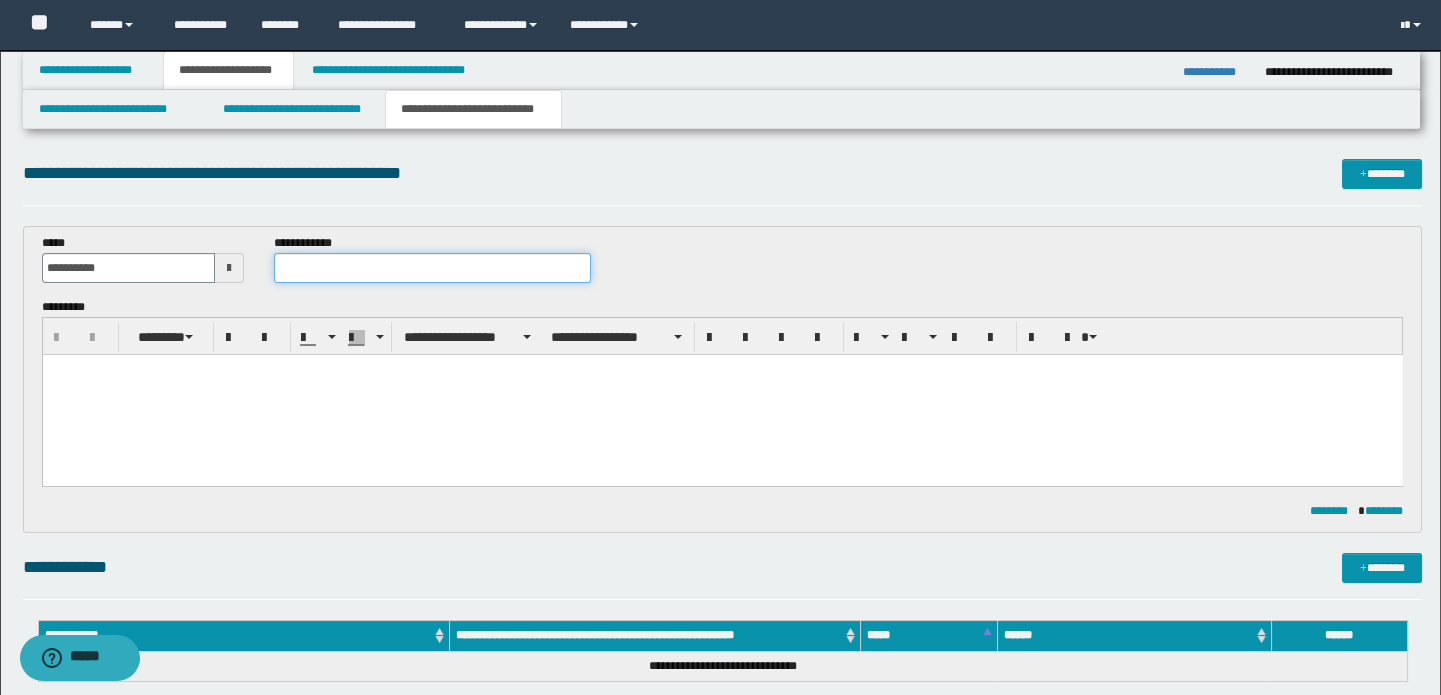 click at bounding box center (433, 268) 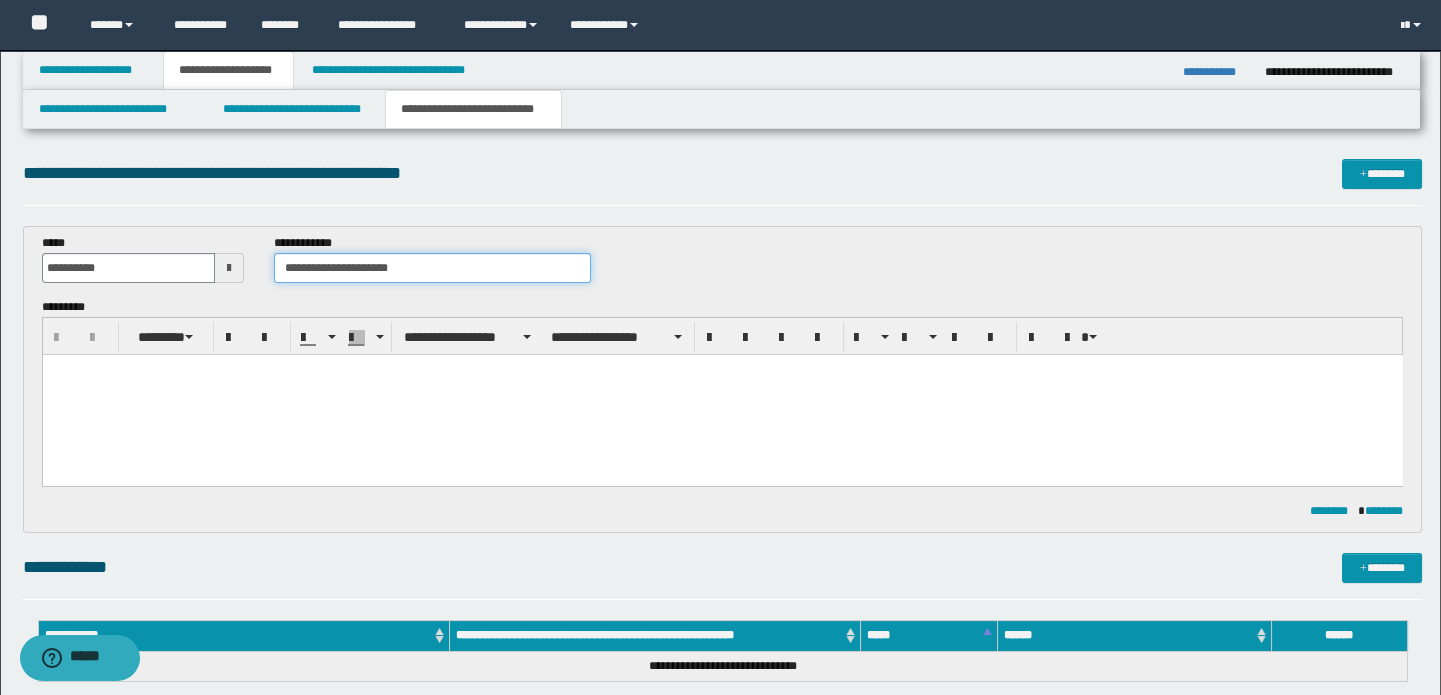 type on "**********" 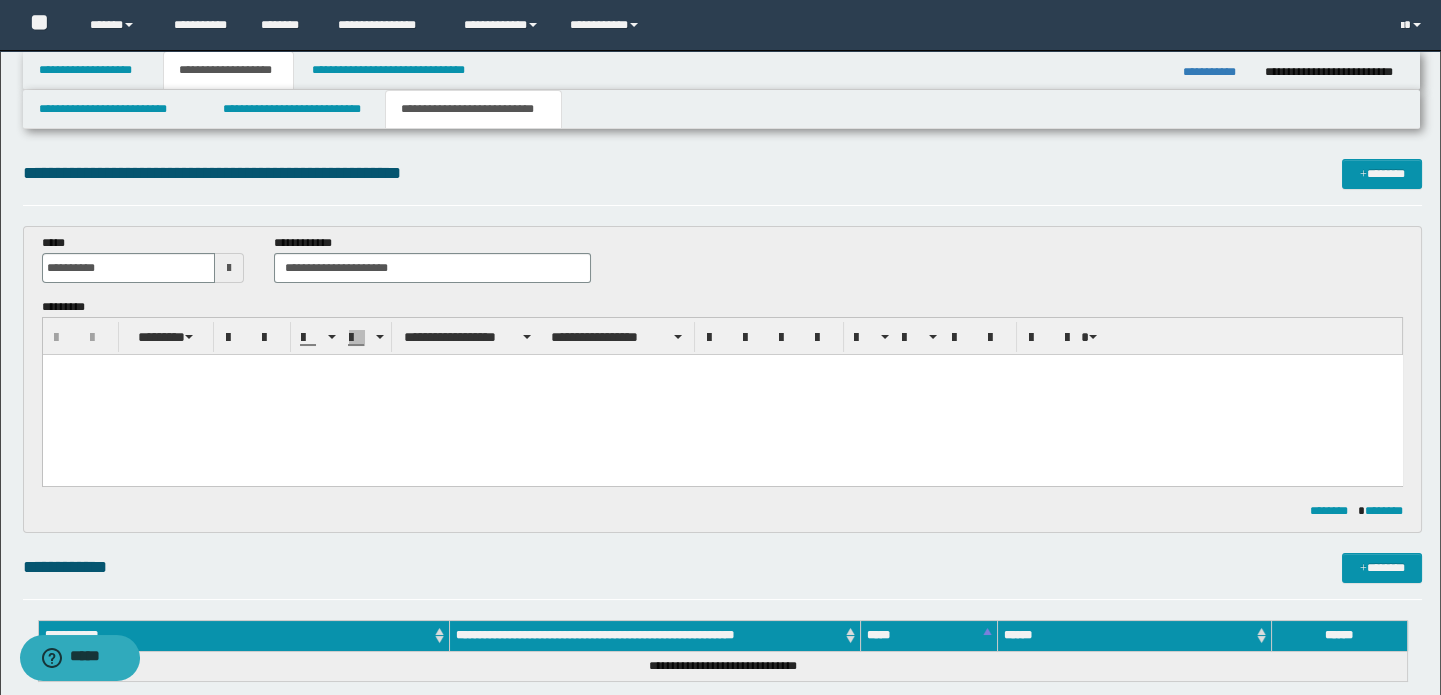 click at bounding box center [722, 370] 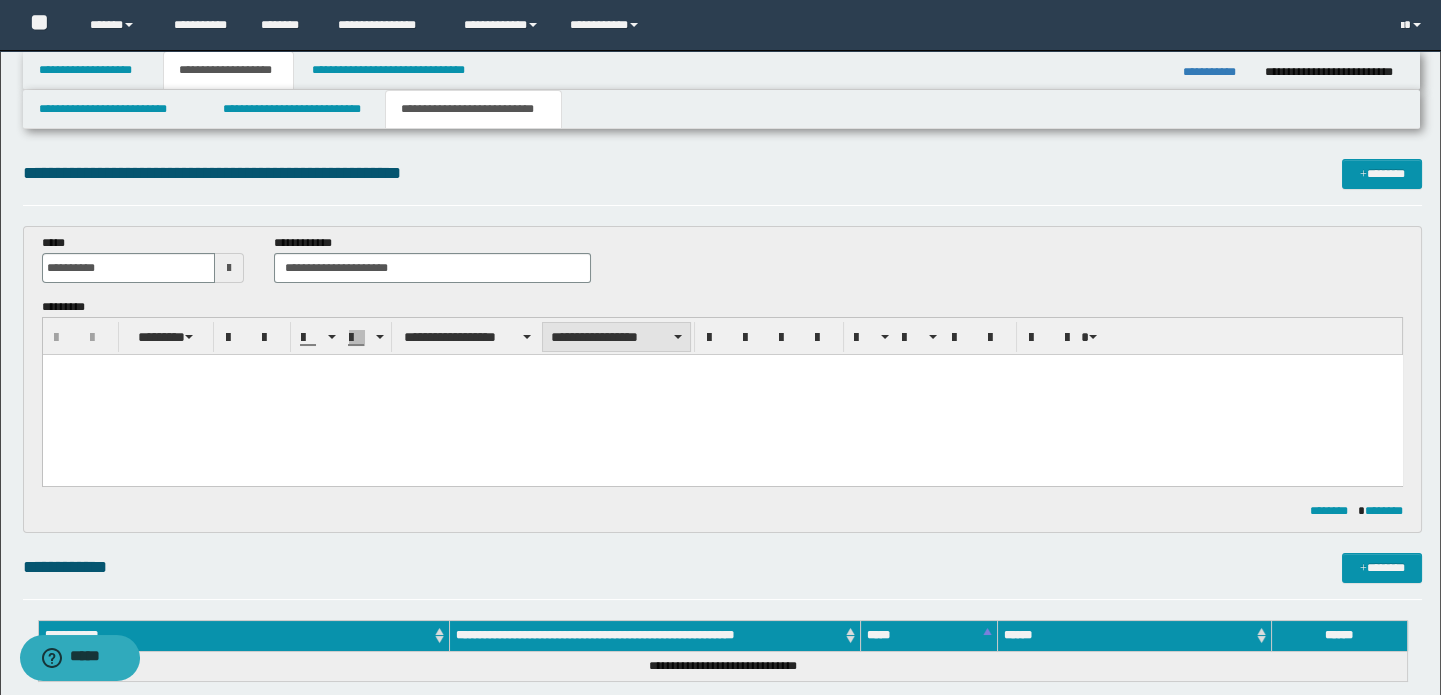 type 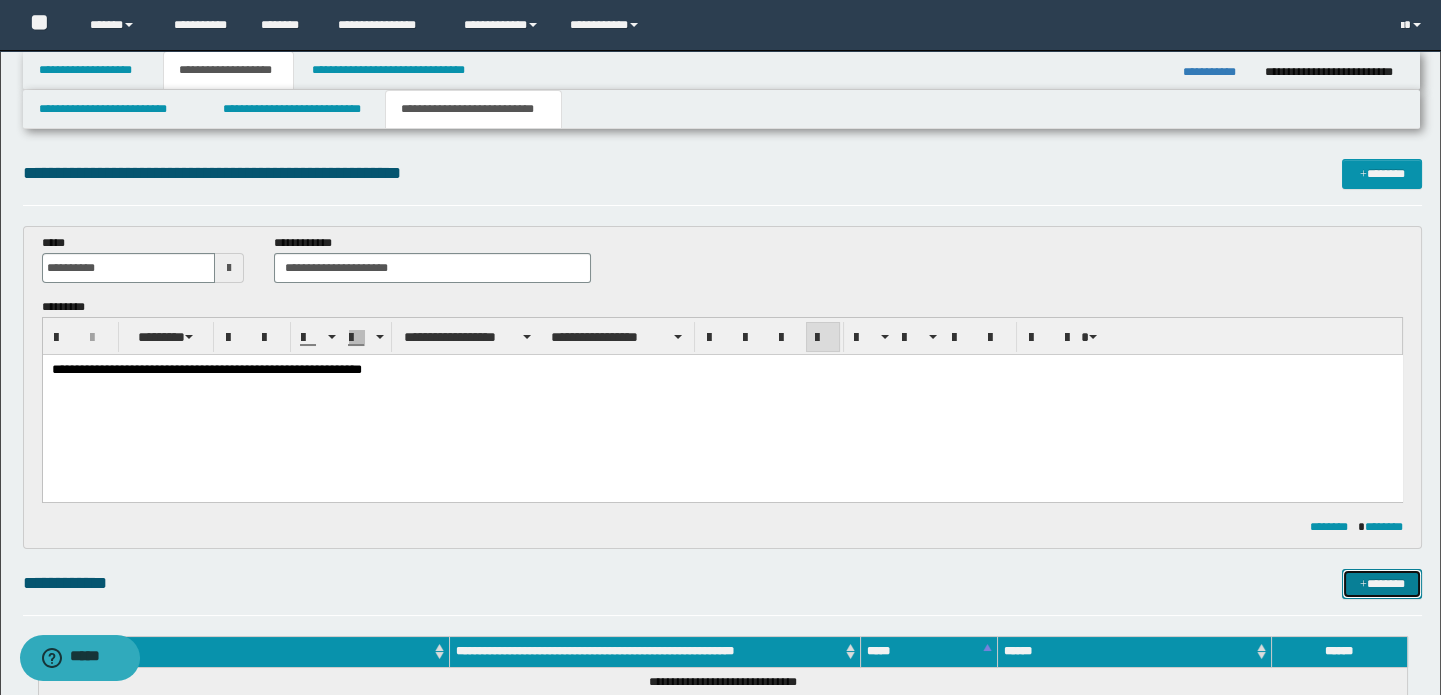 click on "*******" at bounding box center (1382, 584) 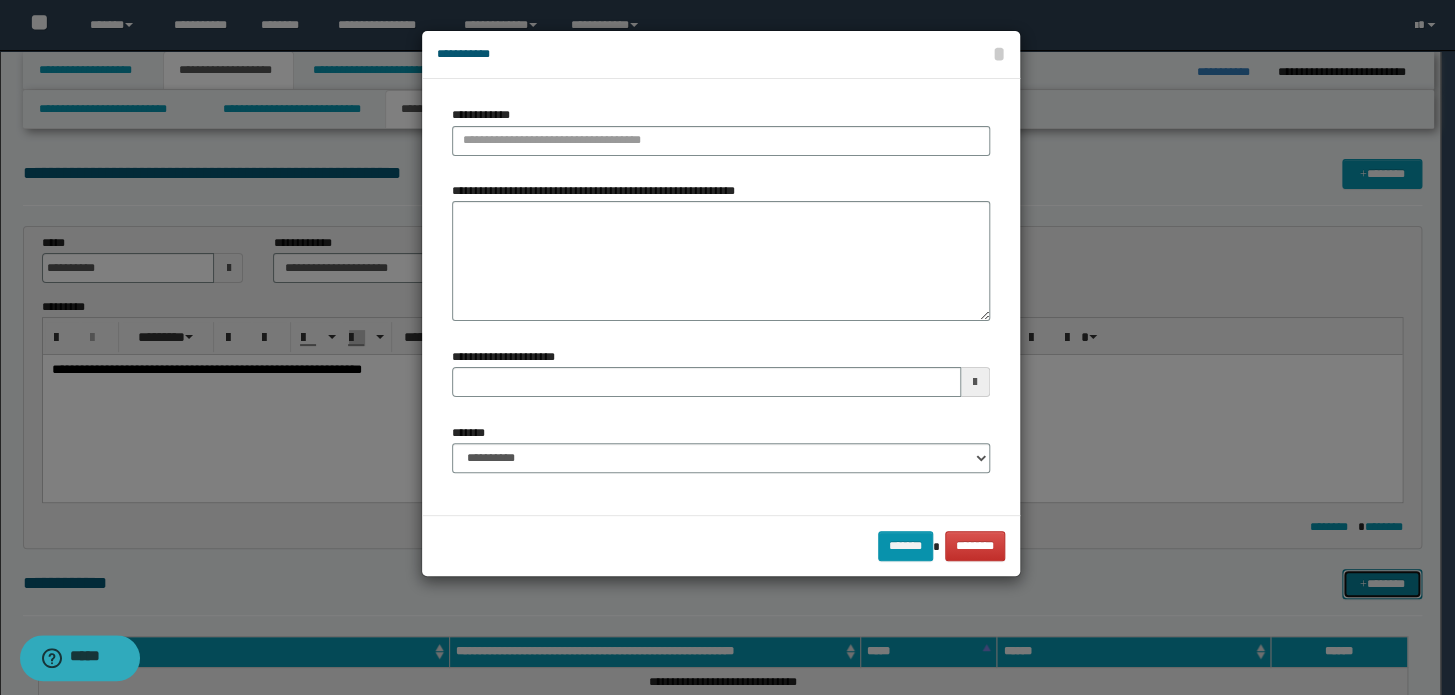 type 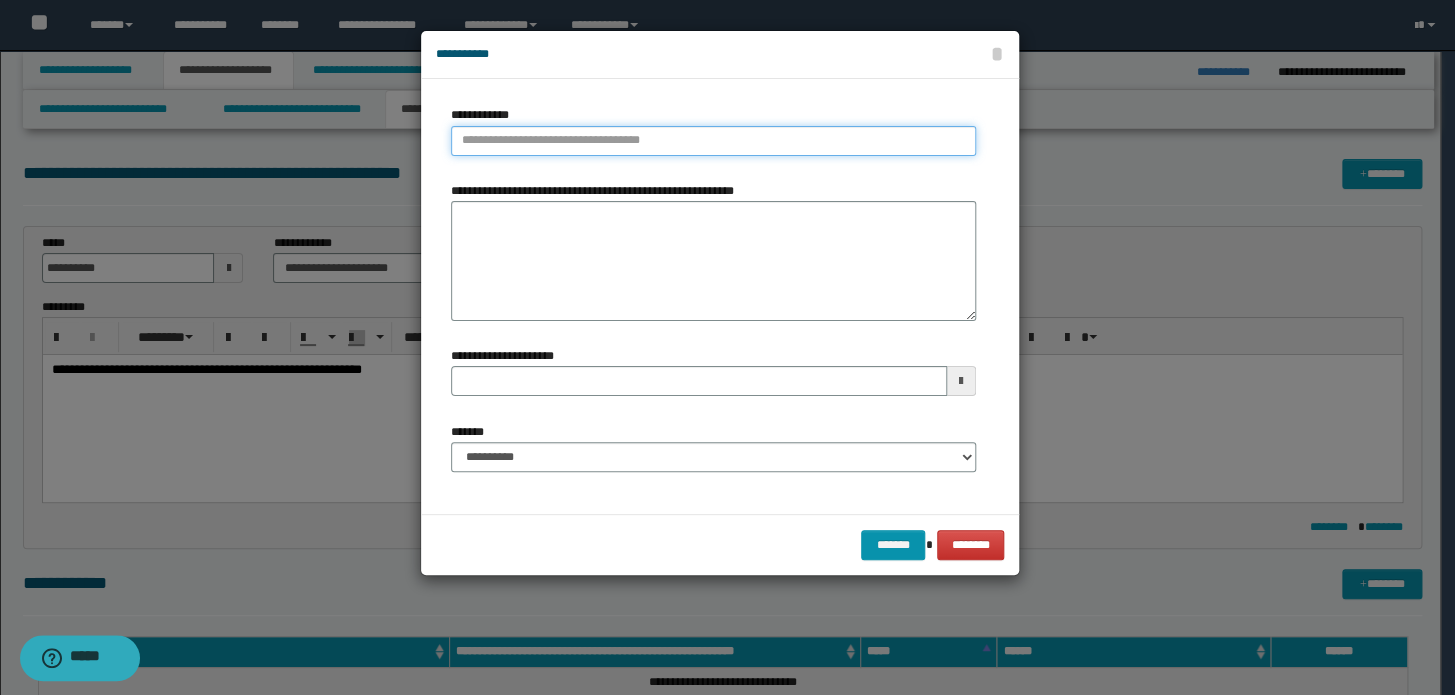 click on "**********" at bounding box center (713, 141) 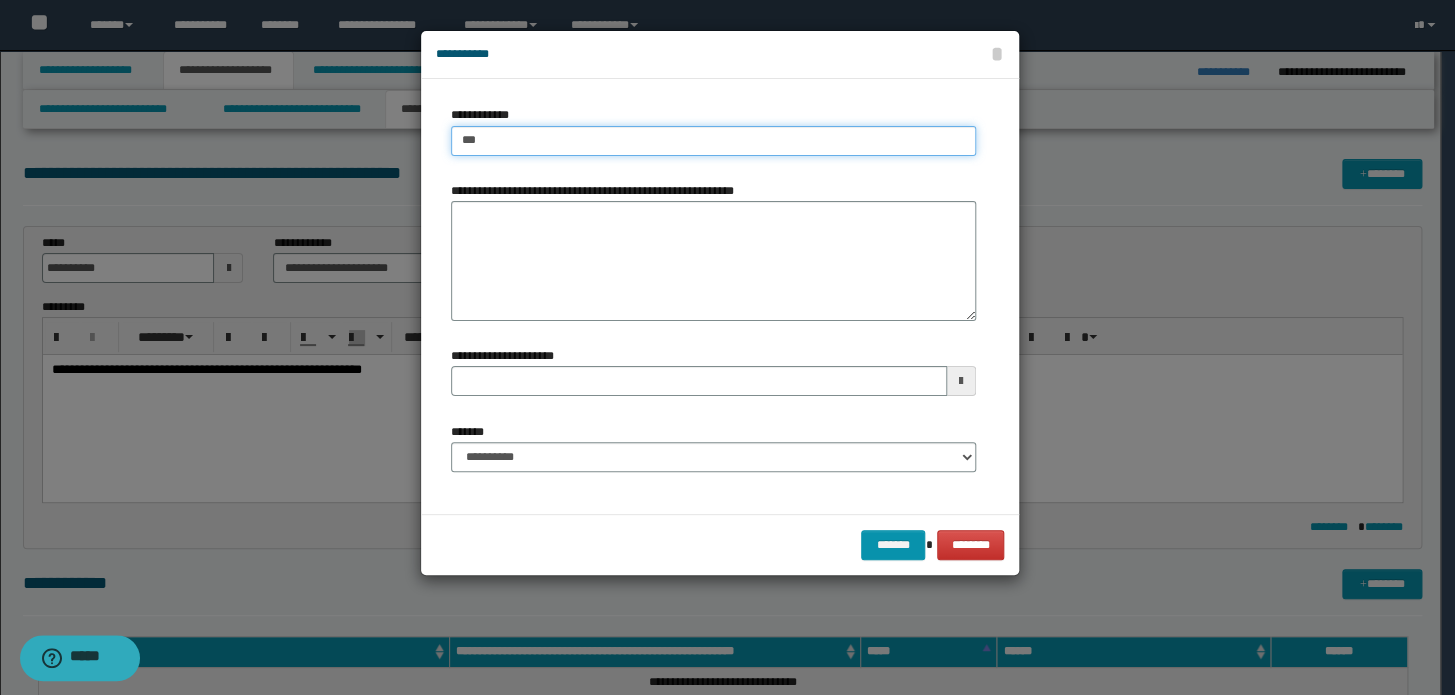 type on "****" 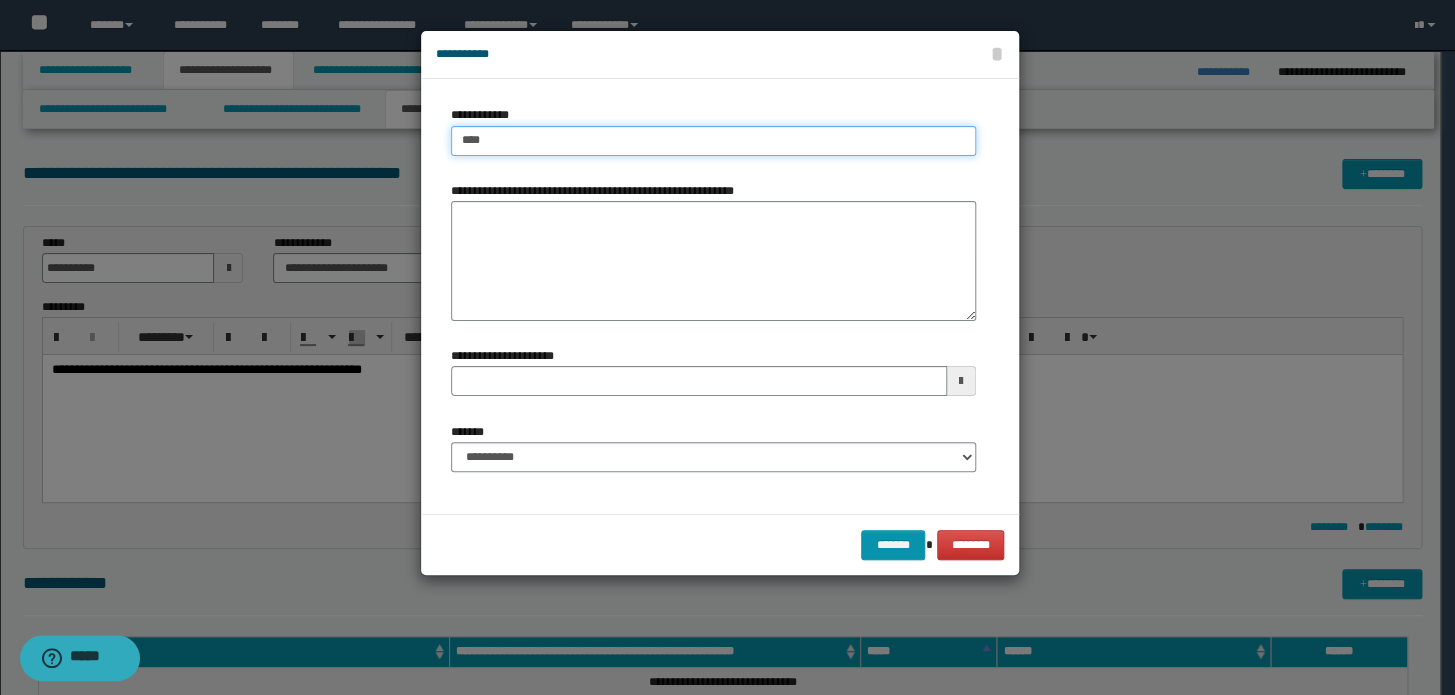 type on "****" 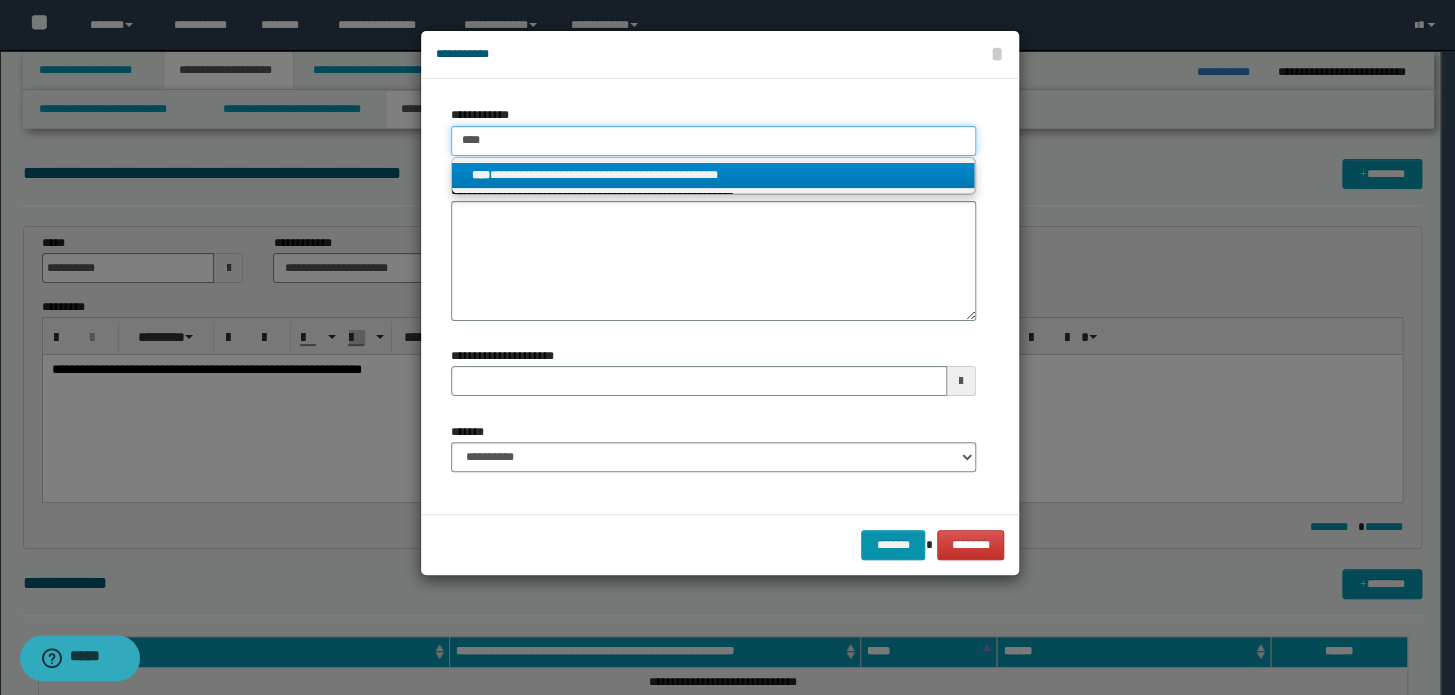 type on "****" 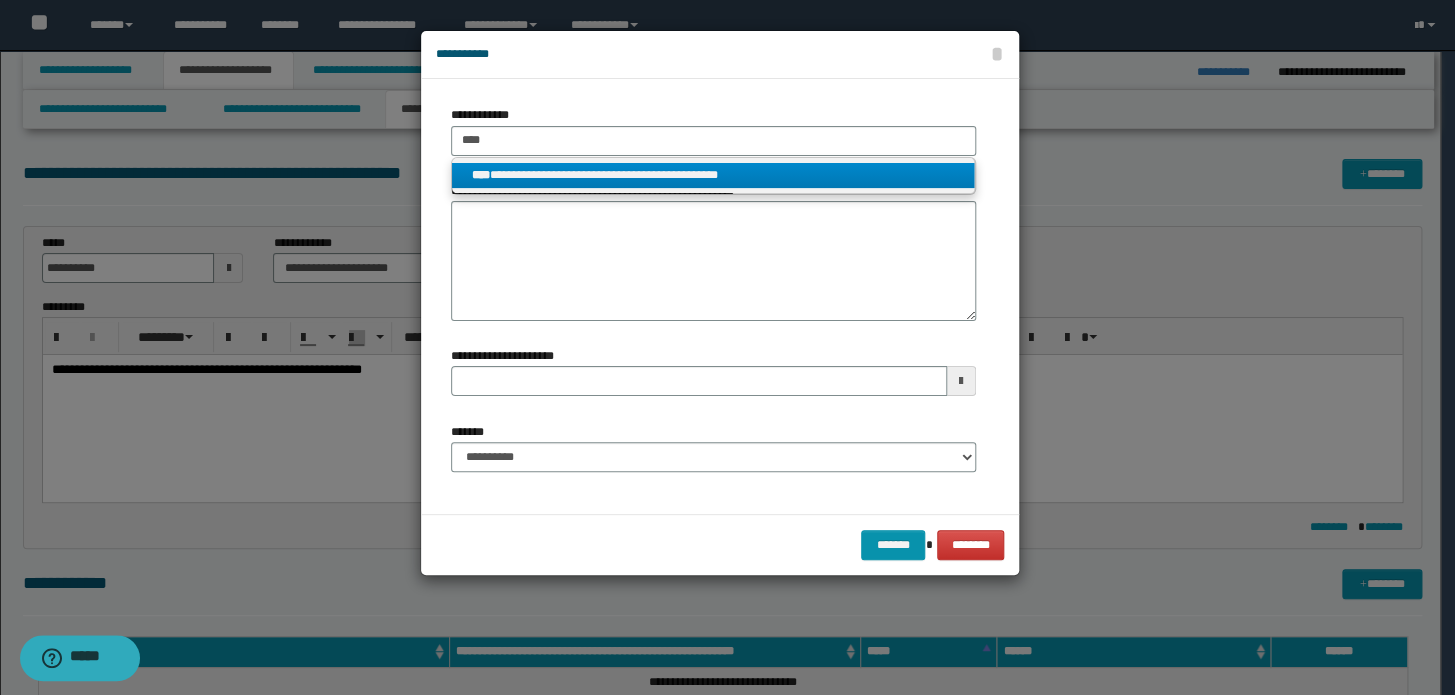 click on "**********" at bounding box center (713, 175) 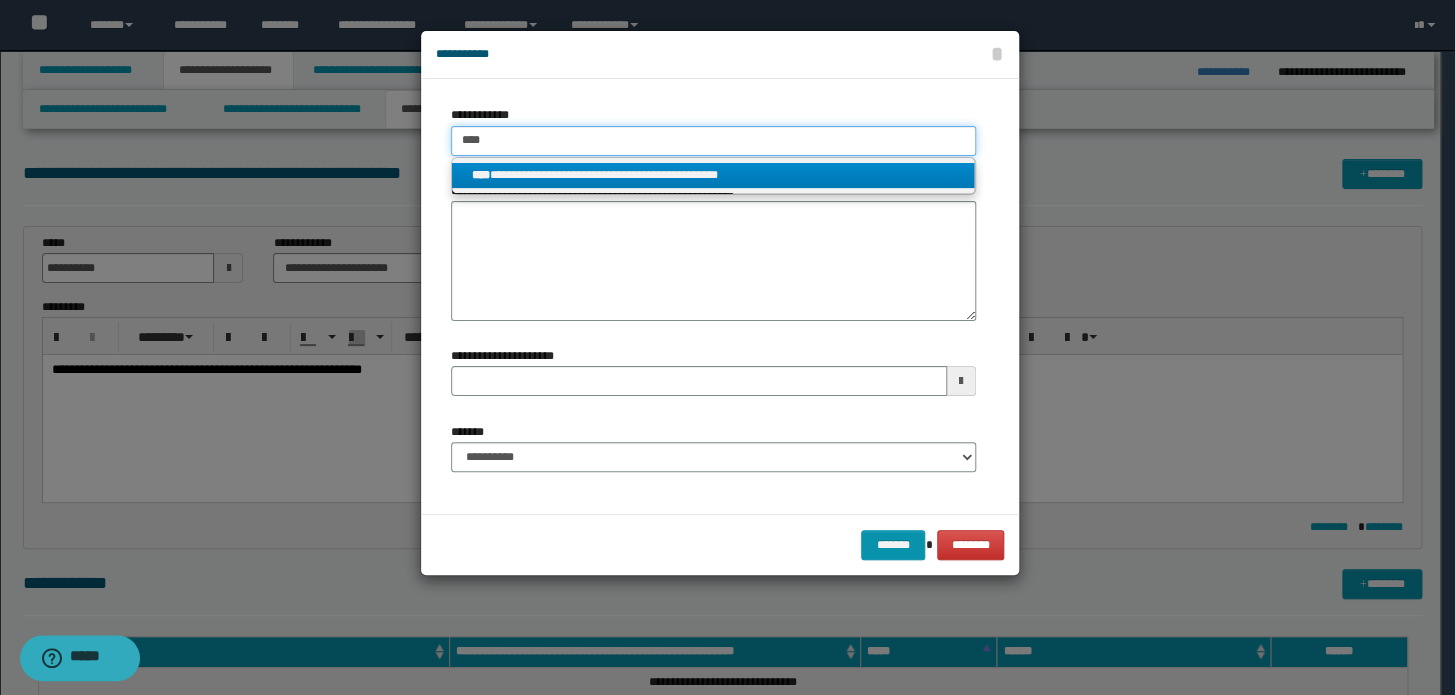 type 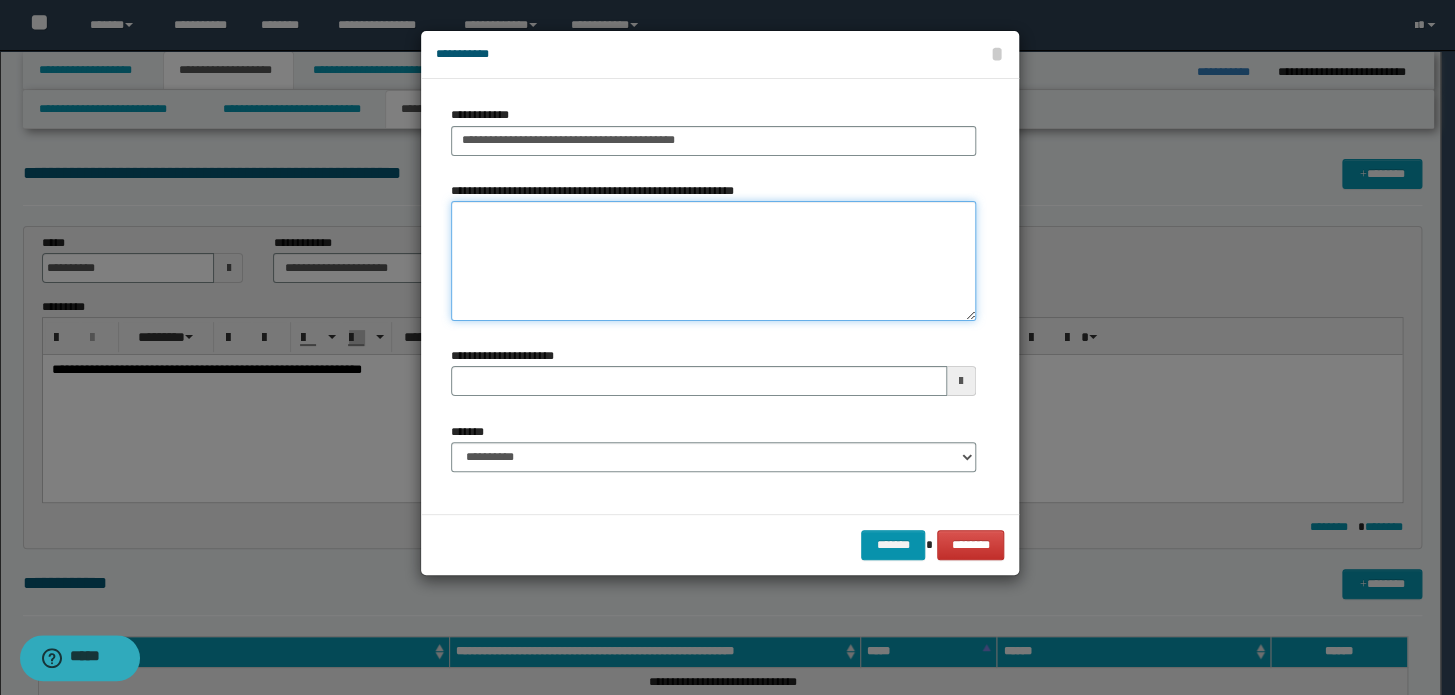 click on "**********" at bounding box center (713, 261) 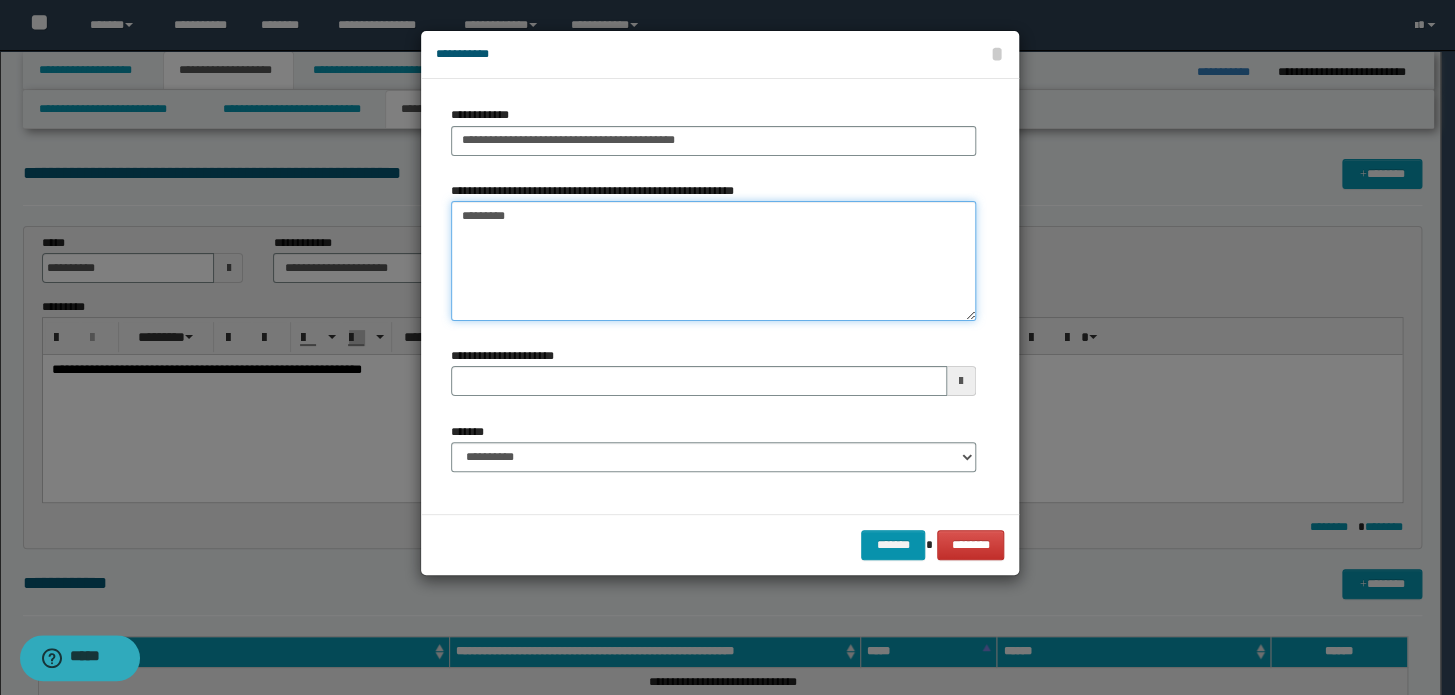 type on "*********" 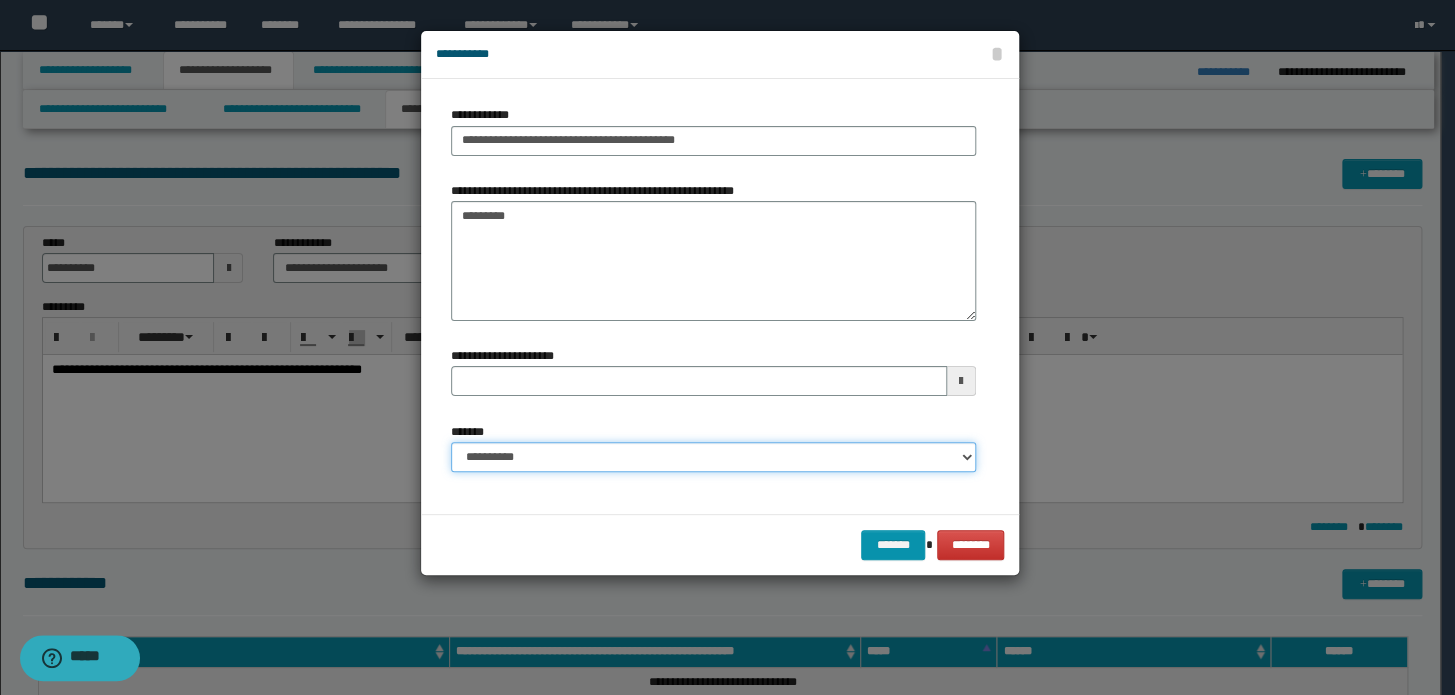 click on "**********" at bounding box center (713, 457) 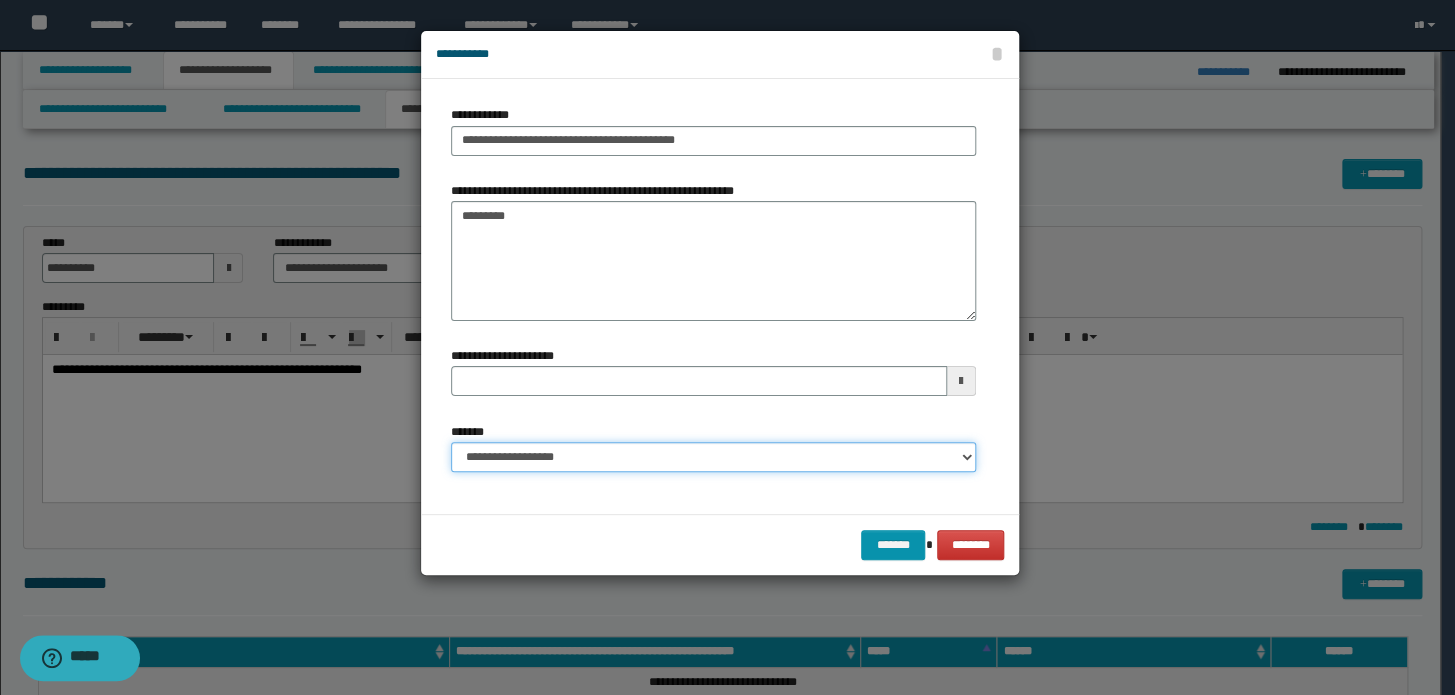 type 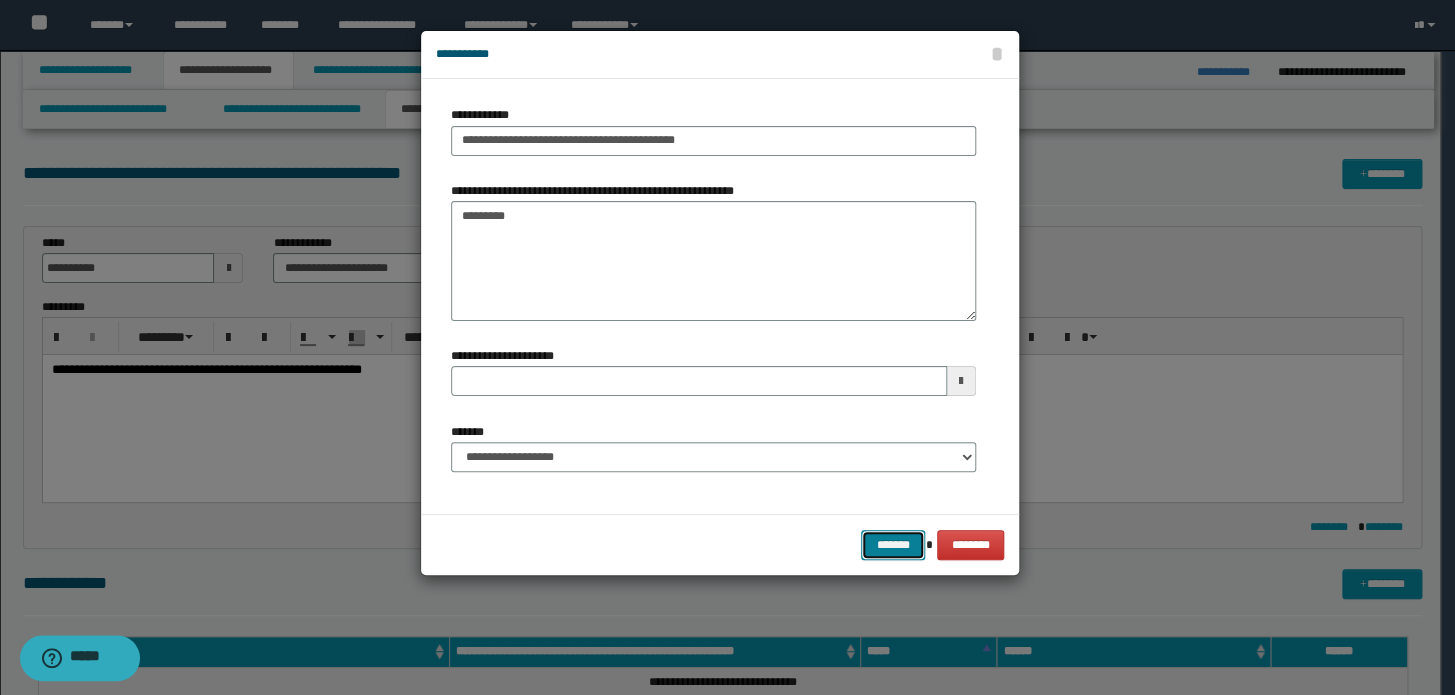 click on "*******" at bounding box center [893, 545] 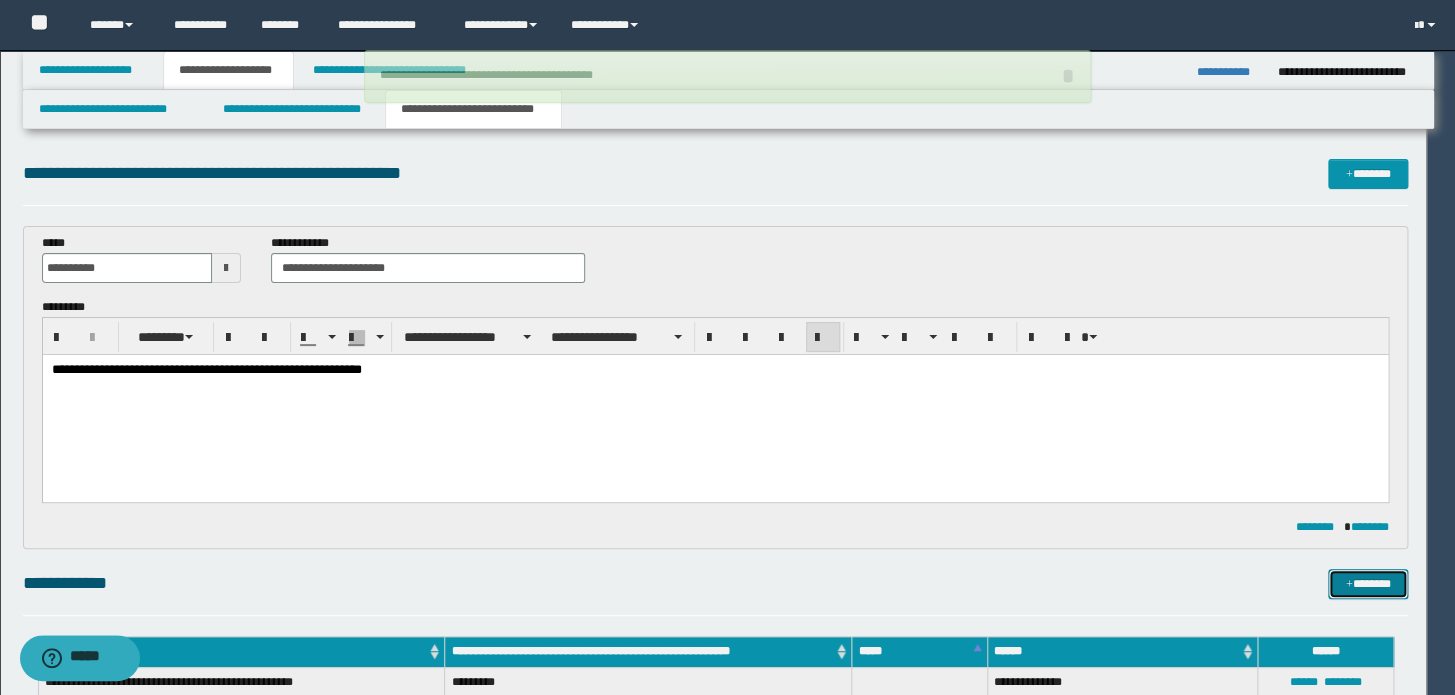 type 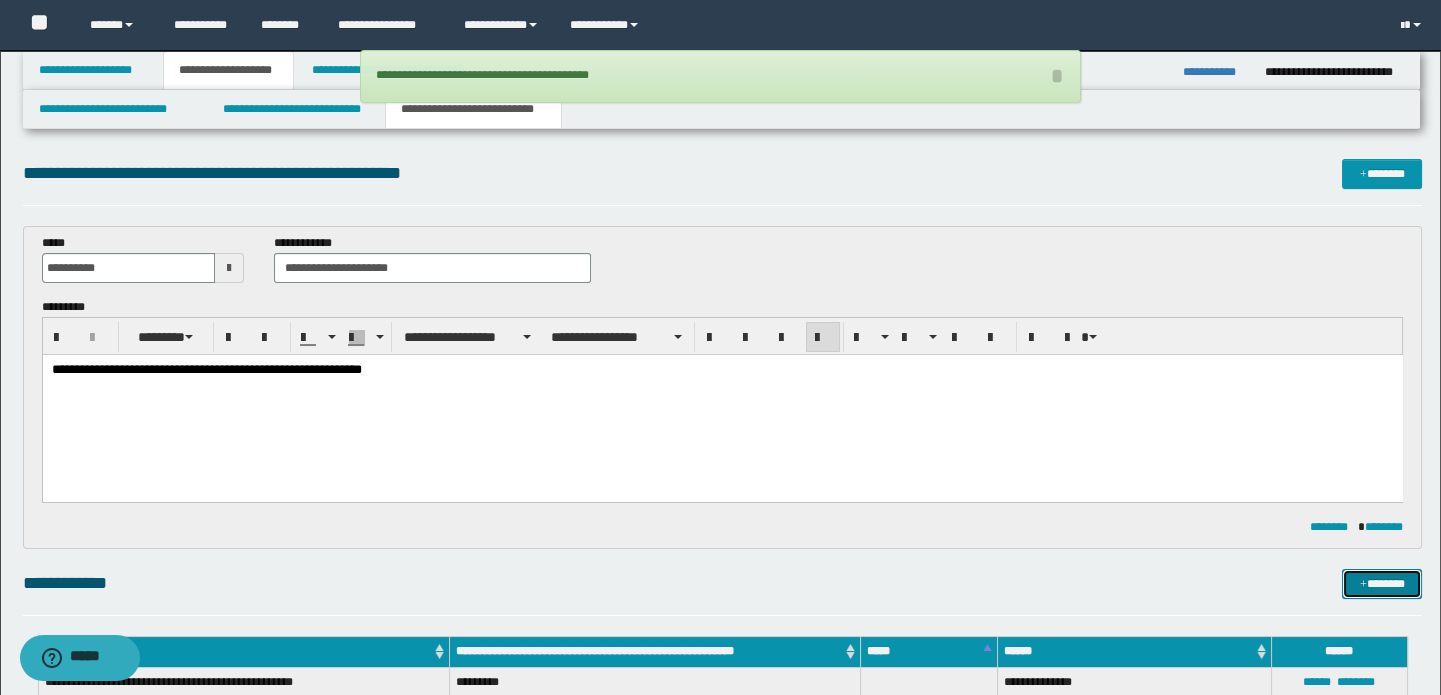 click on "*******" at bounding box center [1382, 584] 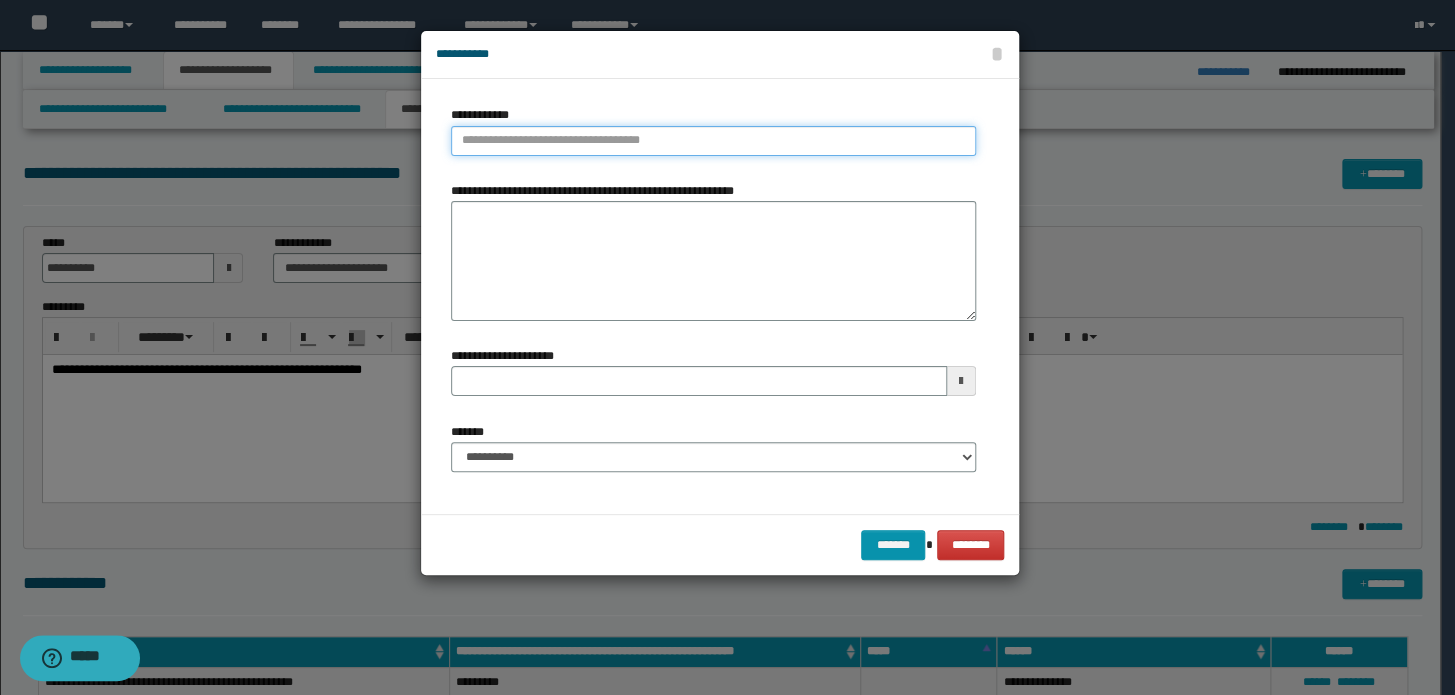 type on "**********" 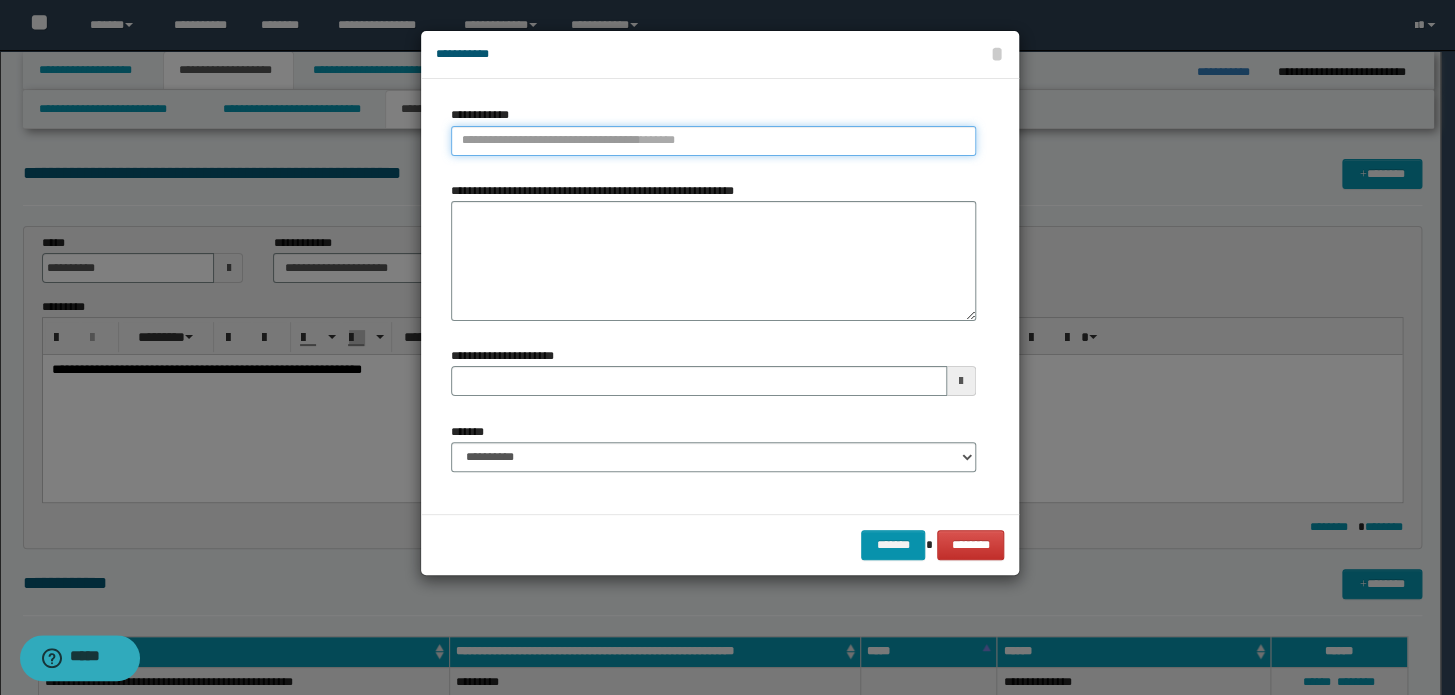 click on "**********" at bounding box center (713, 141) 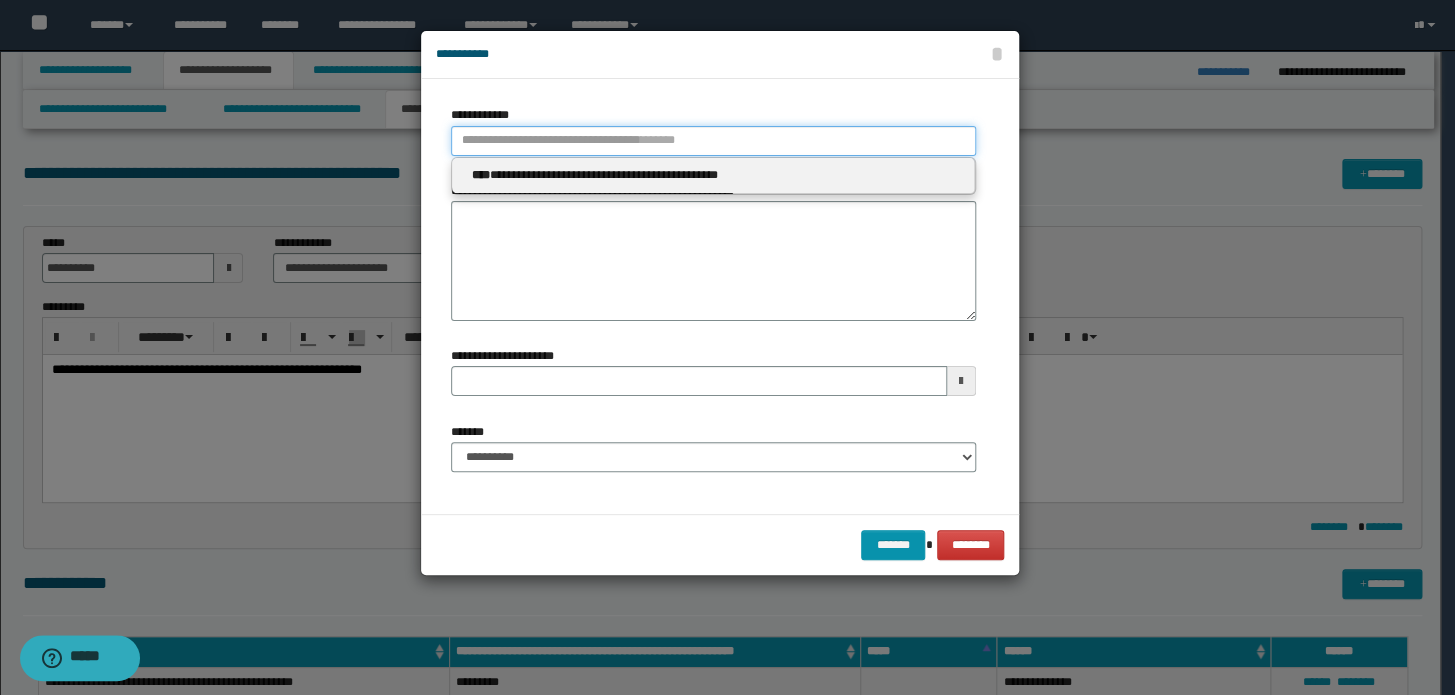 type 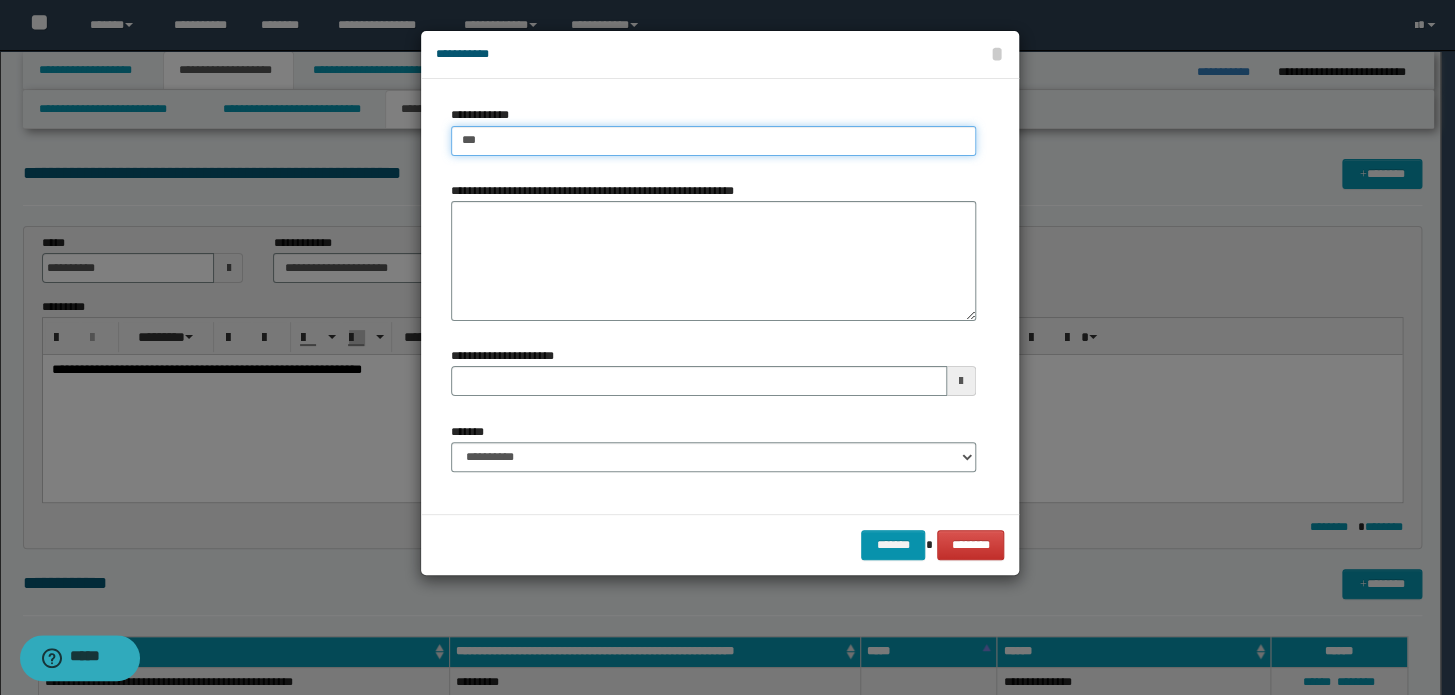 type on "****" 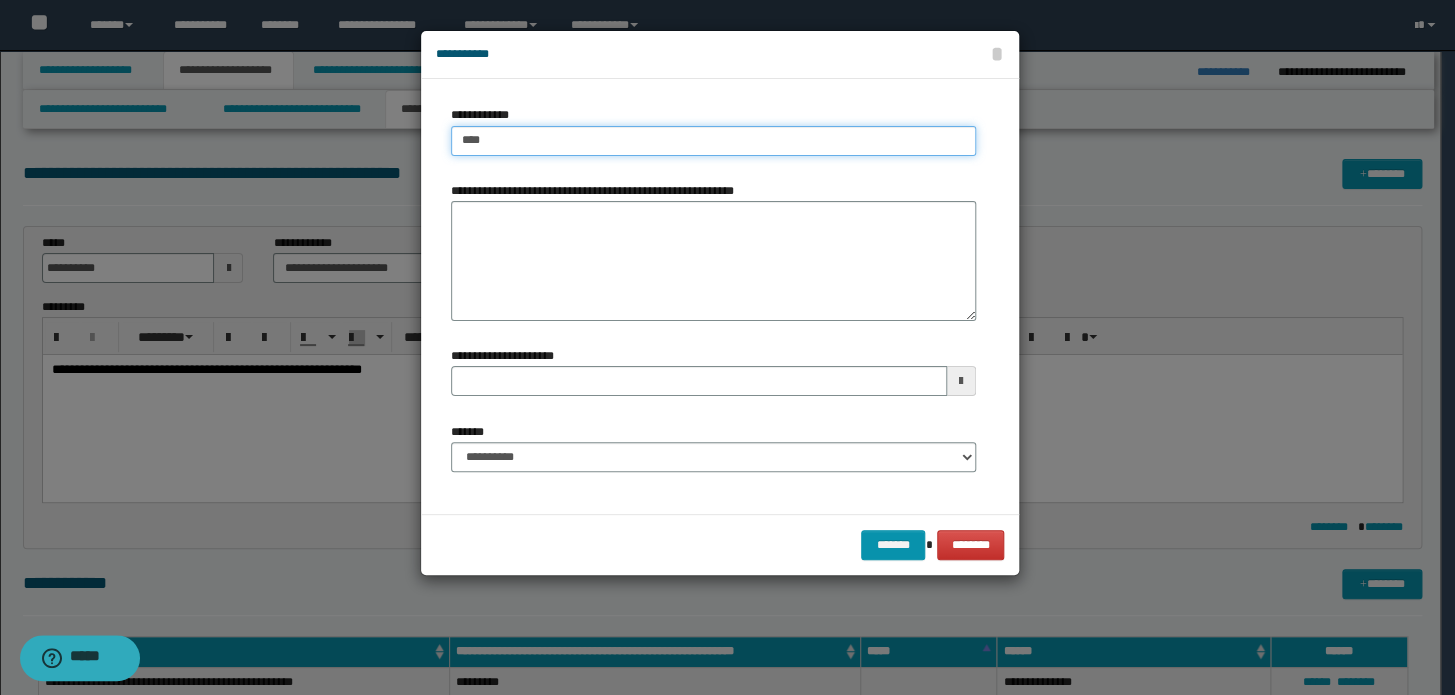 type on "****" 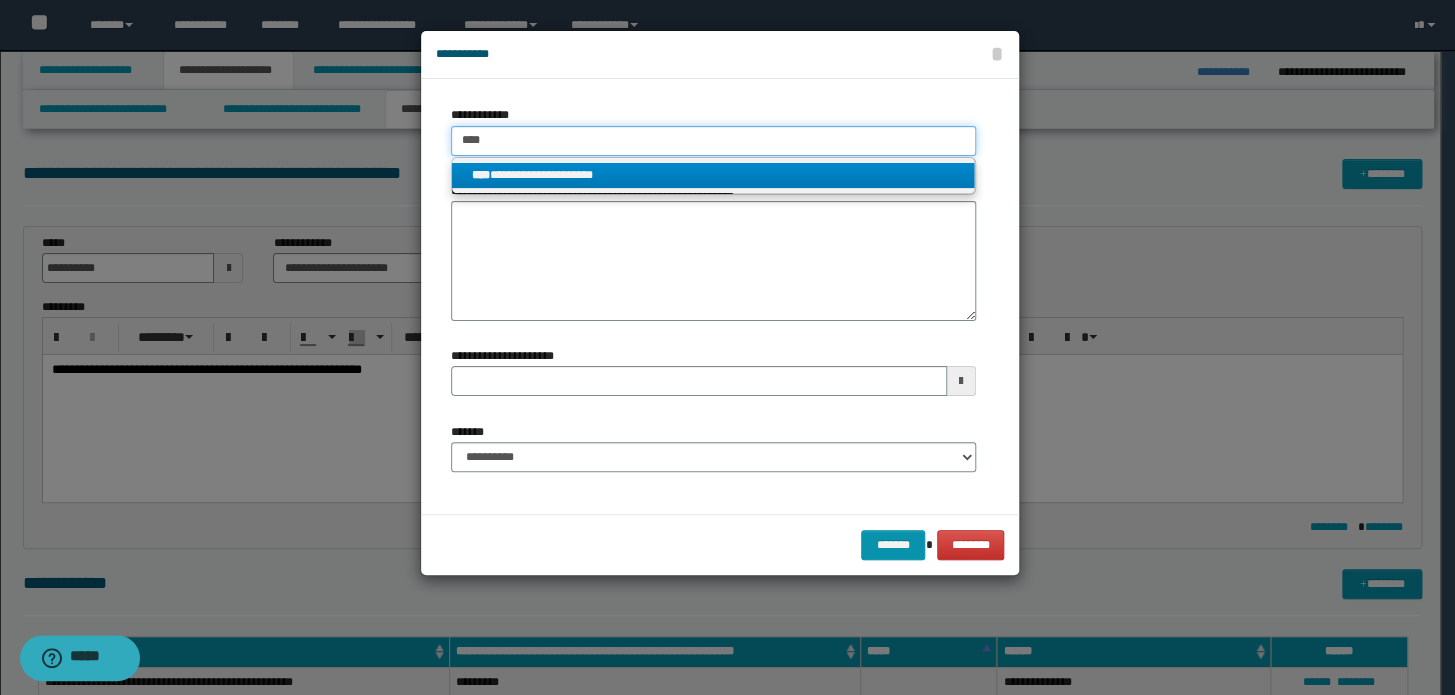 type on "****" 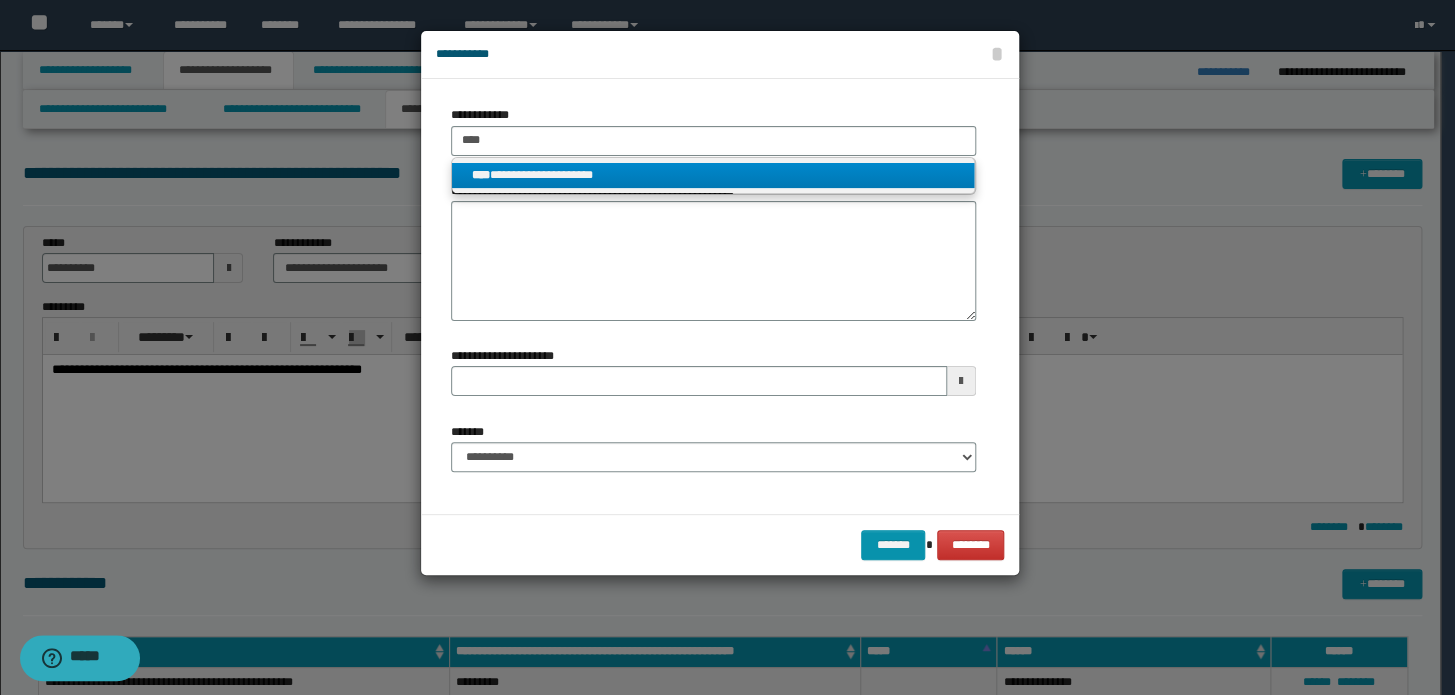 click on "**********" at bounding box center [713, 175] 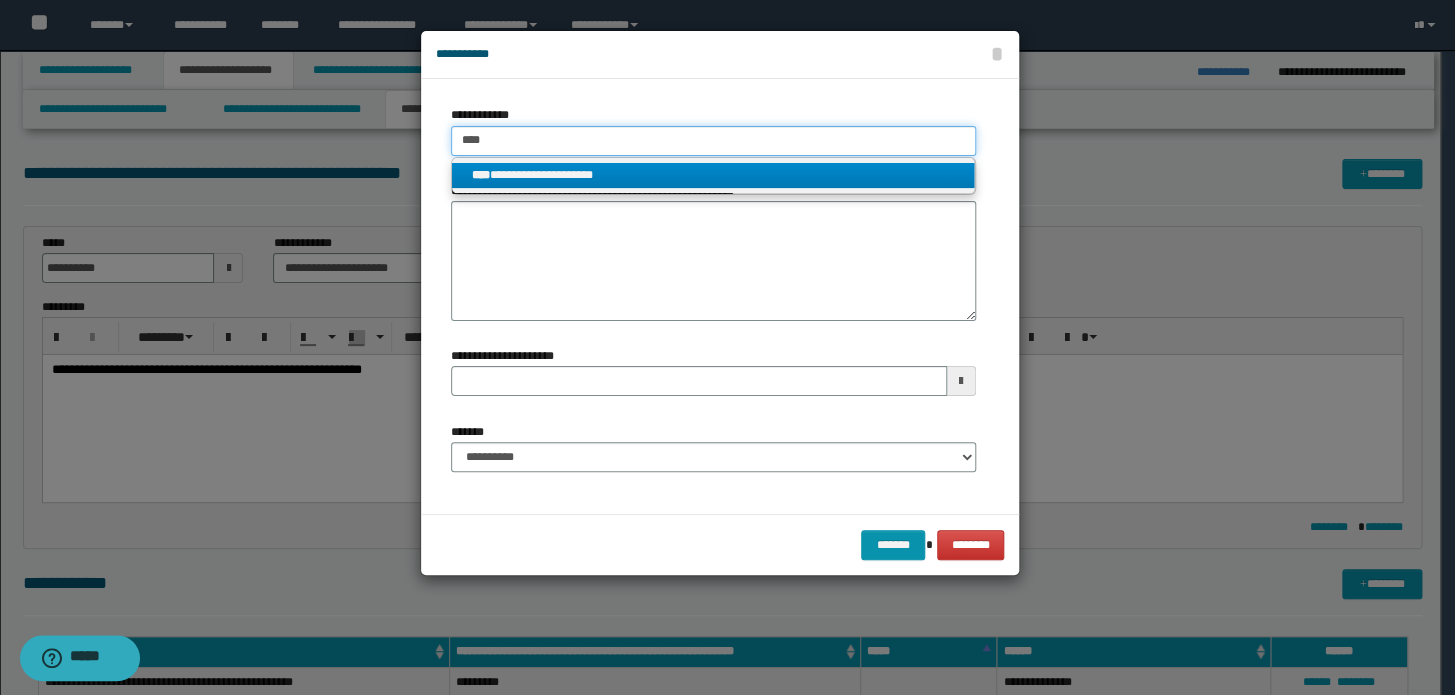 type 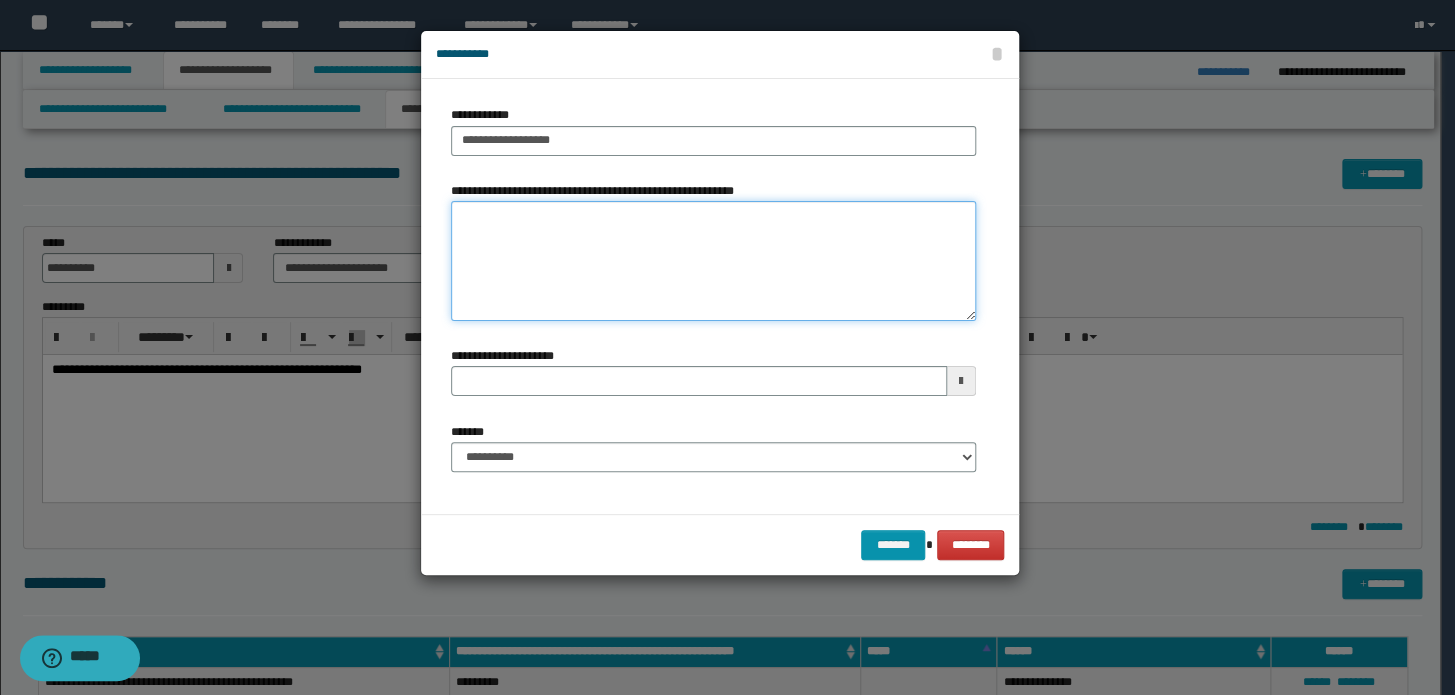 click on "**********" at bounding box center (713, 261) 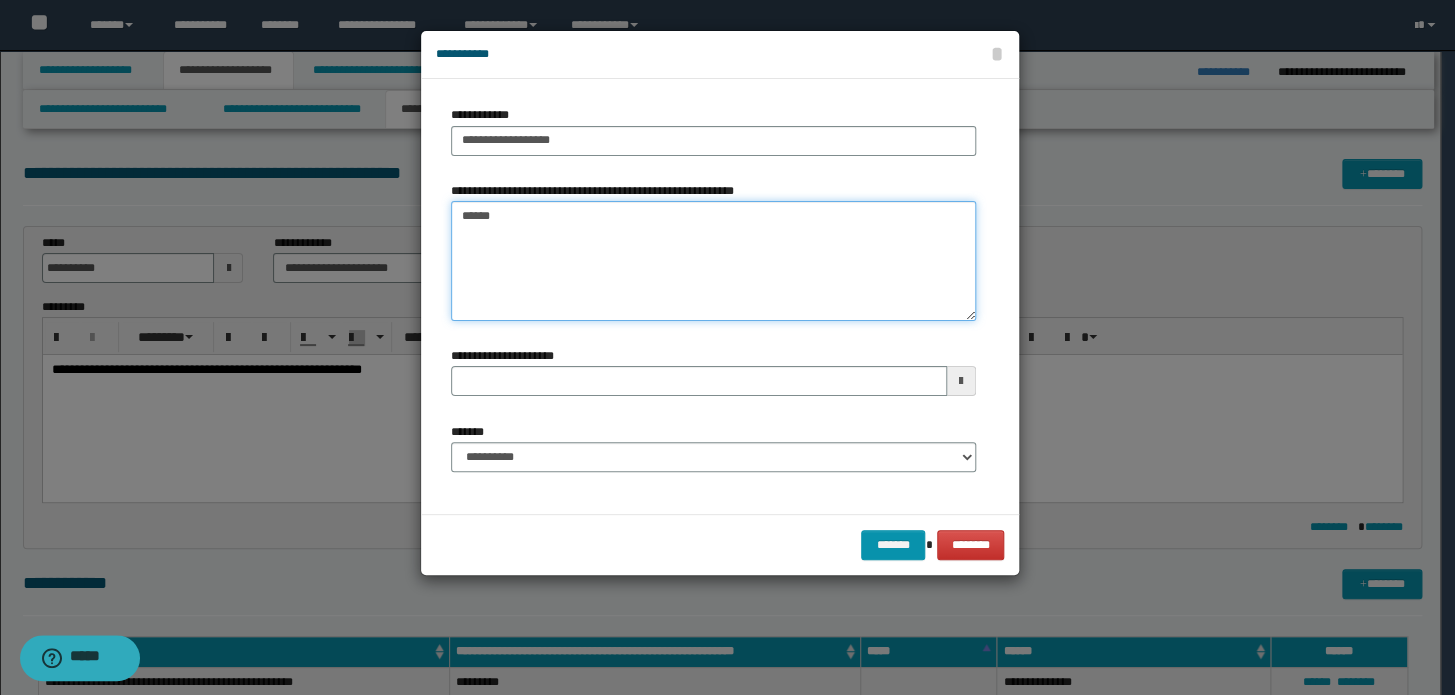 type on "*******" 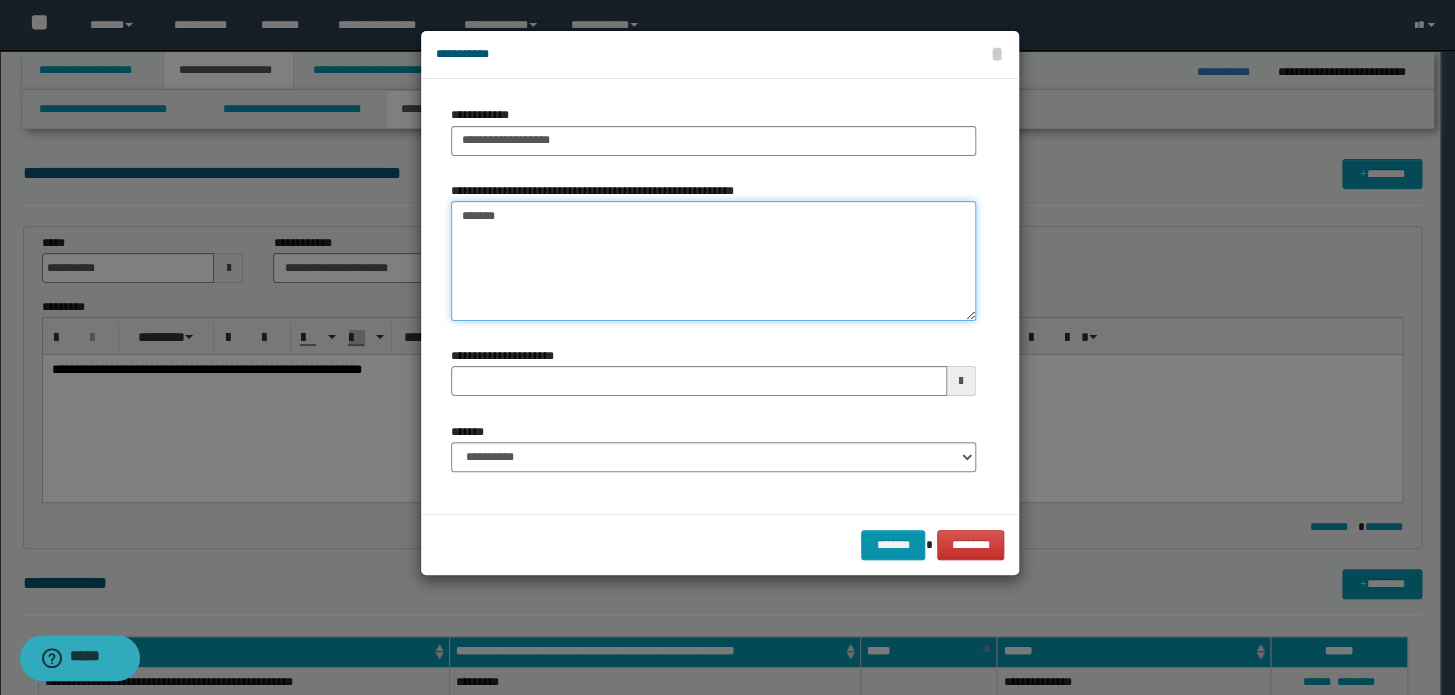 type 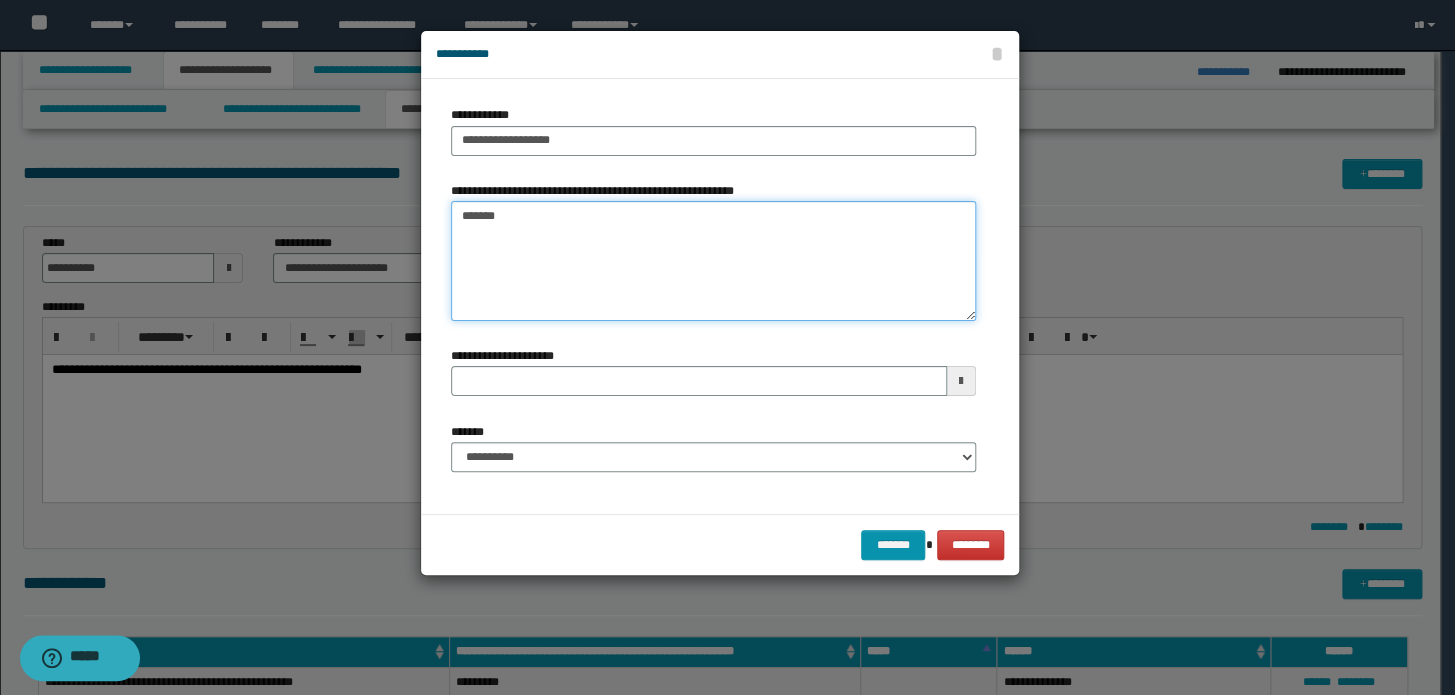 type on "*******" 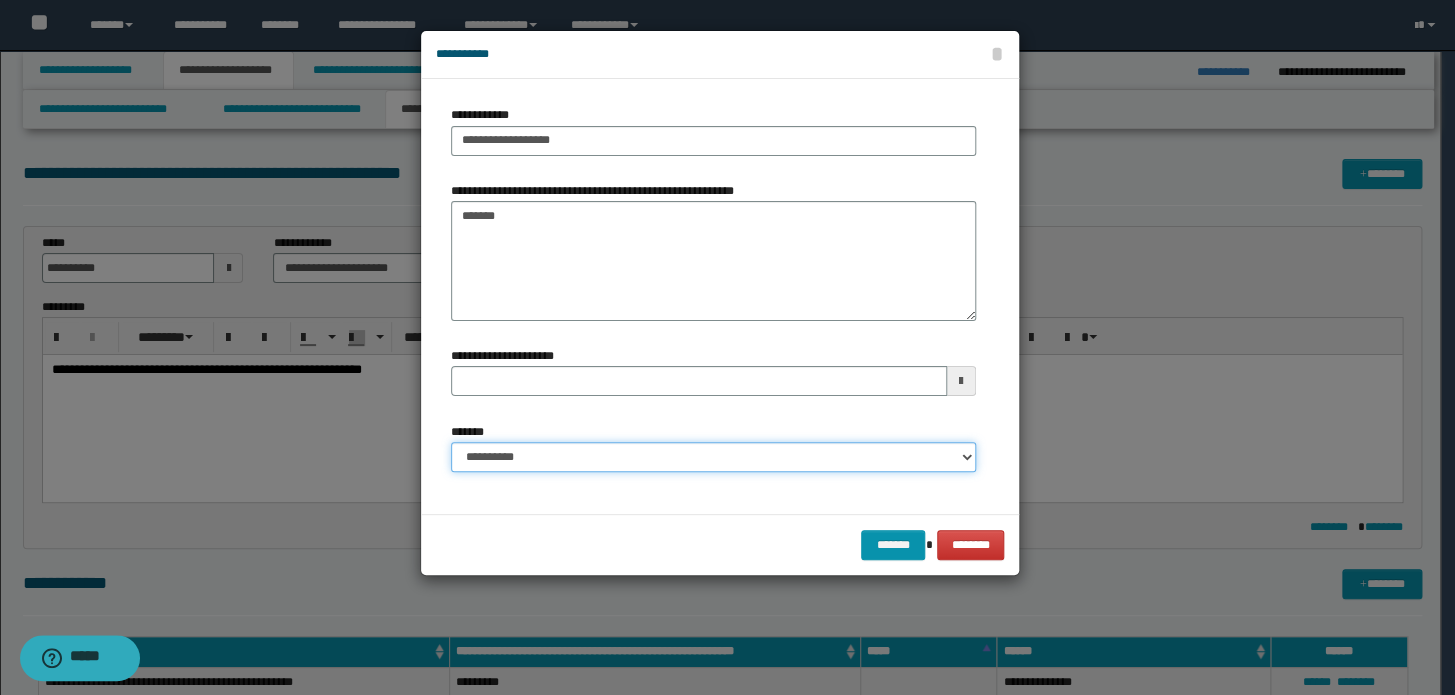 drag, startPoint x: 591, startPoint y: 468, endPoint x: 595, endPoint y: 442, distance: 26.305893 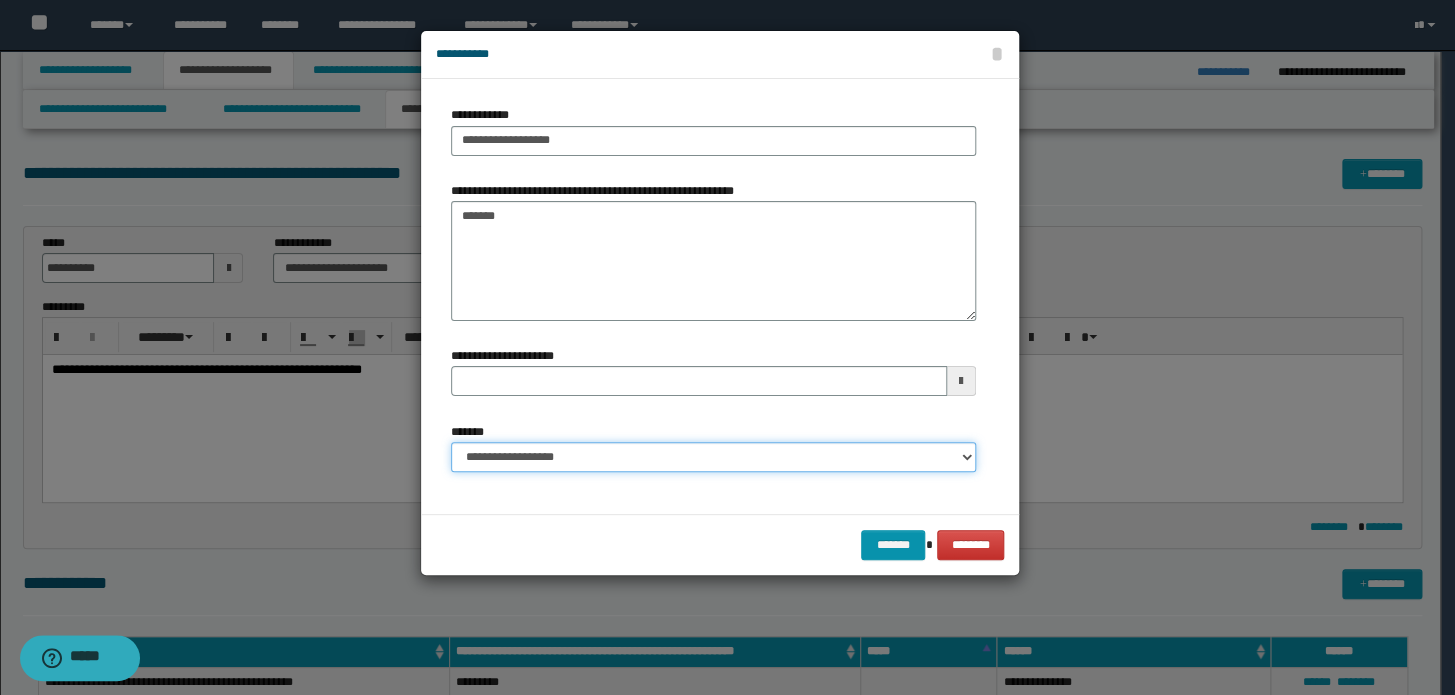 type 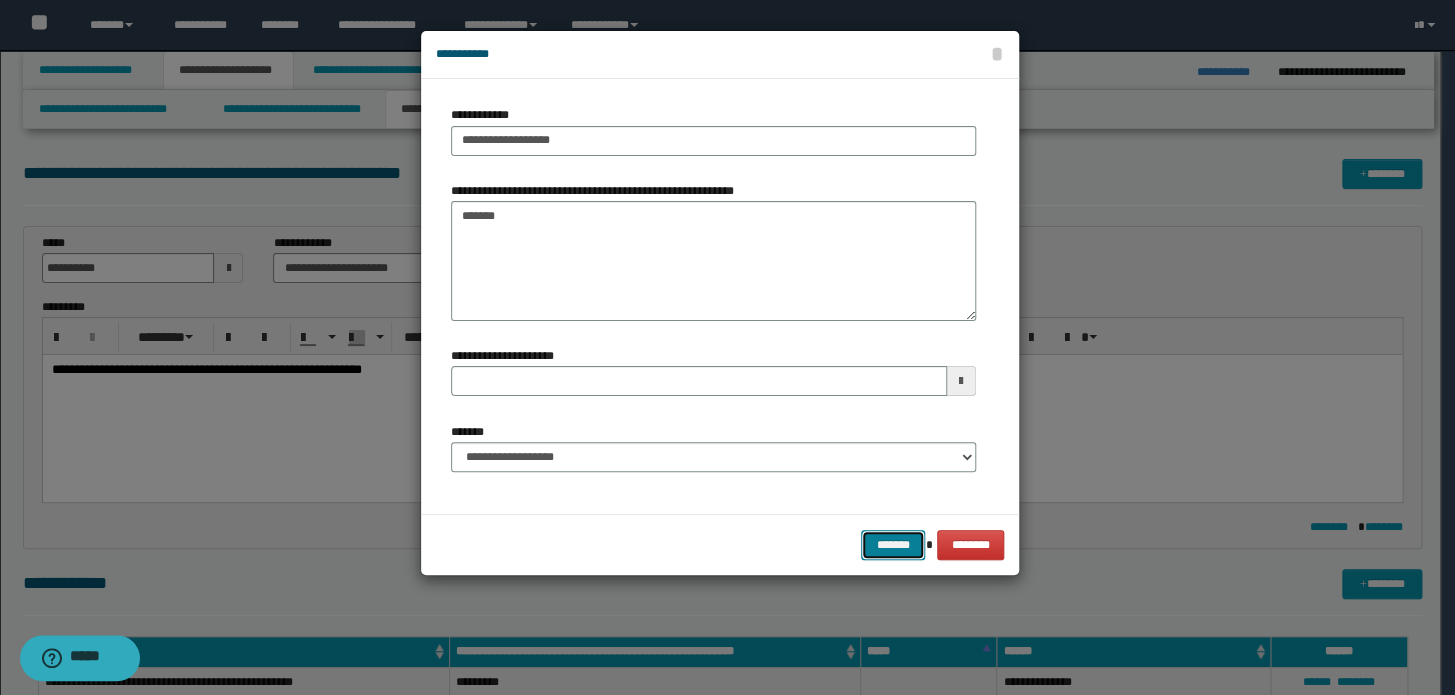 click on "*******" at bounding box center (893, 545) 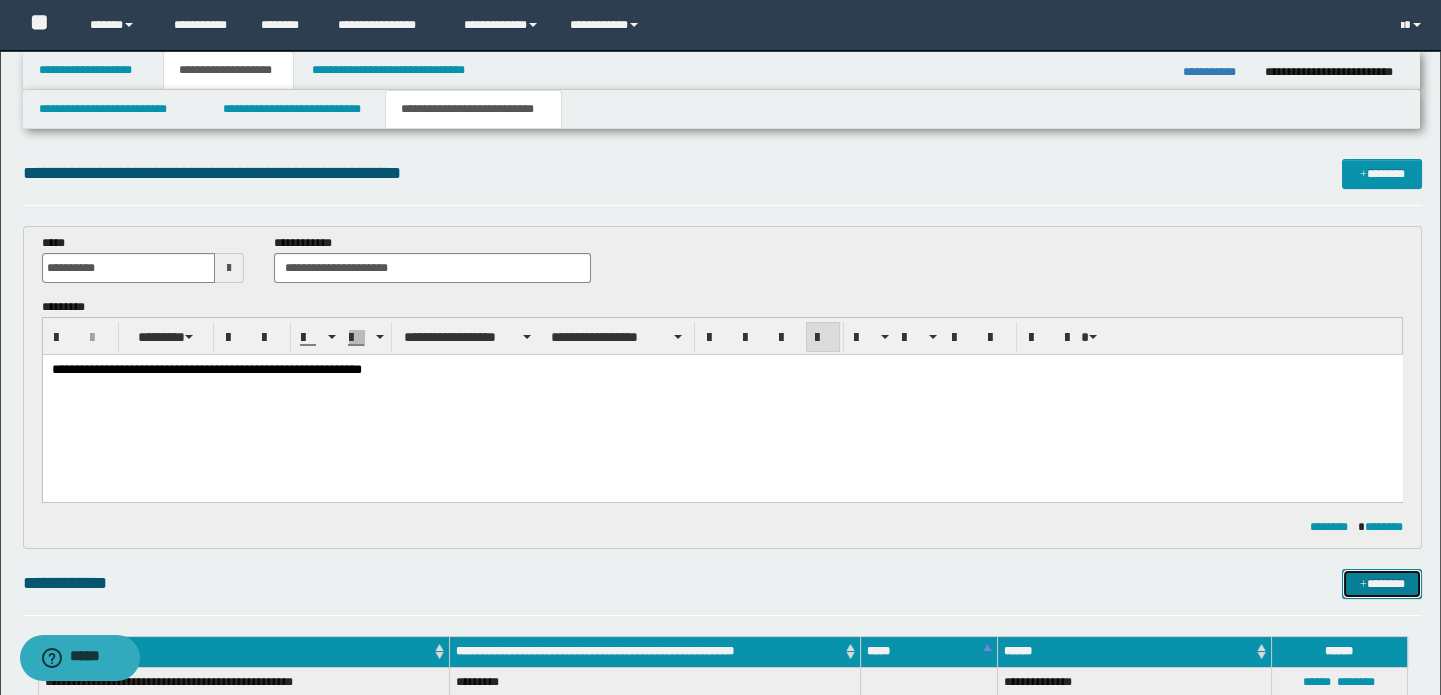 click on "*******" at bounding box center [1382, 584] 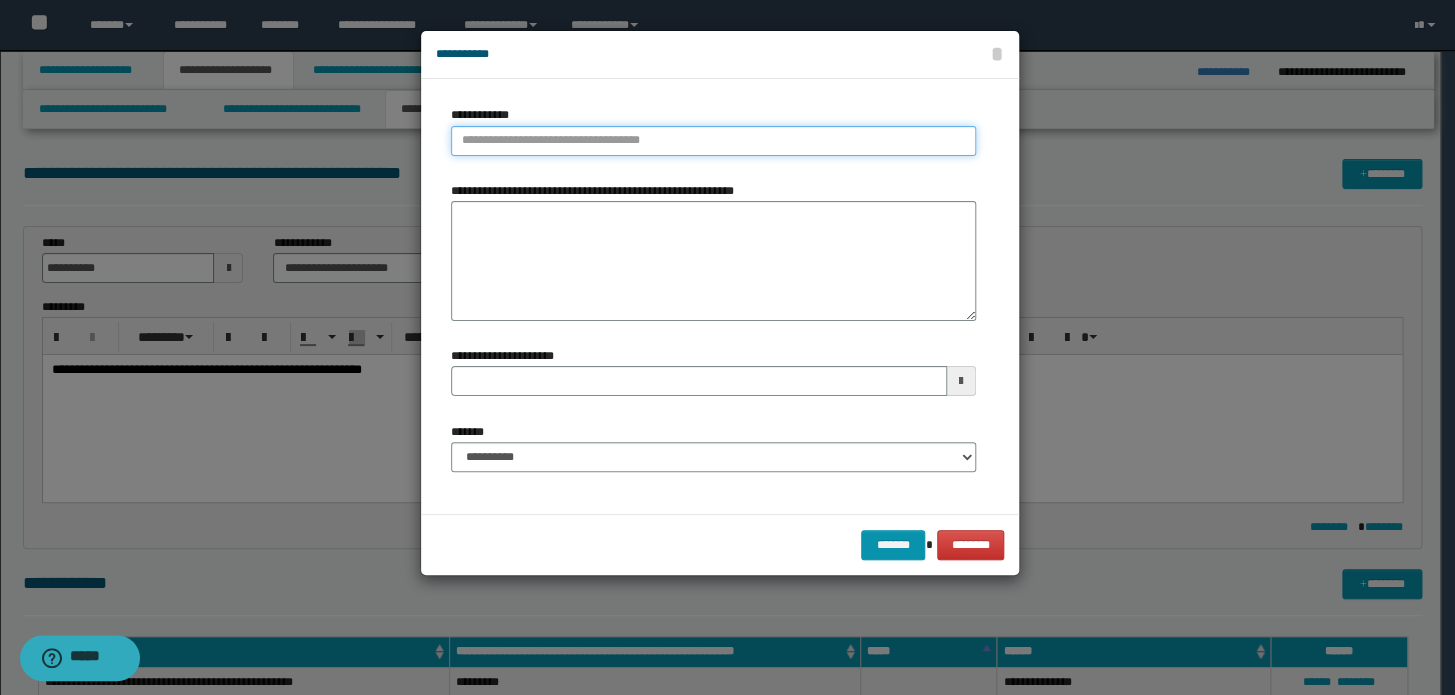 type on "**********" 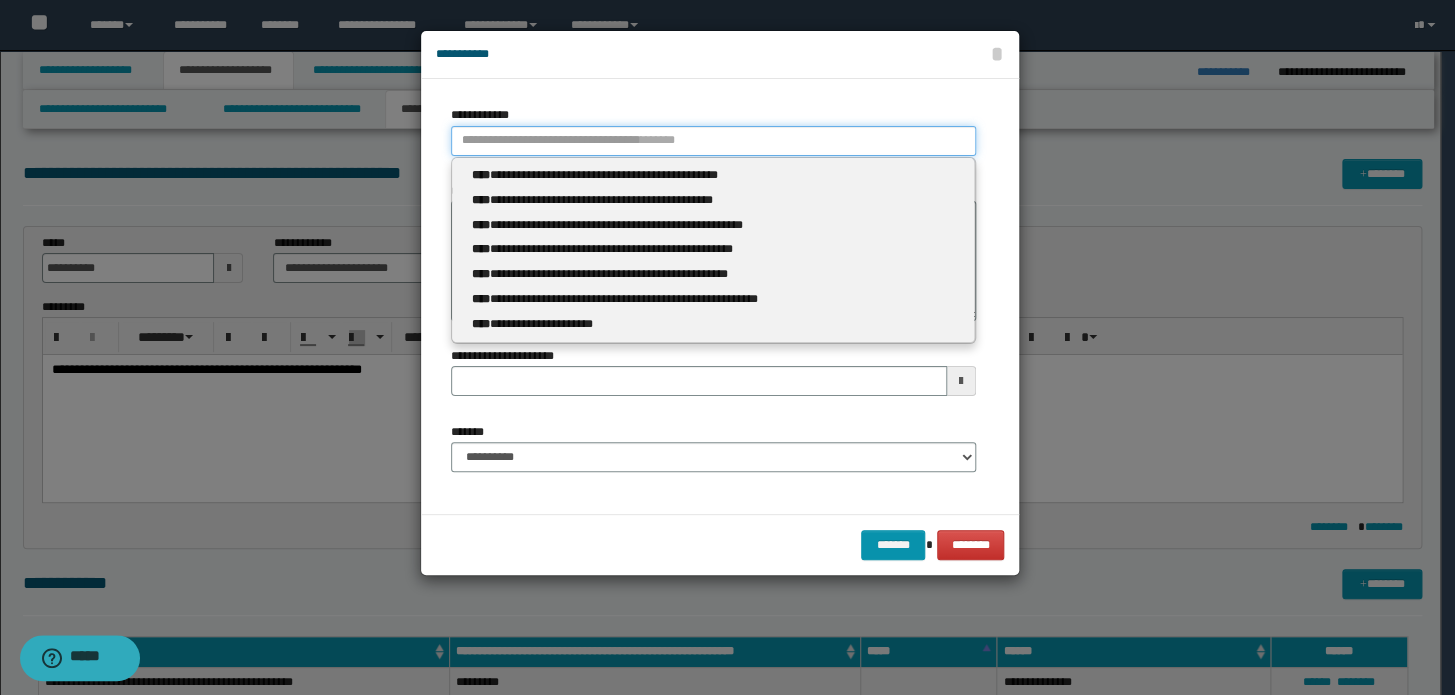 click on "**********" at bounding box center (713, 141) 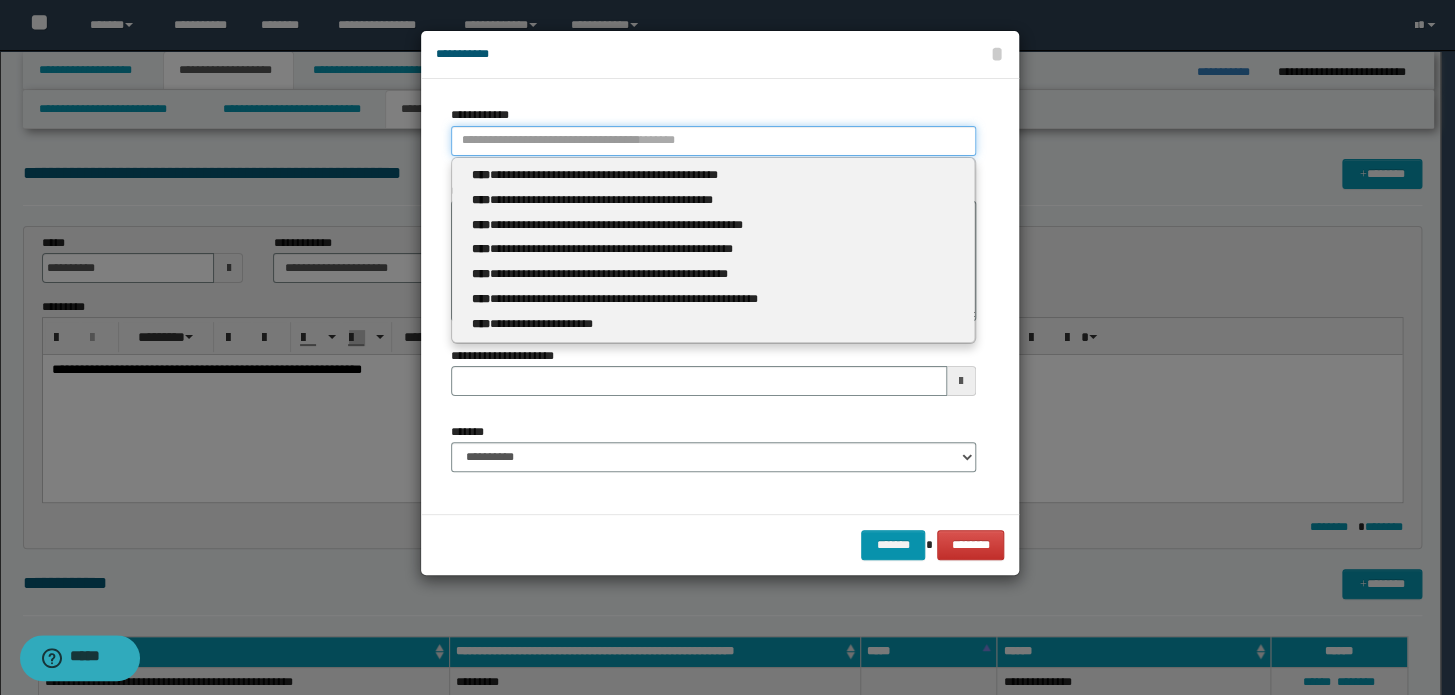 type 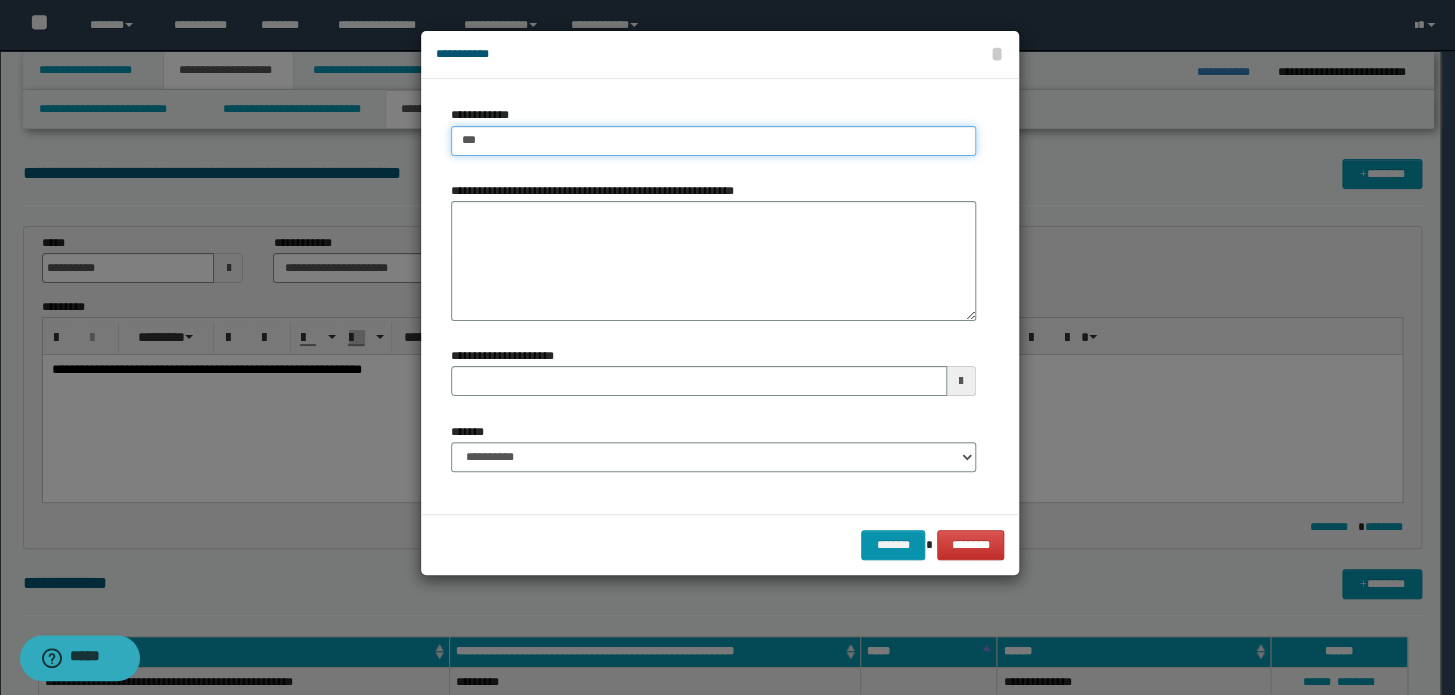 type on "****" 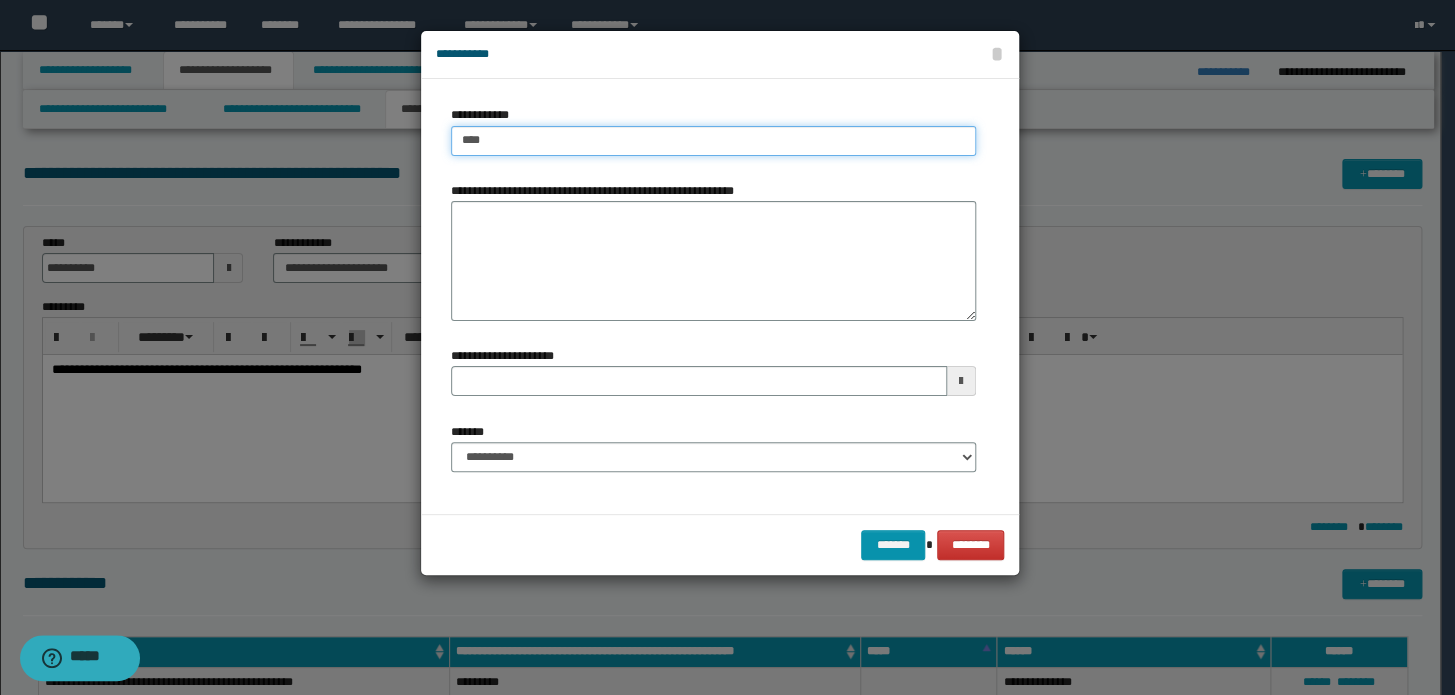 type on "****" 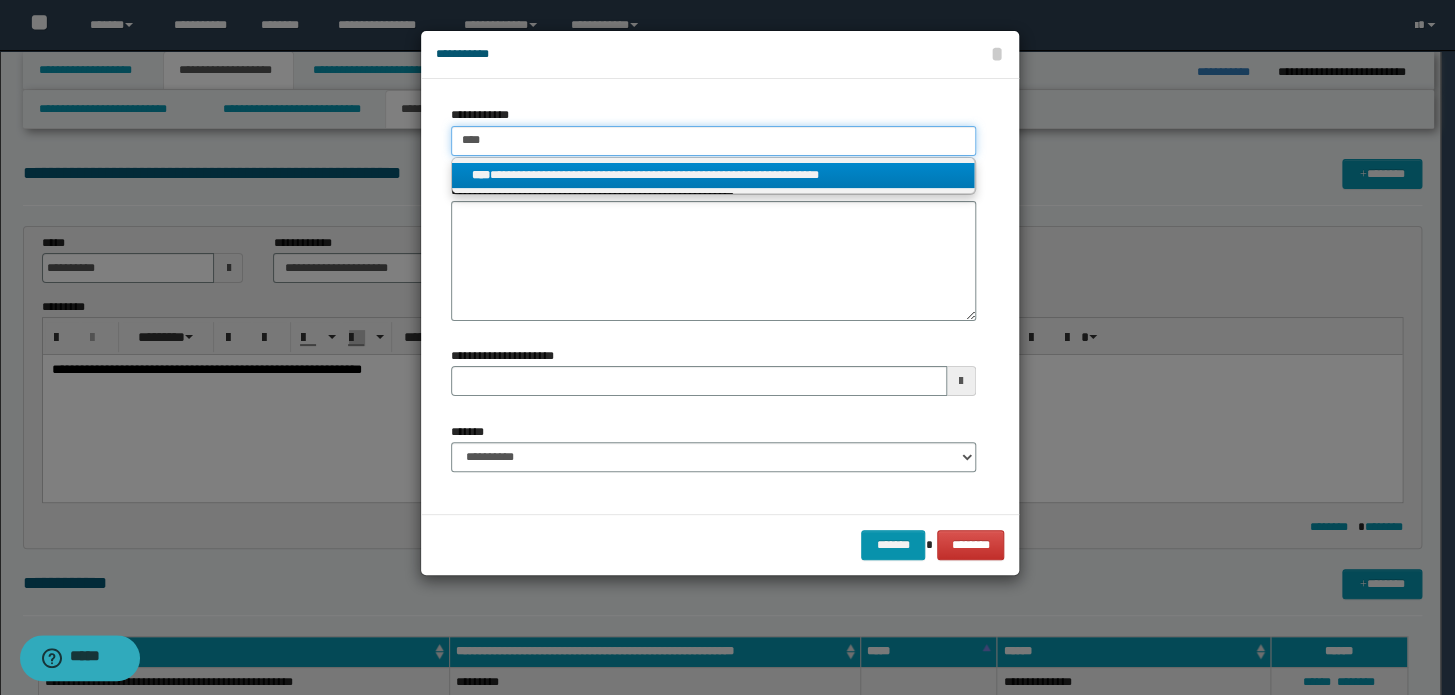 type on "****" 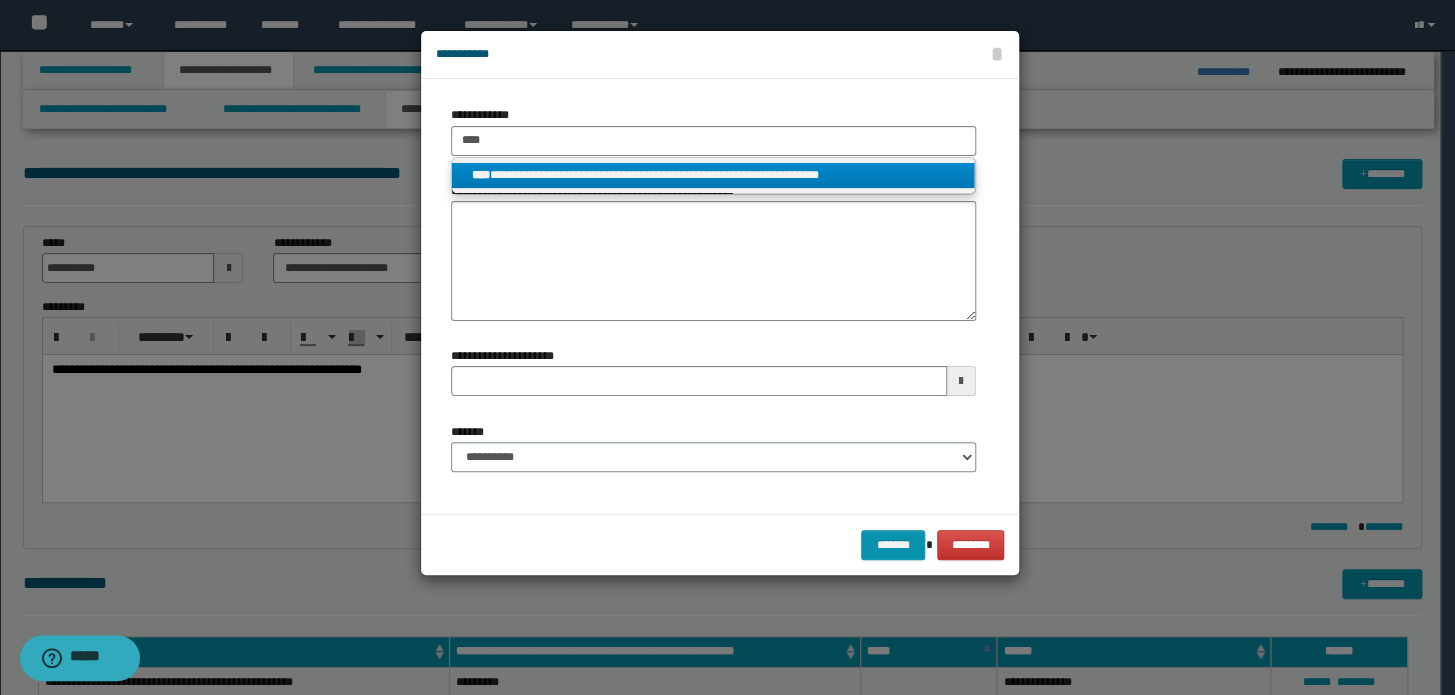click on "**********" at bounding box center (713, 175) 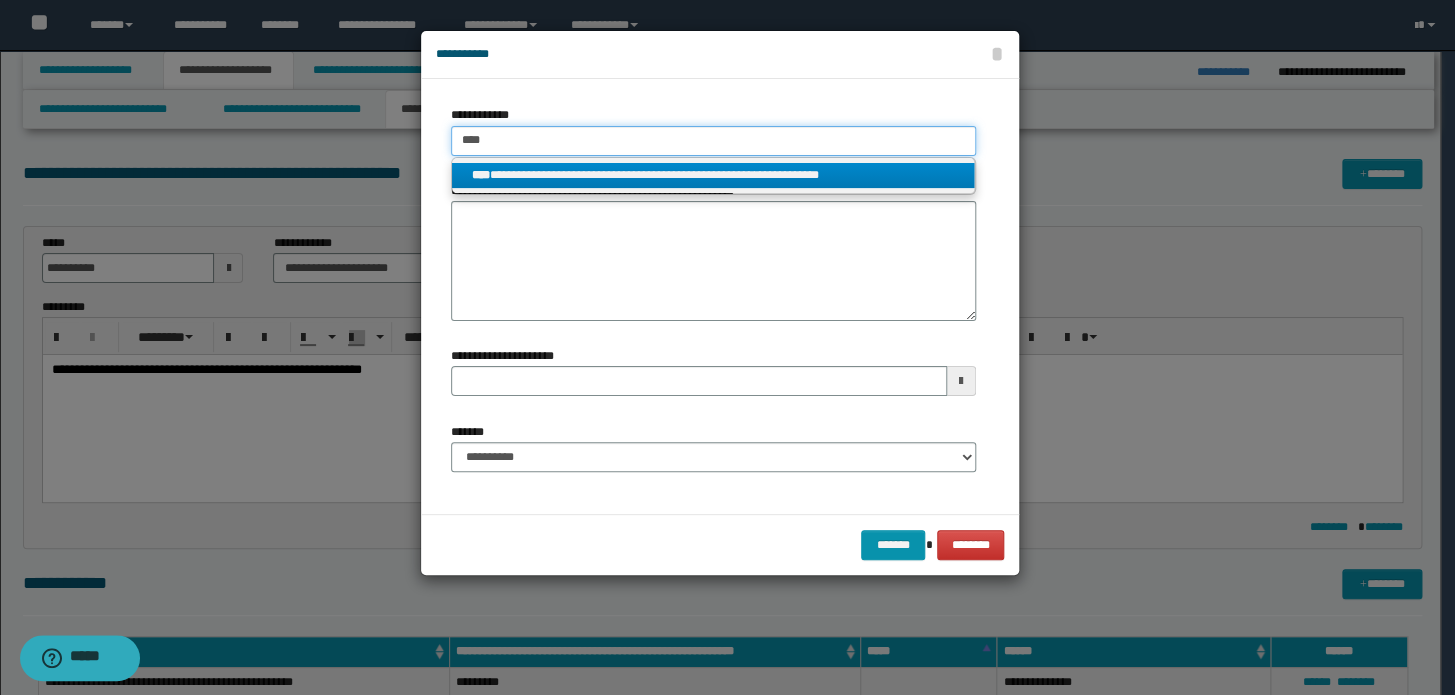 type 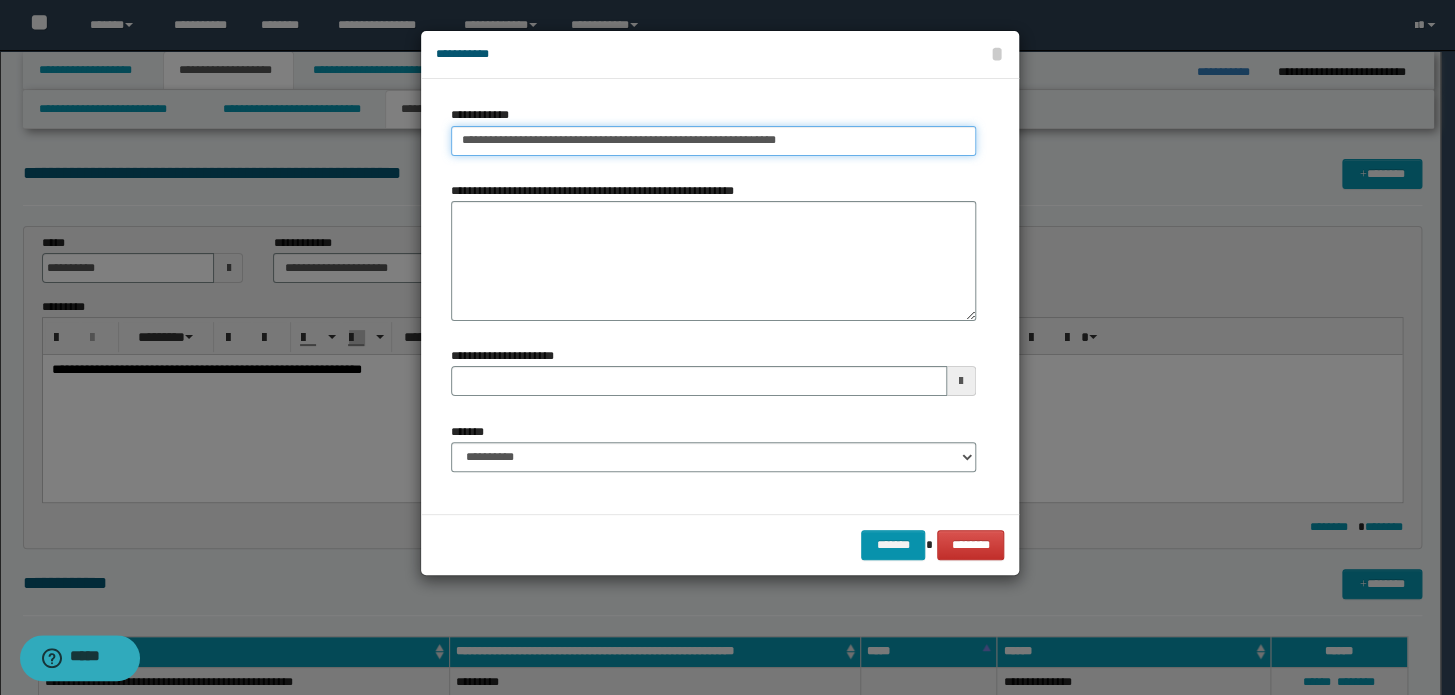 type 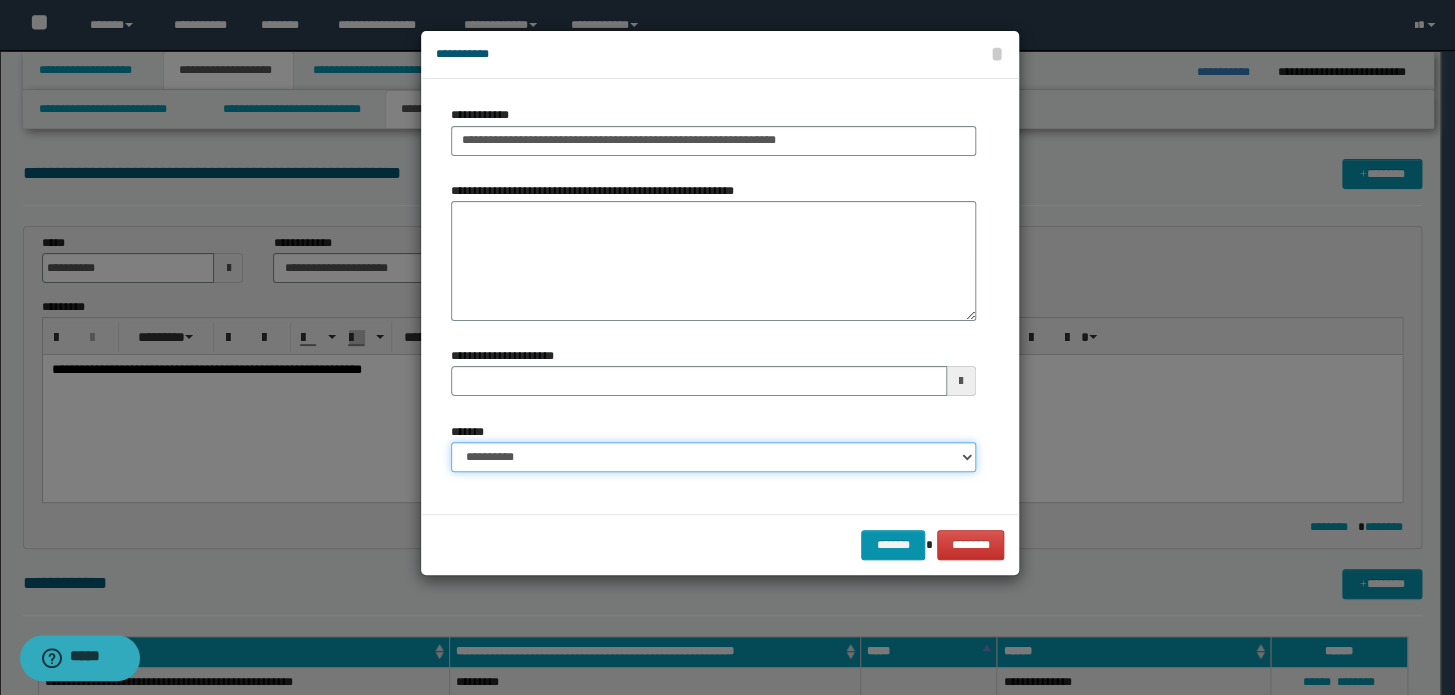click on "**********" at bounding box center (713, 457) 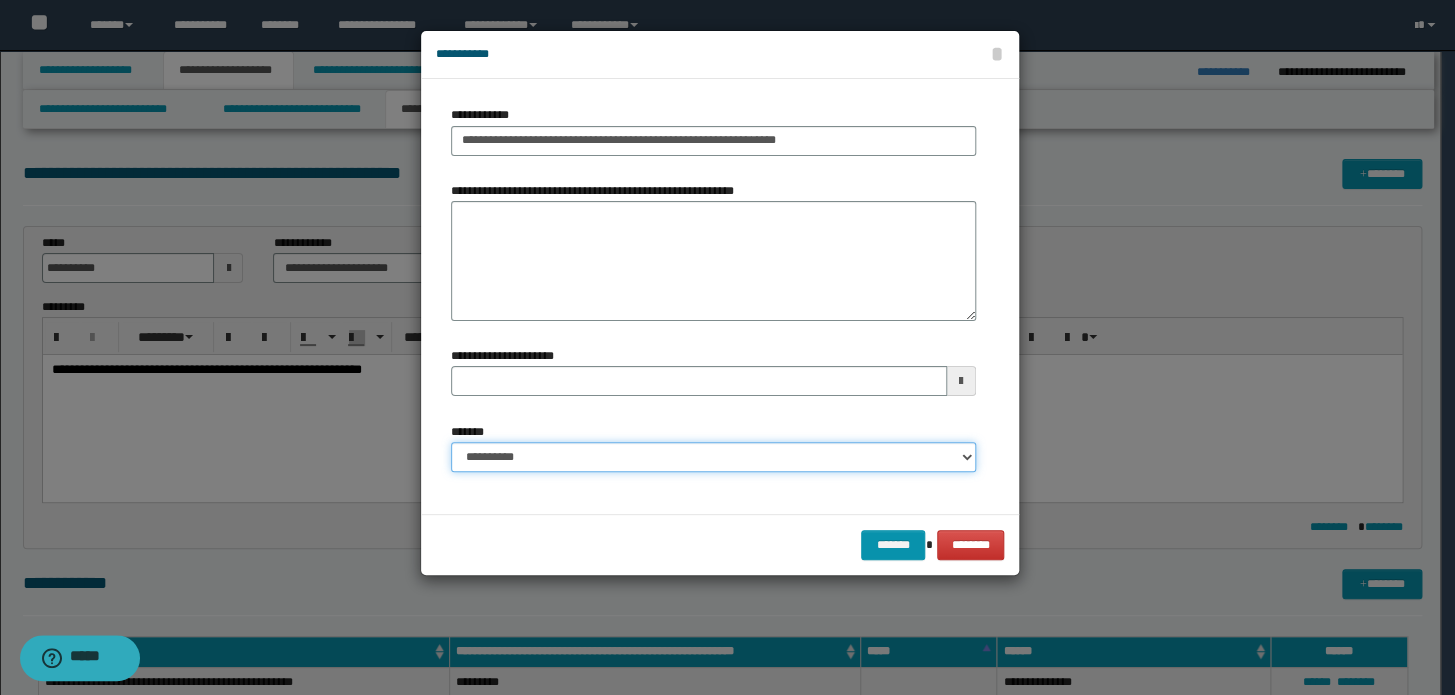 select on "*" 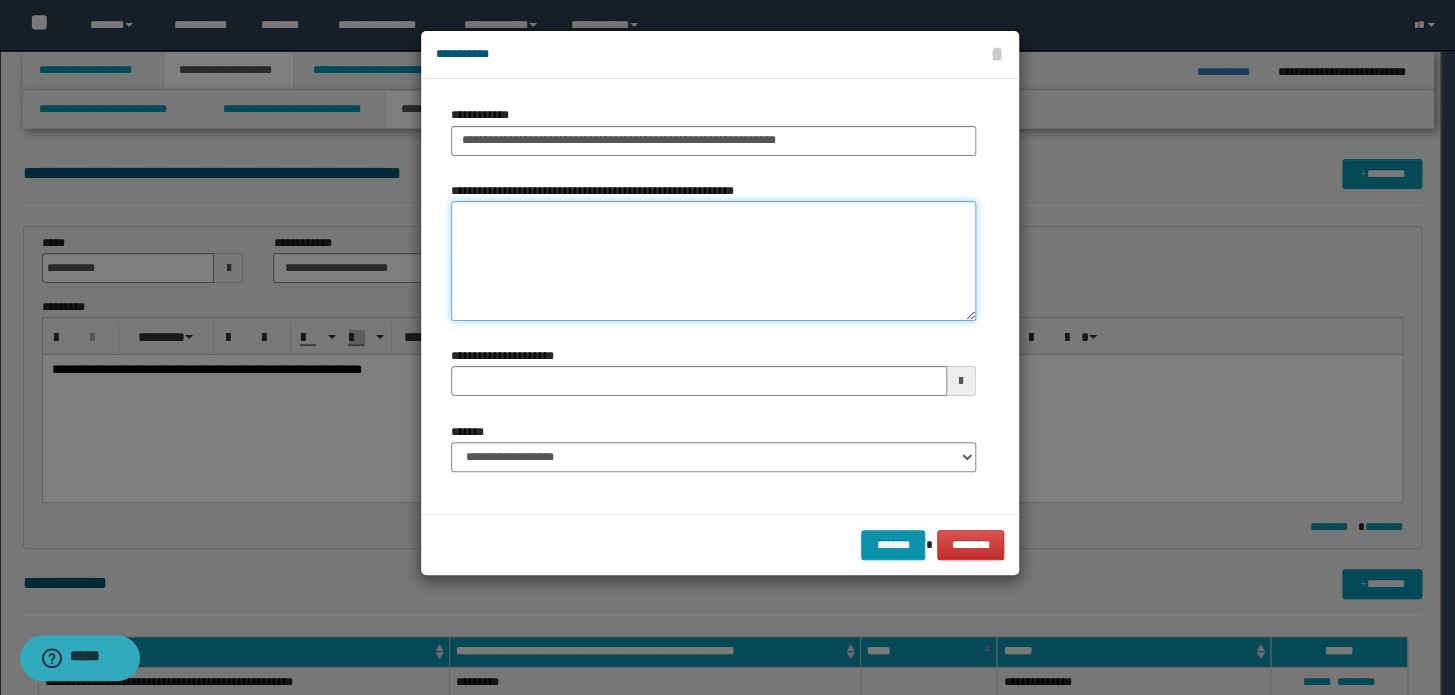 click on "**********" at bounding box center (713, 261) 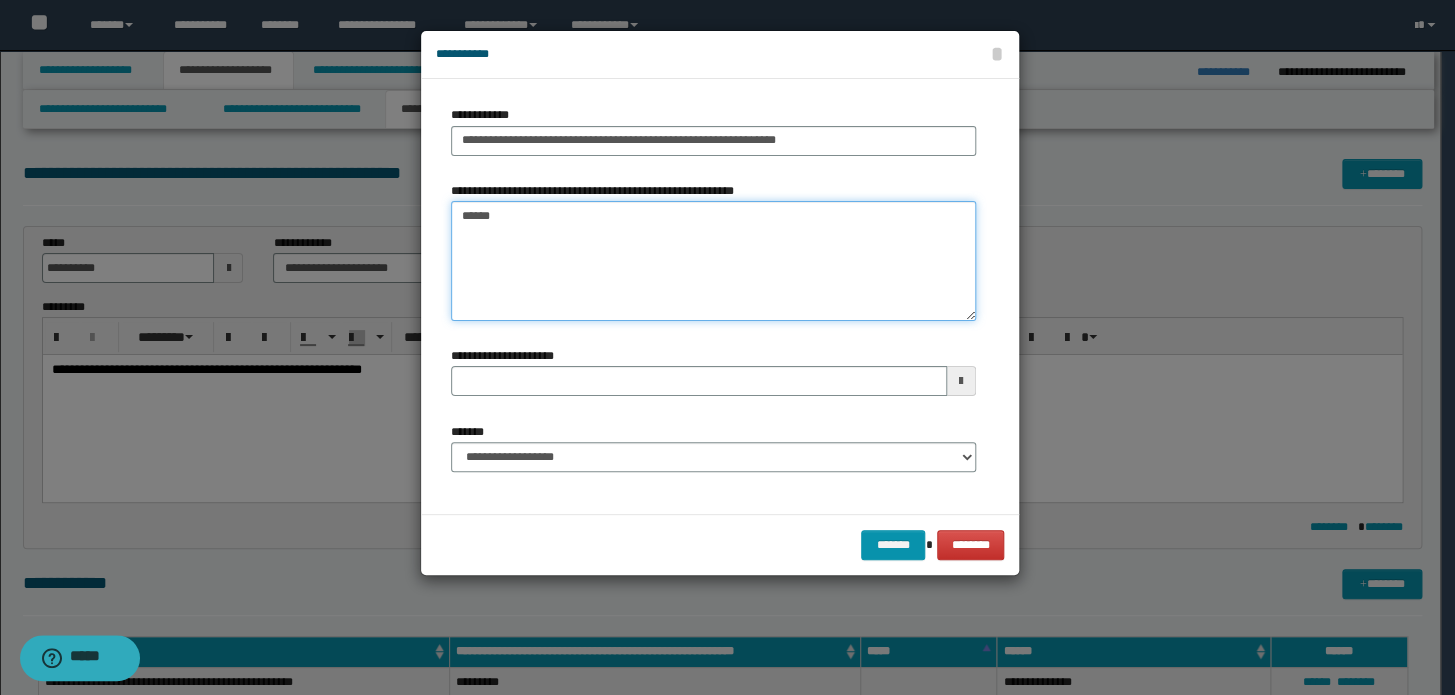 type on "*******" 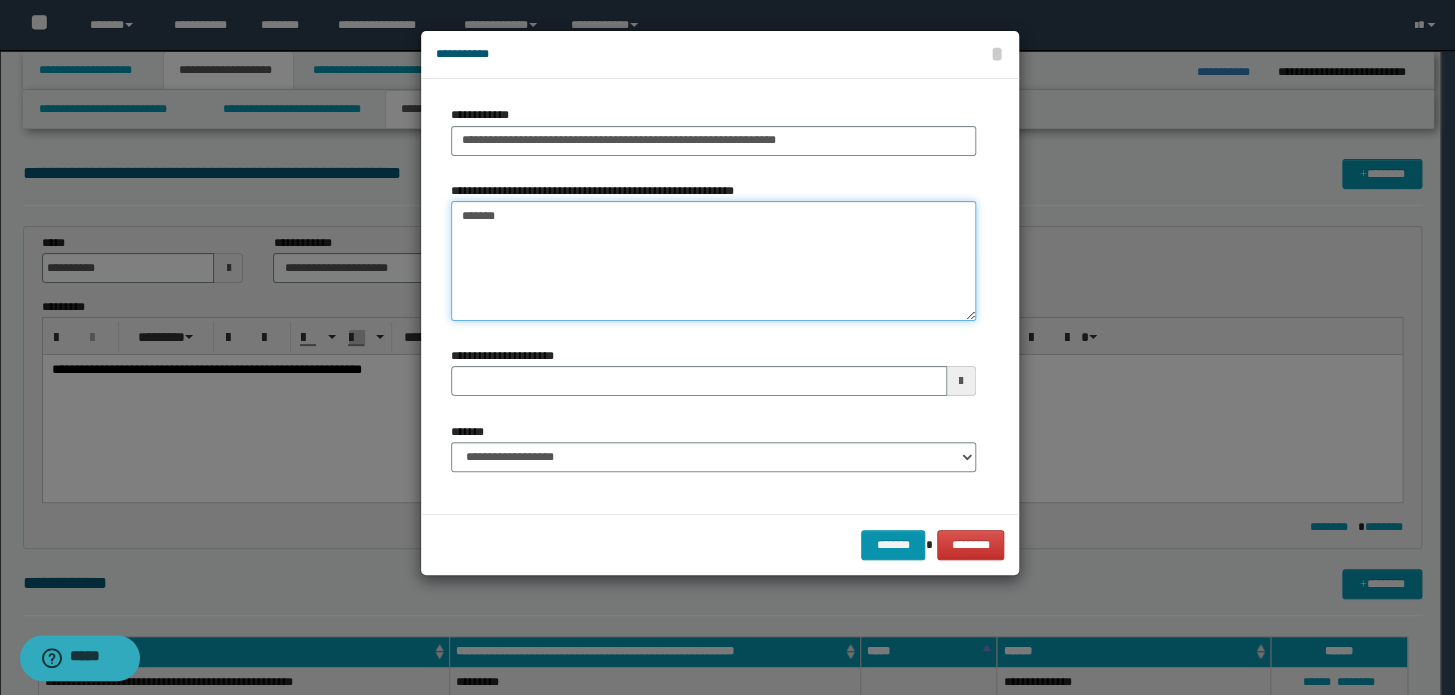 type 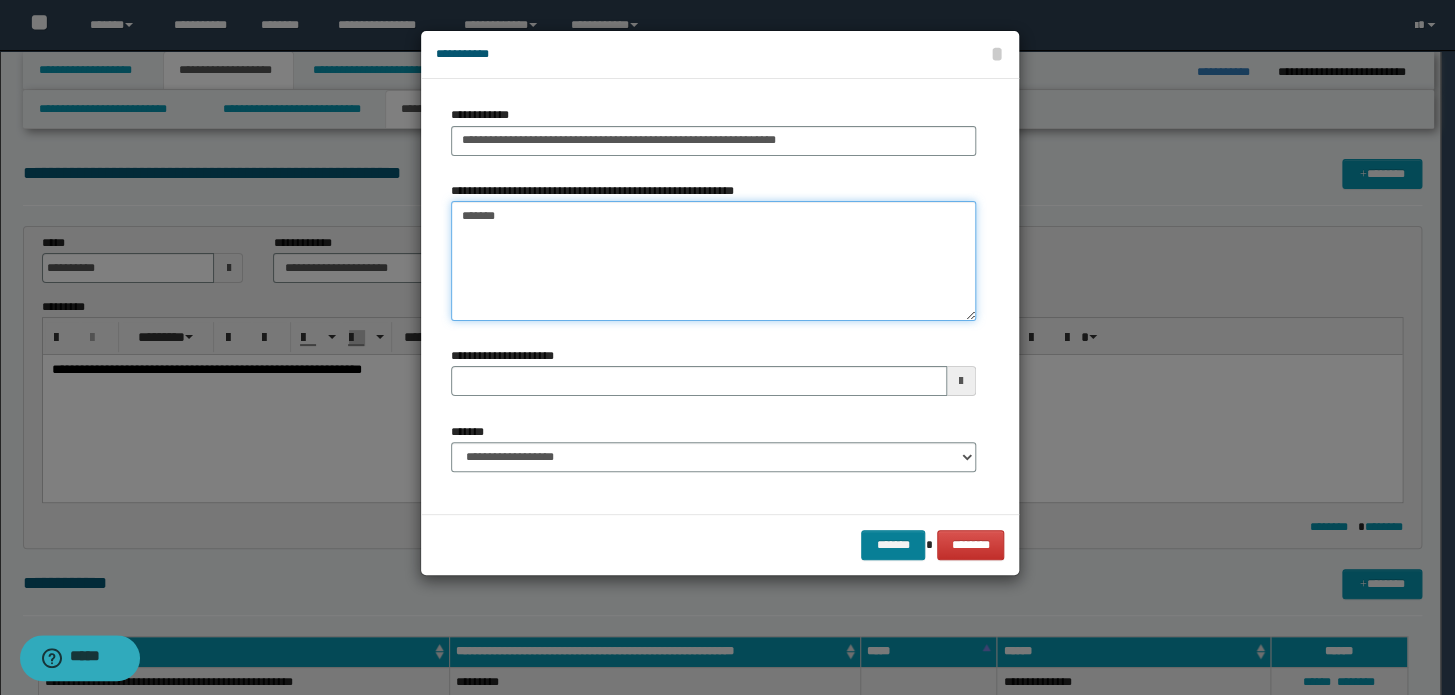 type on "*******" 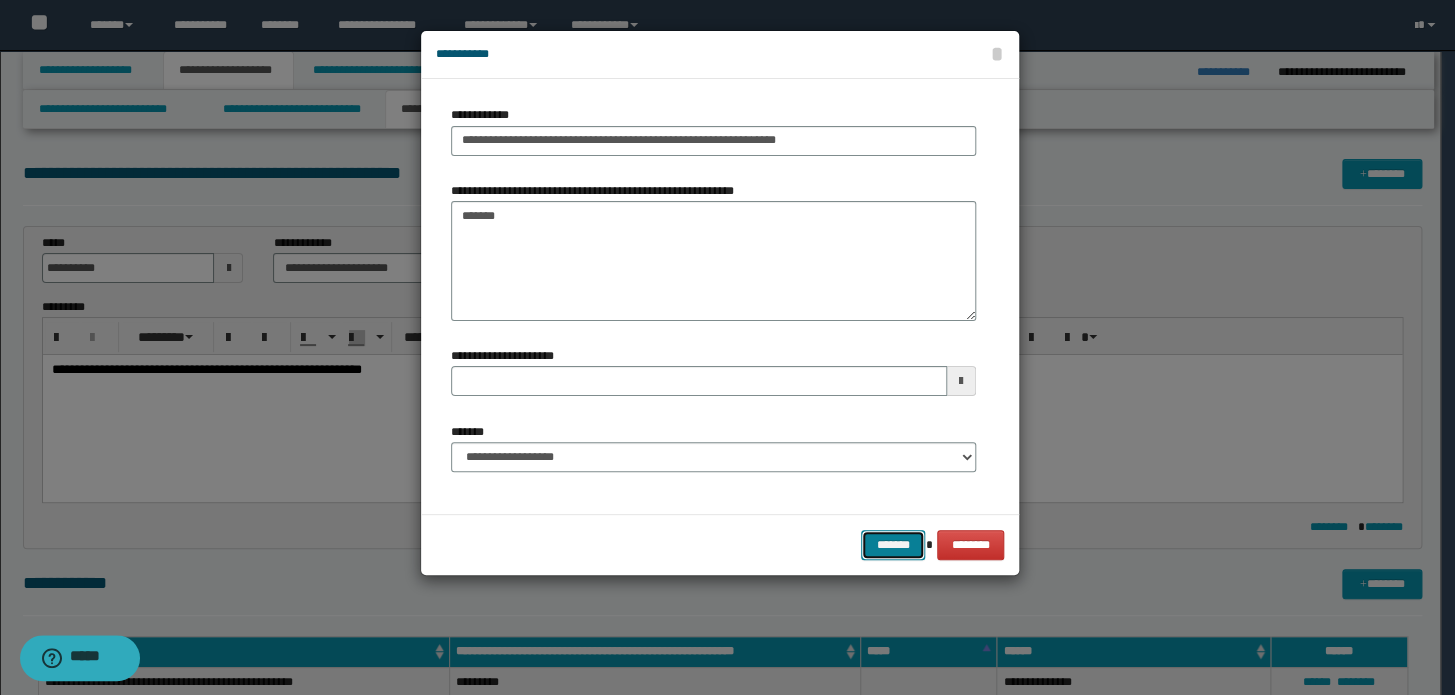 click on "*******" at bounding box center [893, 545] 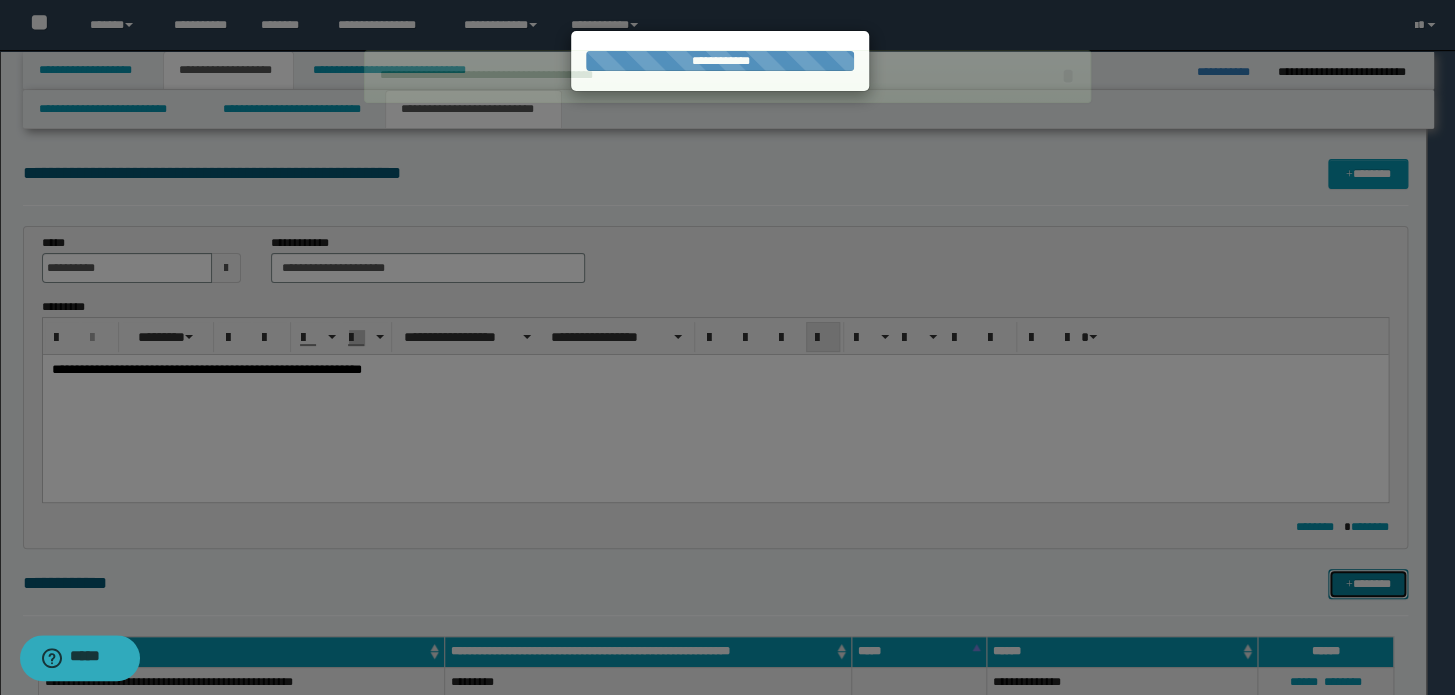 type 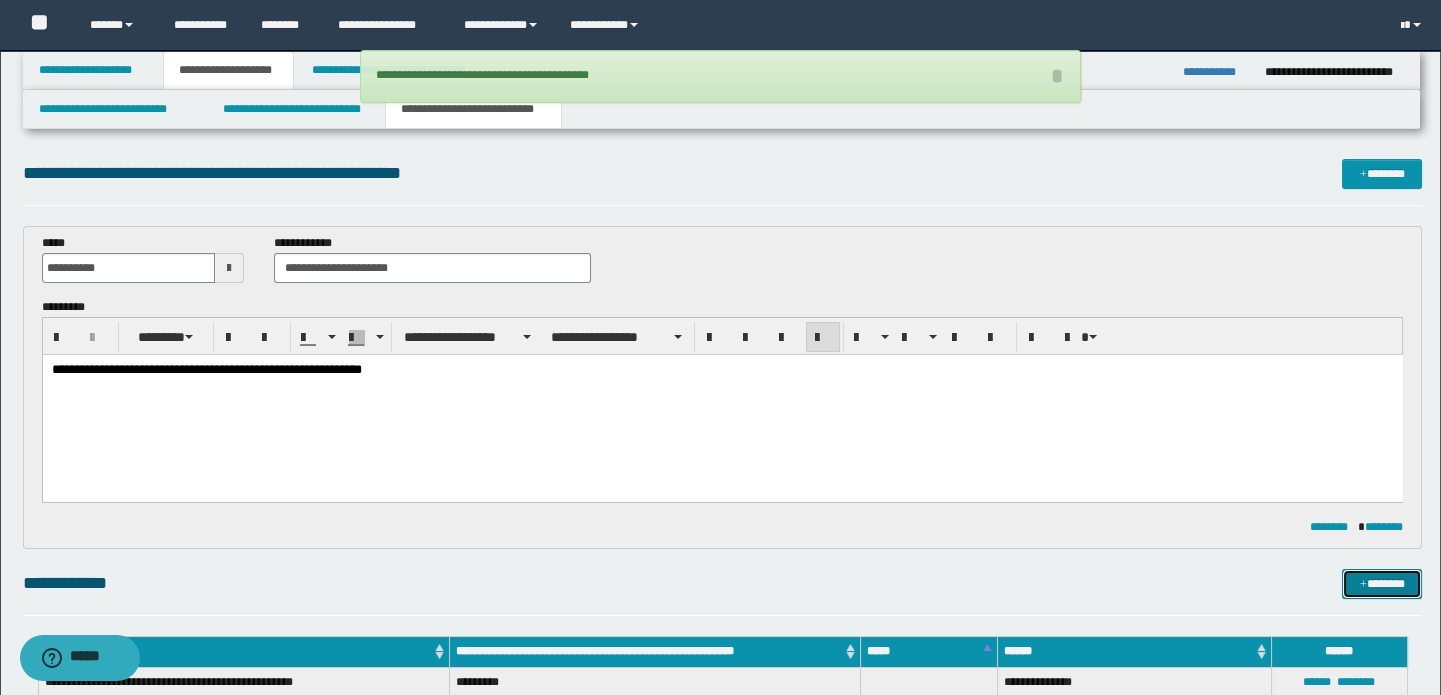 click on "*******" at bounding box center [1382, 584] 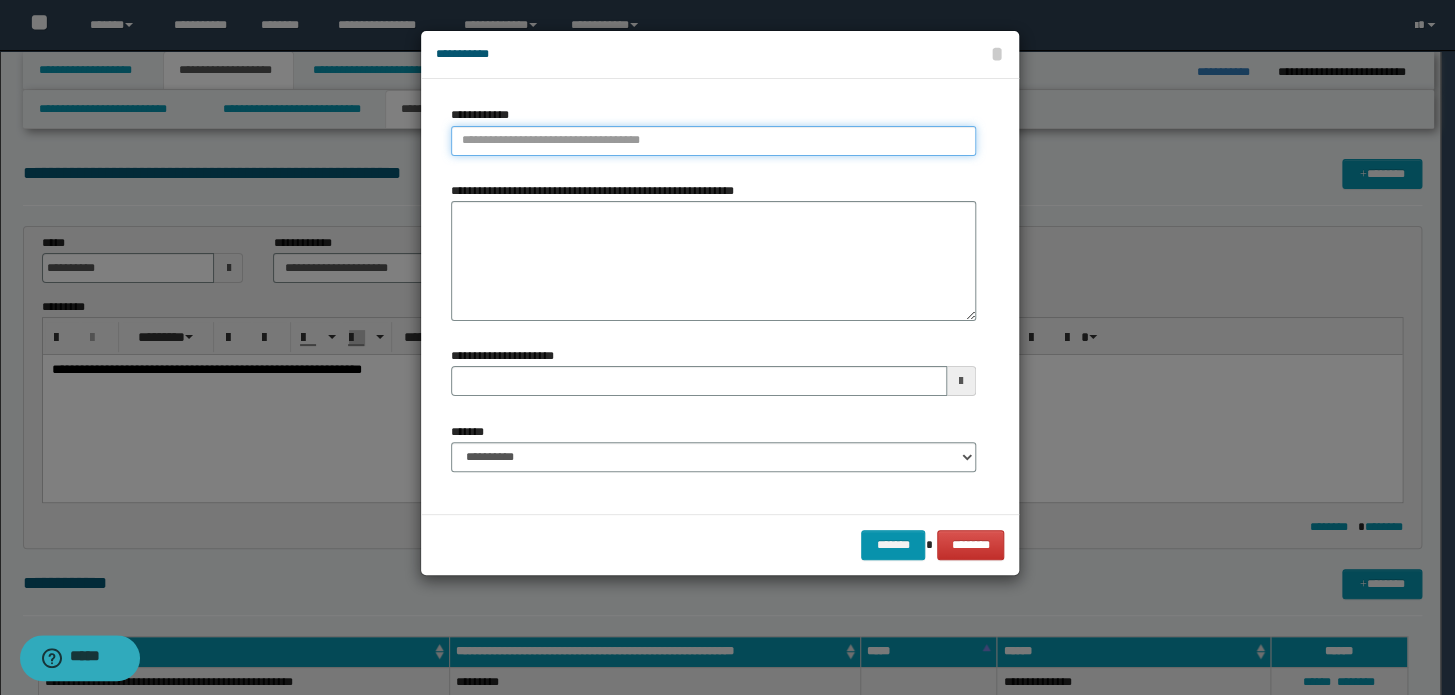 type on "**********" 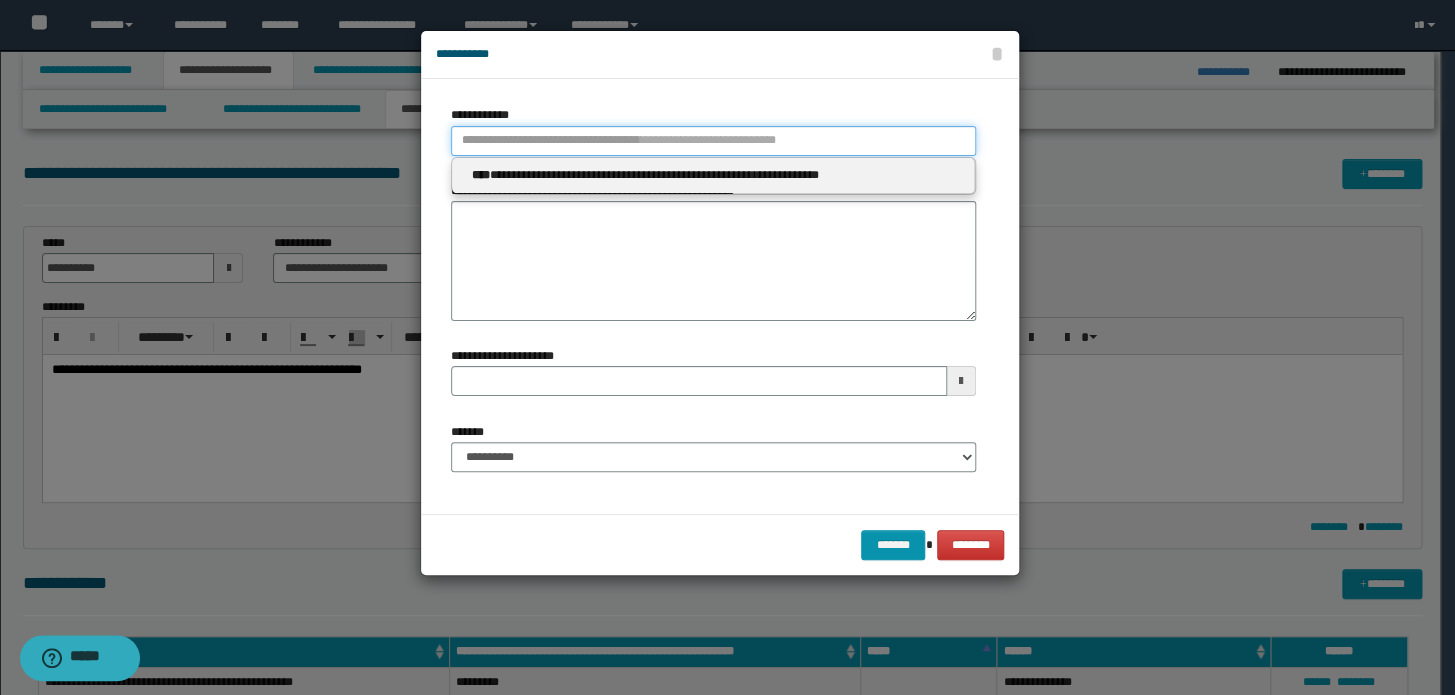 click on "**********" at bounding box center [713, 141] 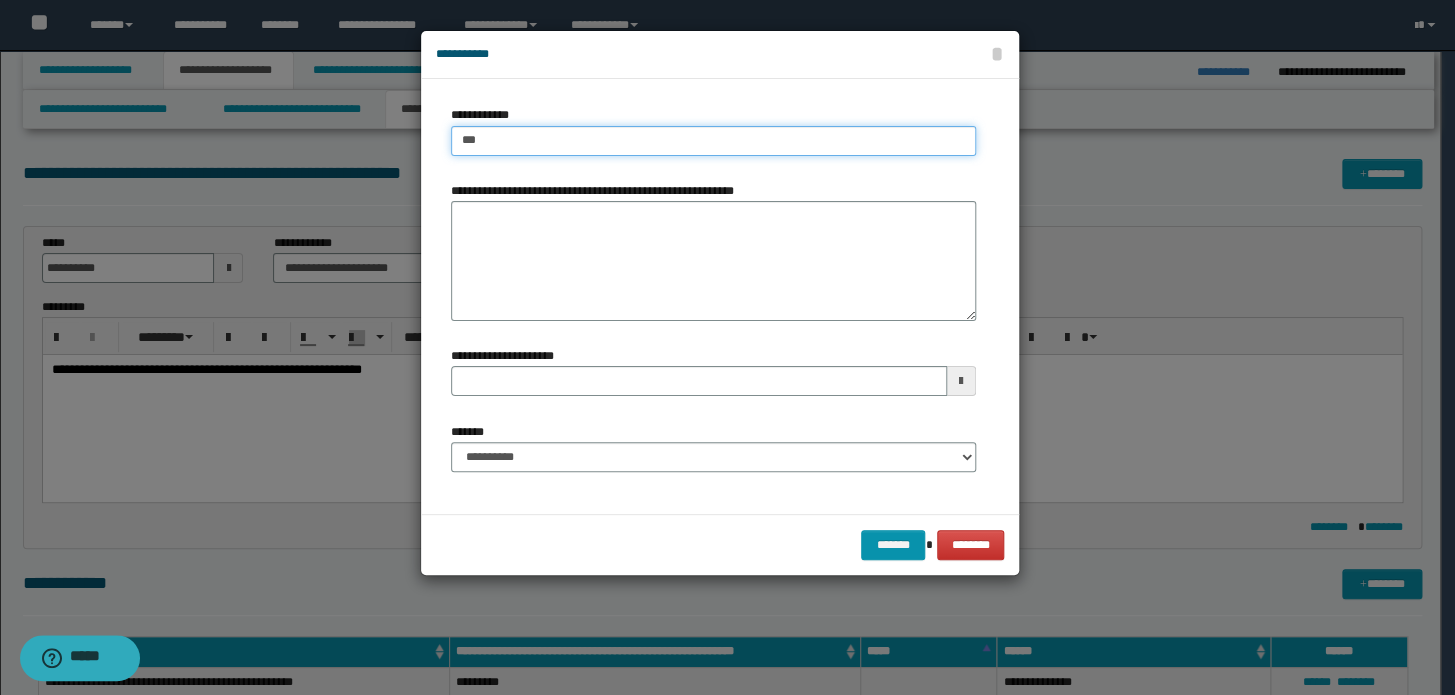 type on "****" 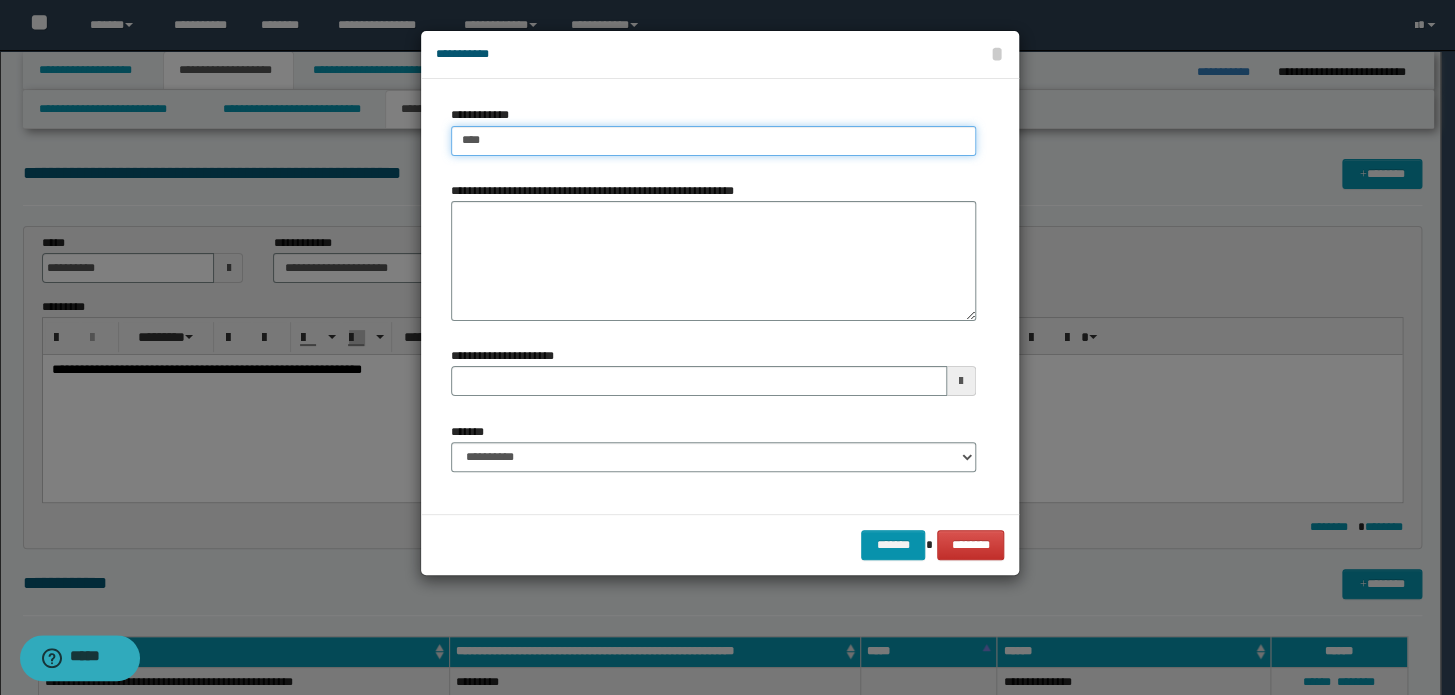 type on "****" 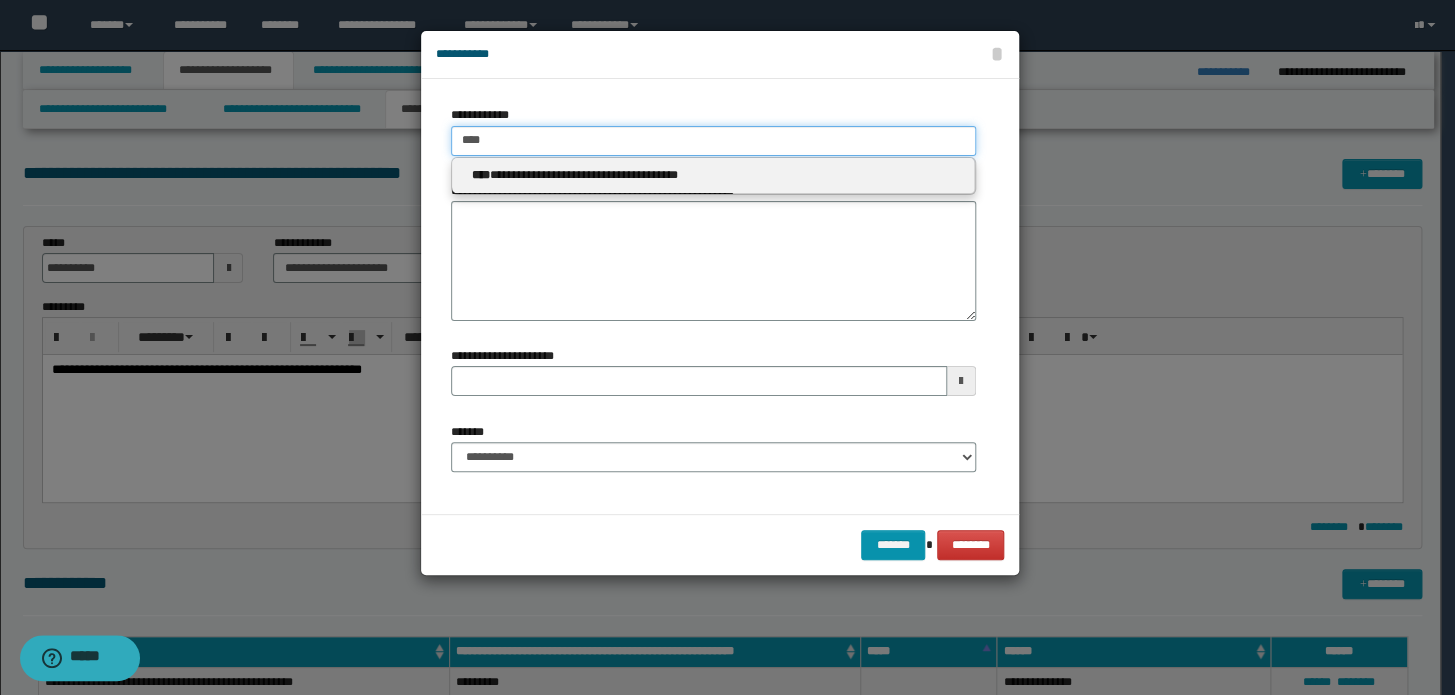 type on "****" 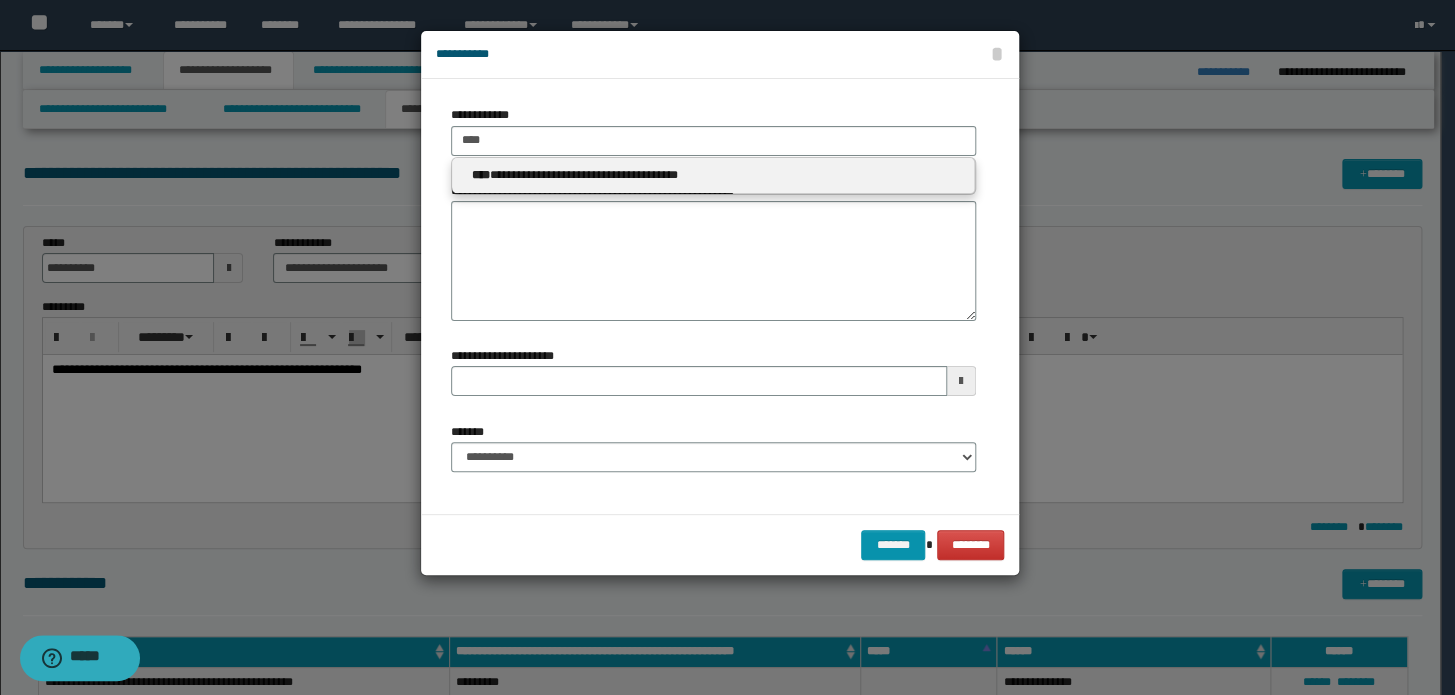 click on "**********" at bounding box center (713, 176) 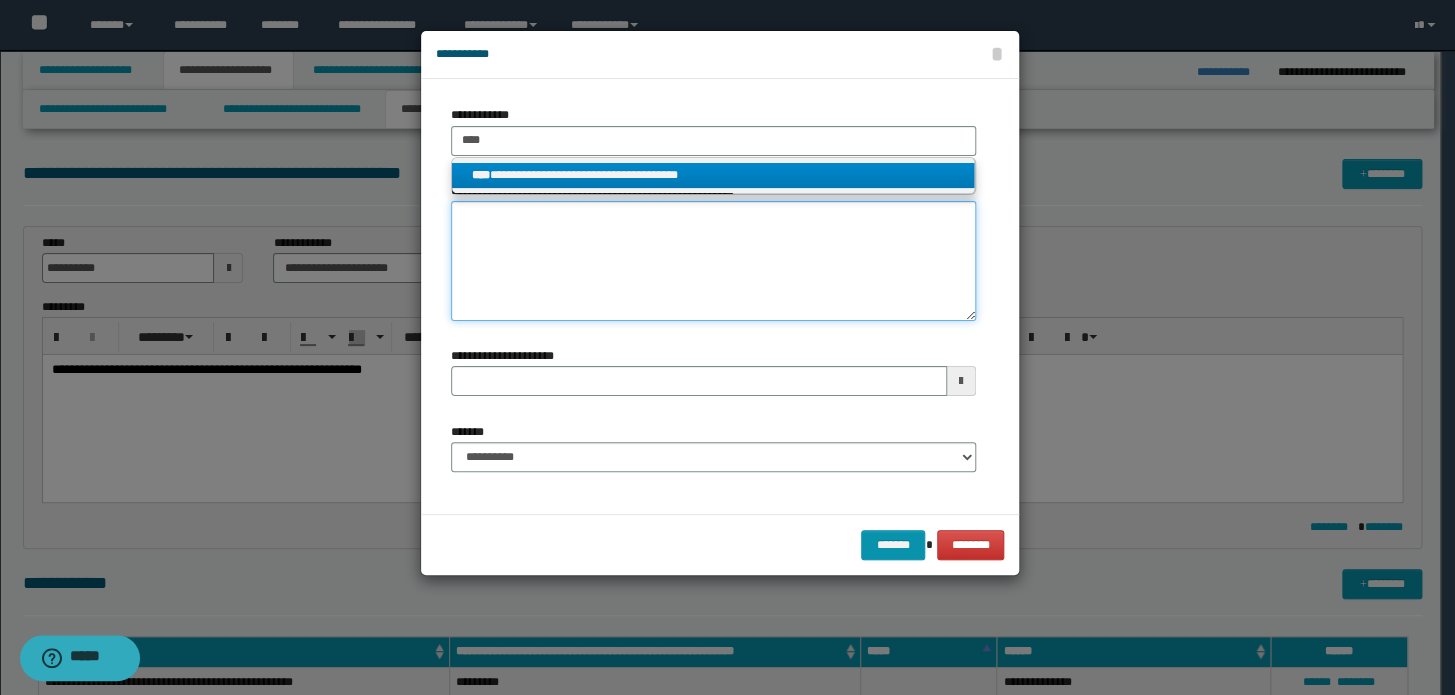 click on "**********" at bounding box center (713, 261) 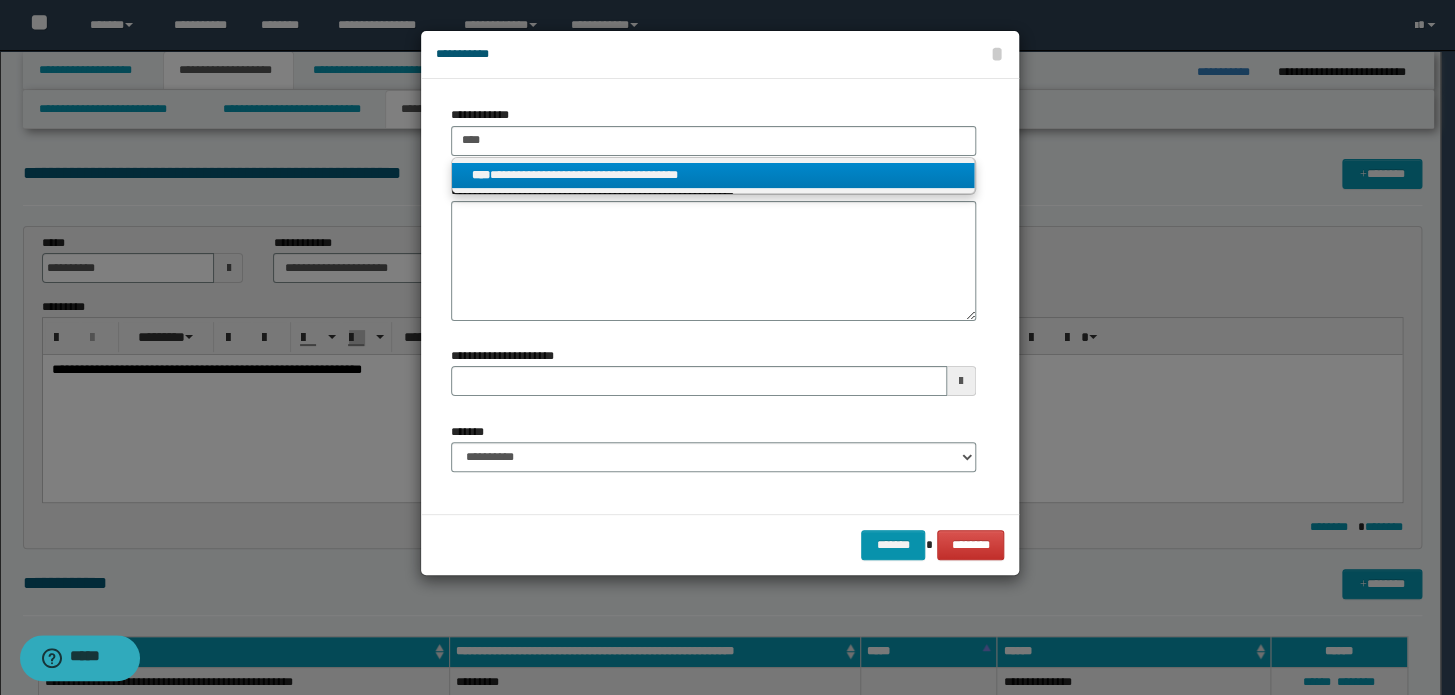 click on "**********" at bounding box center (713, 175) 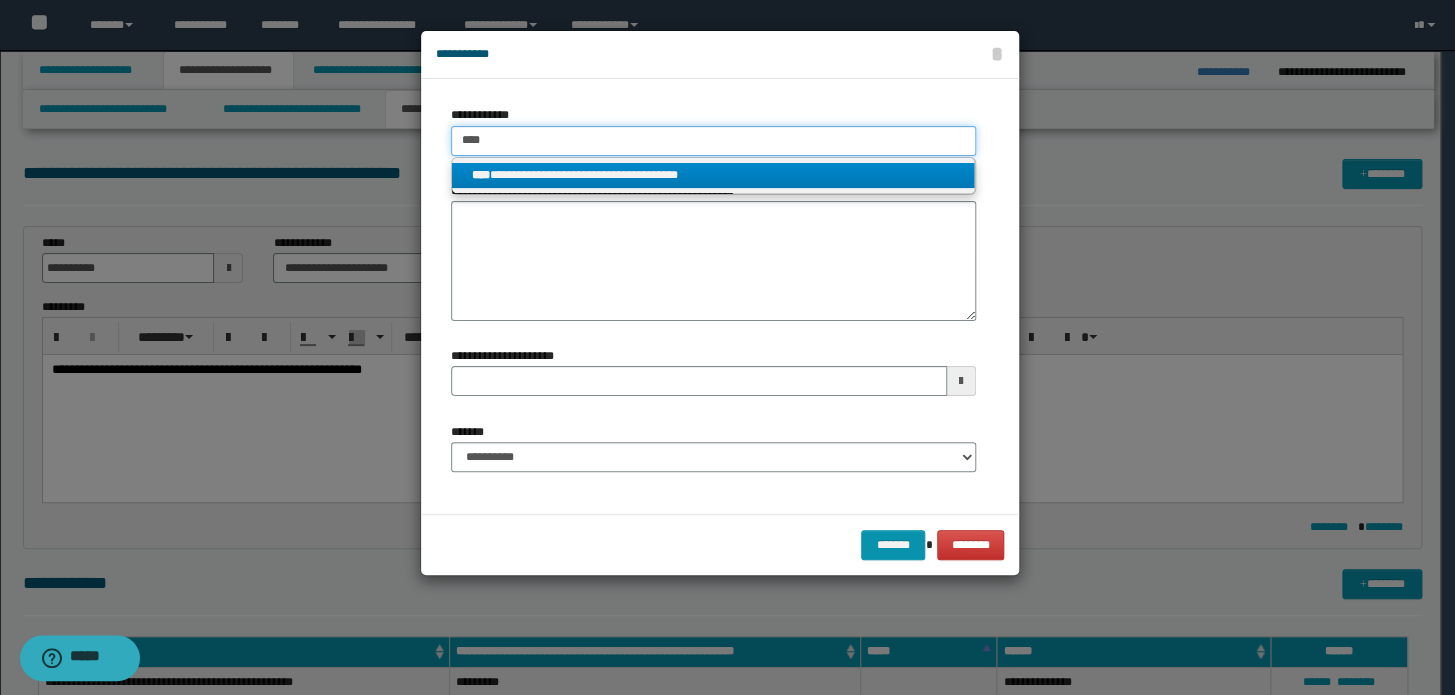 type 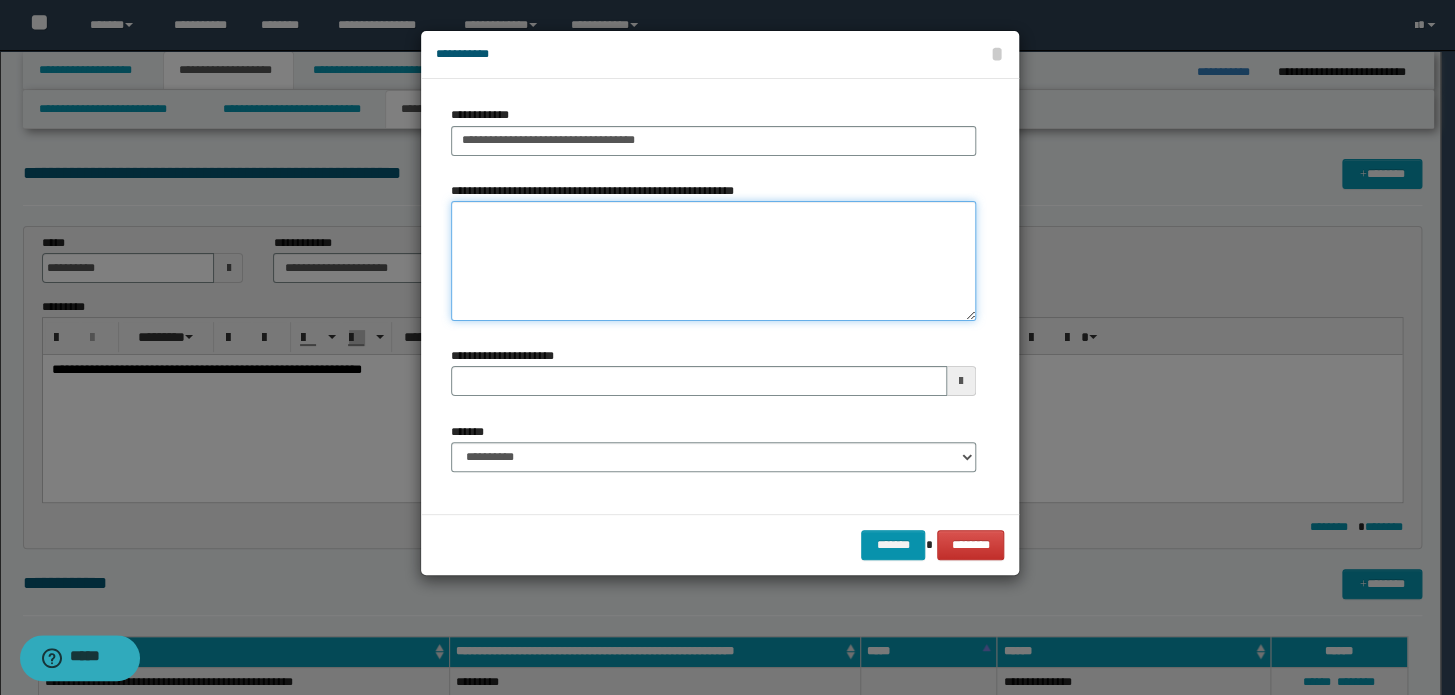 click on "**********" at bounding box center [713, 261] 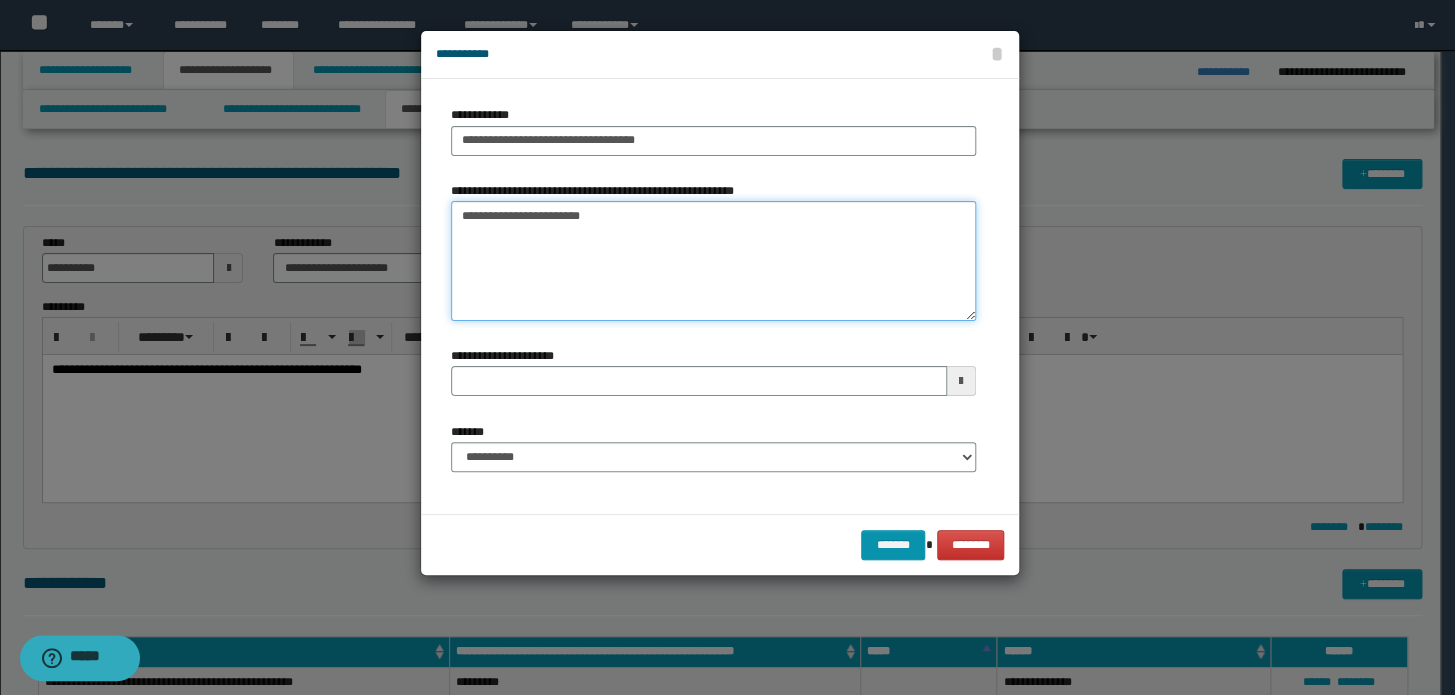 type on "**********" 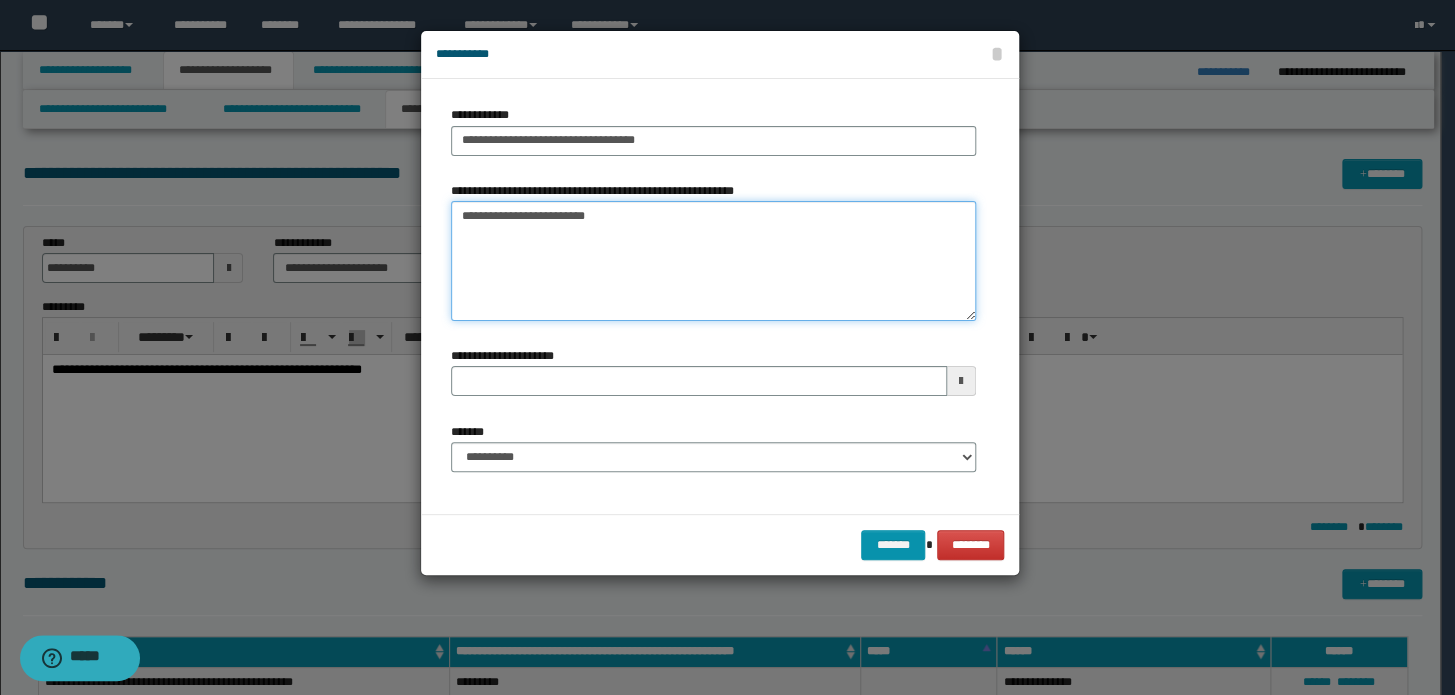 type 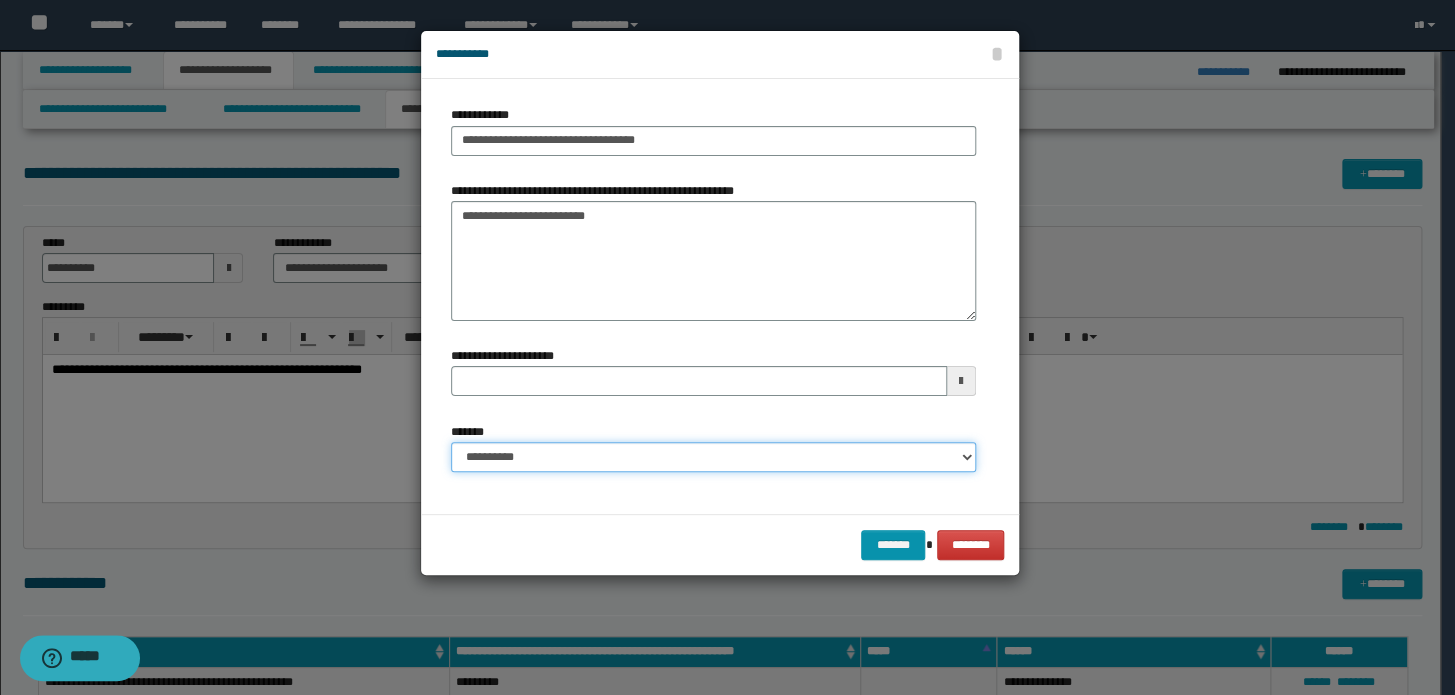 click on "**********" at bounding box center (713, 457) 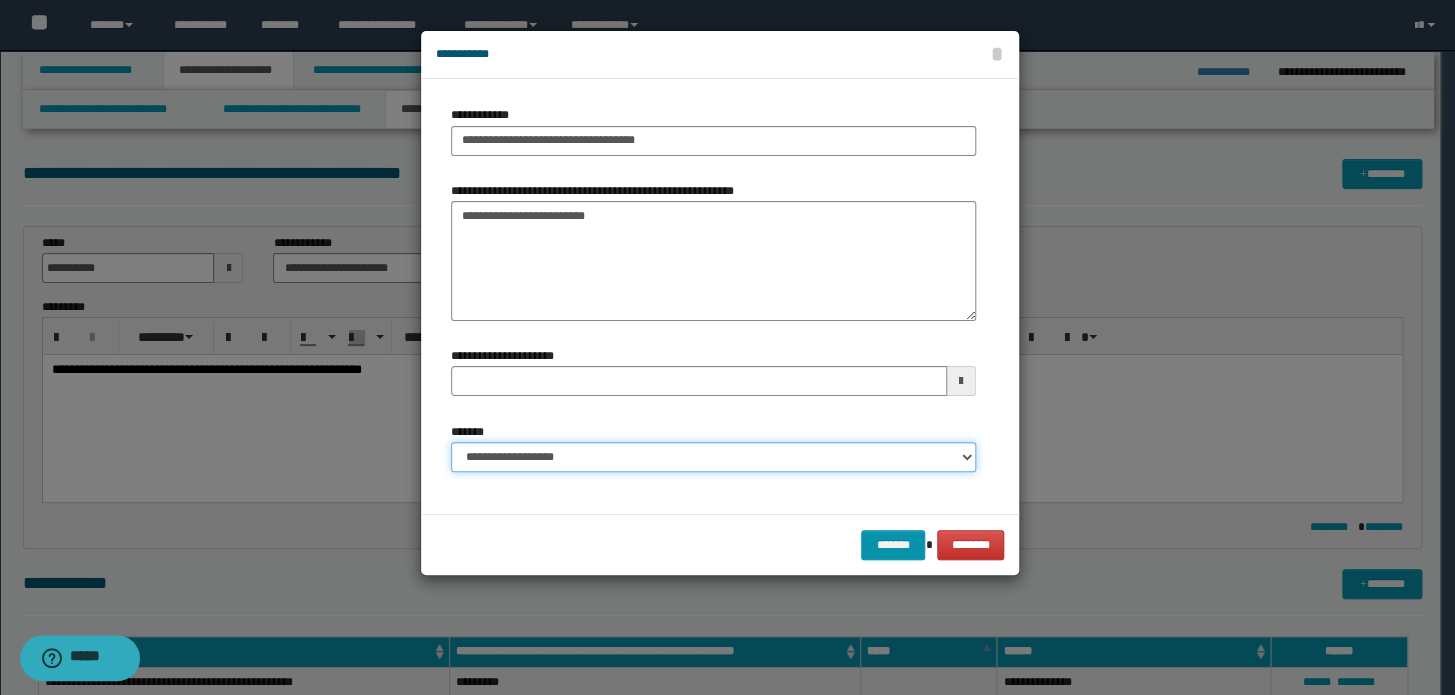 type 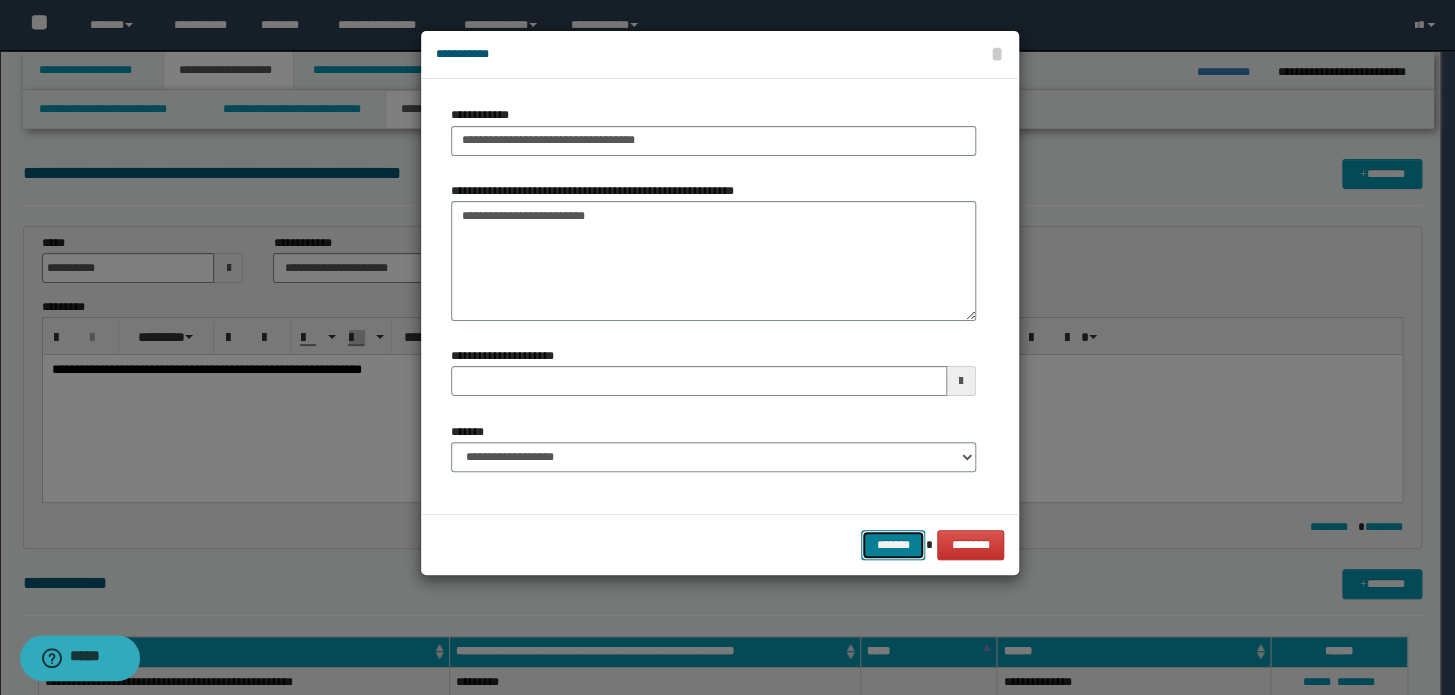 click on "*******" at bounding box center (893, 545) 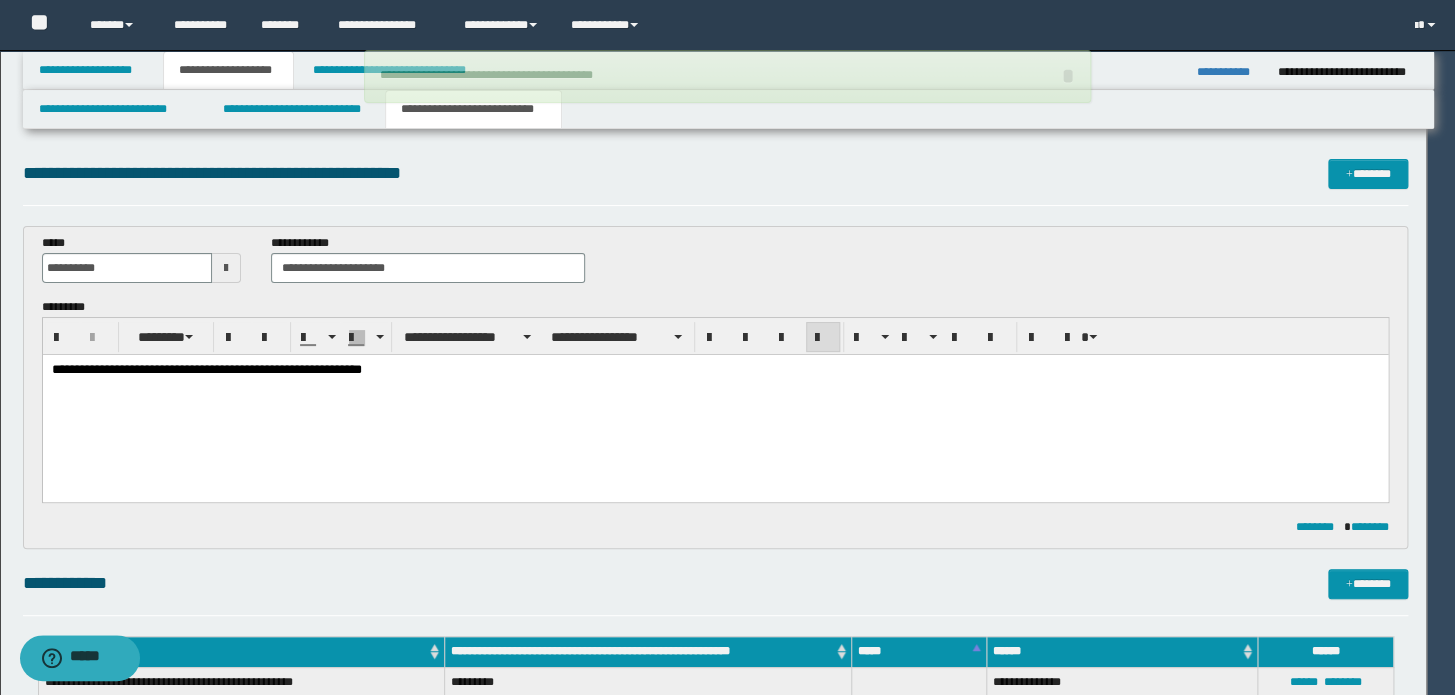 type 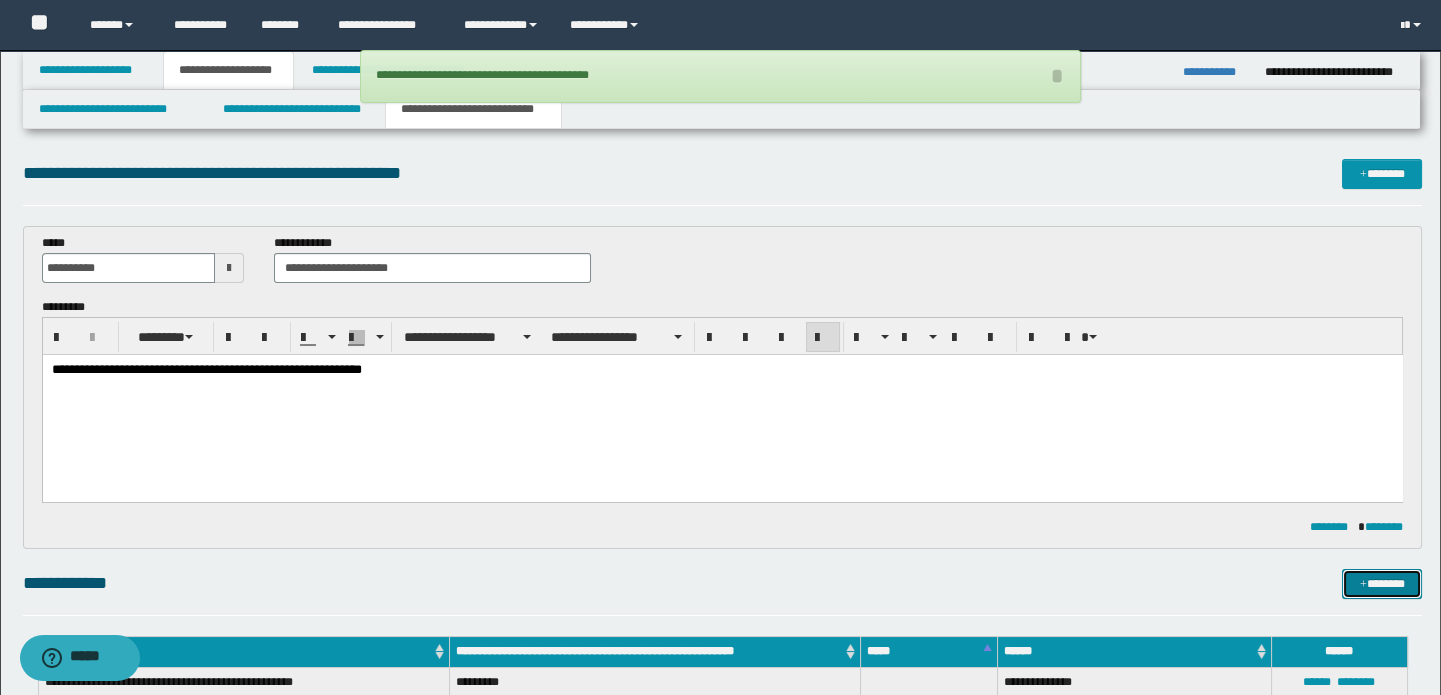 click on "*******" at bounding box center [1382, 584] 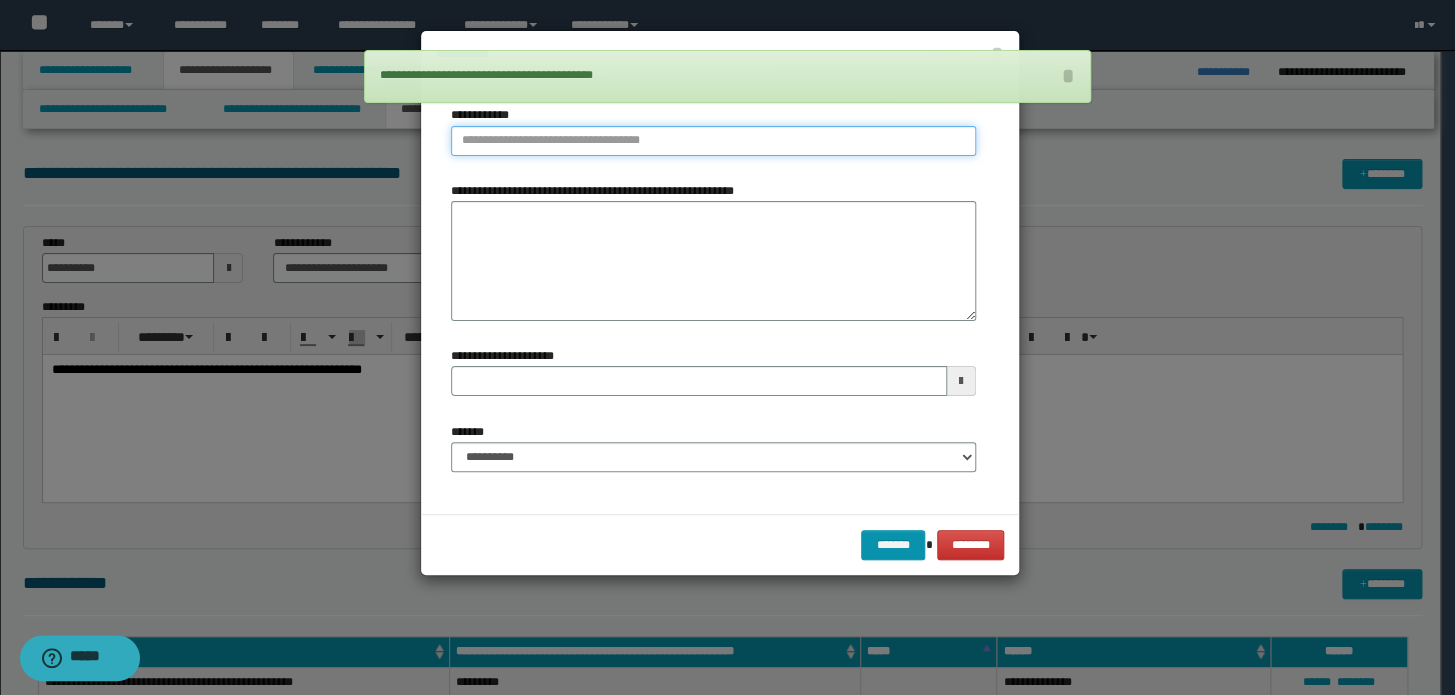 type on "**********" 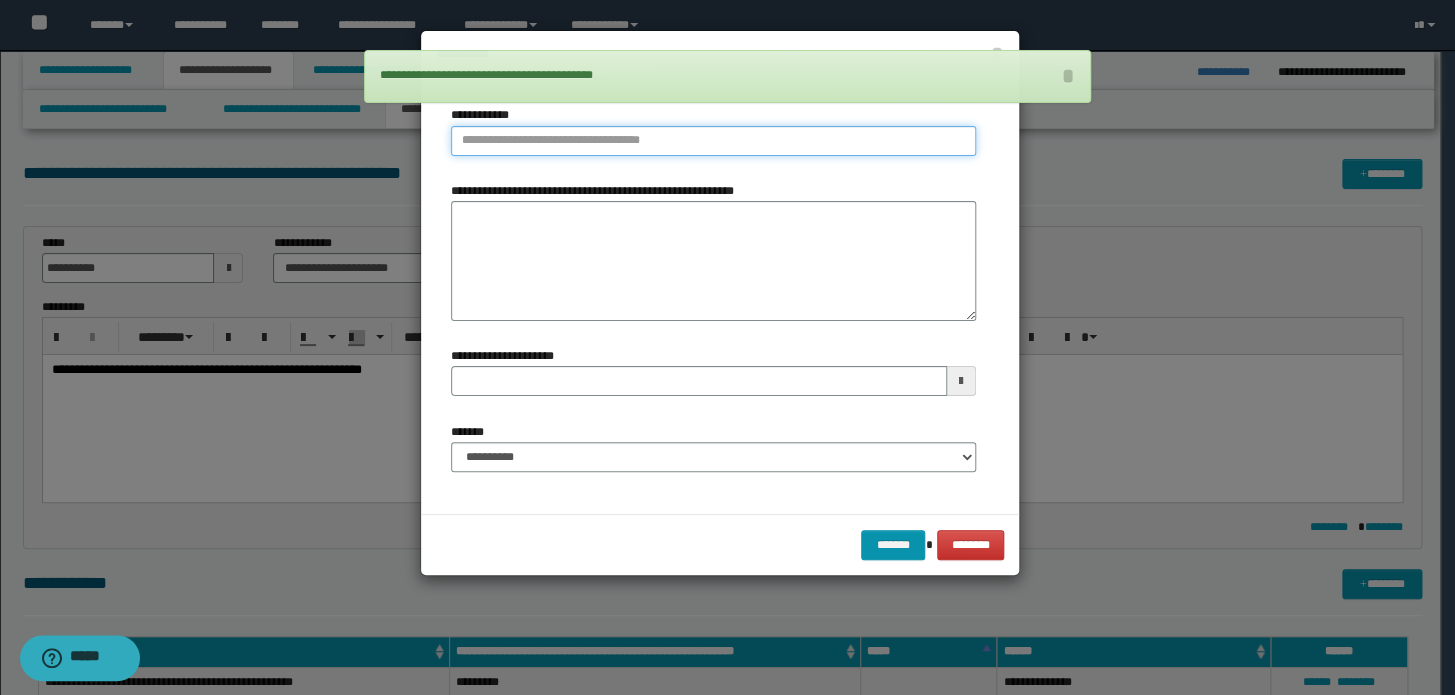 click on "**********" at bounding box center [713, 141] 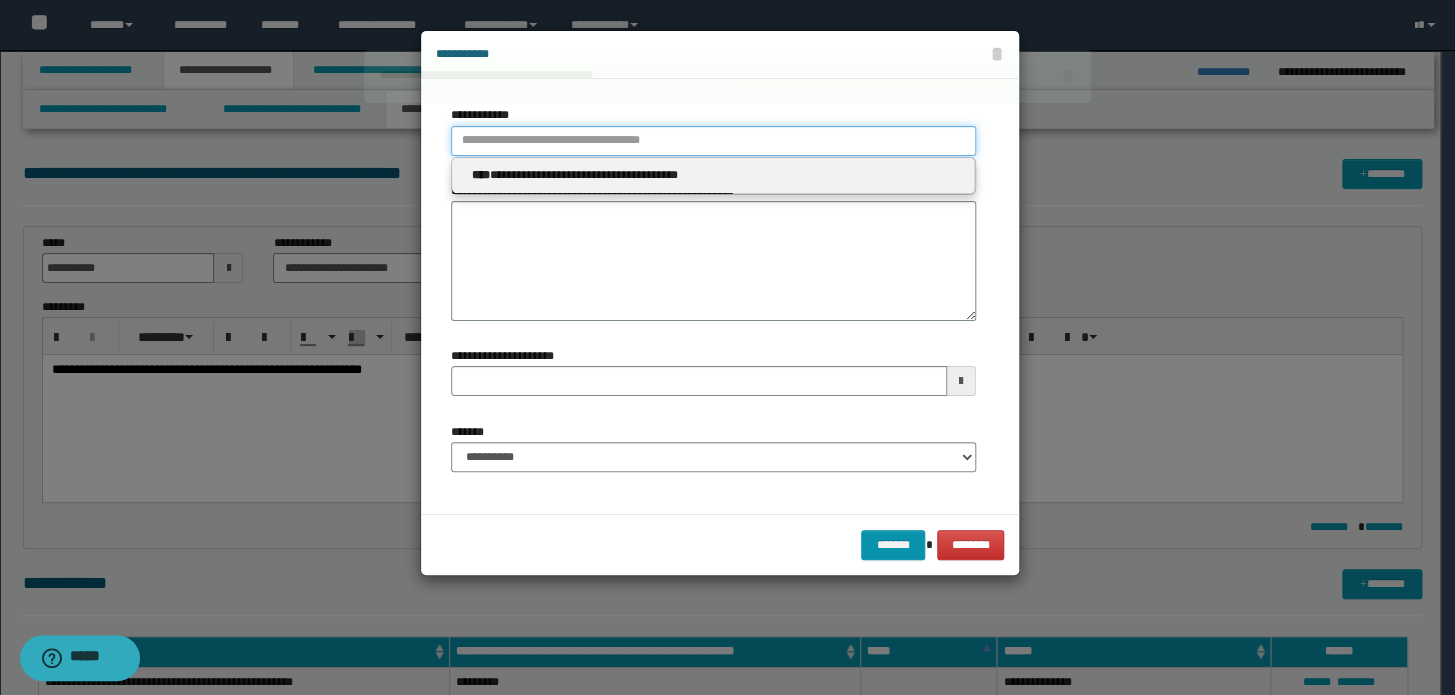 type 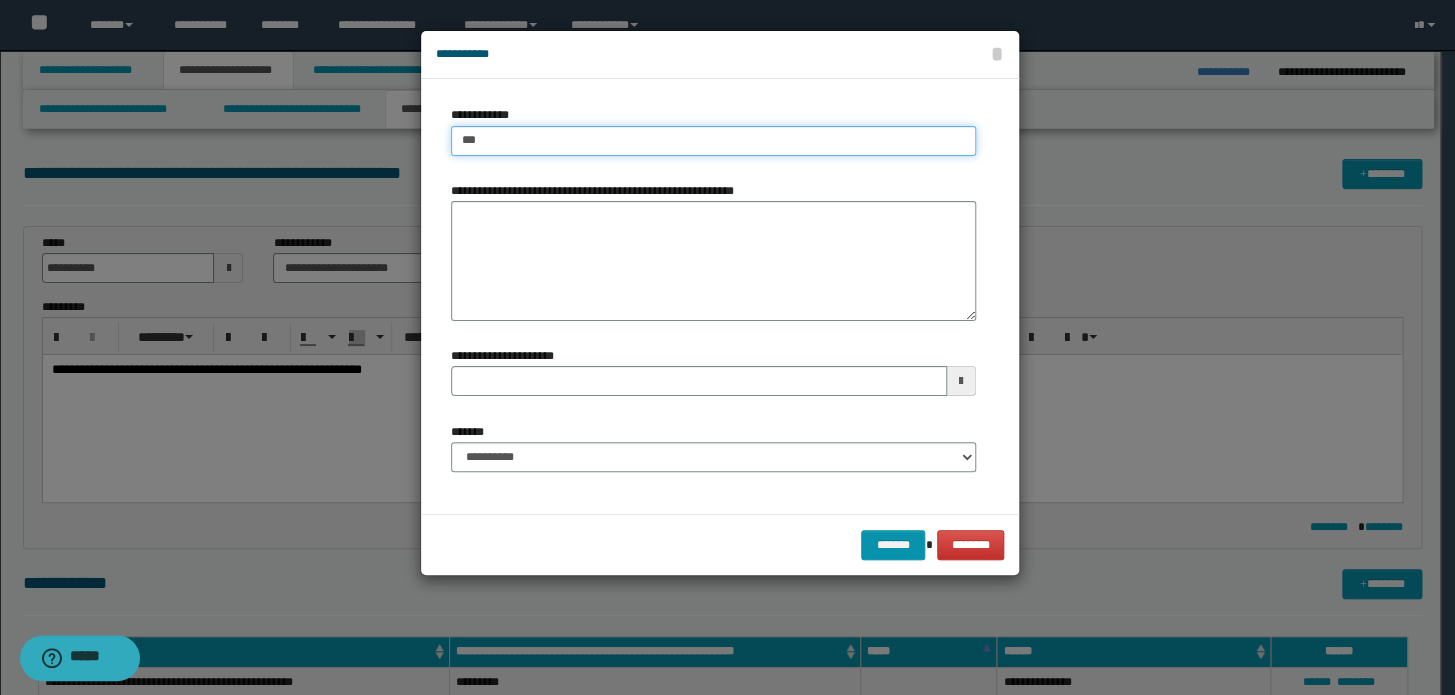 type on "****" 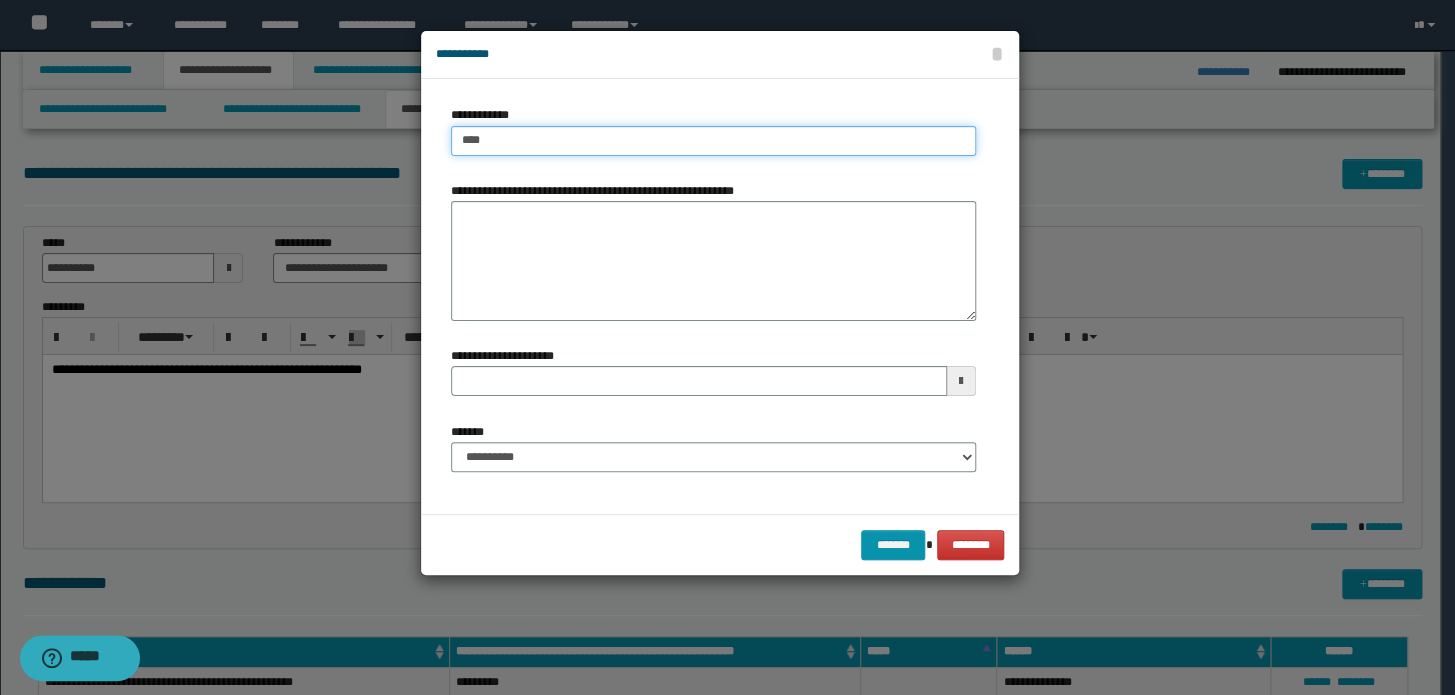 type on "****" 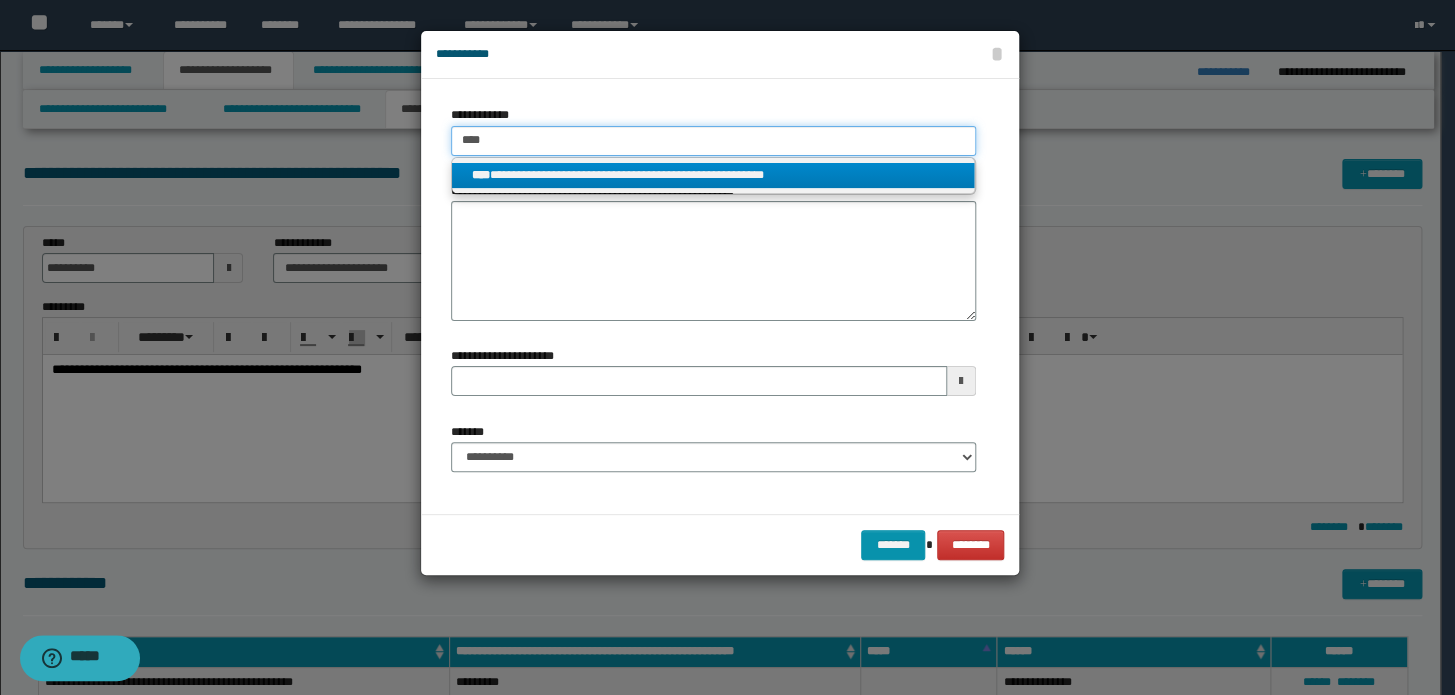 type on "****" 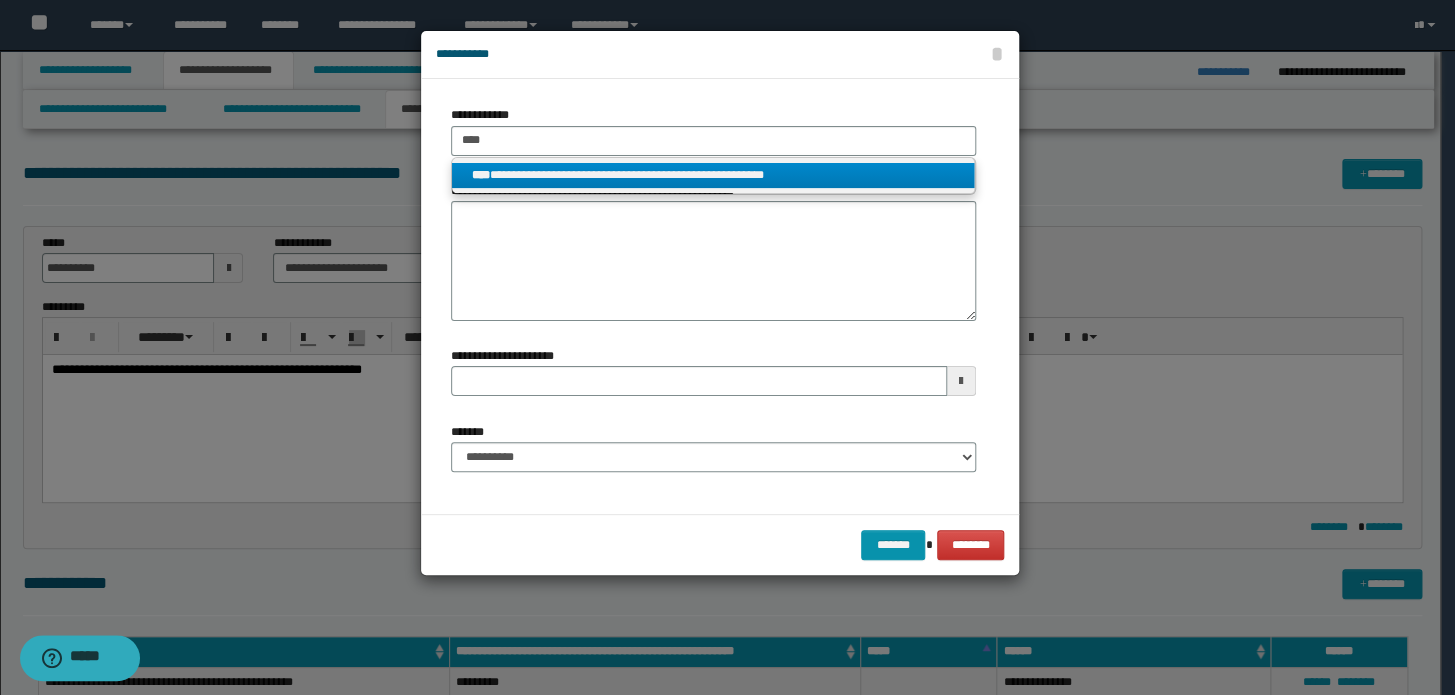 click on "**********" at bounding box center [713, 175] 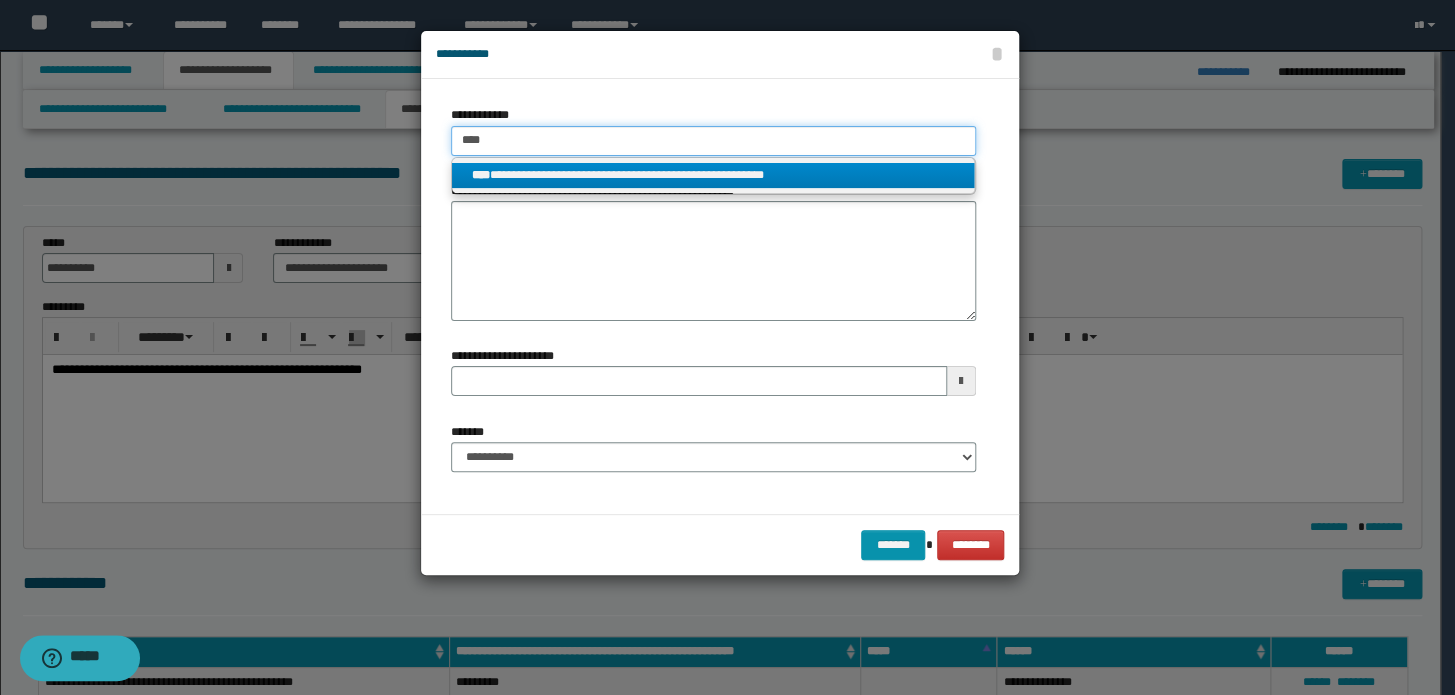 type 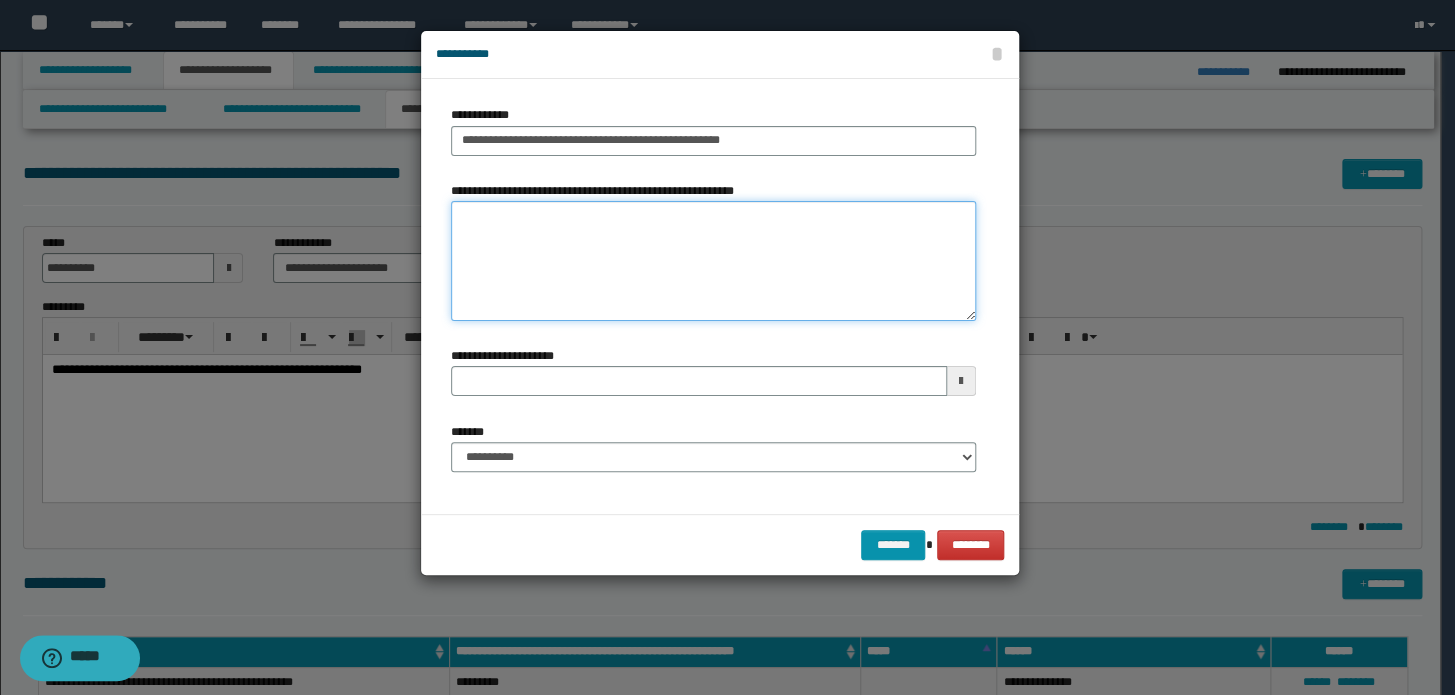 click on "**********" at bounding box center (713, 261) 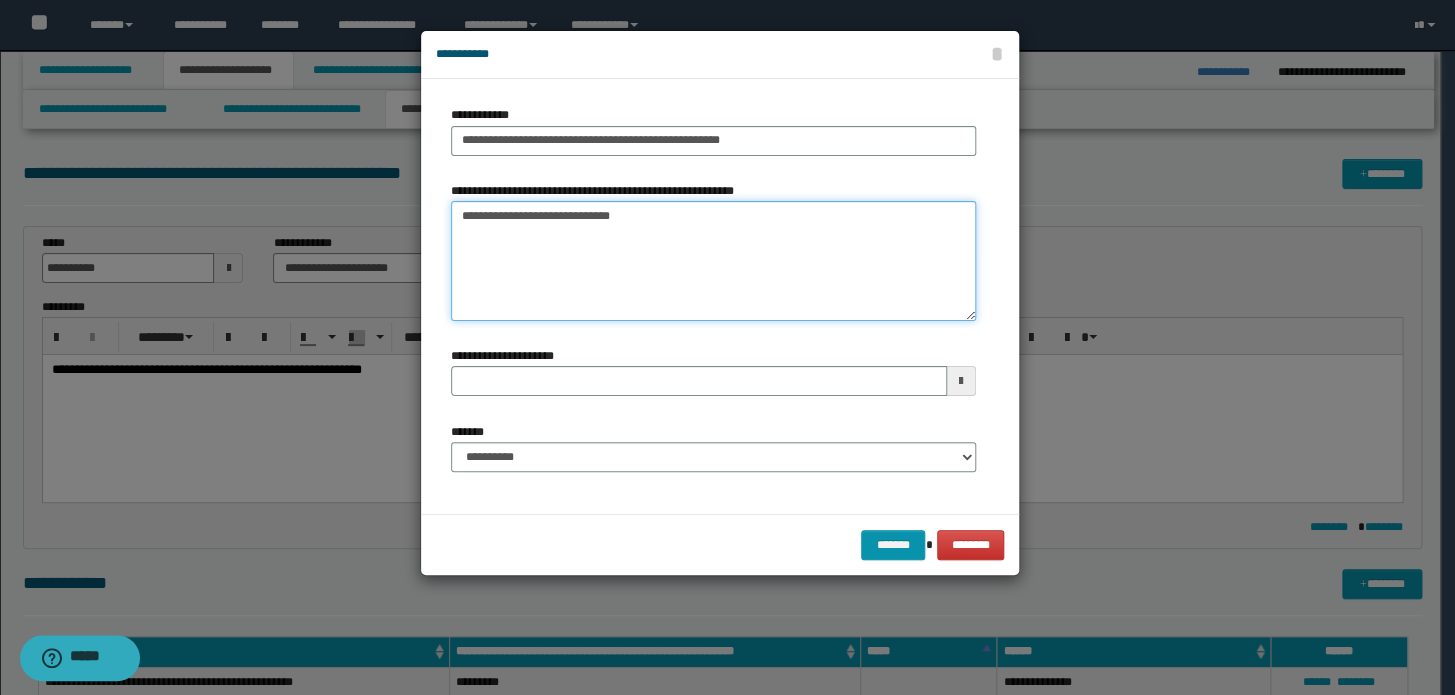 type on "**********" 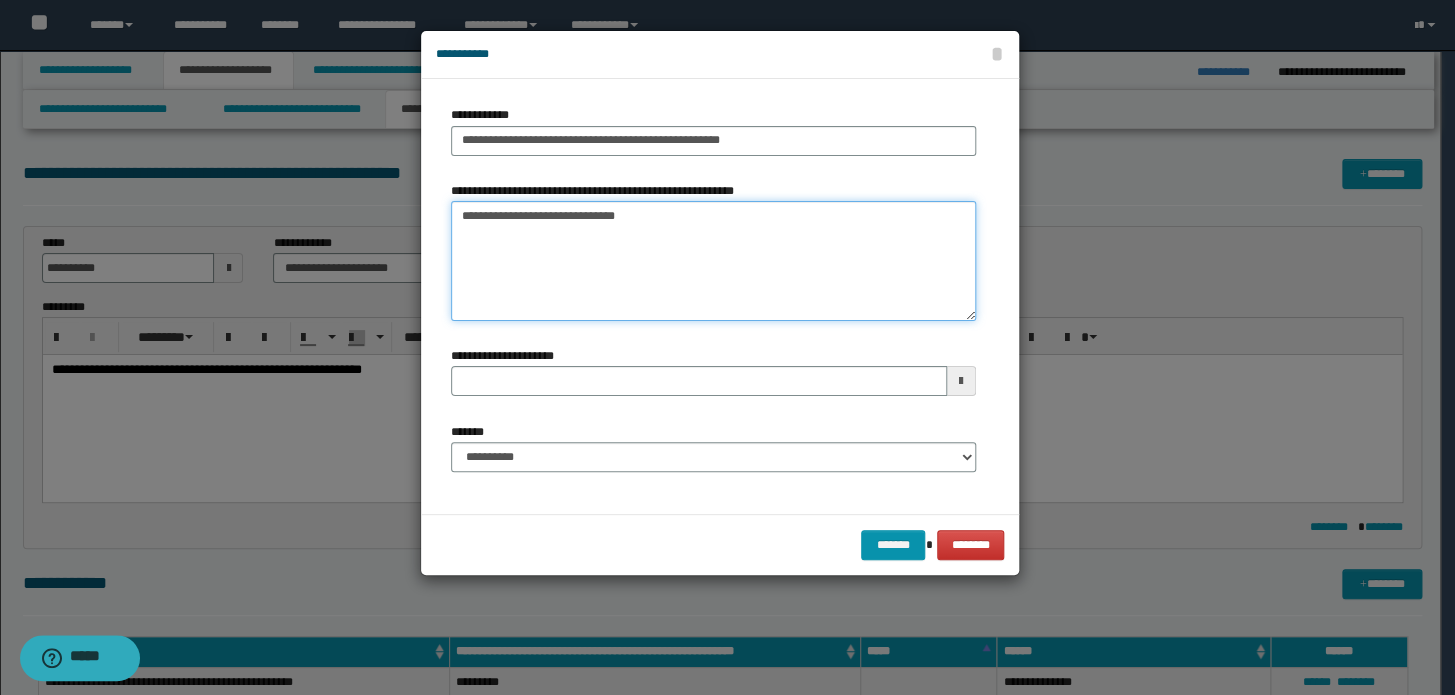 type 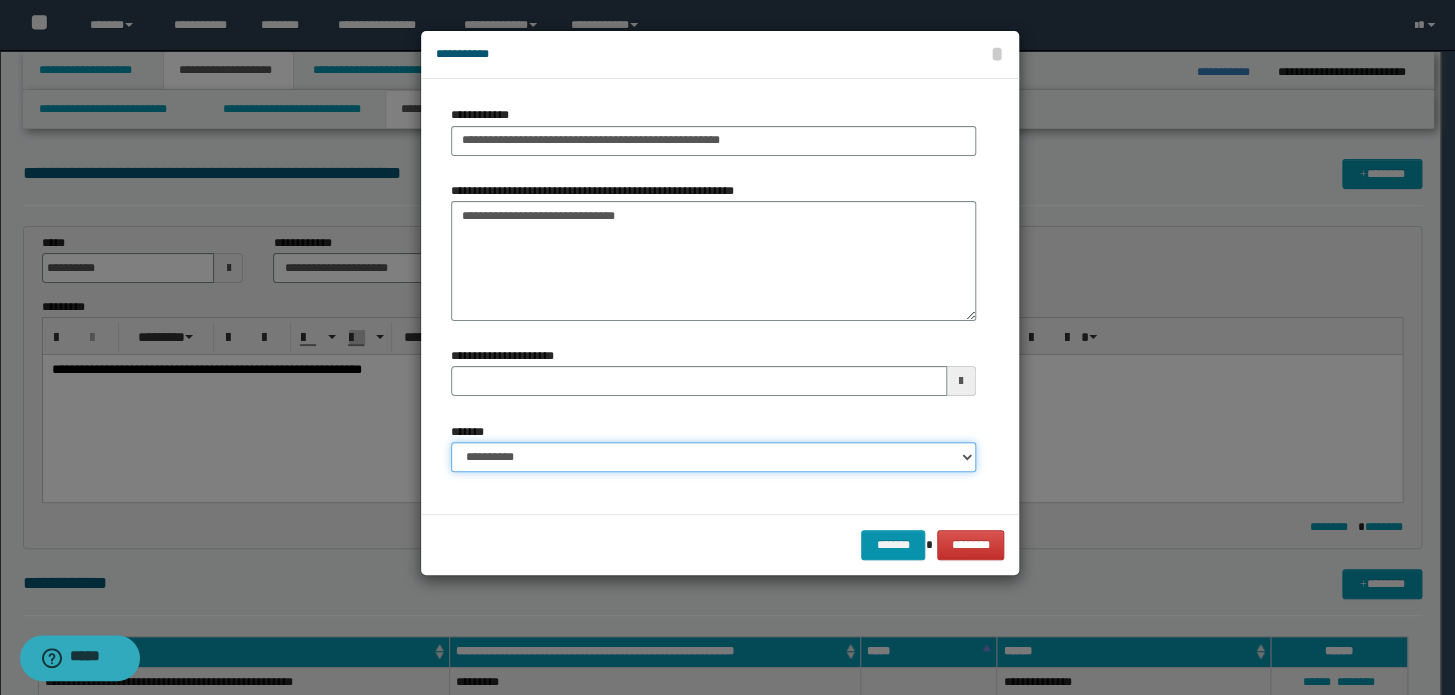 click on "**********" at bounding box center (713, 457) 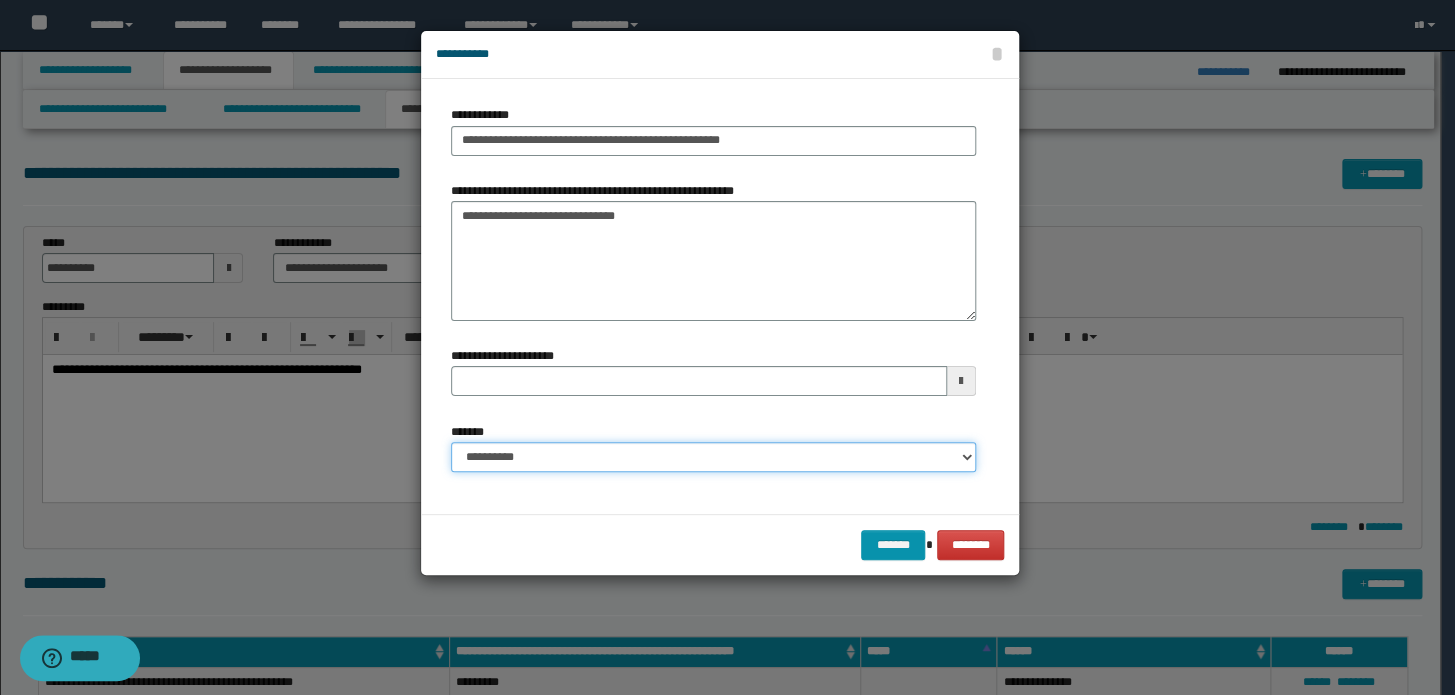 select on "*" 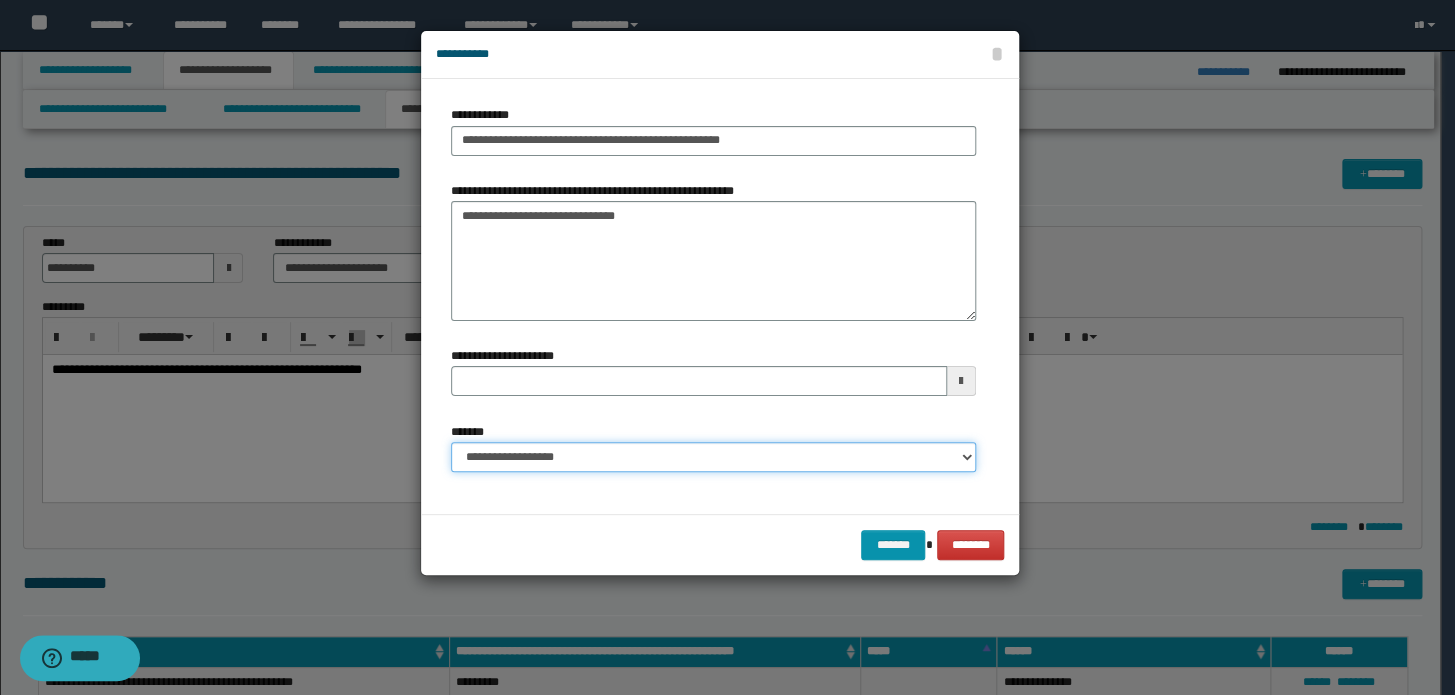 type 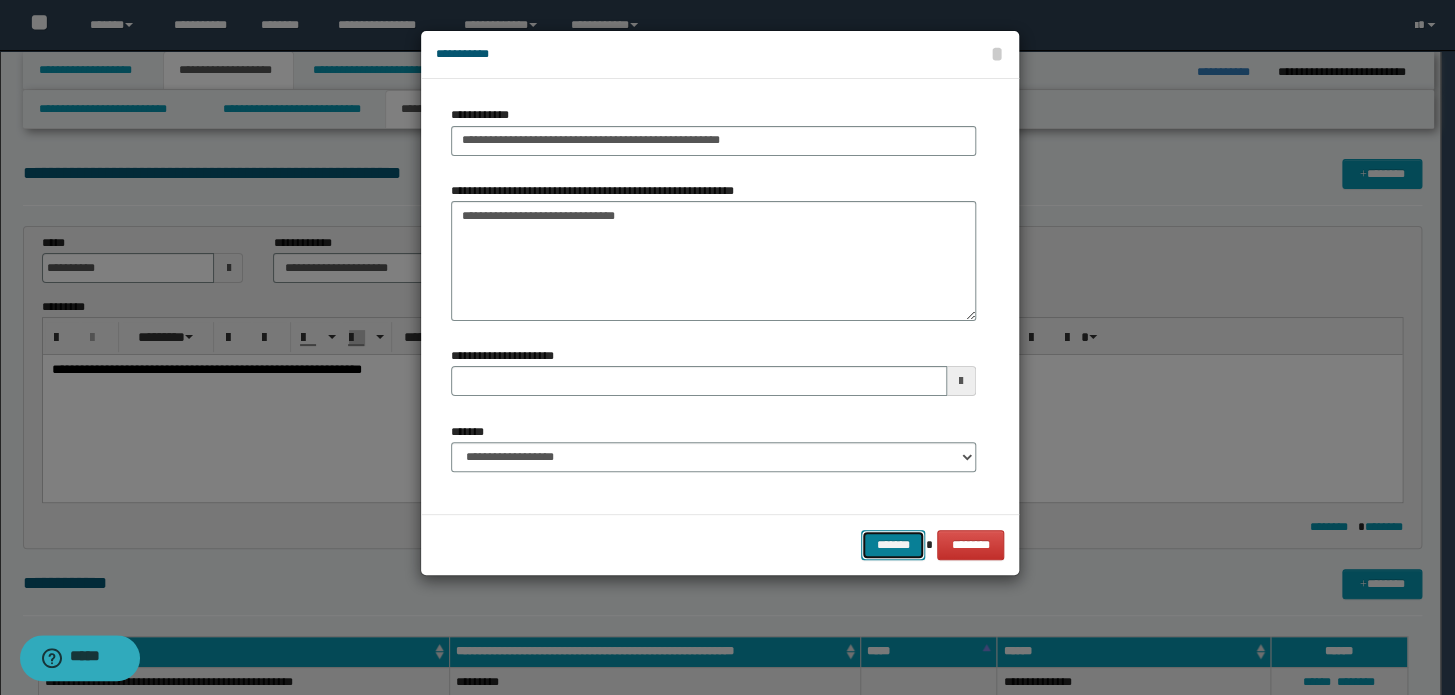 click on "*******" at bounding box center [893, 545] 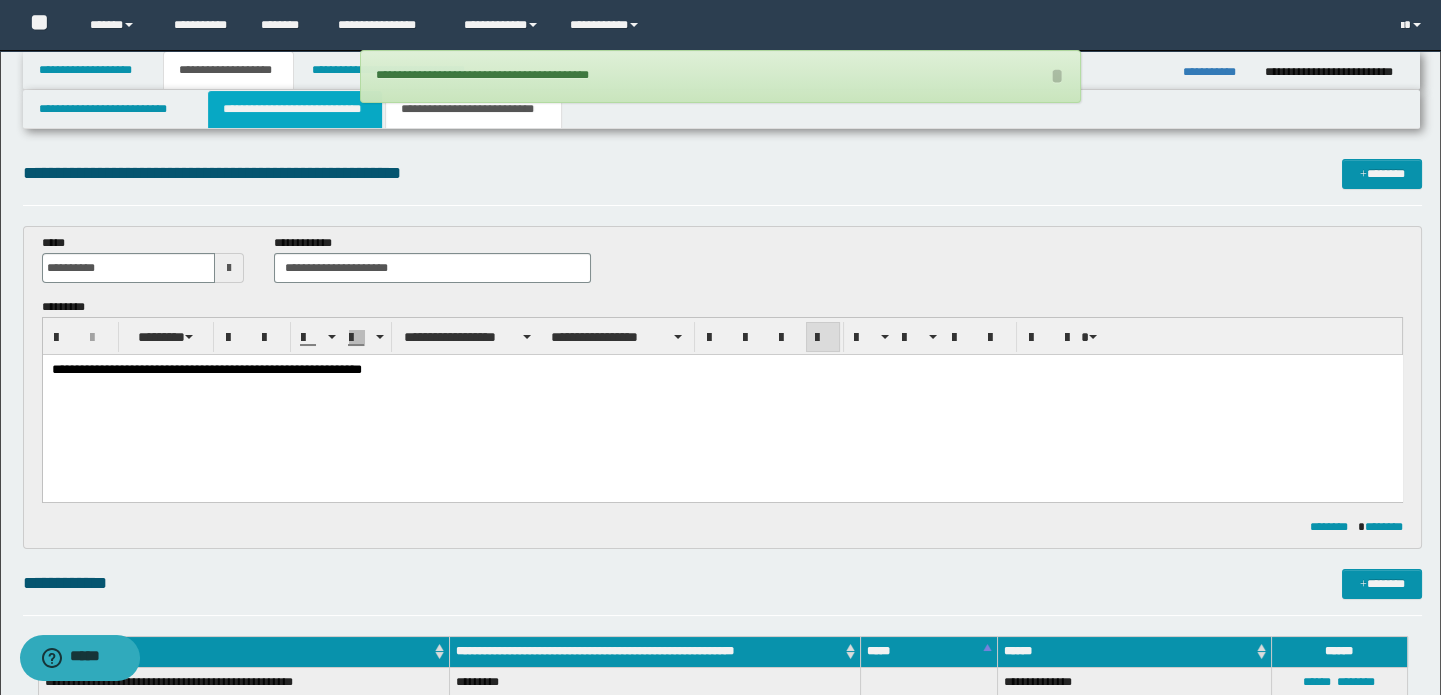 click on "**********" at bounding box center [294, 109] 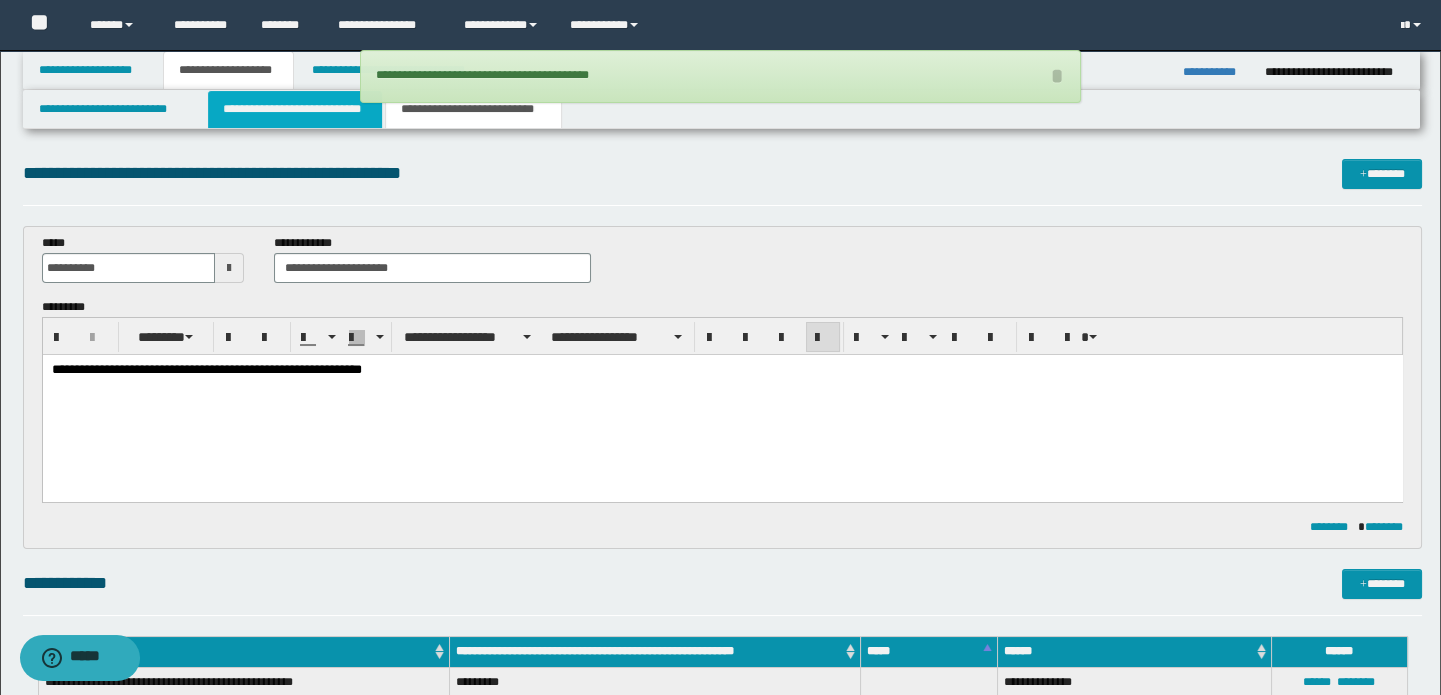 type 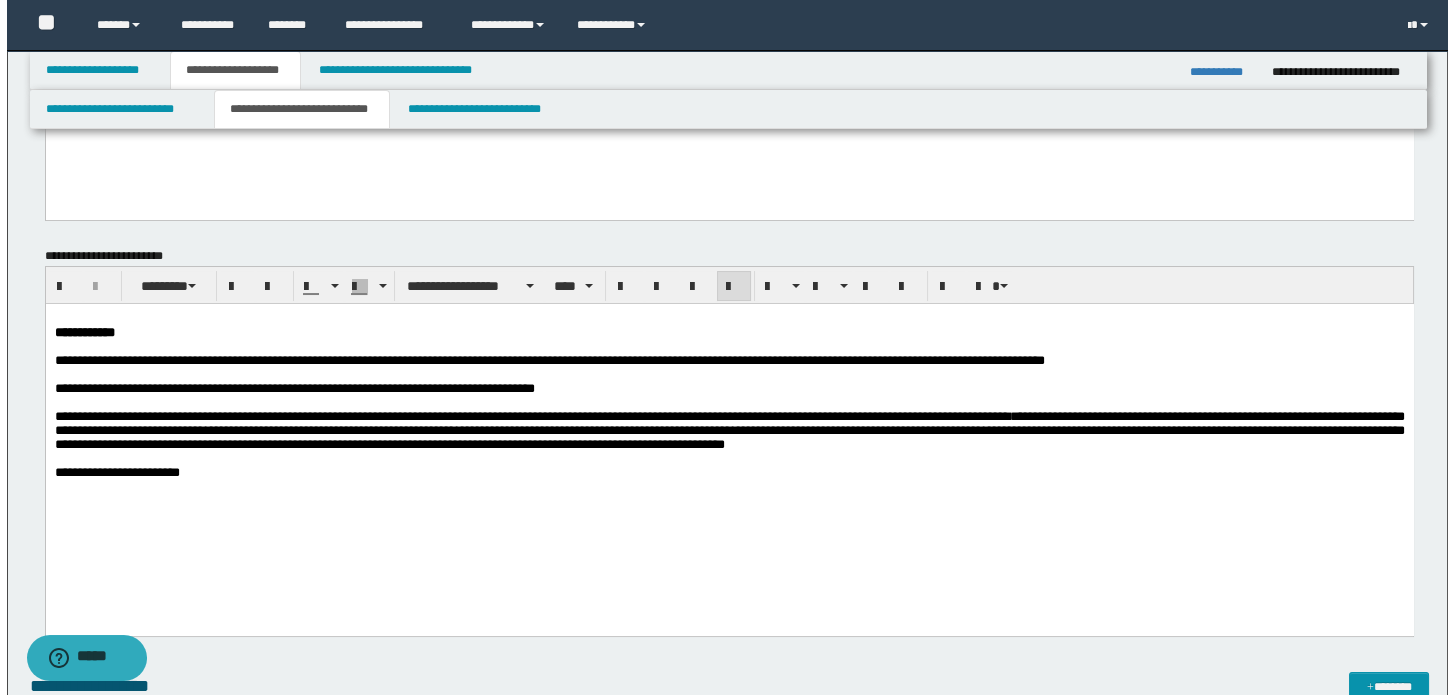 scroll, scrollTop: 636, scrollLeft: 0, axis: vertical 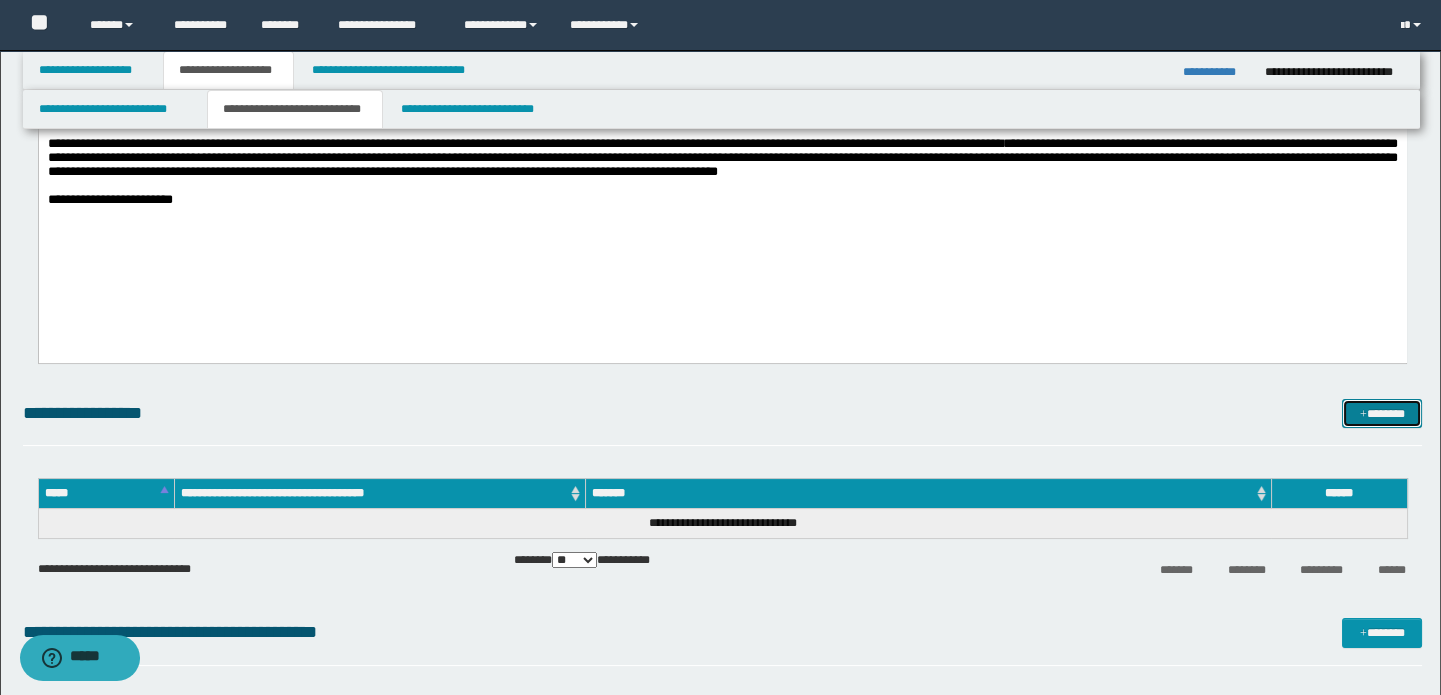 click on "*******" at bounding box center [1382, 414] 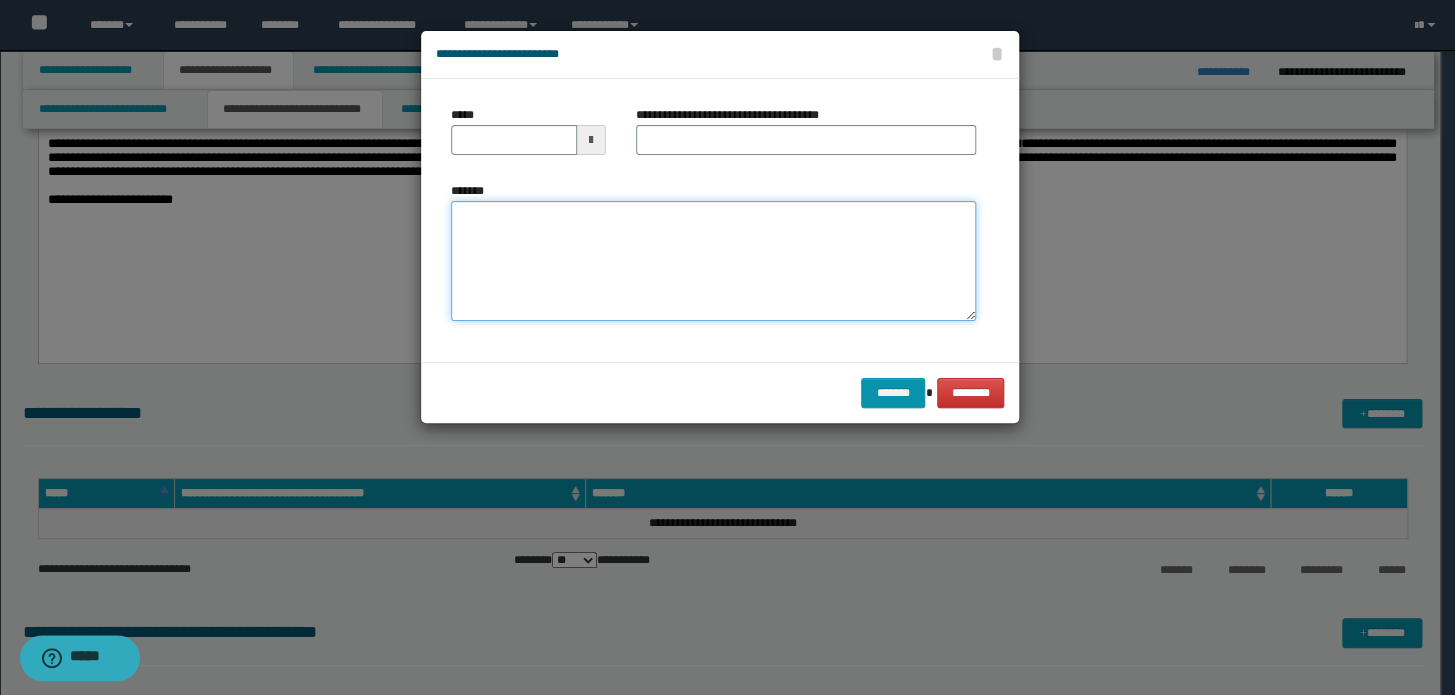 click on "*******" at bounding box center [713, 261] 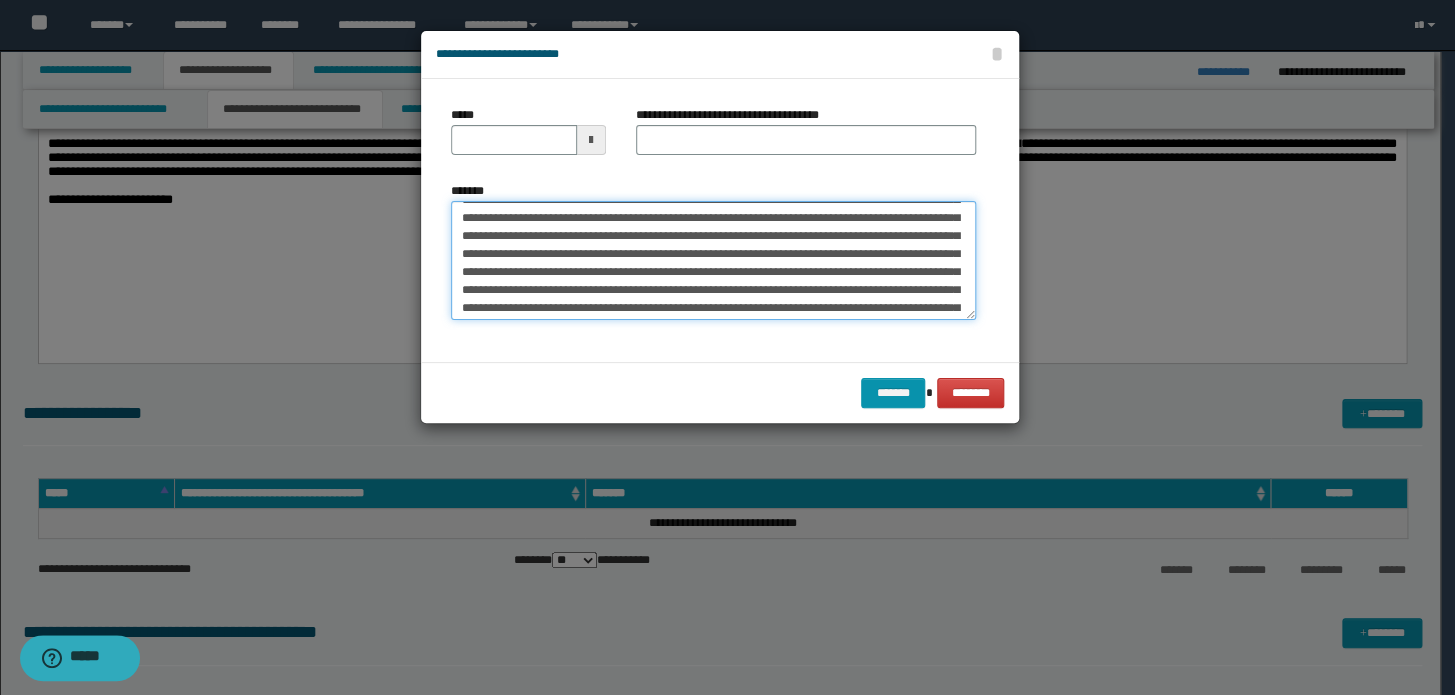 scroll, scrollTop: 0, scrollLeft: 0, axis: both 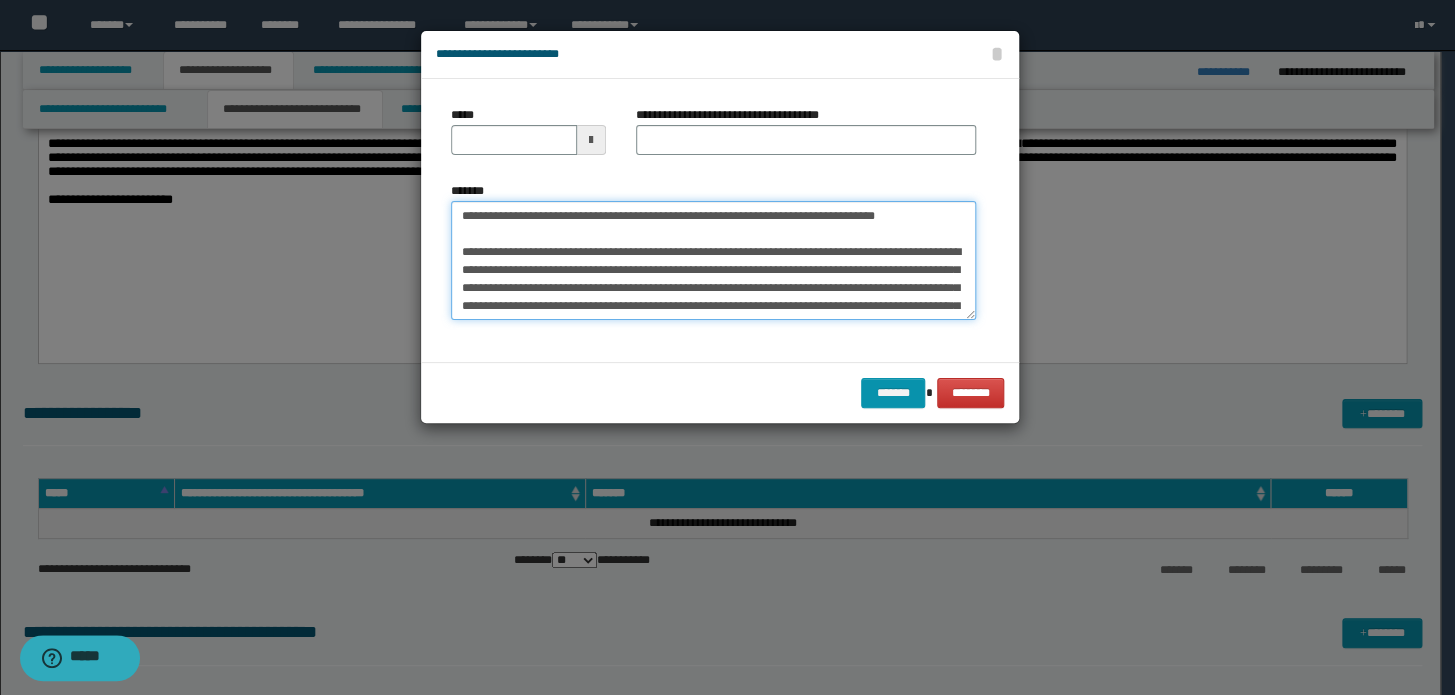 drag, startPoint x: 941, startPoint y: 225, endPoint x: 0, endPoint y: 159, distance: 943.3117 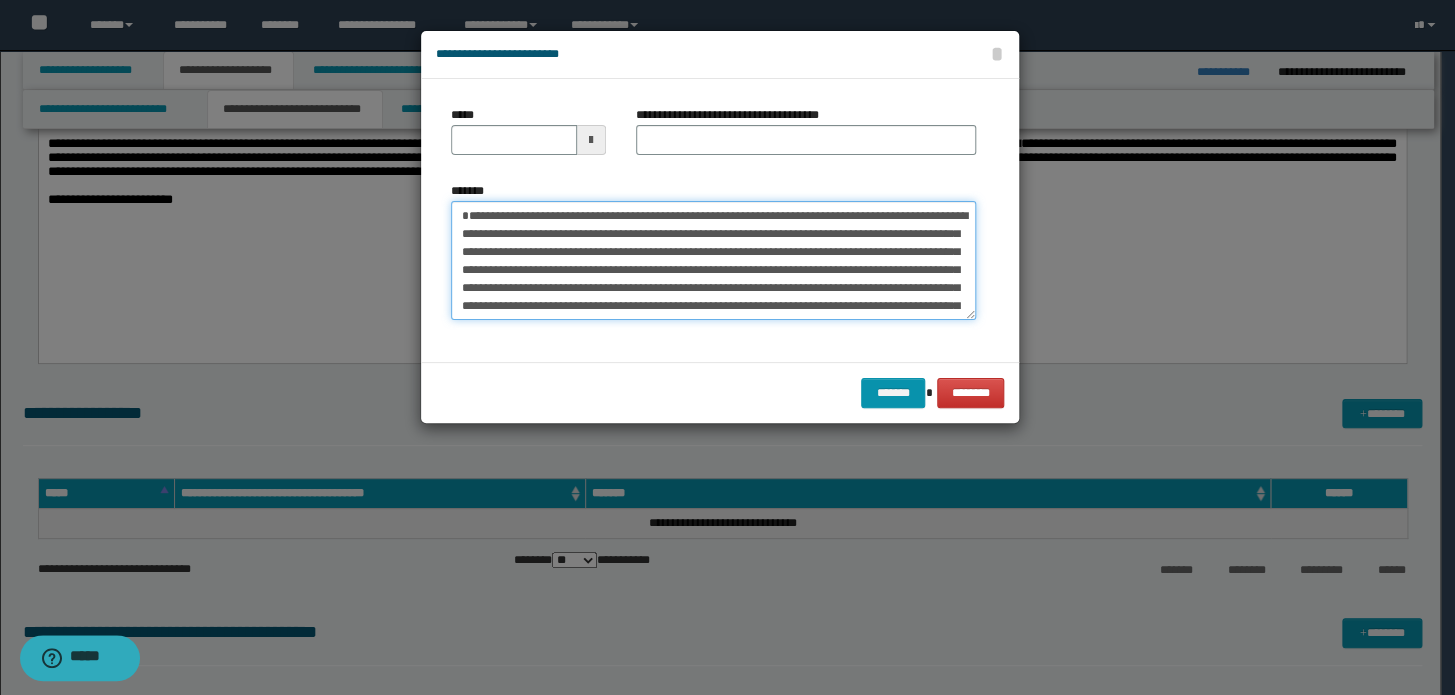 type 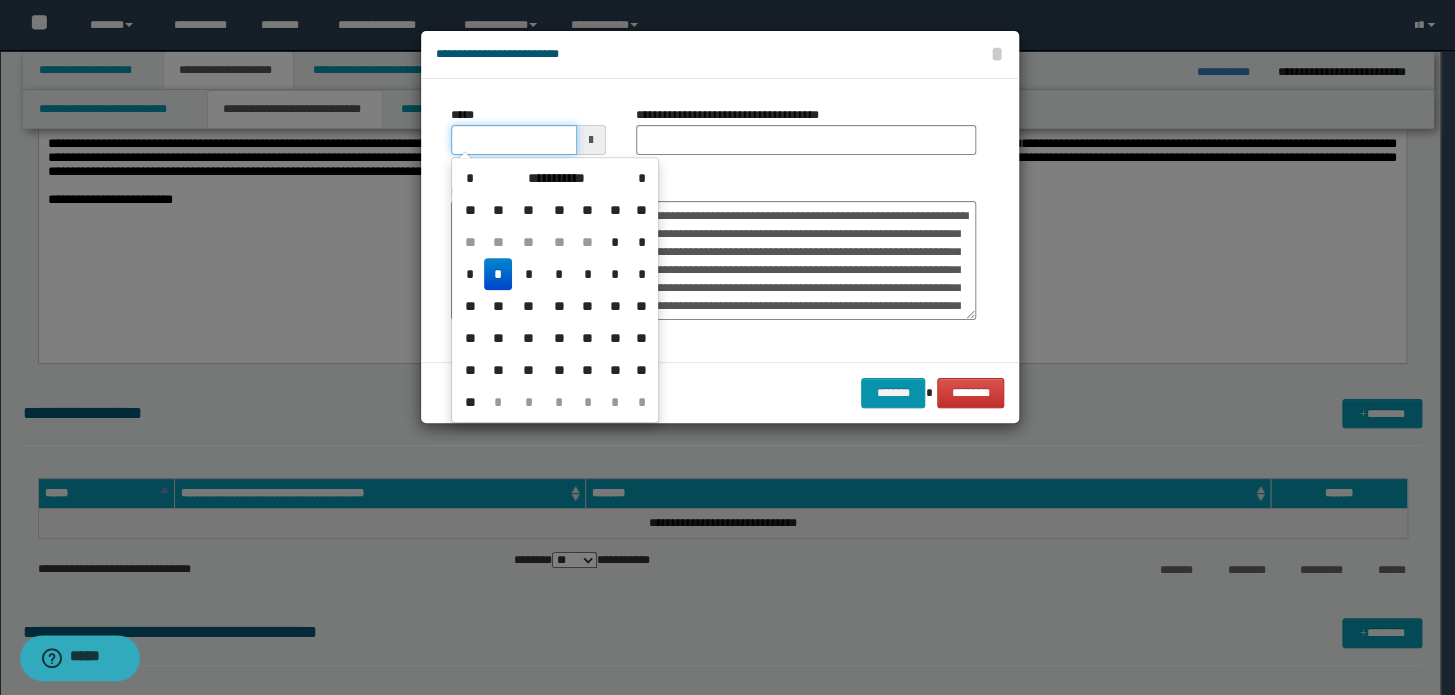 click on "*****" at bounding box center [514, 140] 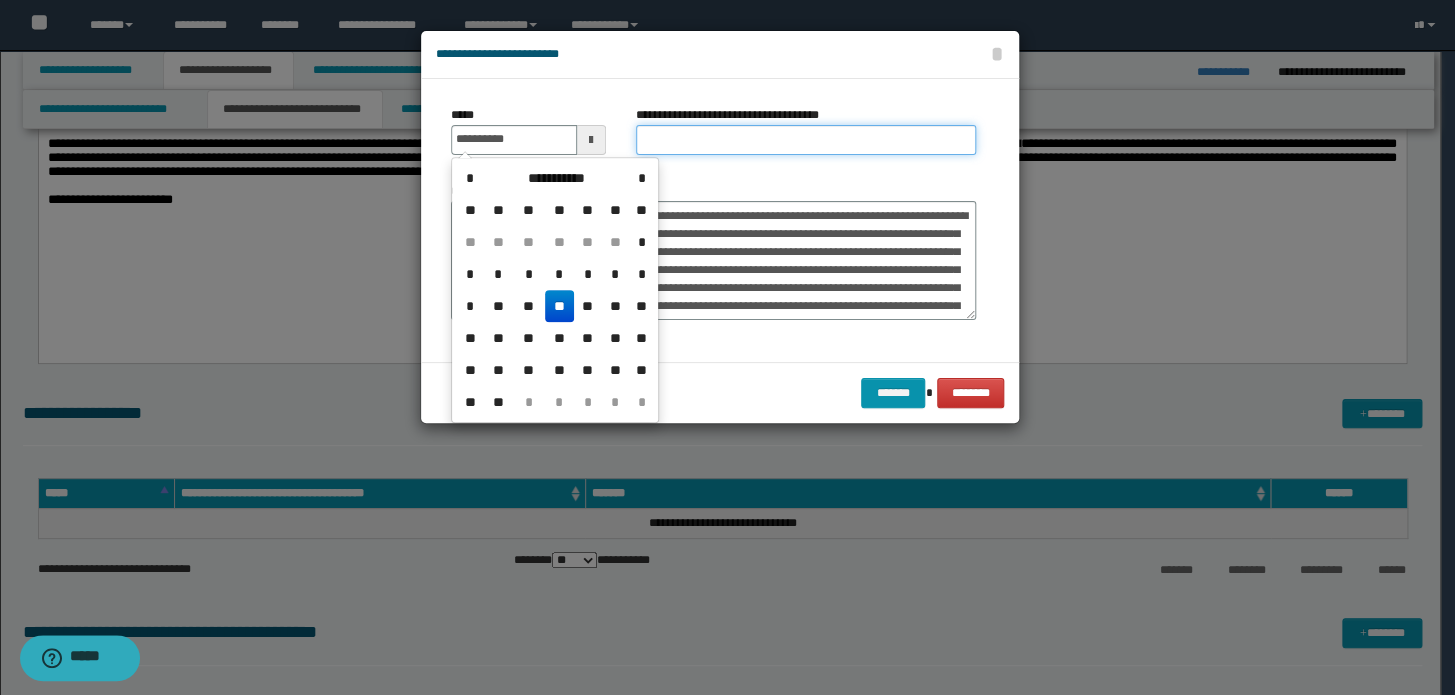 type on "**********" 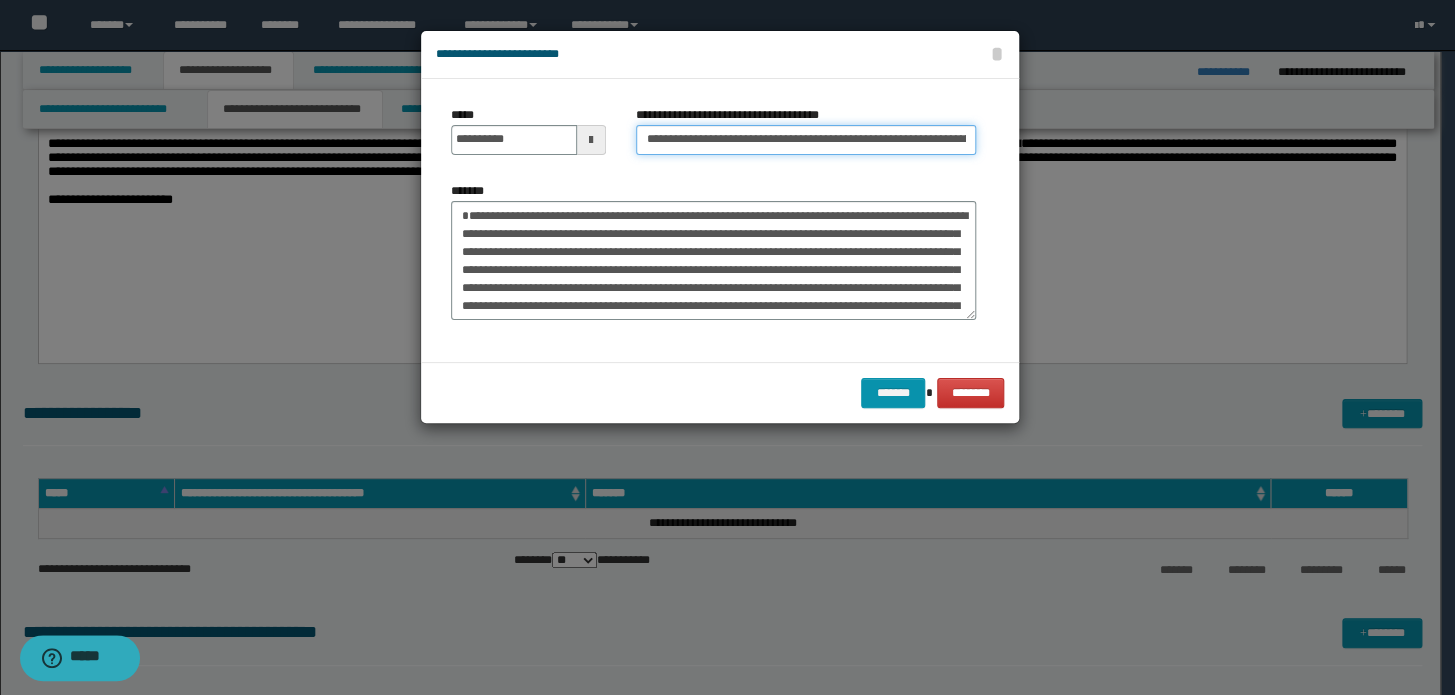 scroll, scrollTop: 0, scrollLeft: 120, axis: horizontal 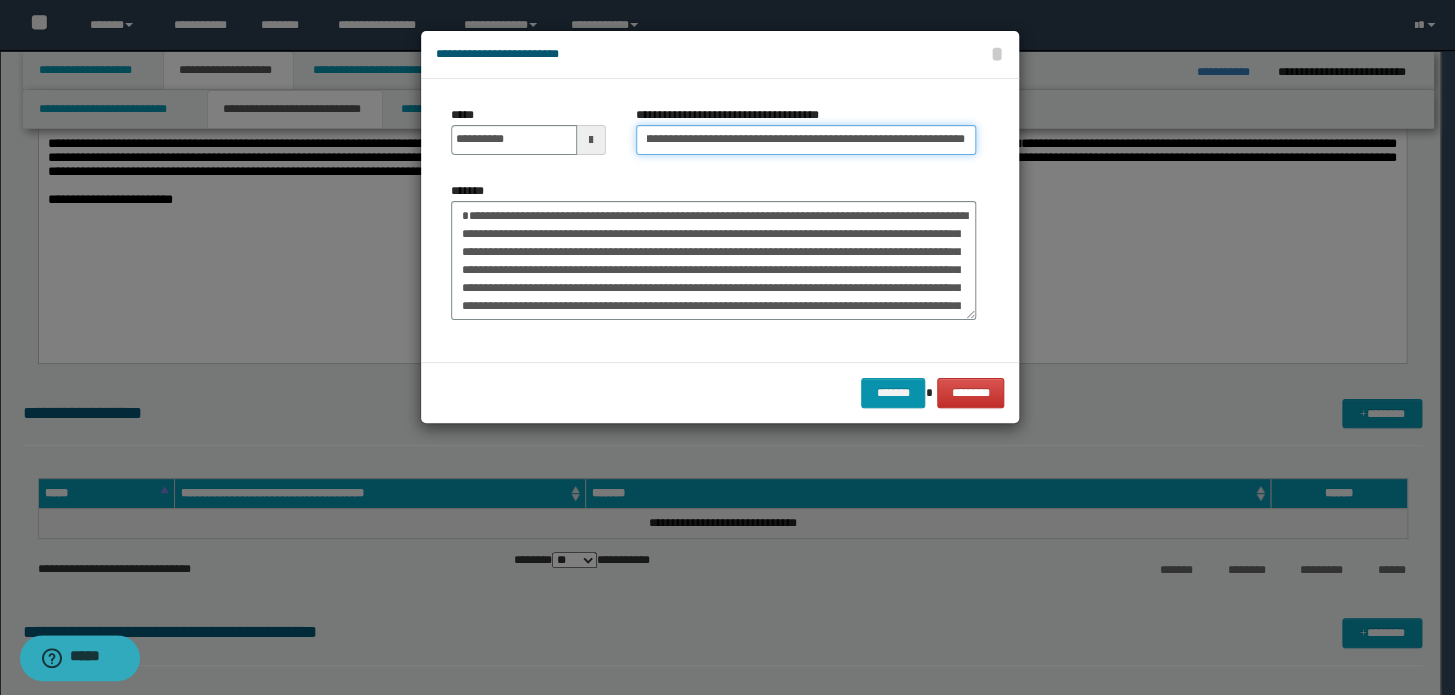 click on "**********" at bounding box center [806, 140] 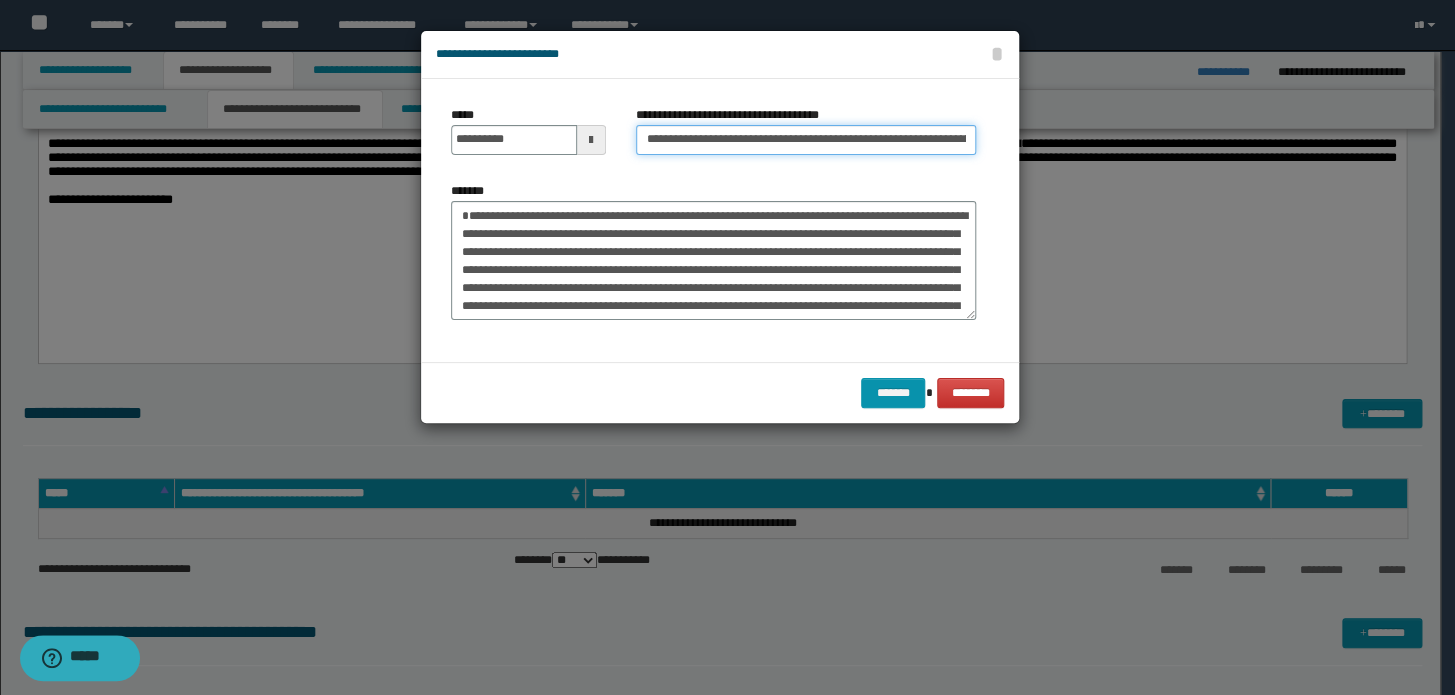 drag, startPoint x: 708, startPoint y: 147, endPoint x: 256, endPoint y: 146, distance: 452.0011 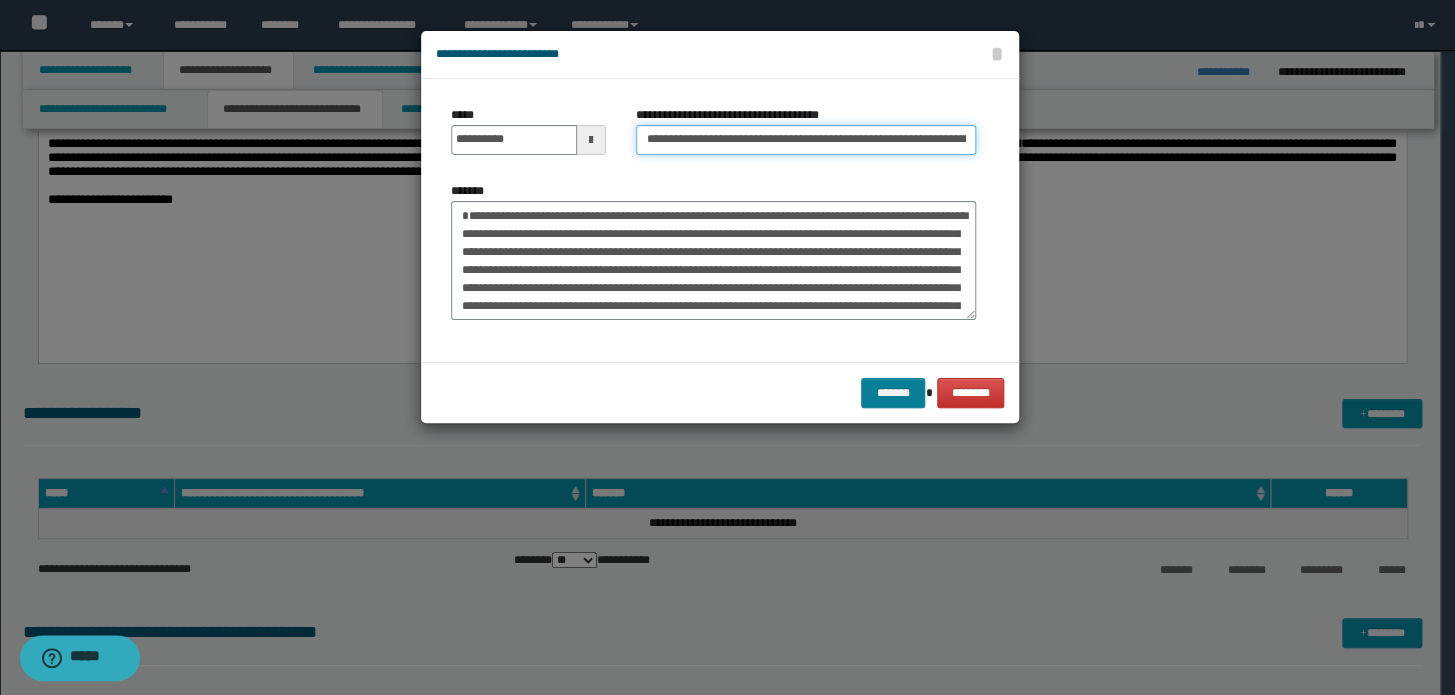 type on "**********" 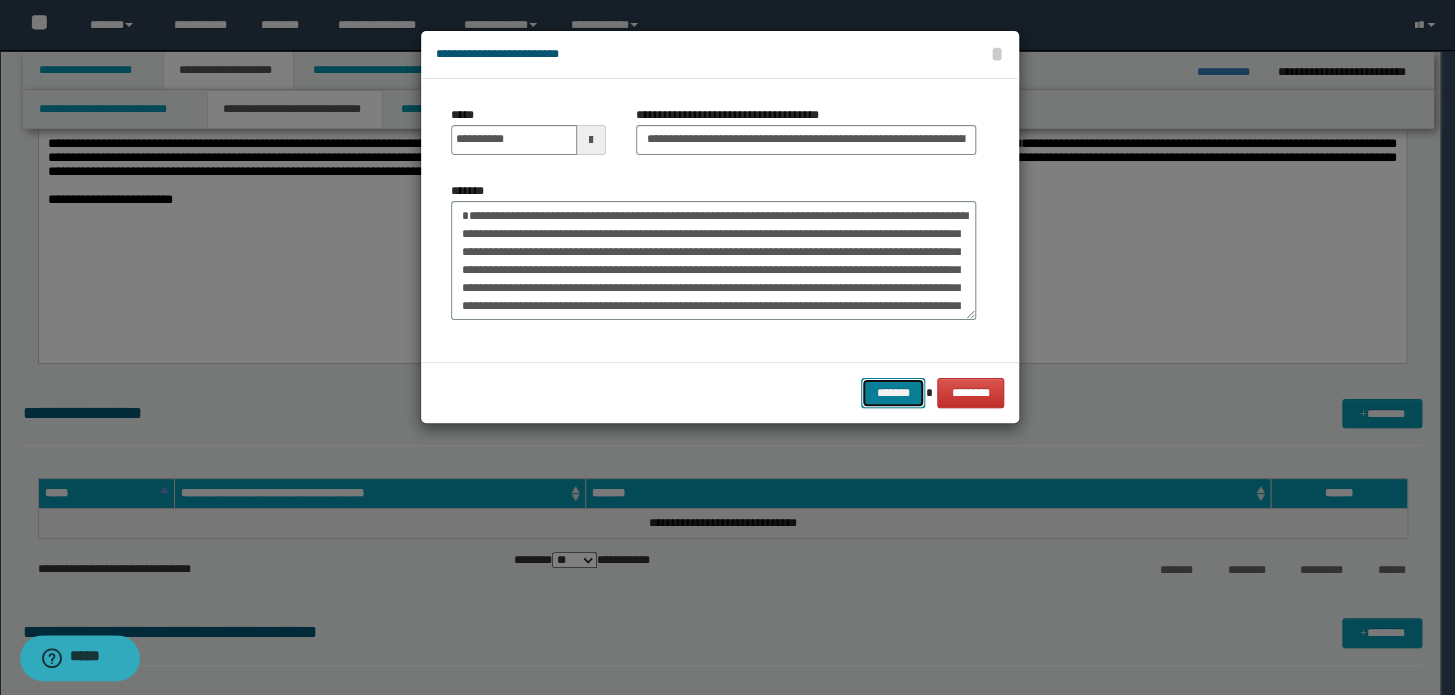 click on "*******" at bounding box center [893, 393] 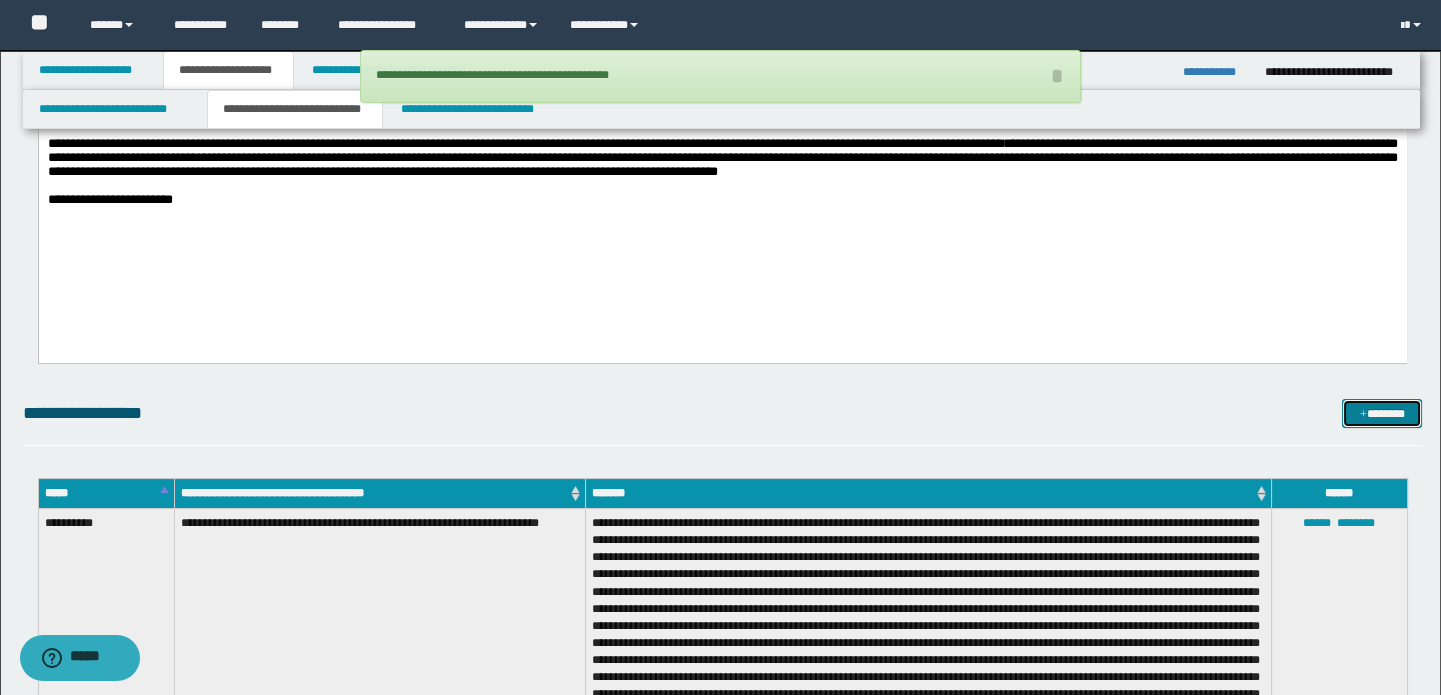 click on "*******" at bounding box center [1382, 414] 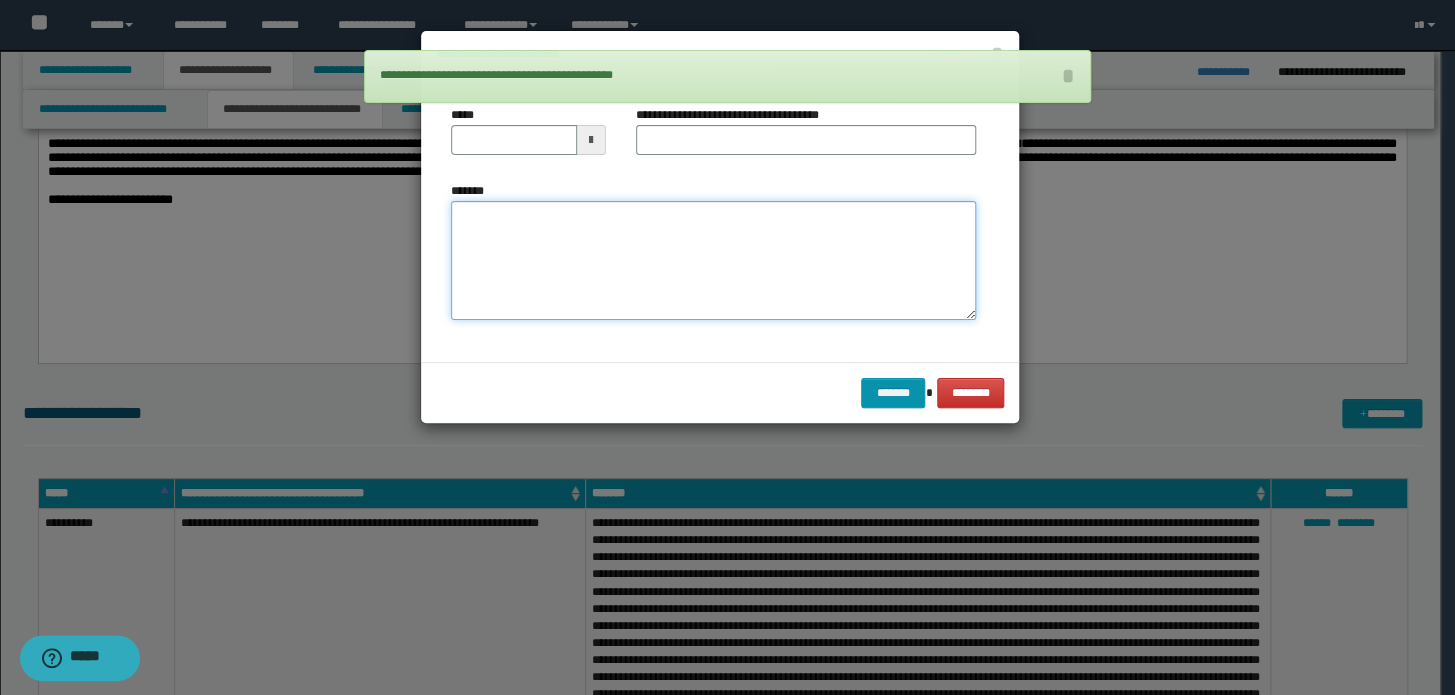 click on "*******" at bounding box center (713, 261) 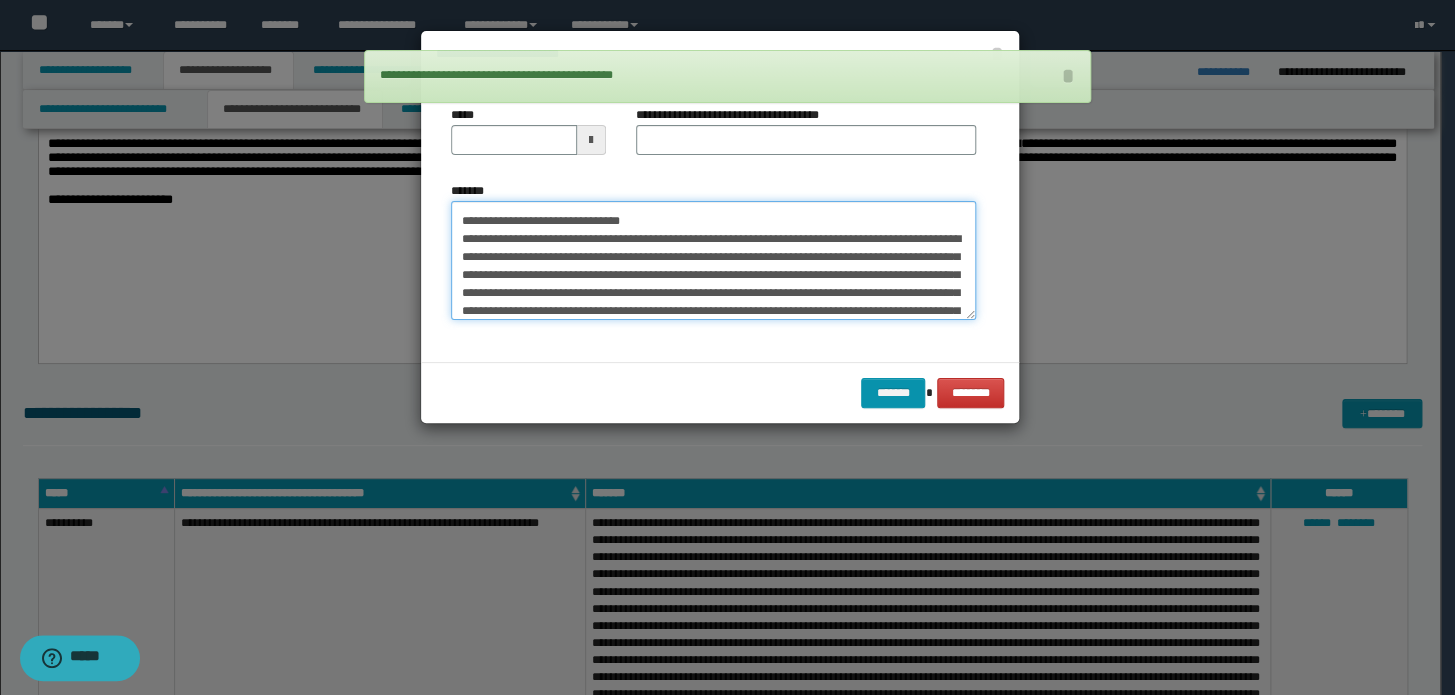 scroll, scrollTop: 0, scrollLeft: 0, axis: both 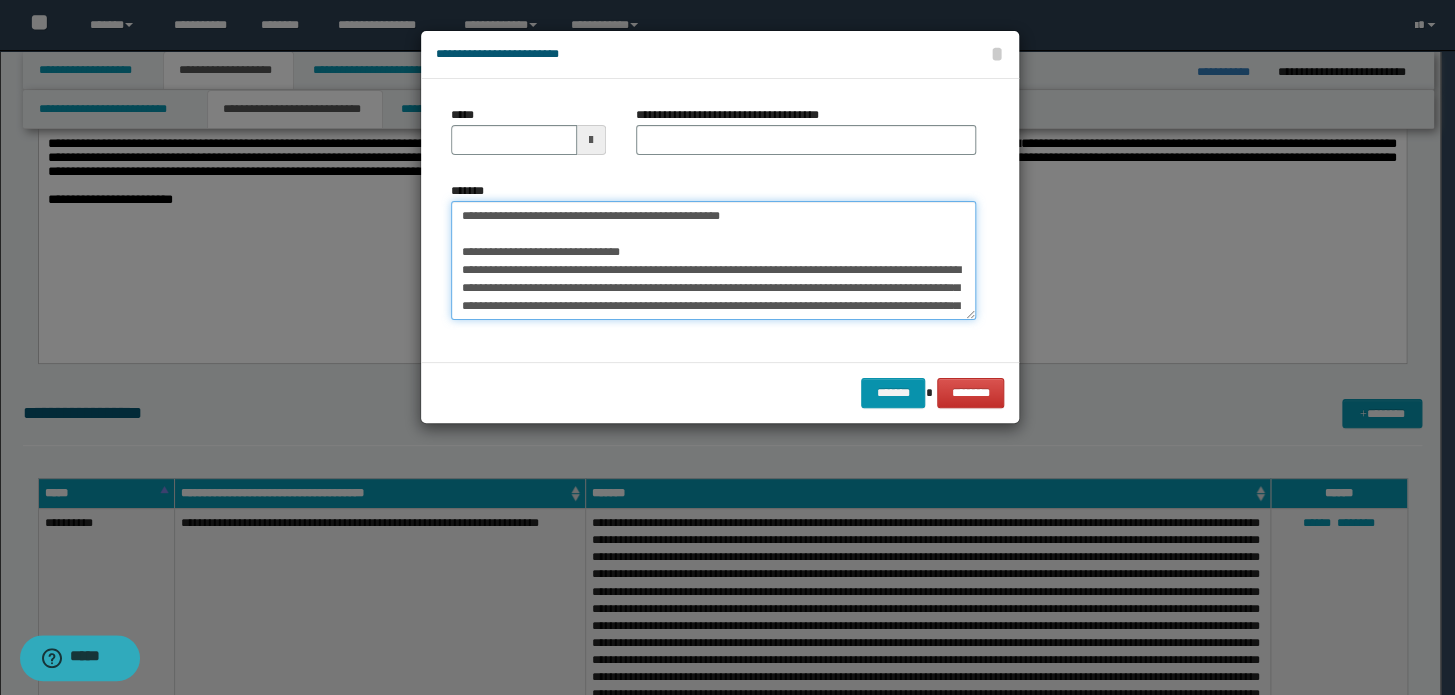 drag, startPoint x: 801, startPoint y: 232, endPoint x: 72, endPoint y: 185, distance: 730.5135 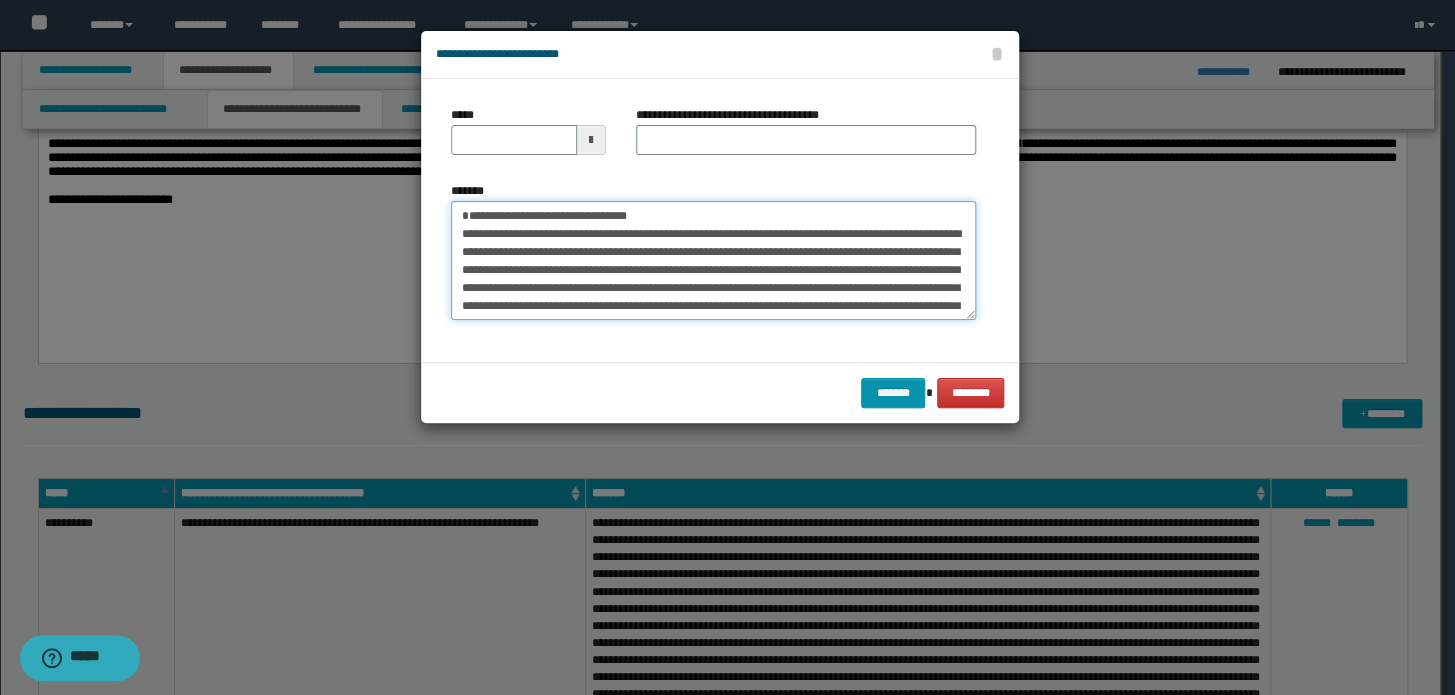 type 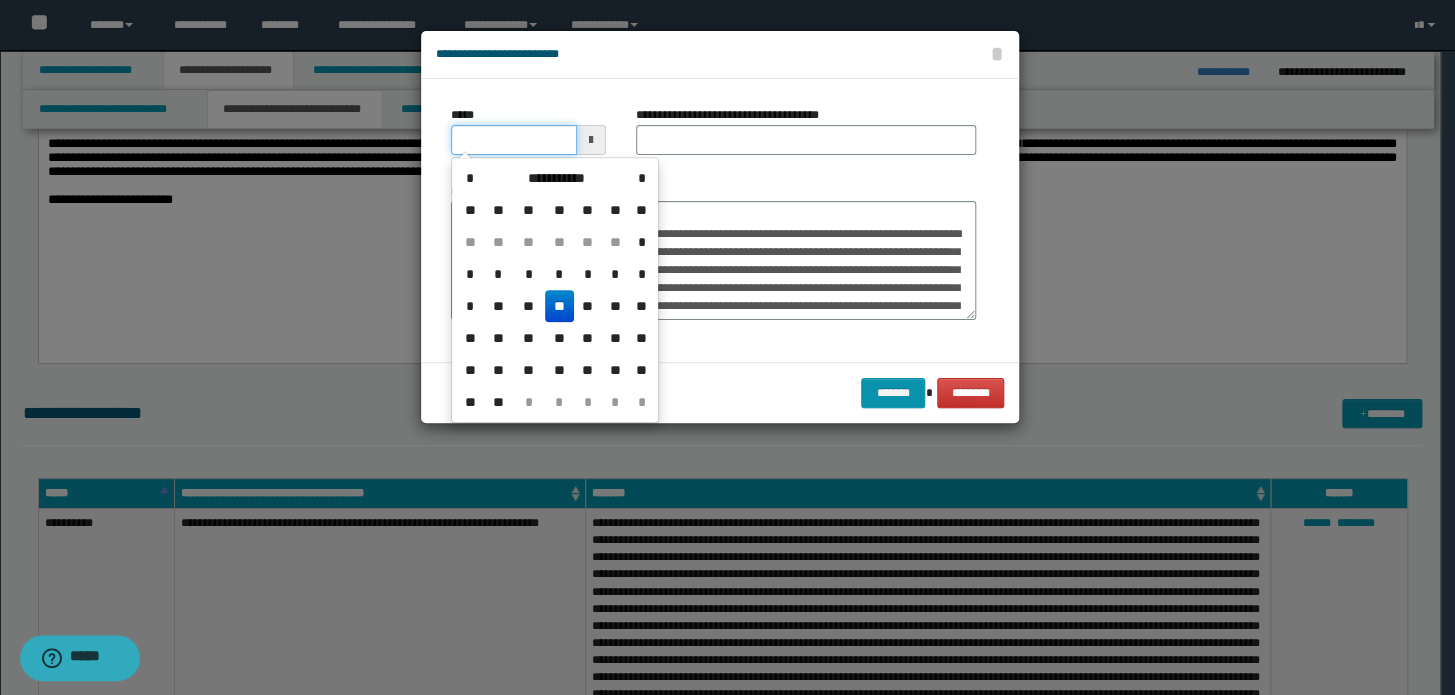 click on "*****" at bounding box center [514, 140] 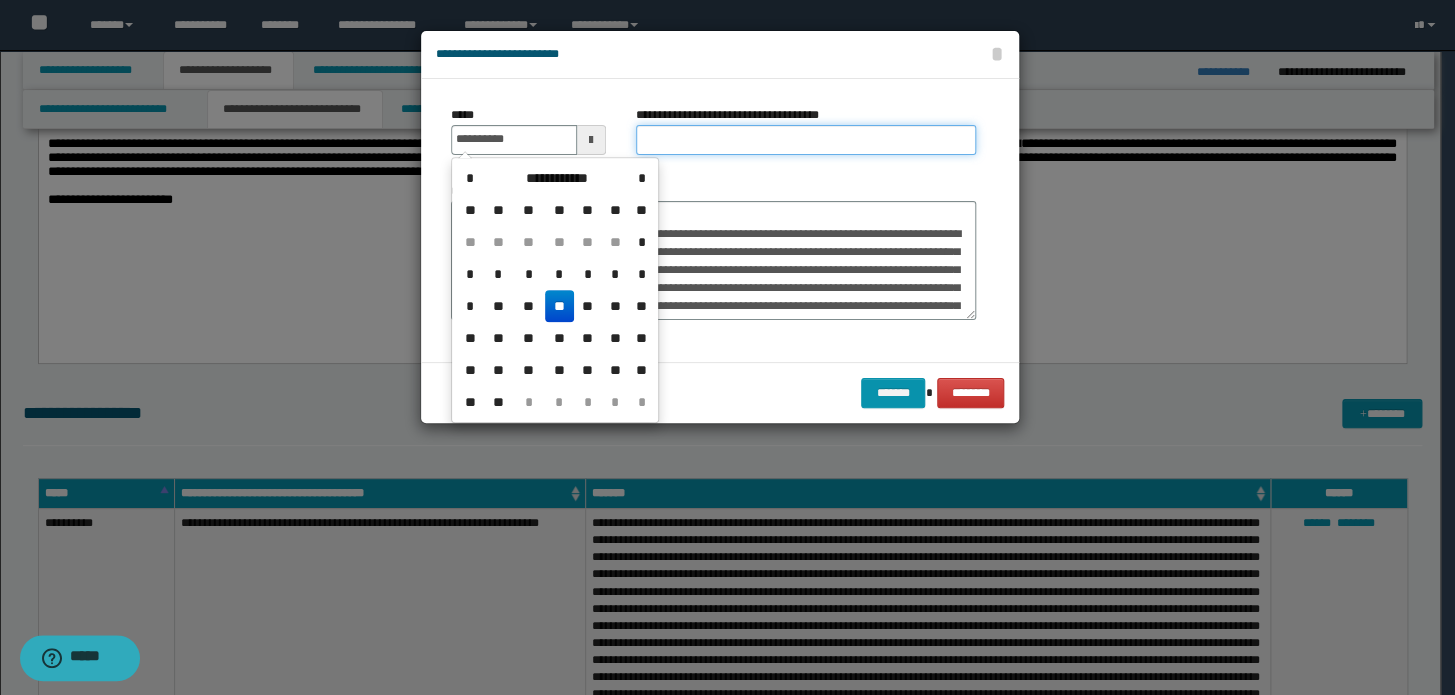 type on "**********" 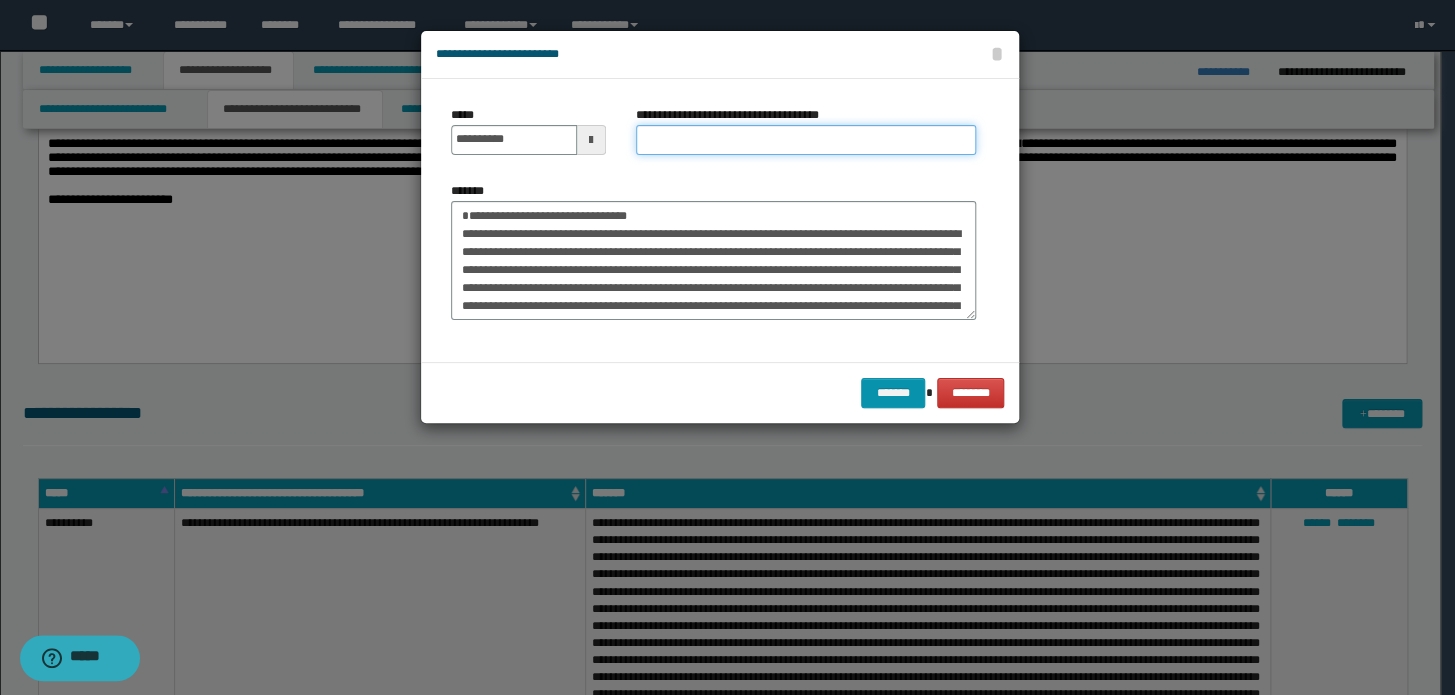 paste on "**********" 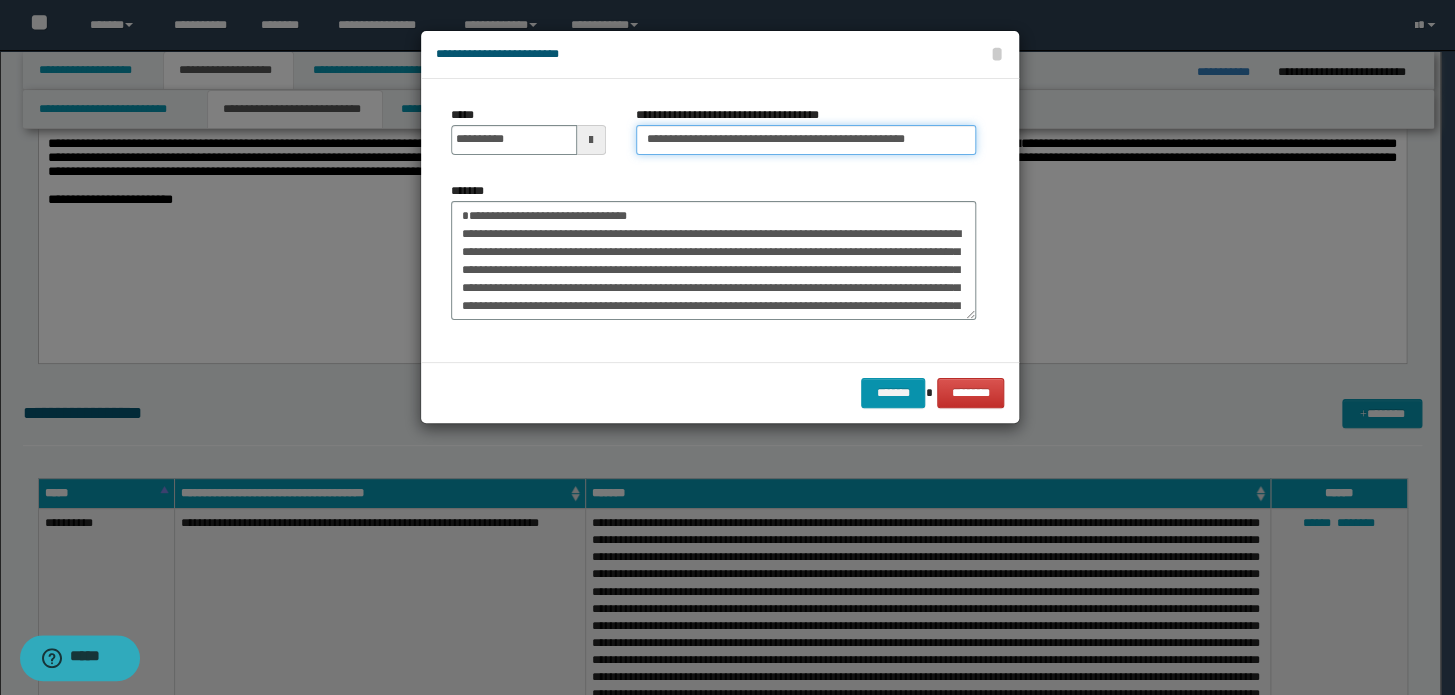 drag, startPoint x: 710, startPoint y: 140, endPoint x: 229, endPoint y: 115, distance: 481.64926 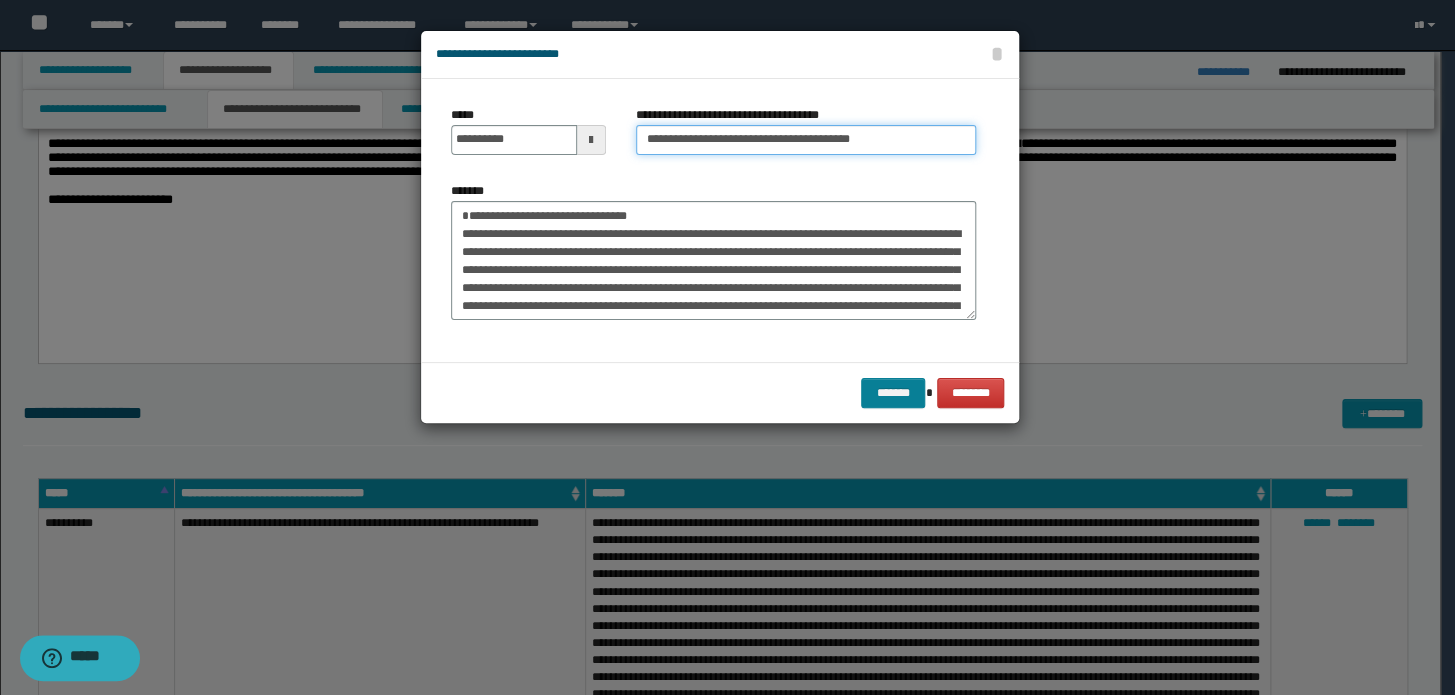 type on "**********" 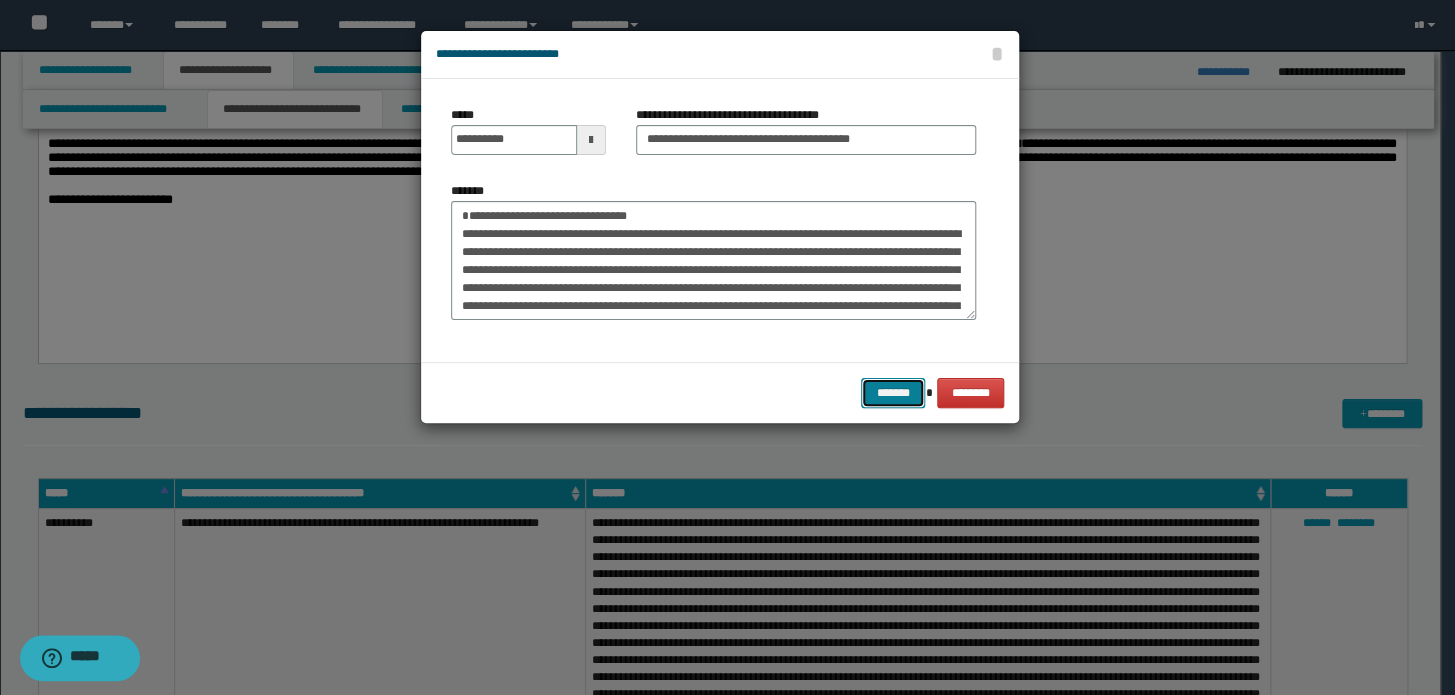 click on "*******" at bounding box center (893, 393) 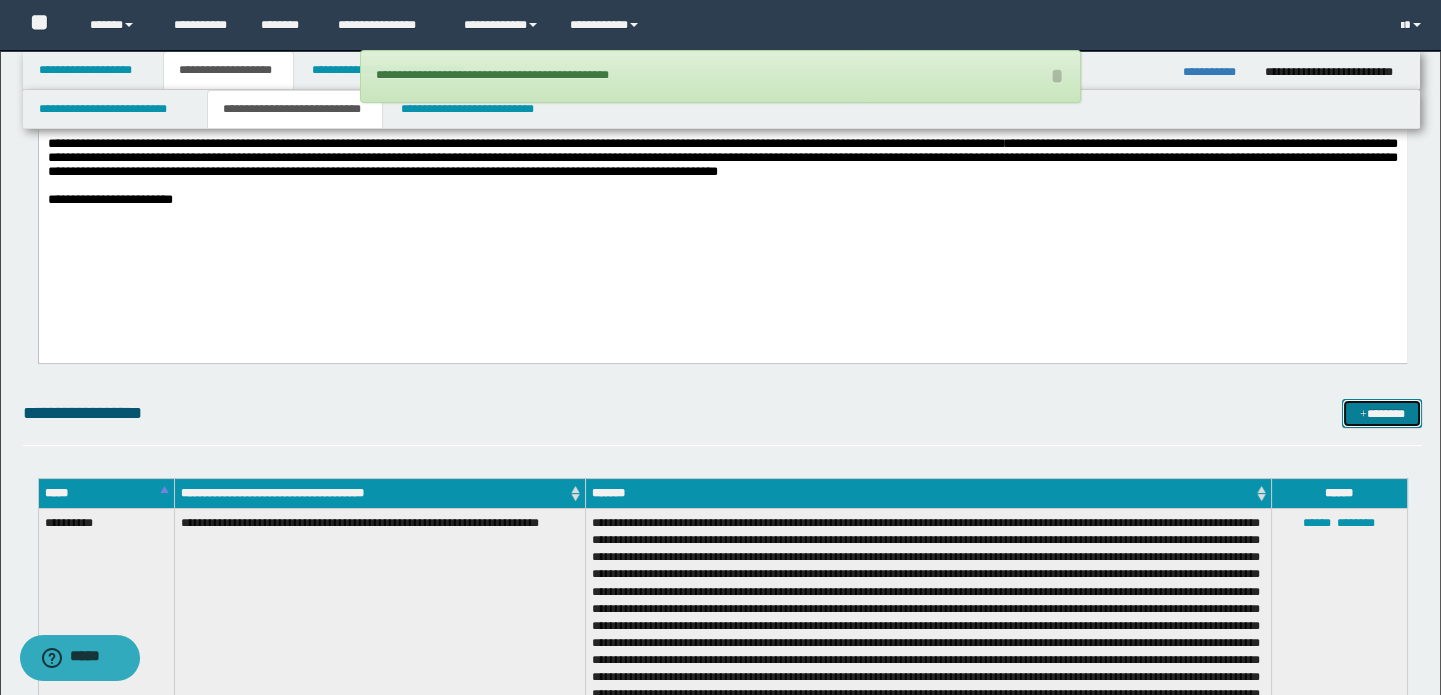 click on "*******" at bounding box center (1382, 414) 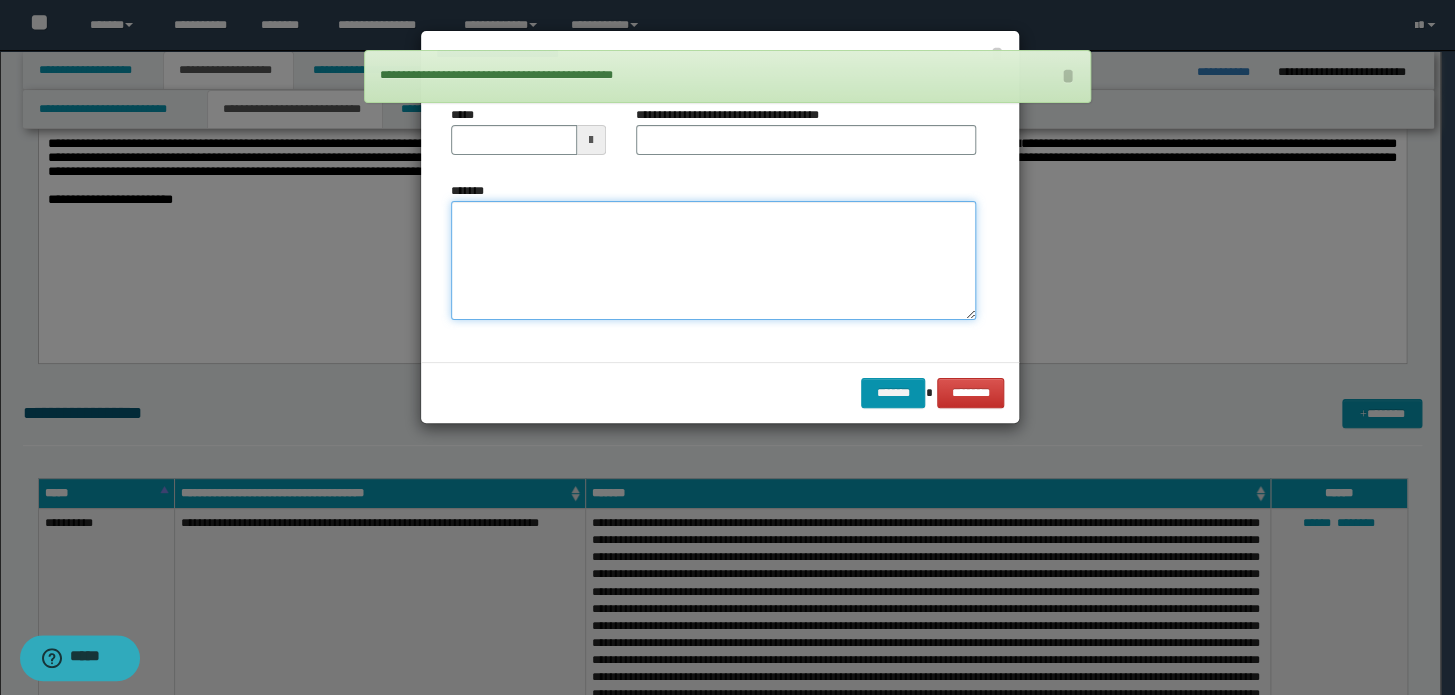 click on "*******" at bounding box center (713, 261) 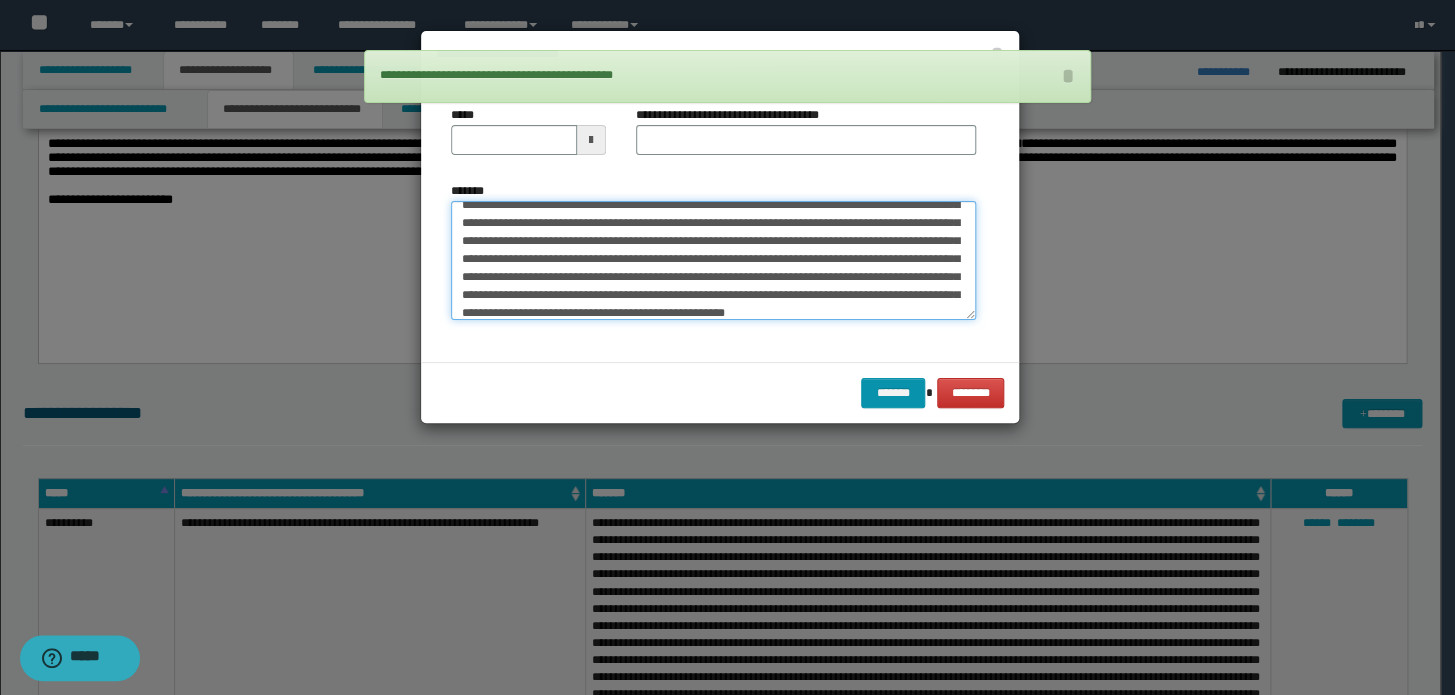 scroll, scrollTop: 0, scrollLeft: 0, axis: both 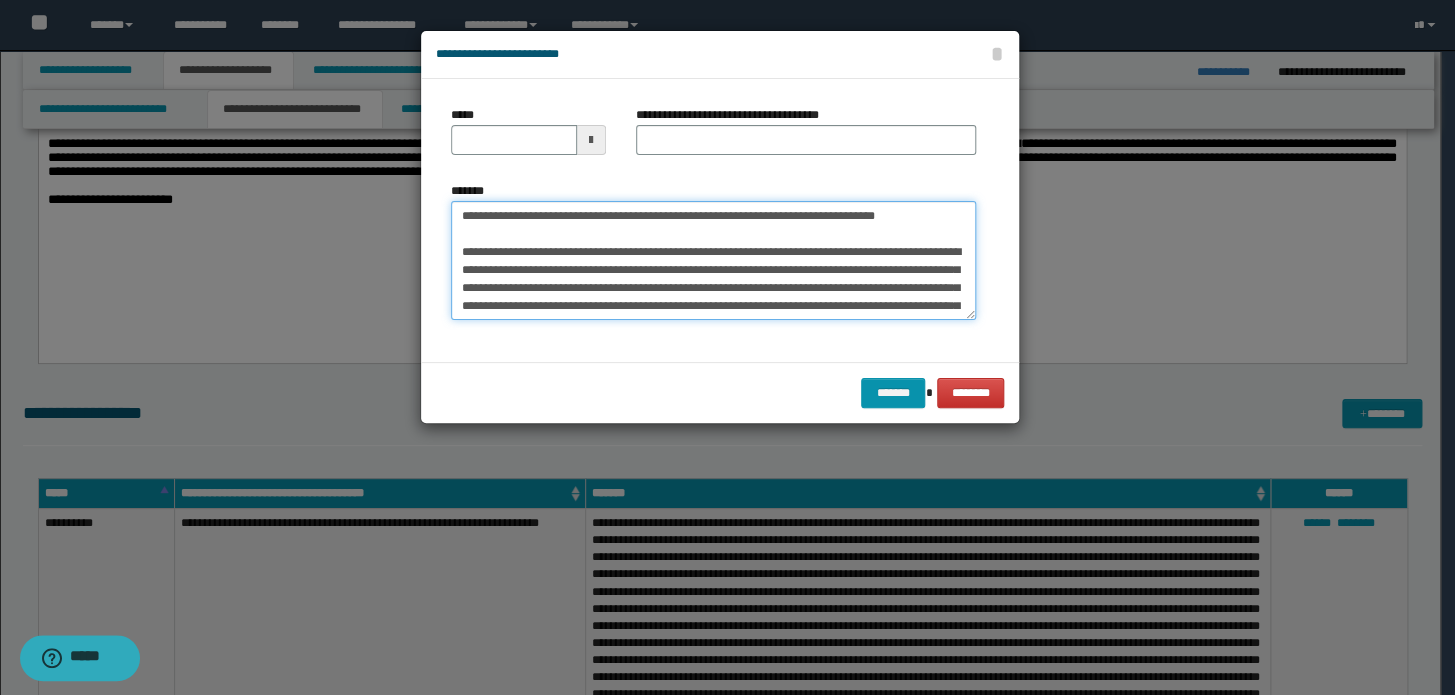 drag, startPoint x: 921, startPoint y: 218, endPoint x: 0, endPoint y: 120, distance: 926.1992 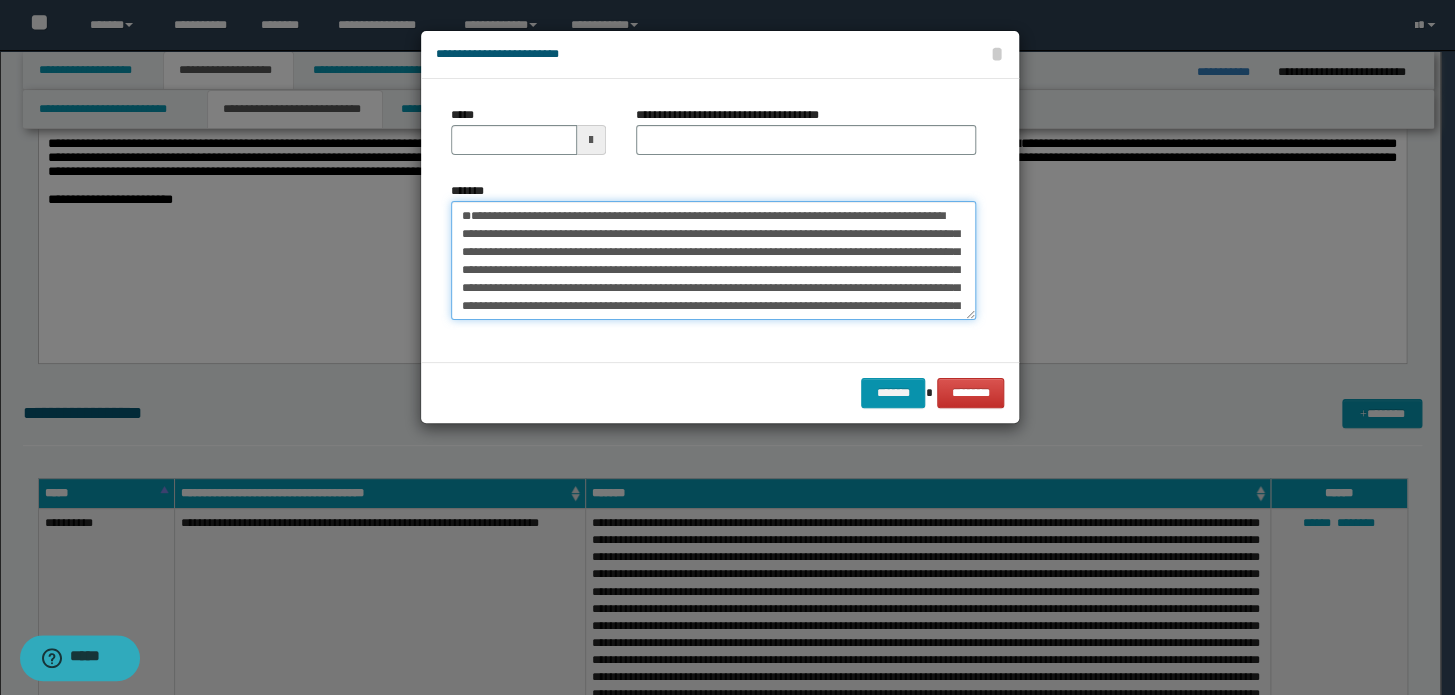 type 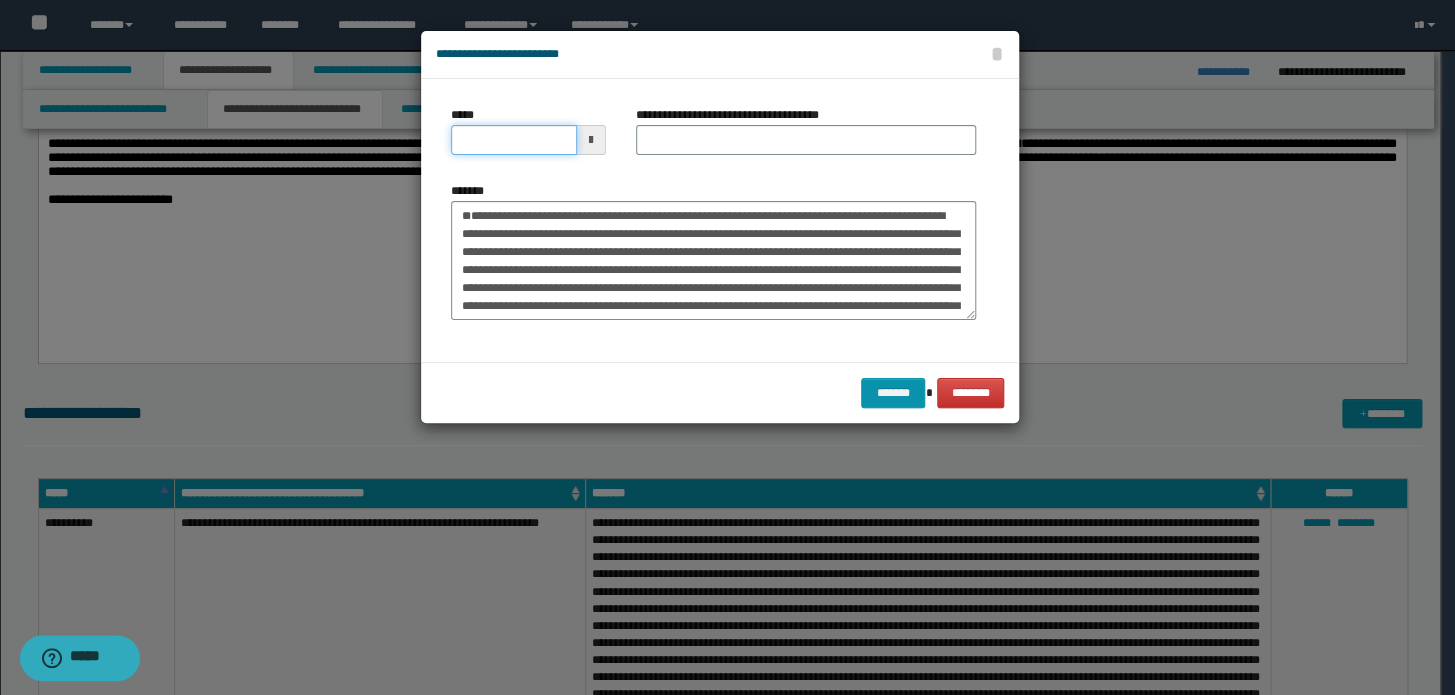 click on "*****" at bounding box center [514, 140] 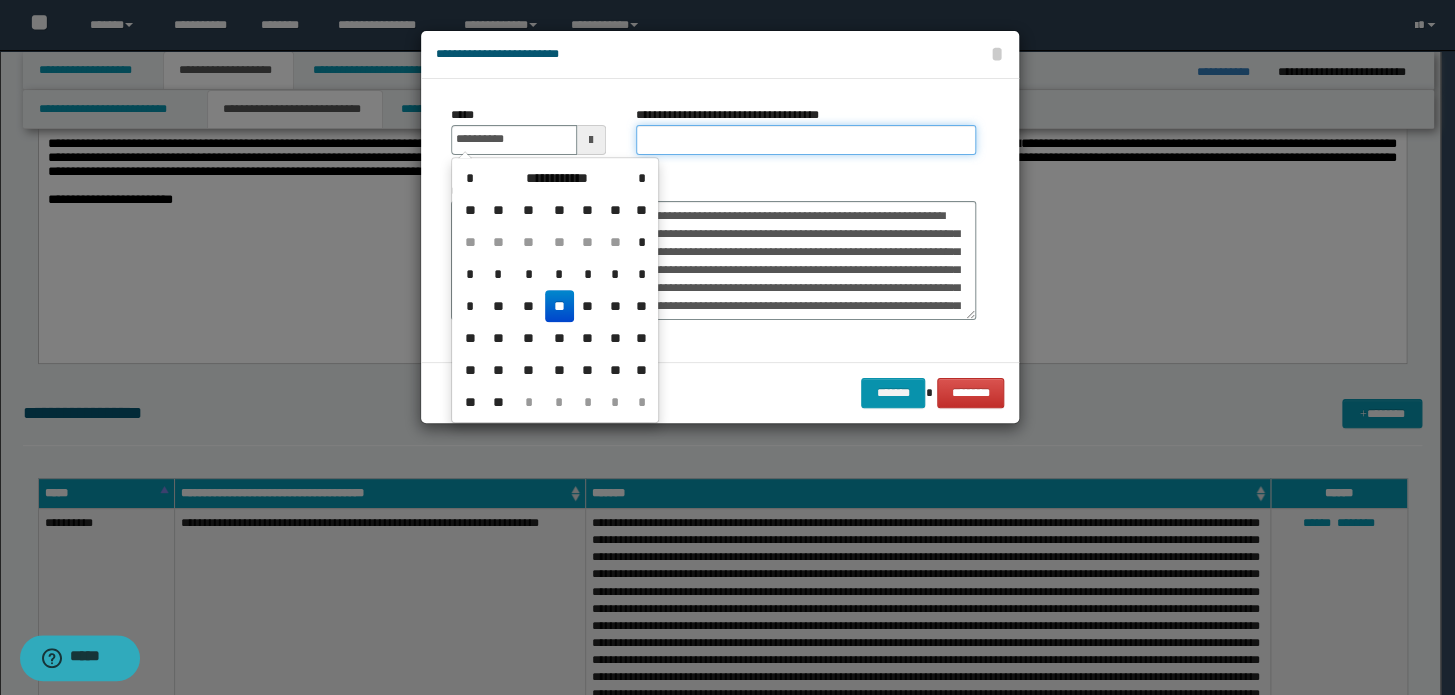 type on "**********" 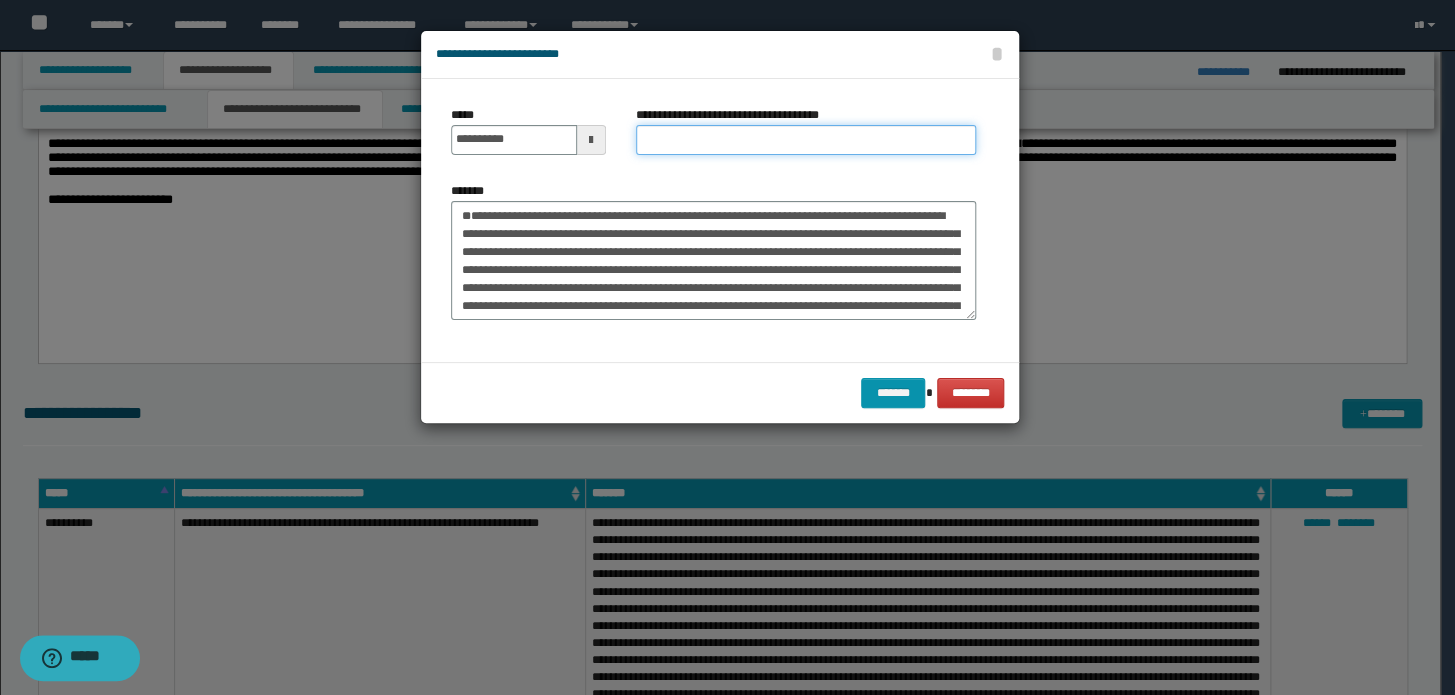 paste on "**********" 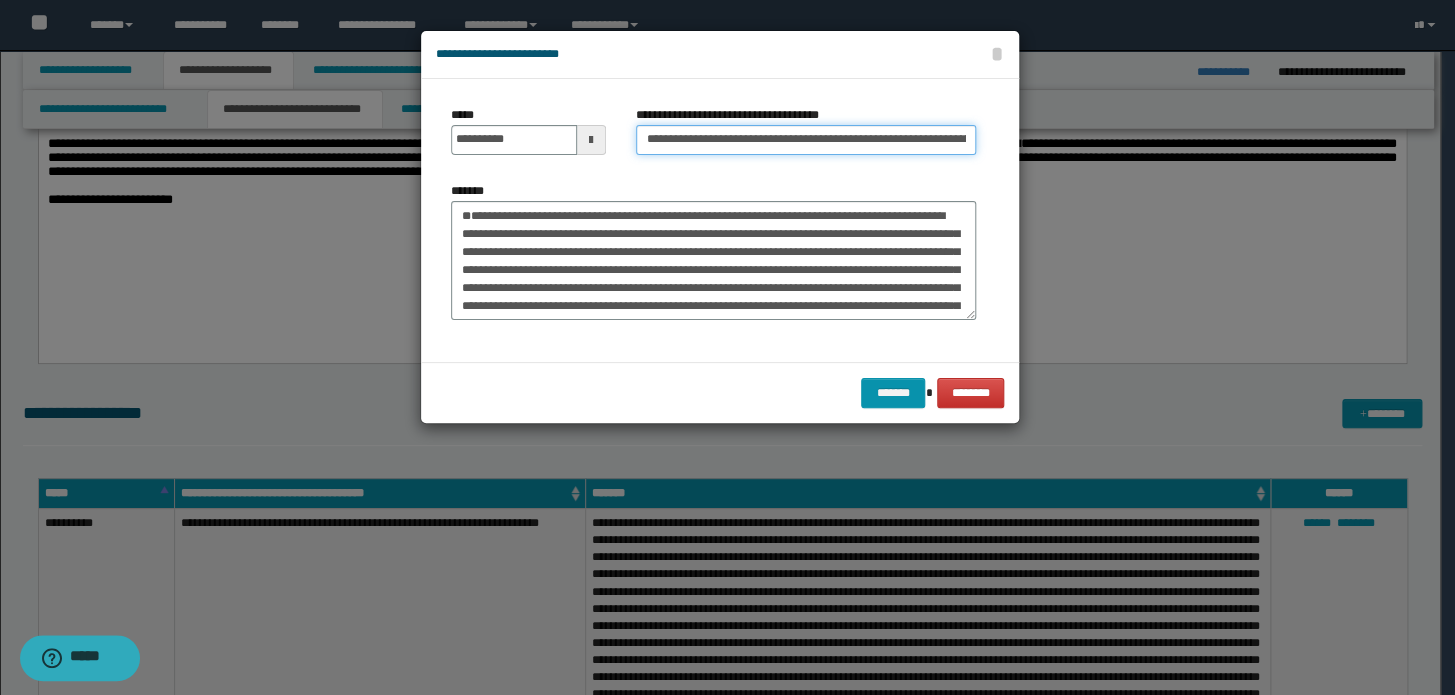 scroll, scrollTop: 0, scrollLeft: 120, axis: horizontal 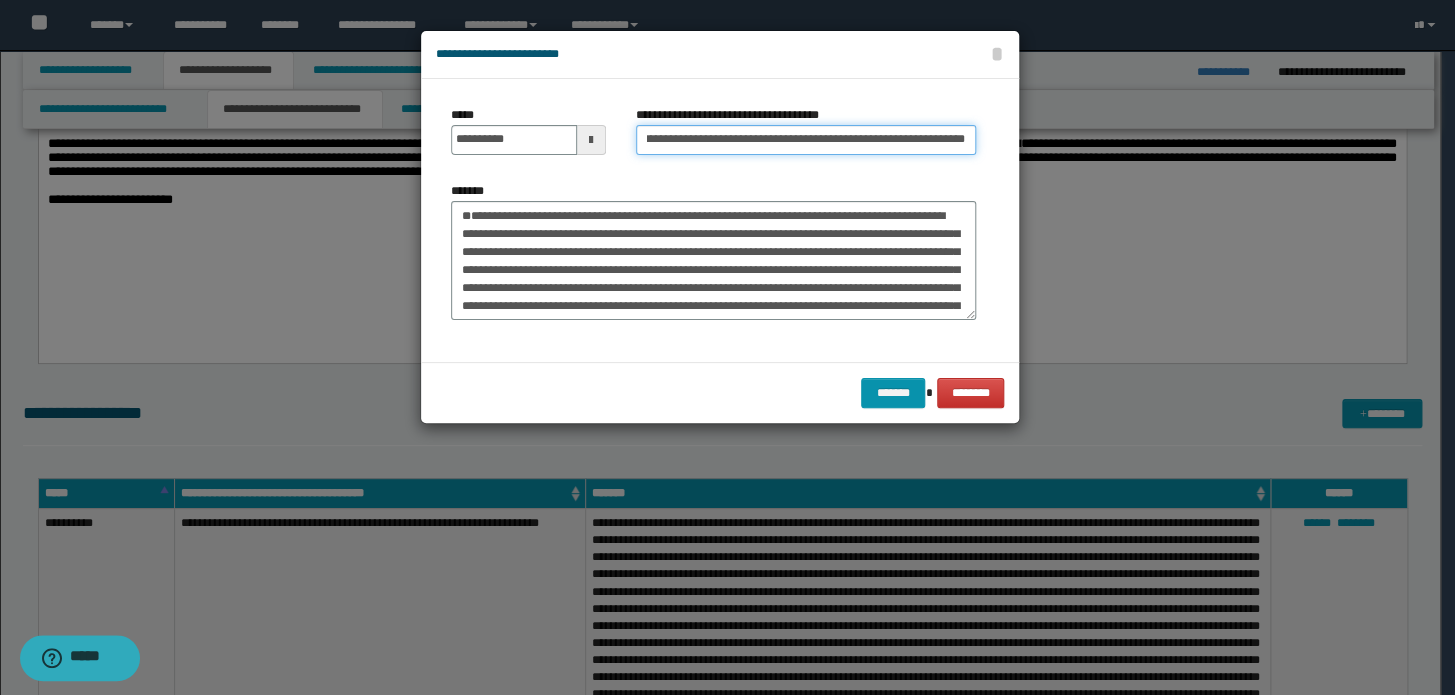 click on "**********" at bounding box center [806, 140] 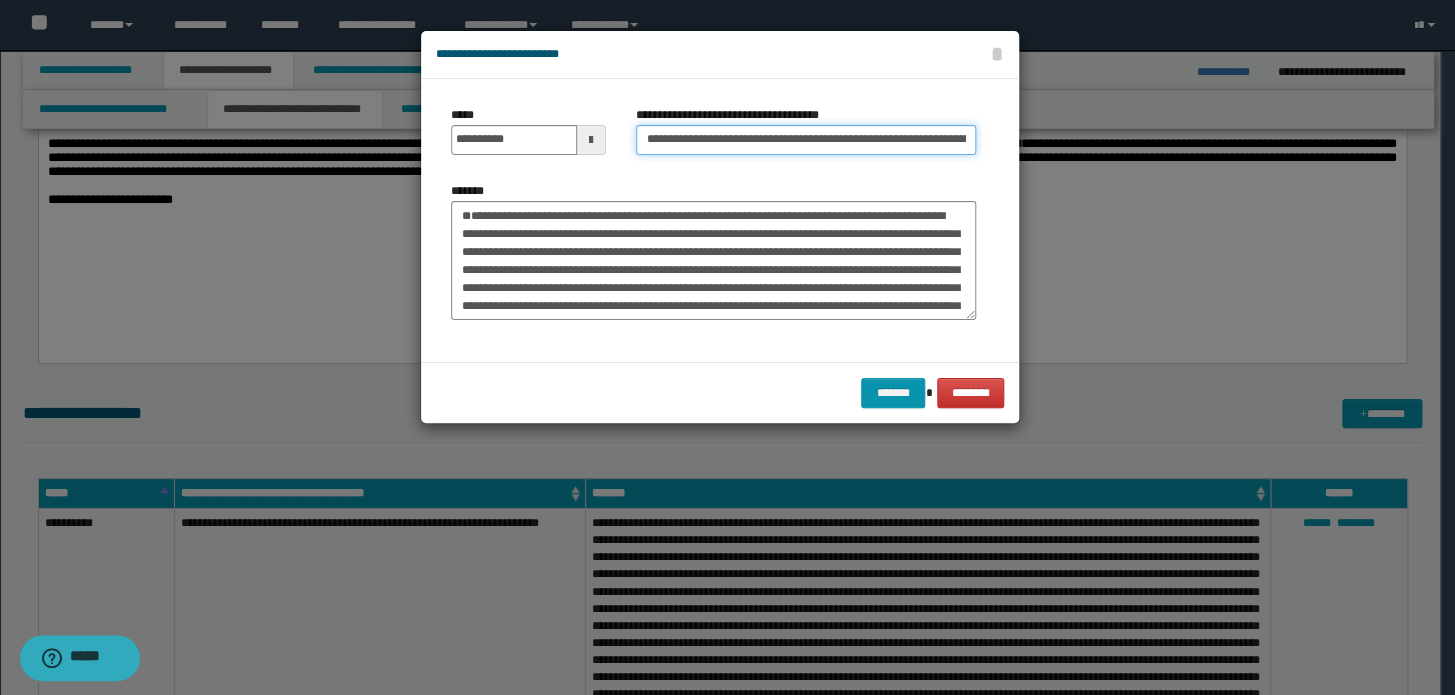 drag, startPoint x: 689, startPoint y: 143, endPoint x: 457, endPoint y: 163, distance: 232.86047 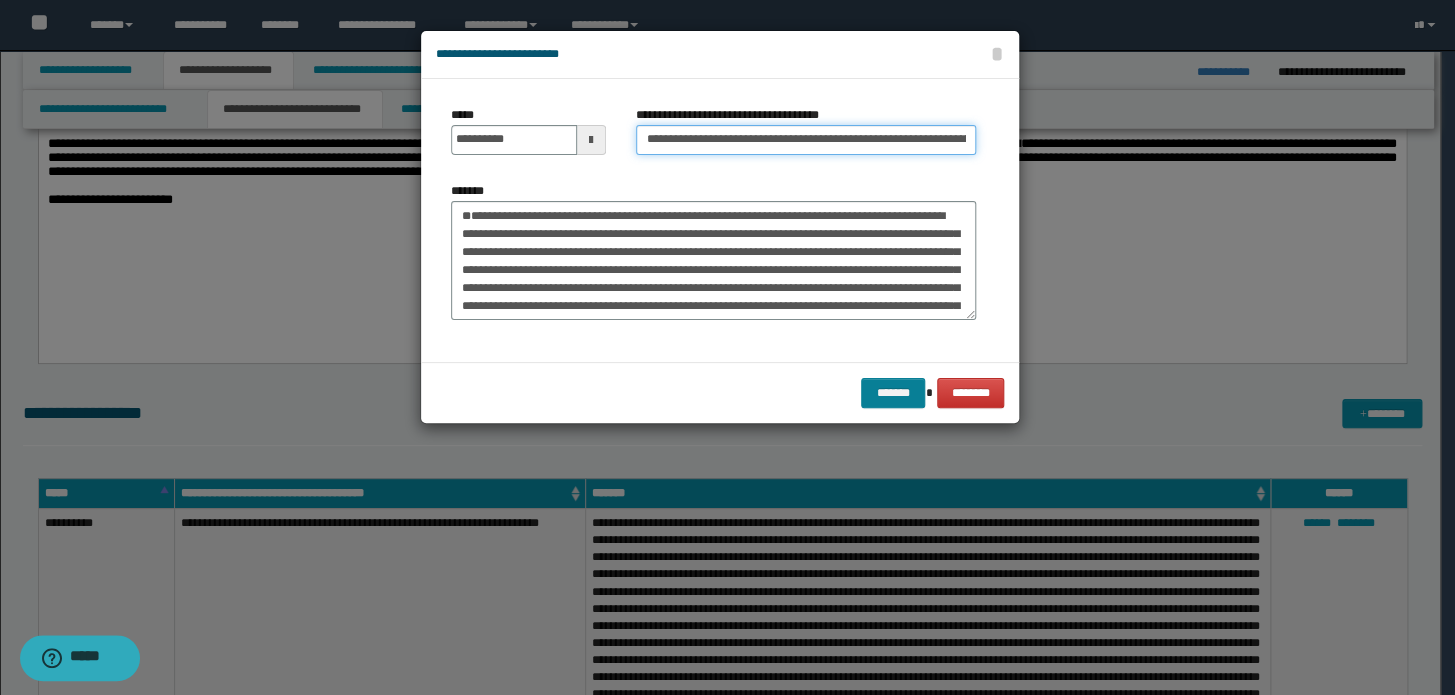 type on "**********" 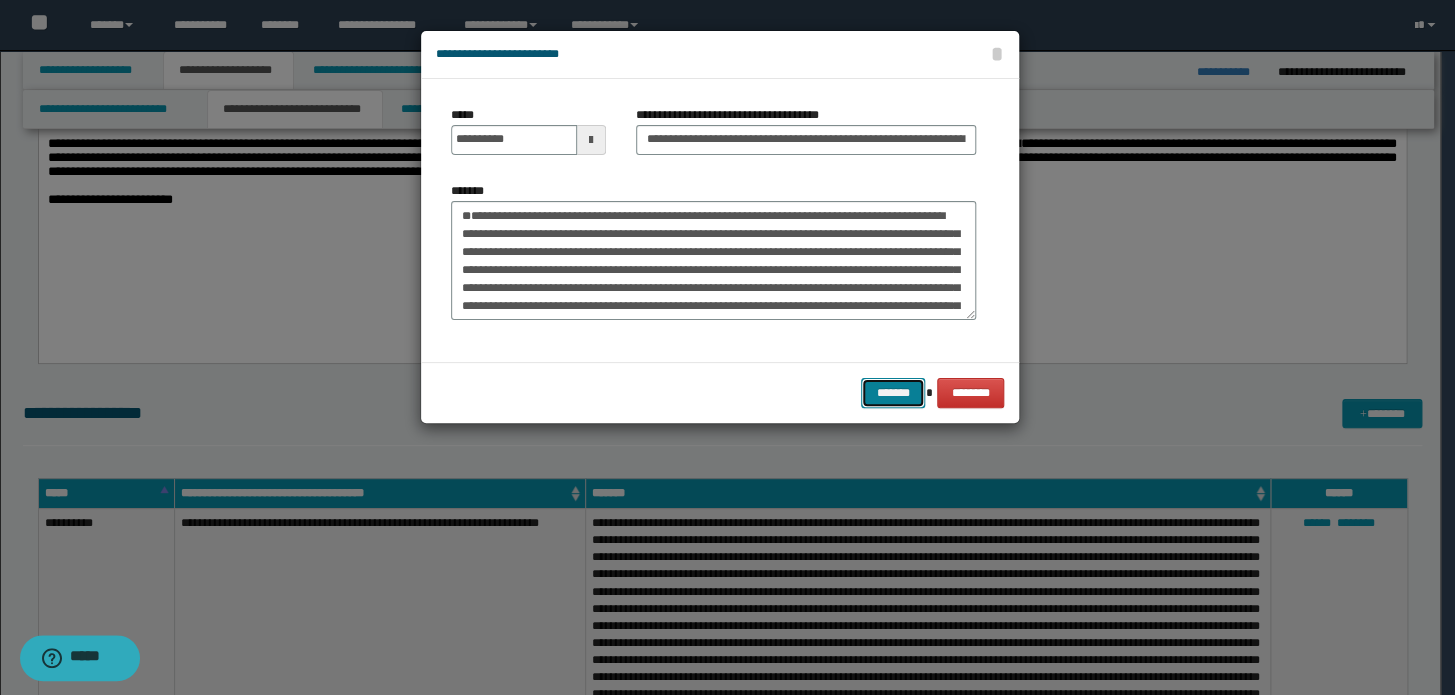 click on "*******" at bounding box center (893, 393) 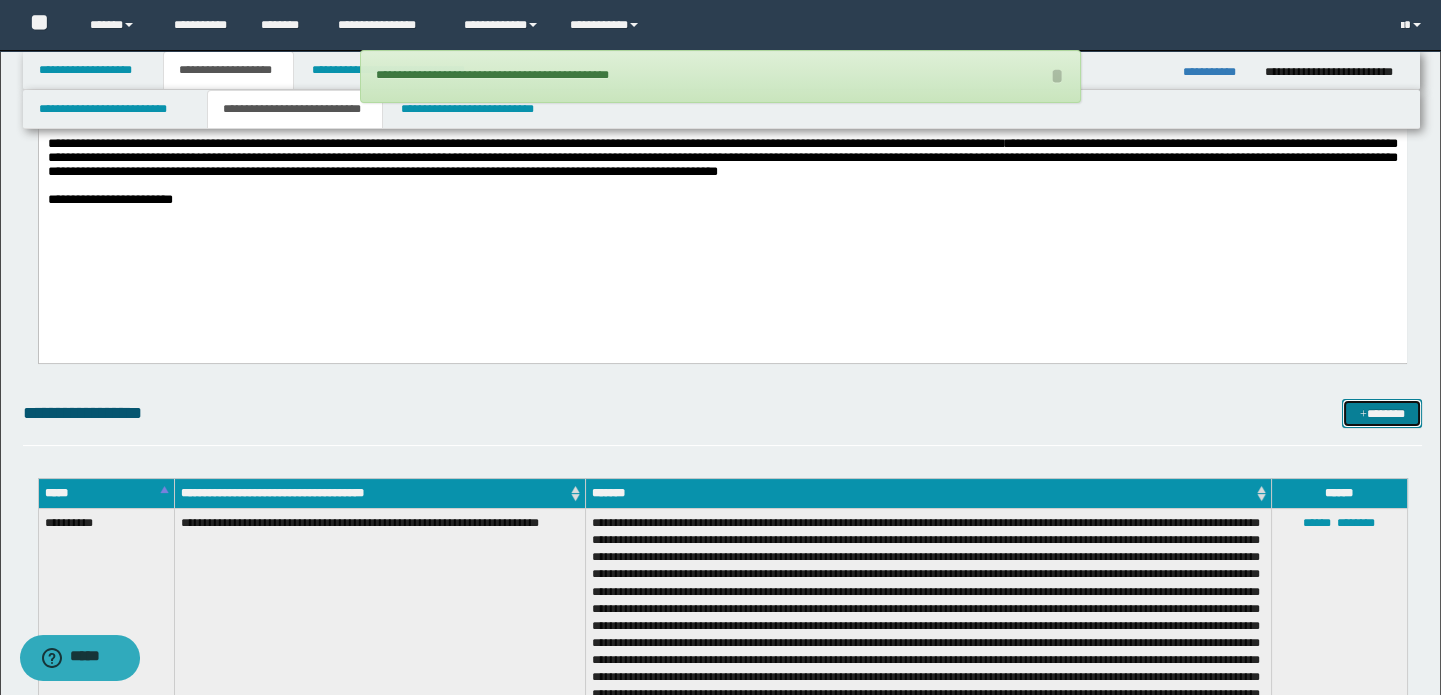 click on "*******" at bounding box center [1382, 414] 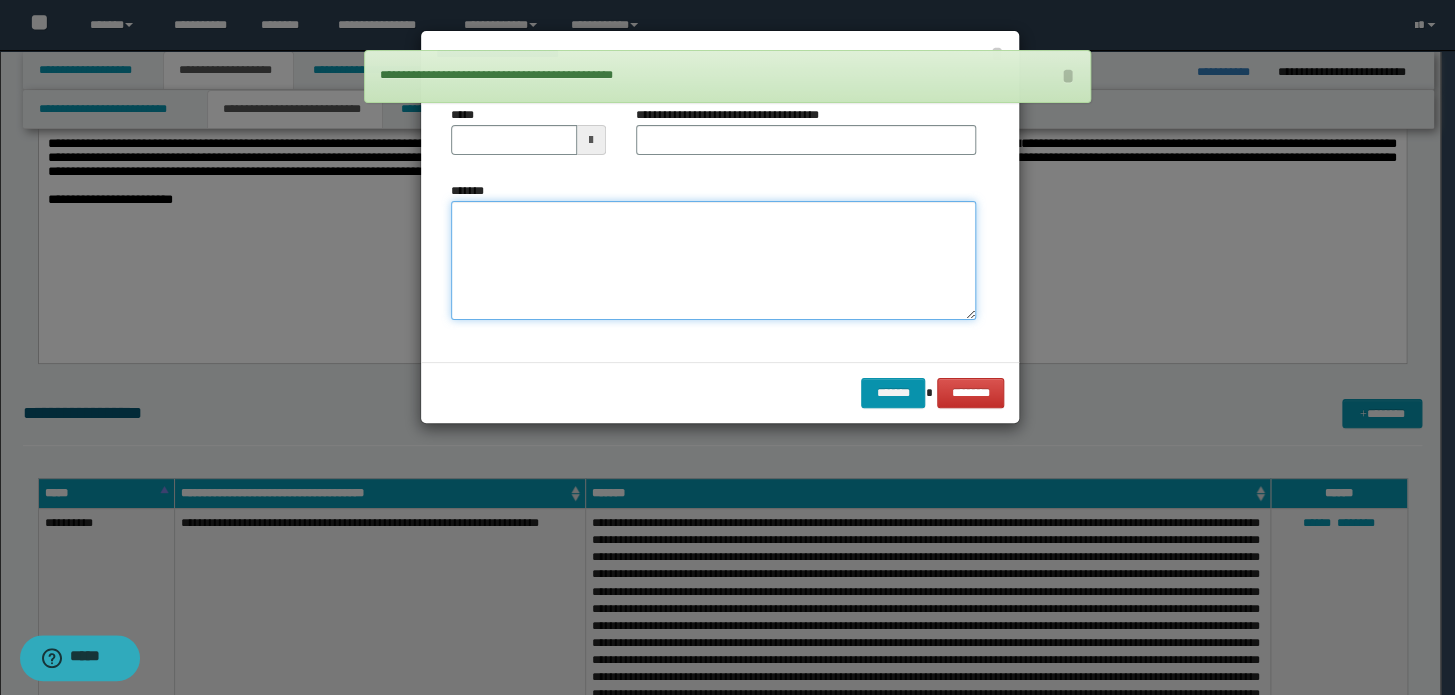 click on "*******" at bounding box center (713, 261) 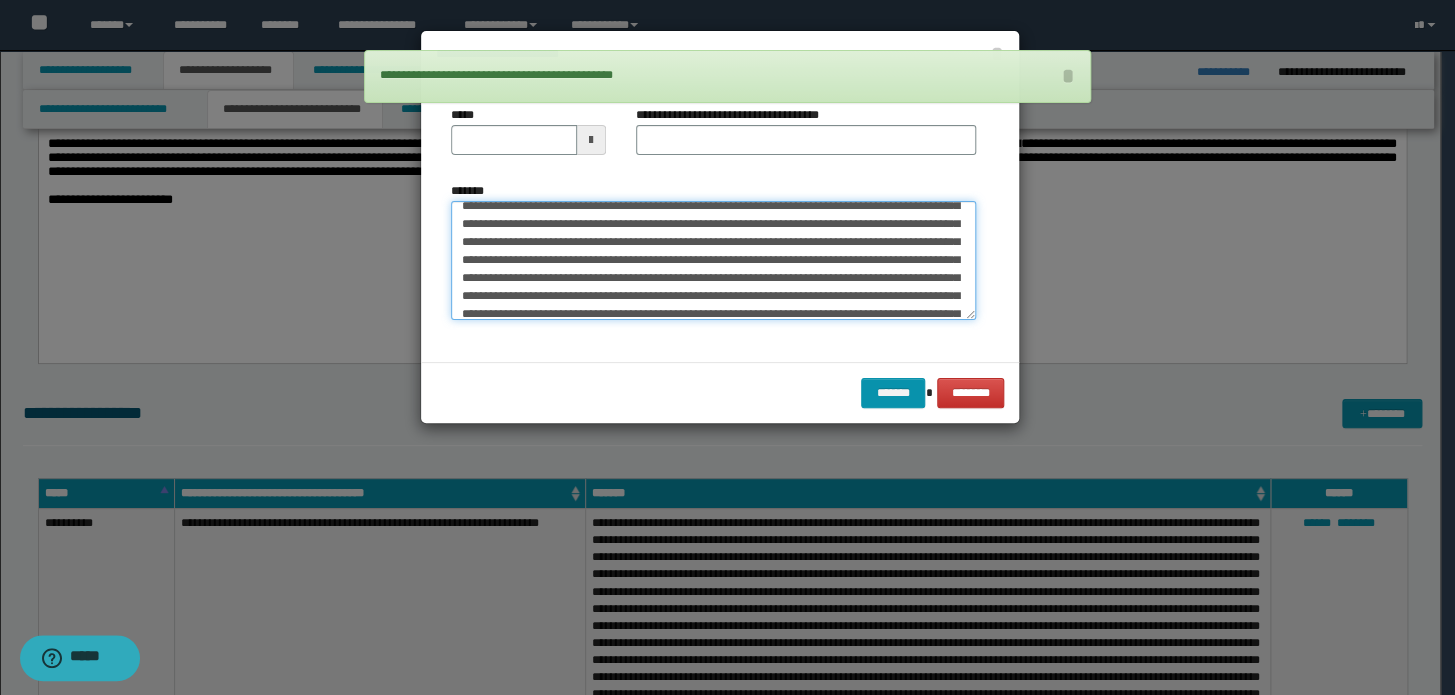 scroll, scrollTop: 0, scrollLeft: 0, axis: both 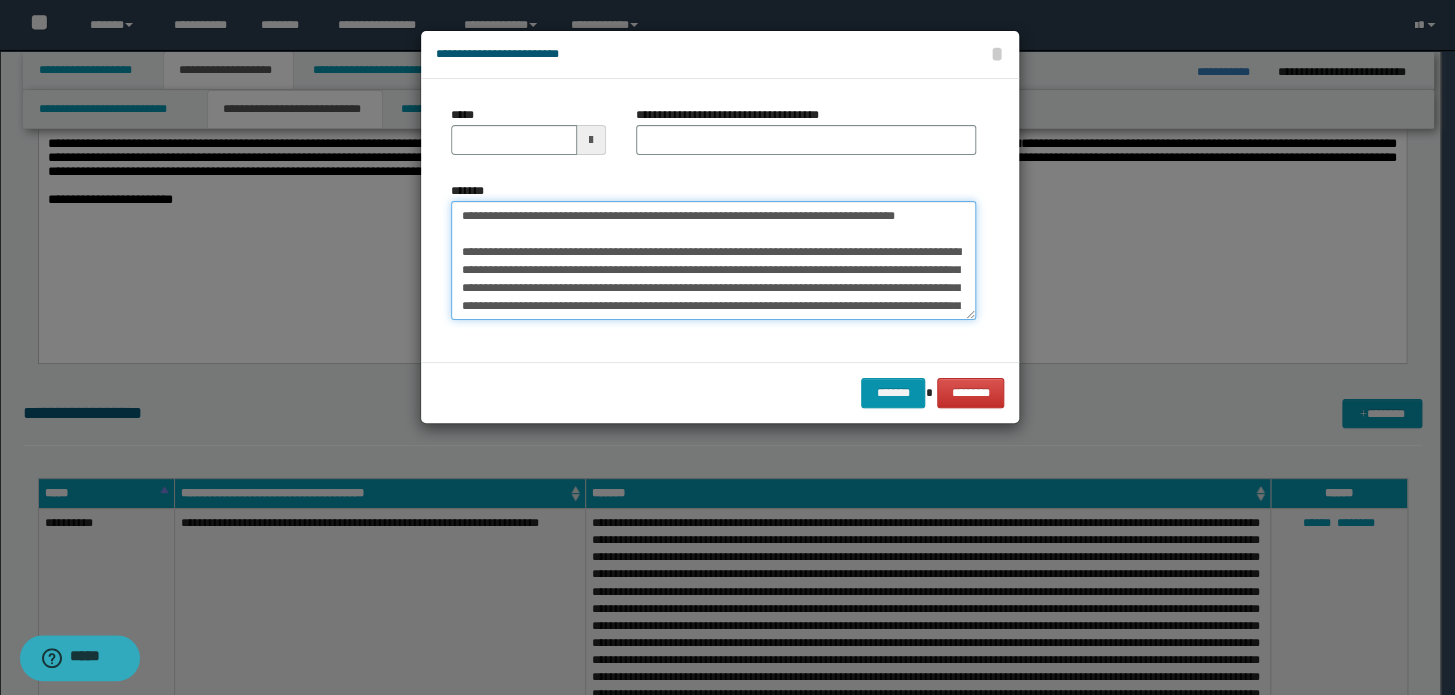 drag, startPoint x: 951, startPoint y: 212, endPoint x: 0, endPoint y: 200, distance: 951.0757 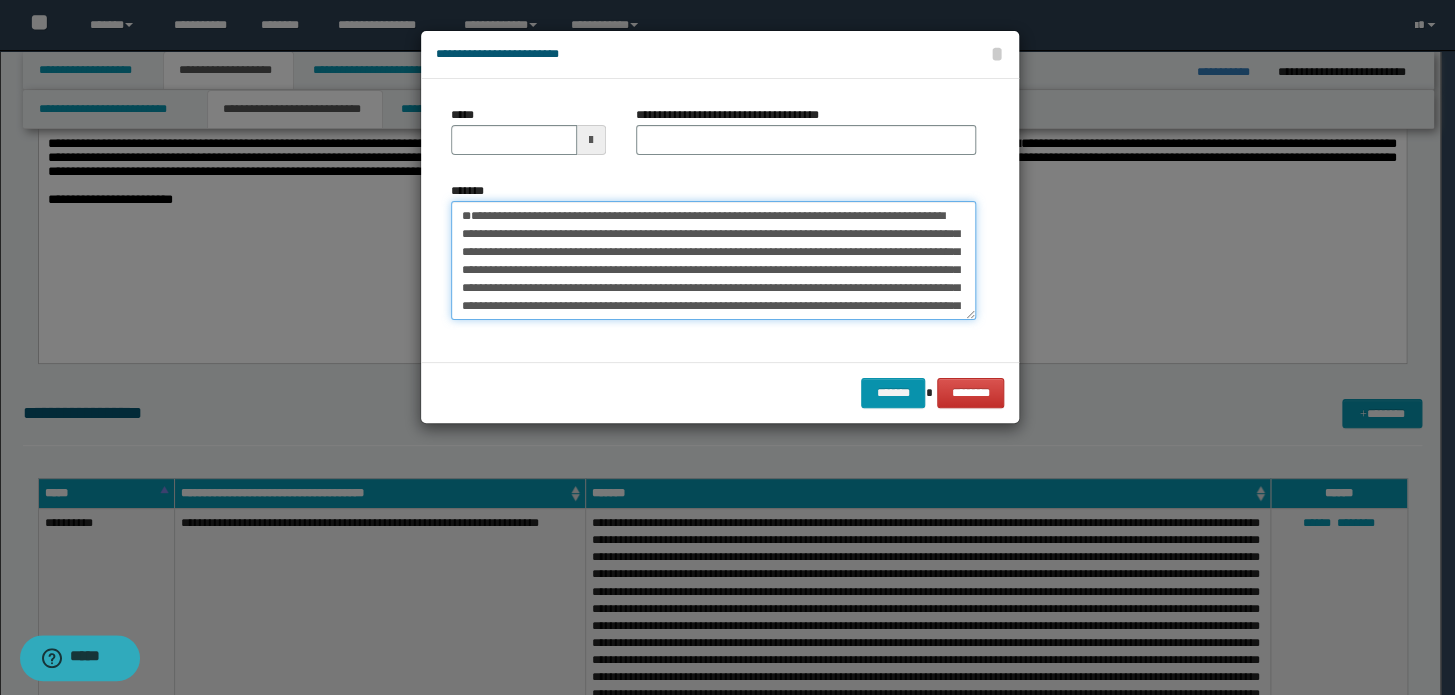 type 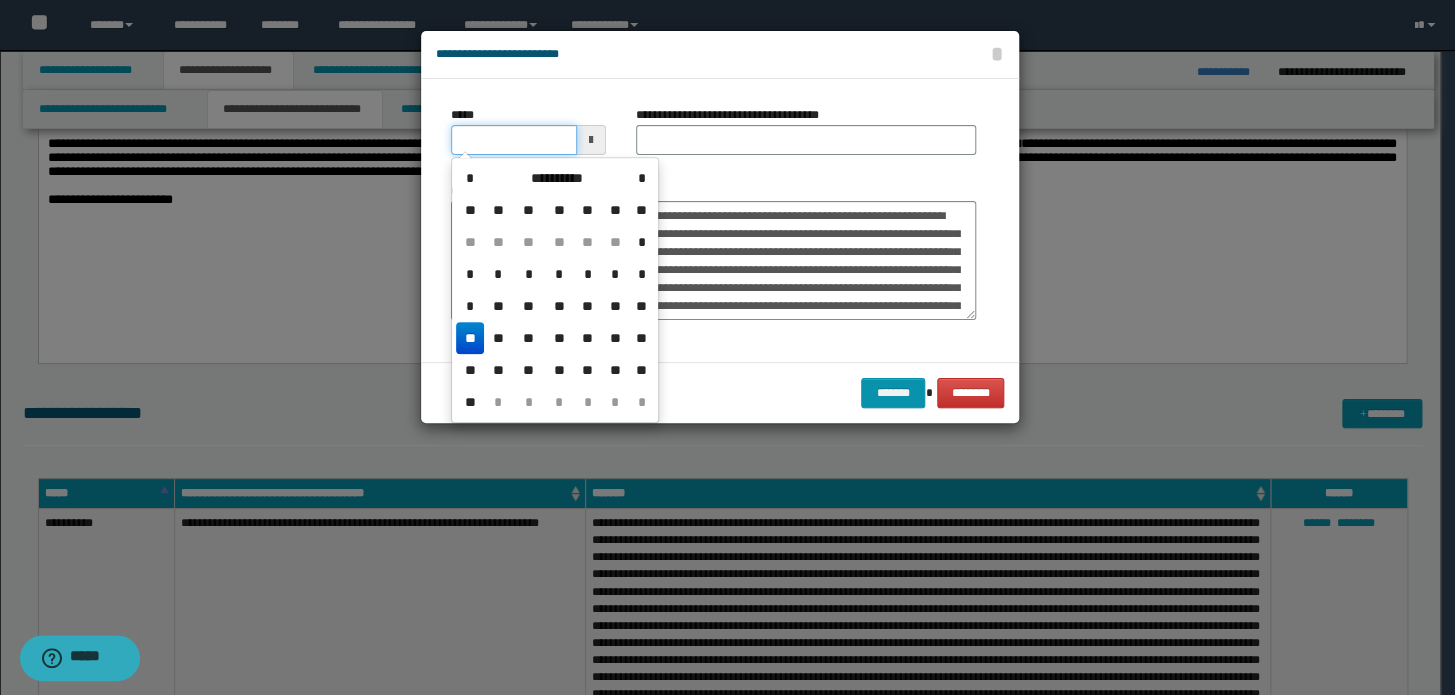 click on "*****" at bounding box center [514, 140] 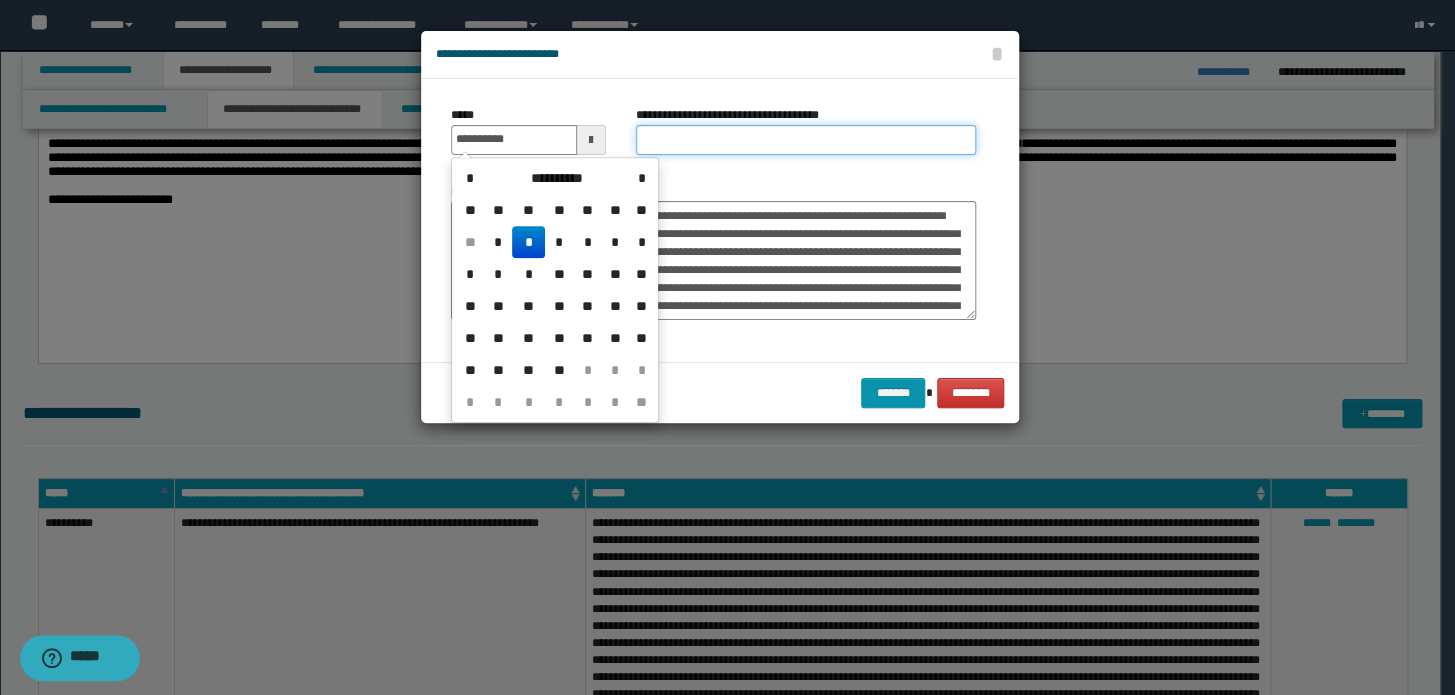 type on "**********" 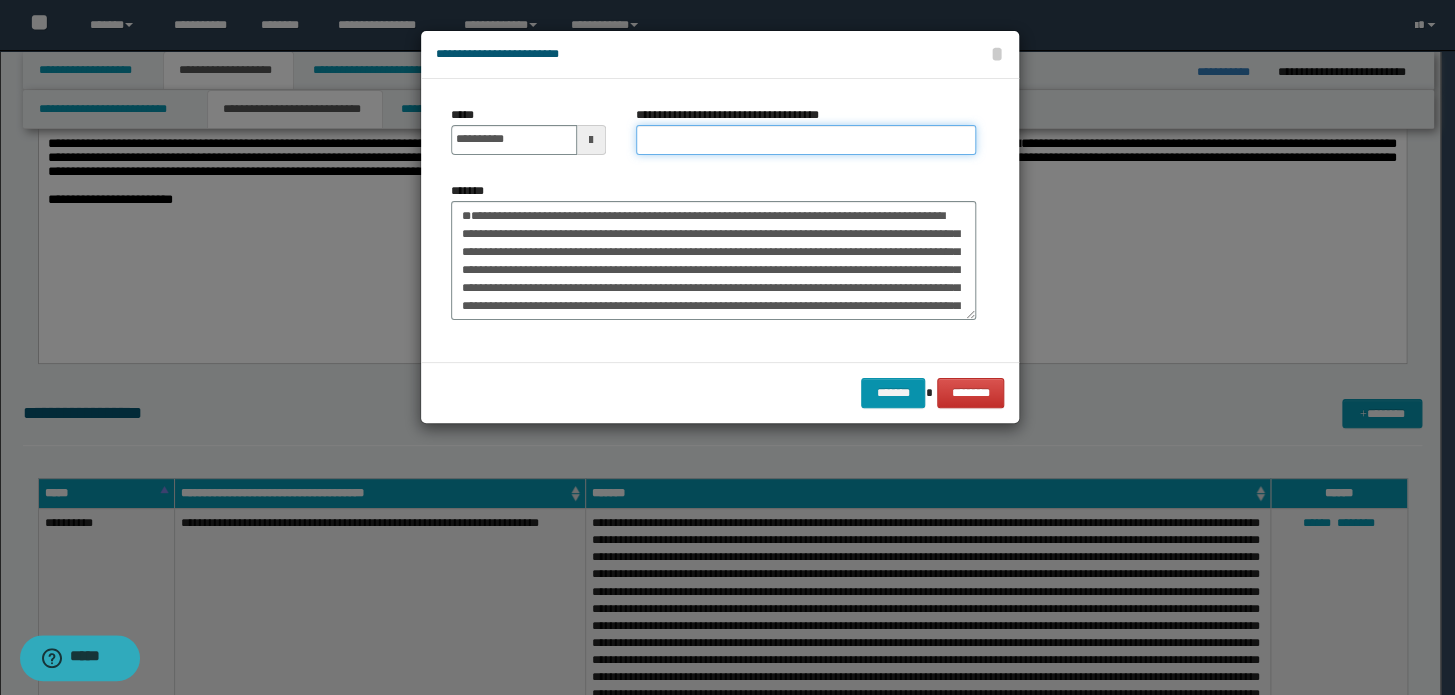 click on "**********" at bounding box center (806, 140) 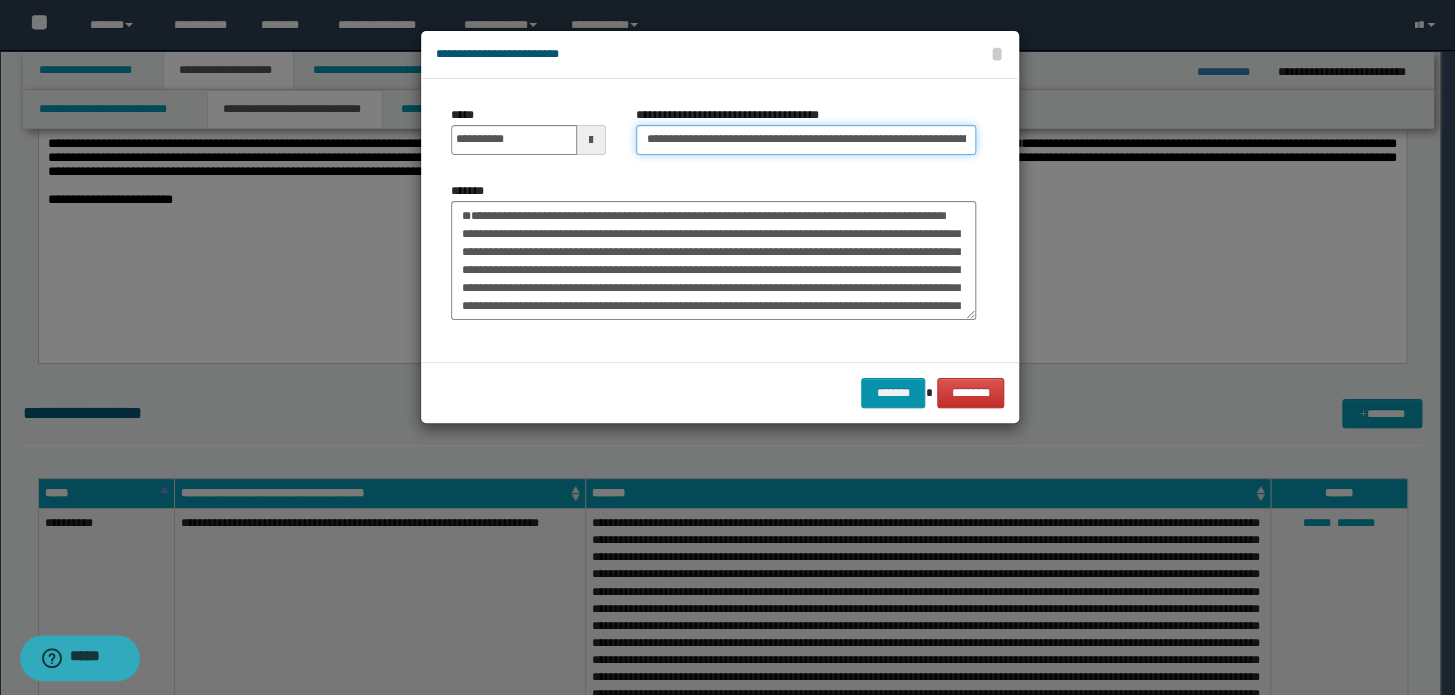 scroll, scrollTop: 0, scrollLeft: 150, axis: horizontal 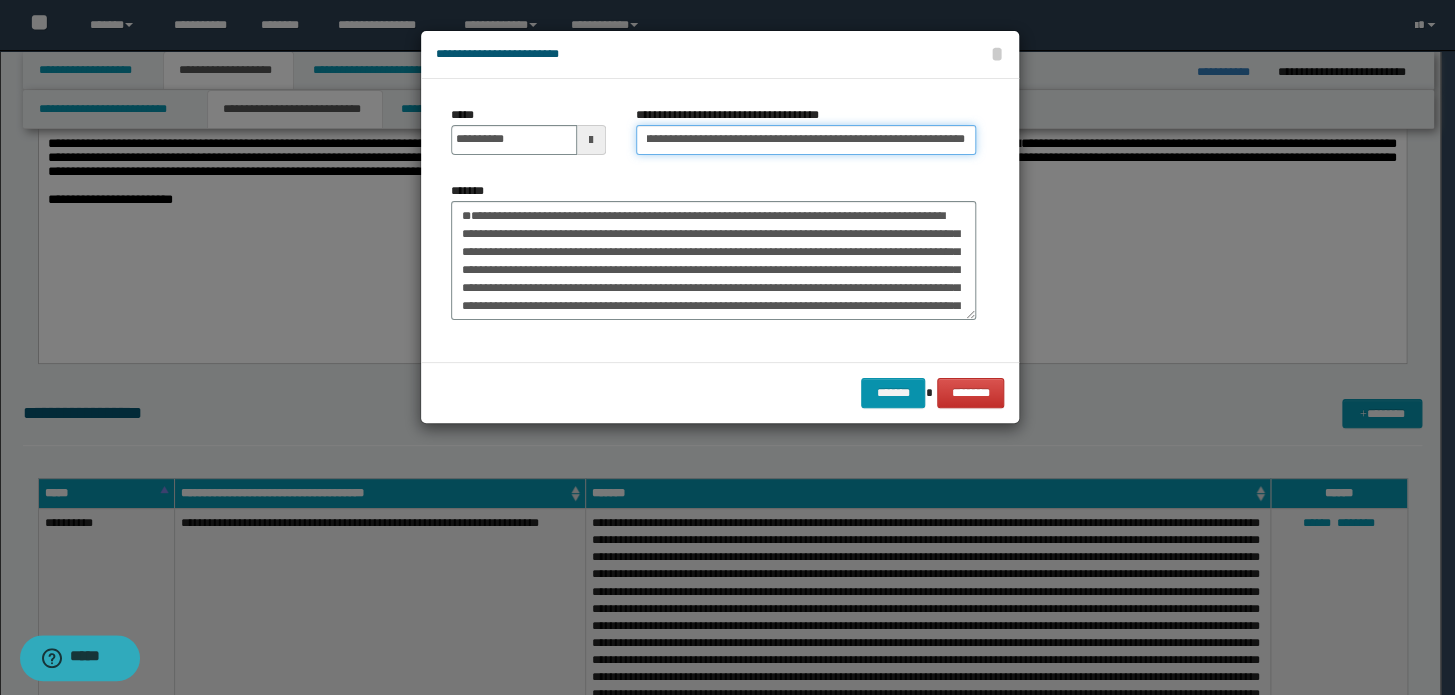 click on "**********" at bounding box center (806, 140) 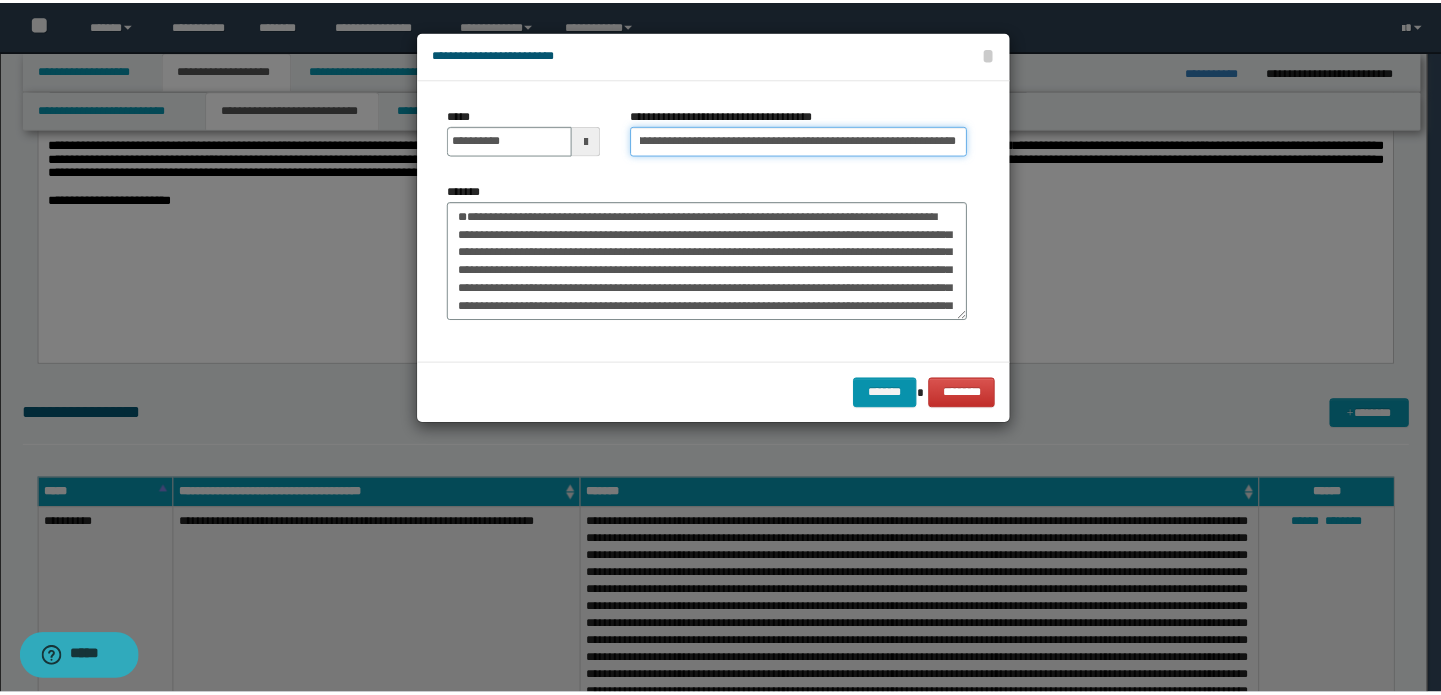 scroll, scrollTop: 0, scrollLeft: 0, axis: both 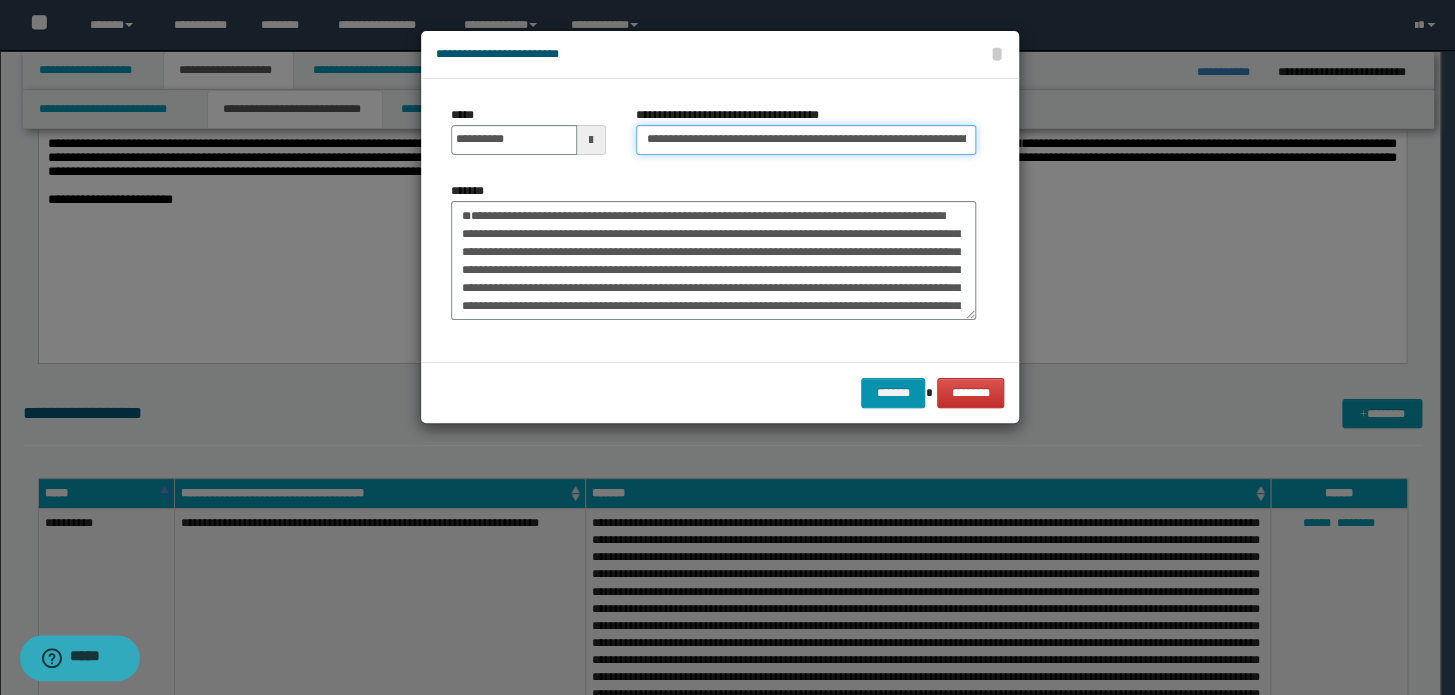 drag, startPoint x: 709, startPoint y: 137, endPoint x: 469, endPoint y: 134, distance: 240.01875 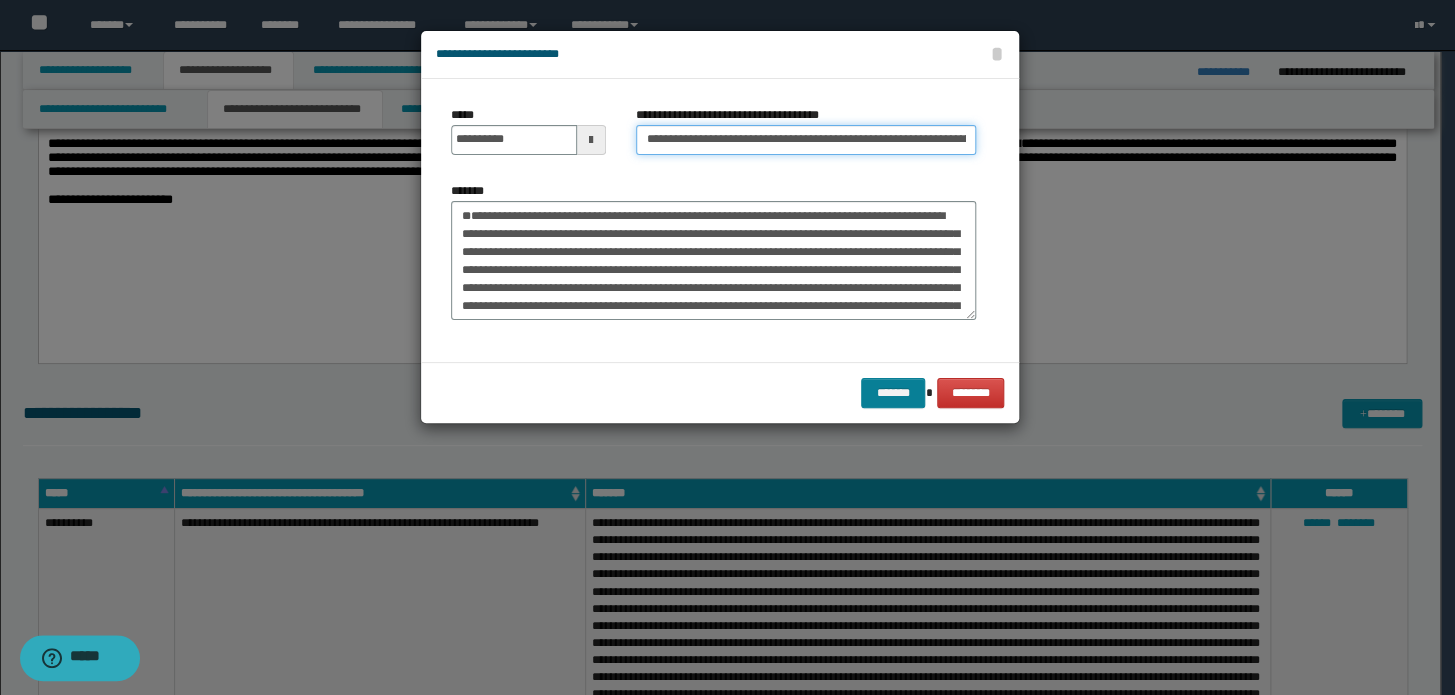 type on "**********" 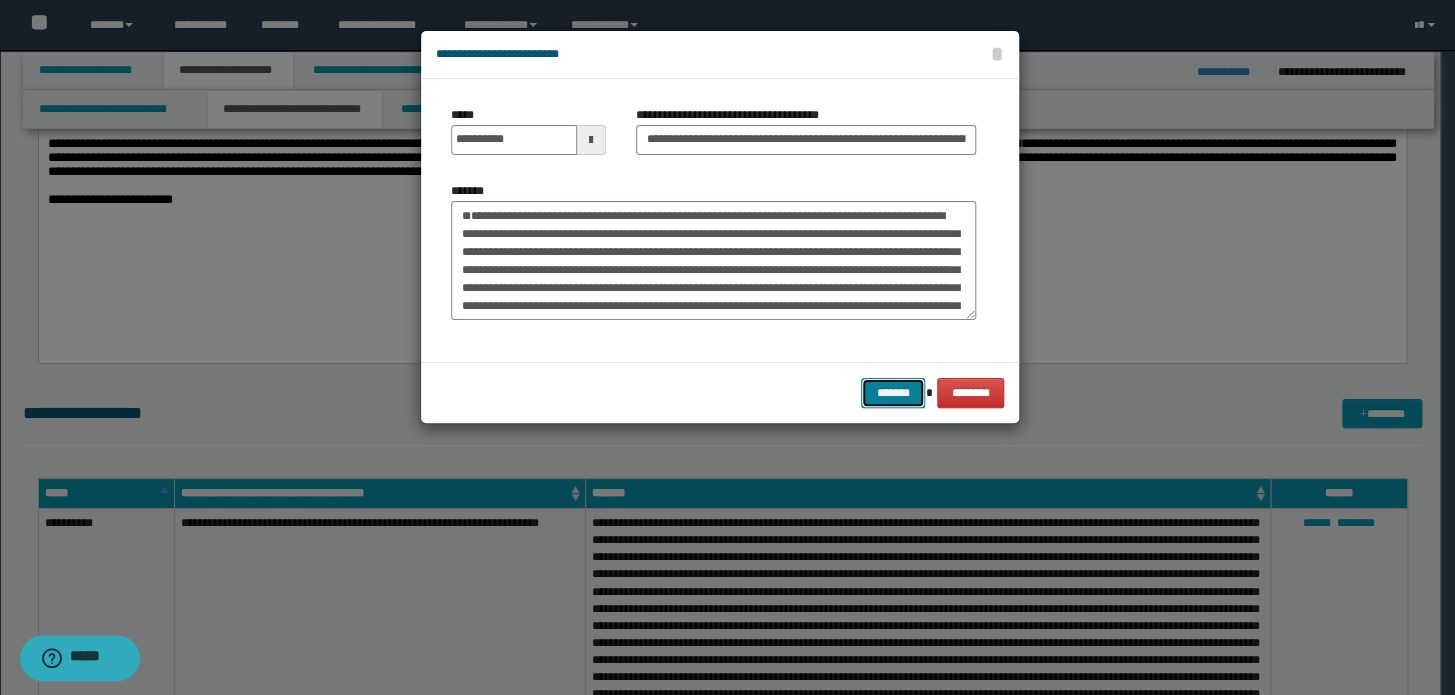 click on "*******" at bounding box center (893, 393) 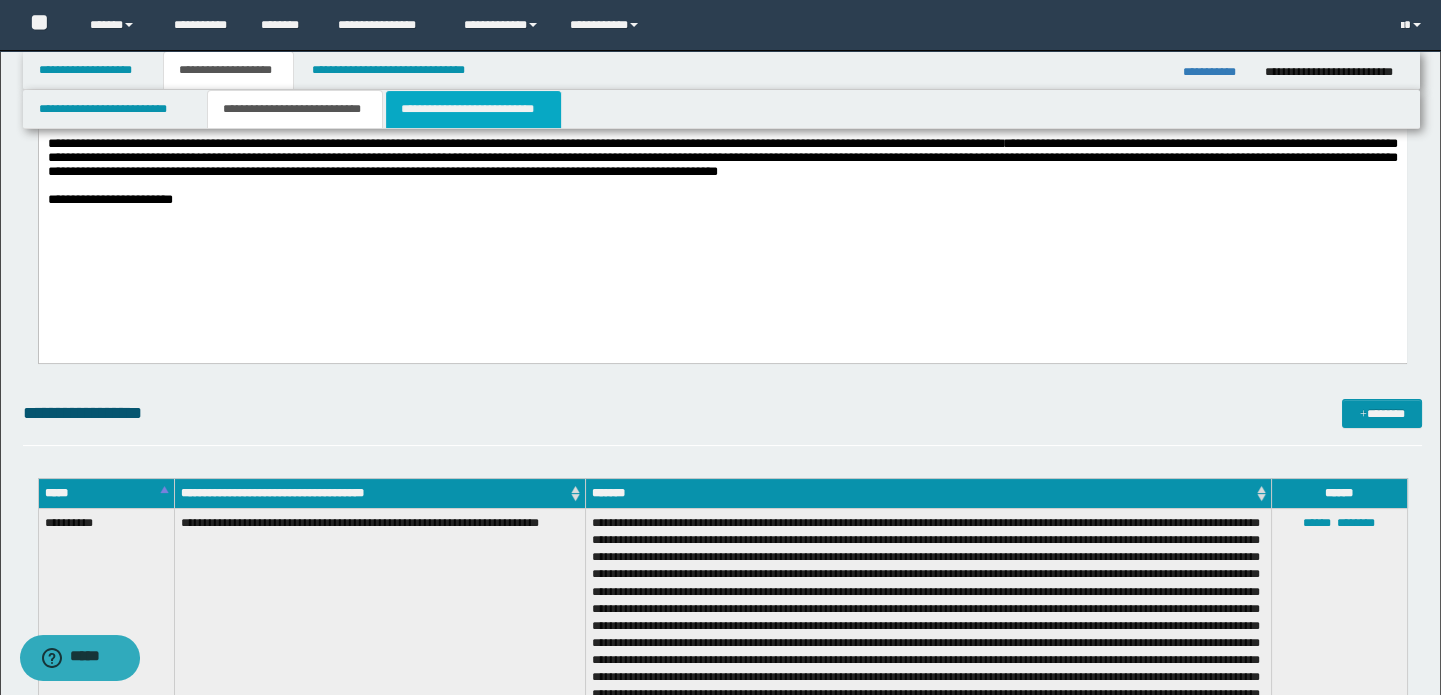 click on "**********" at bounding box center (473, 109) 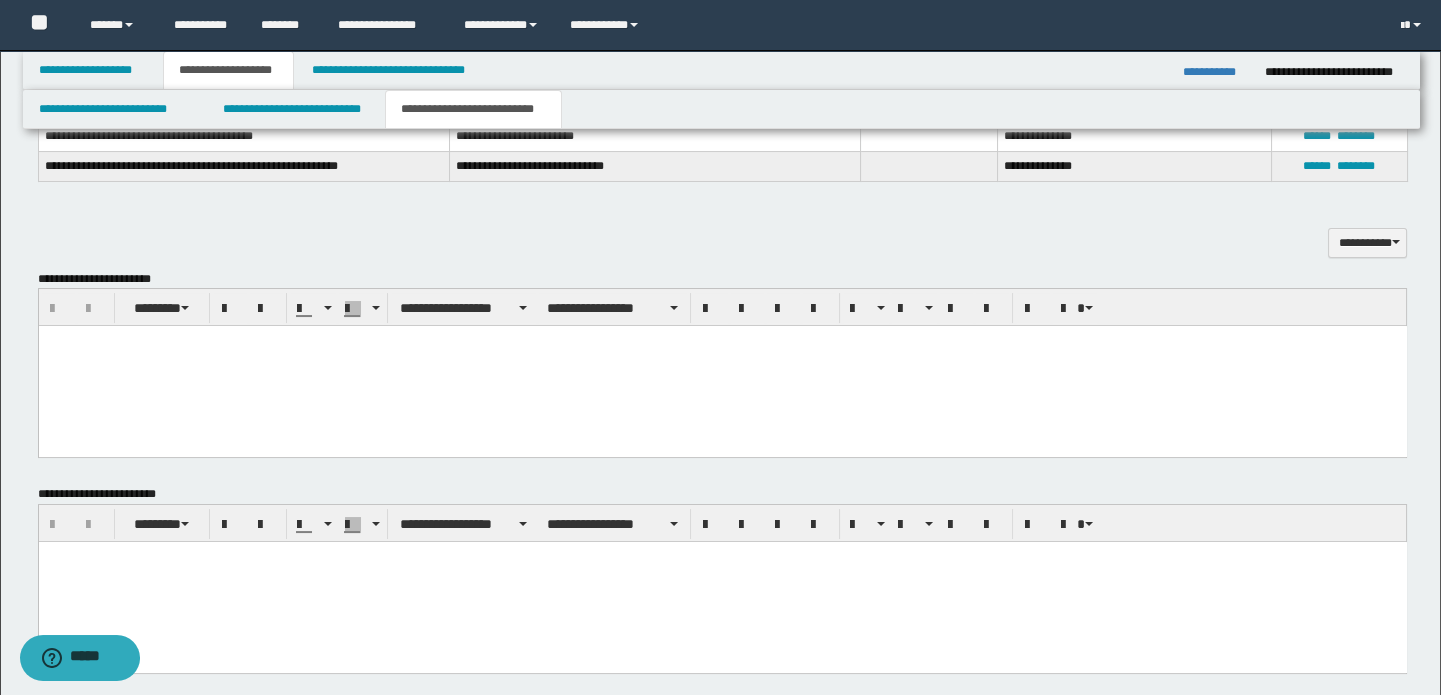 click at bounding box center [722, 366] 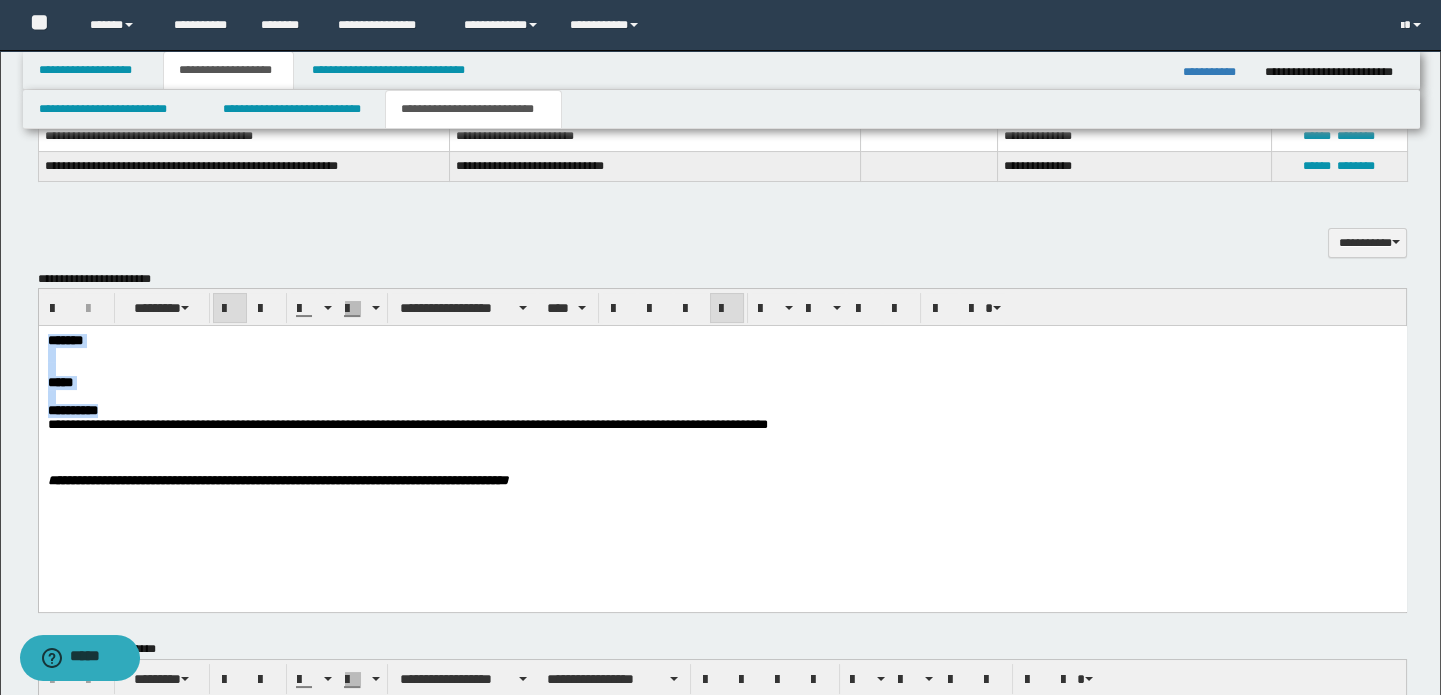 drag, startPoint x: 129, startPoint y: 422, endPoint x: 11, endPoint y: 342, distance: 142.56227 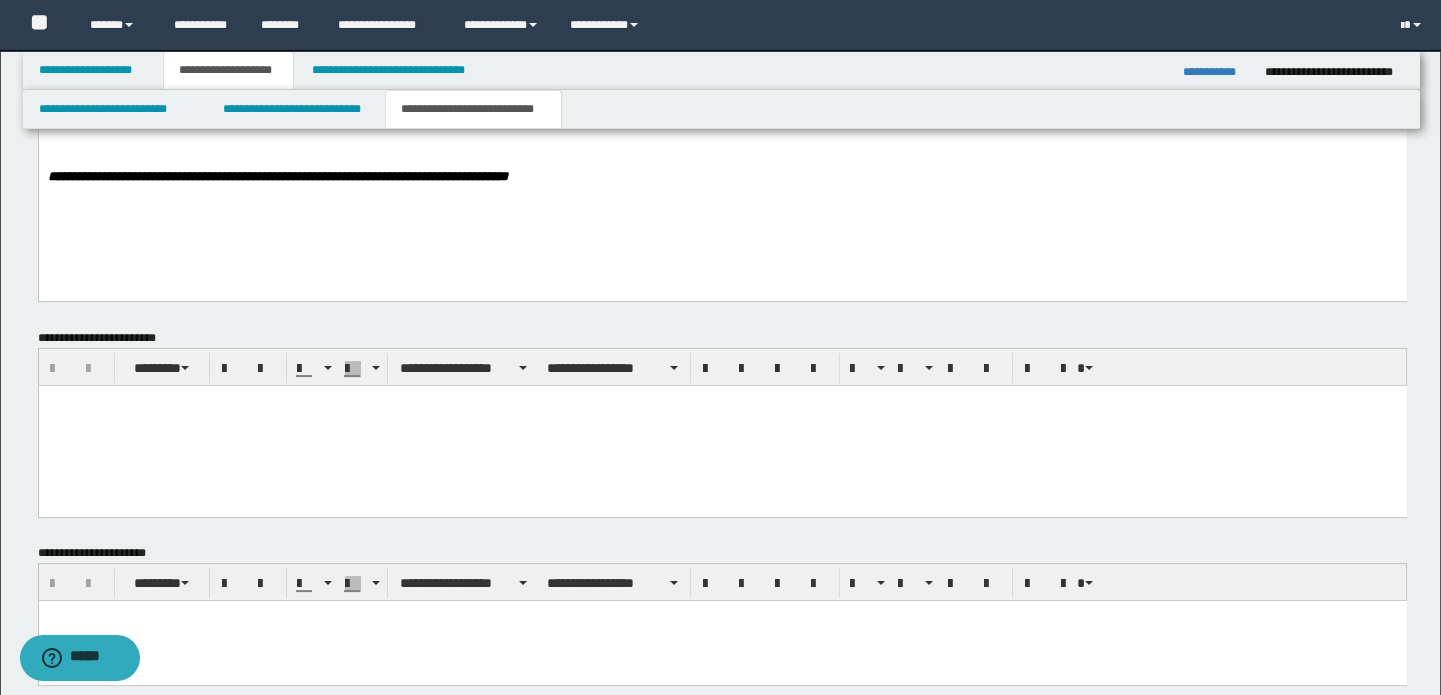 scroll, scrollTop: 982, scrollLeft: 0, axis: vertical 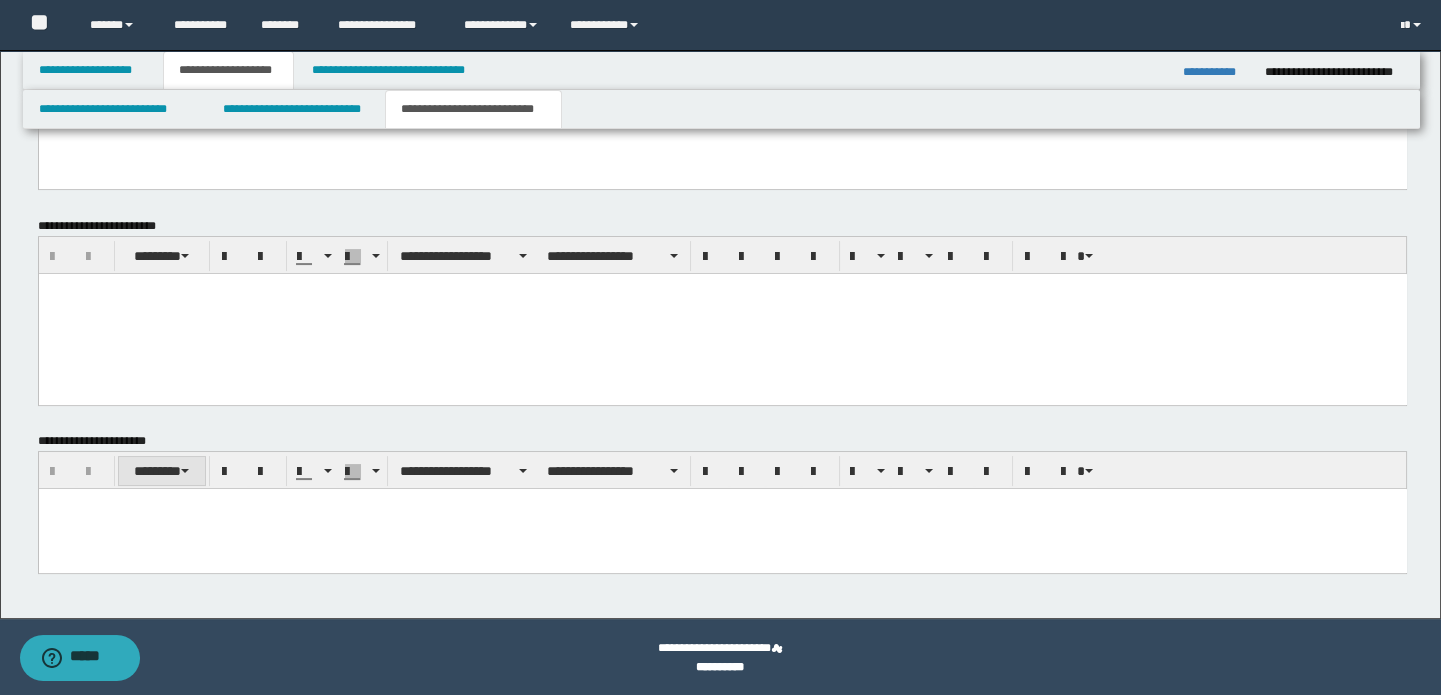 click on "********" at bounding box center (162, 471) 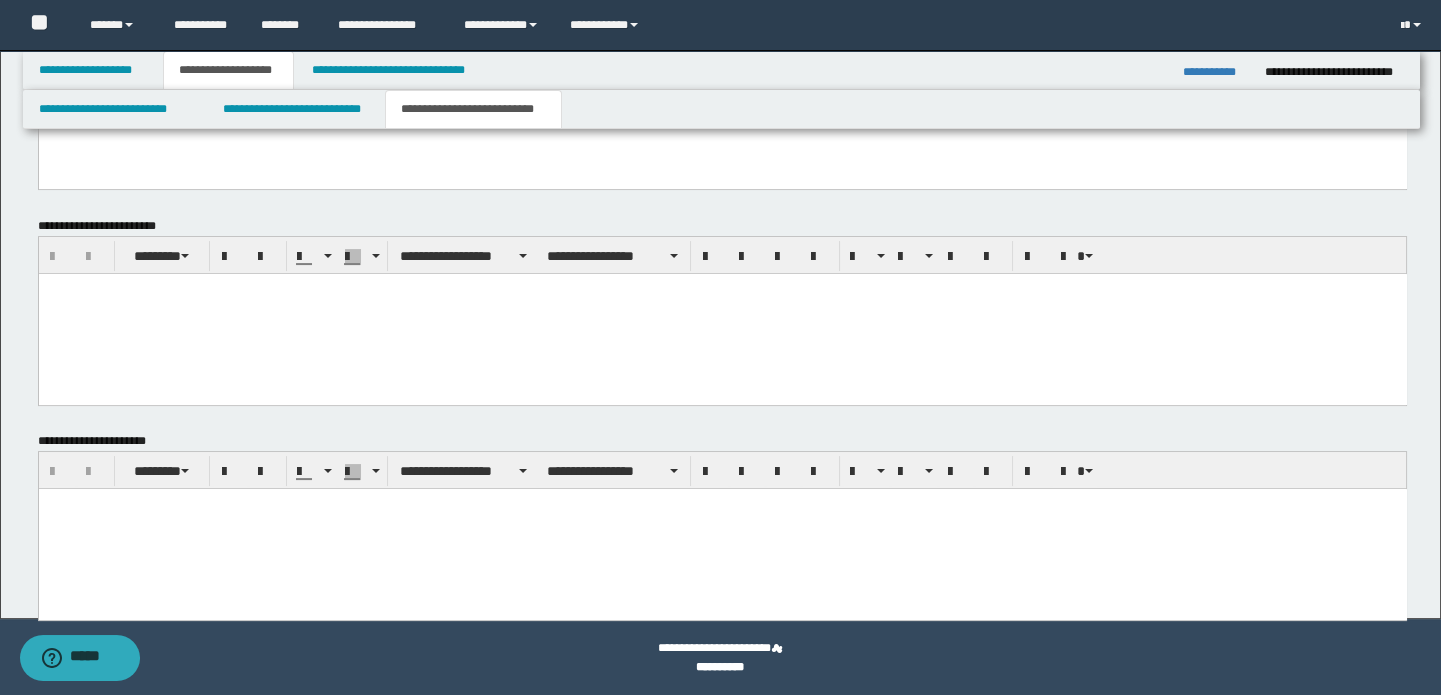 click at bounding box center (722, 504) 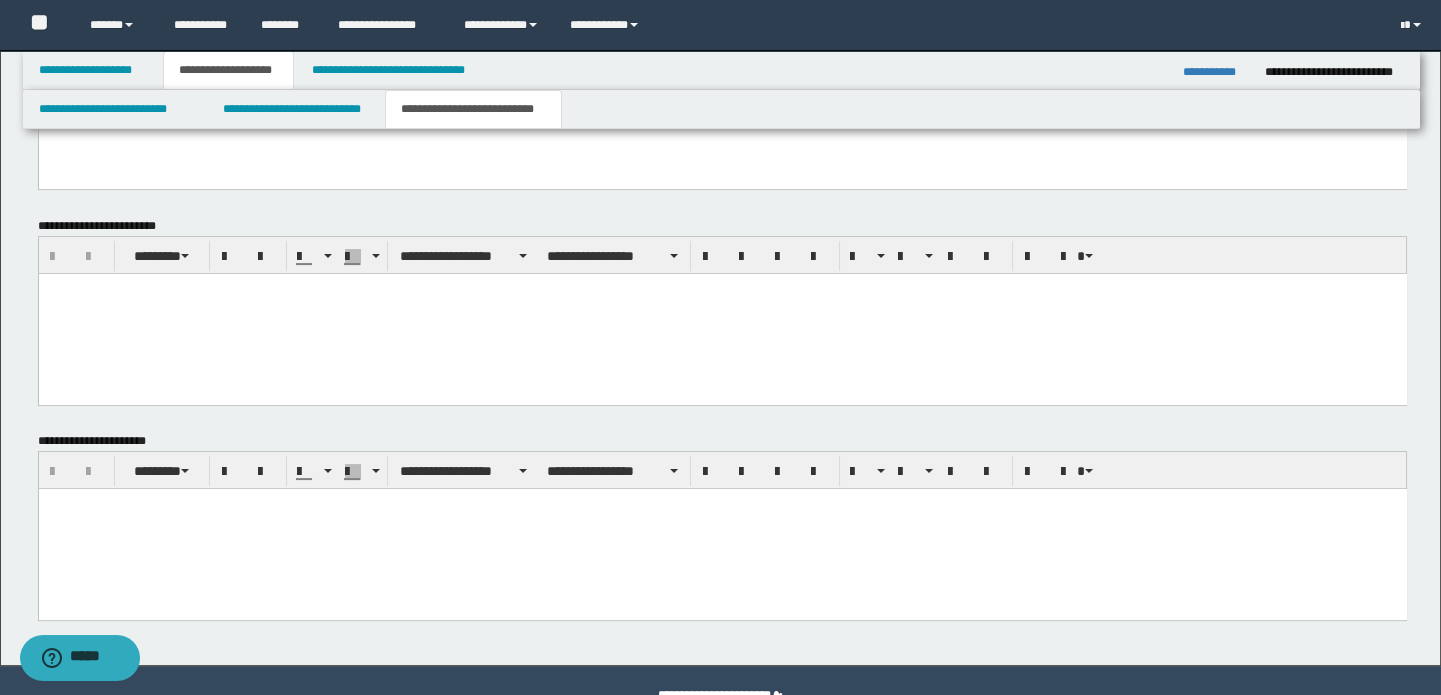 type 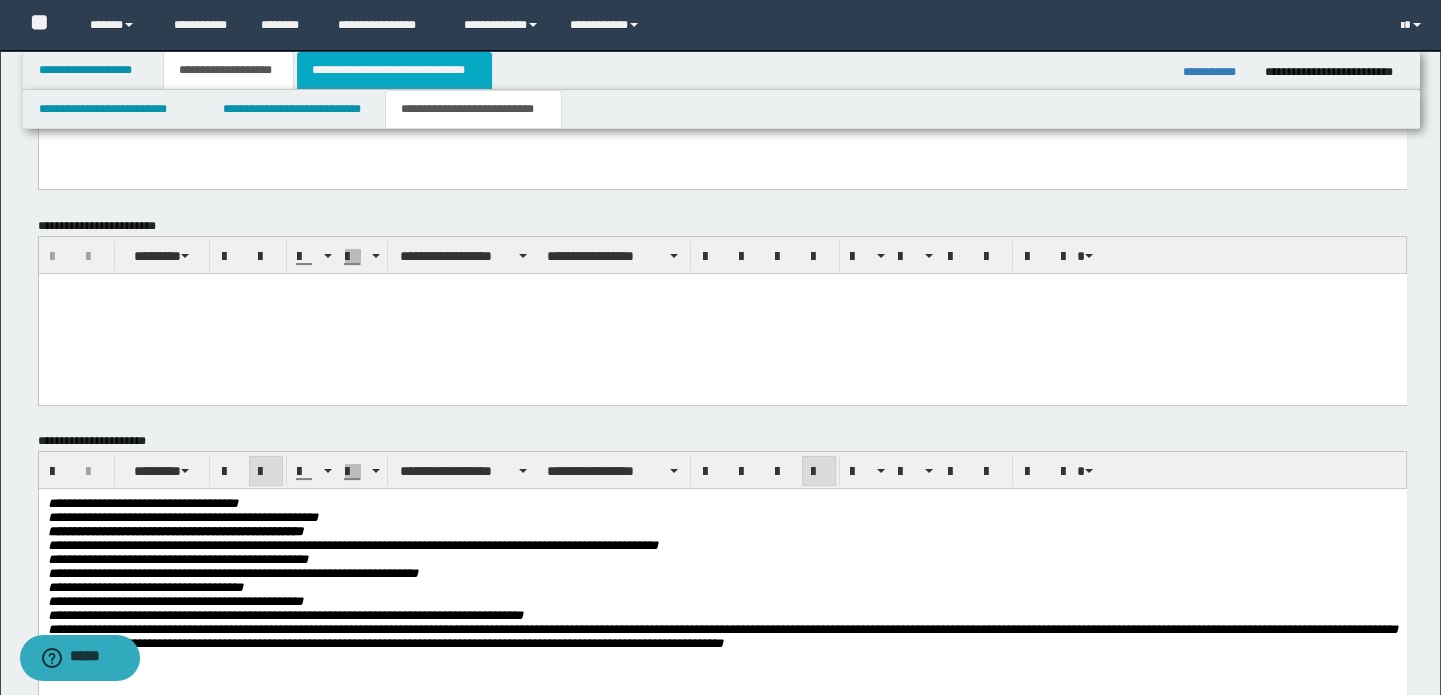 click on "**********" at bounding box center (394, 70) 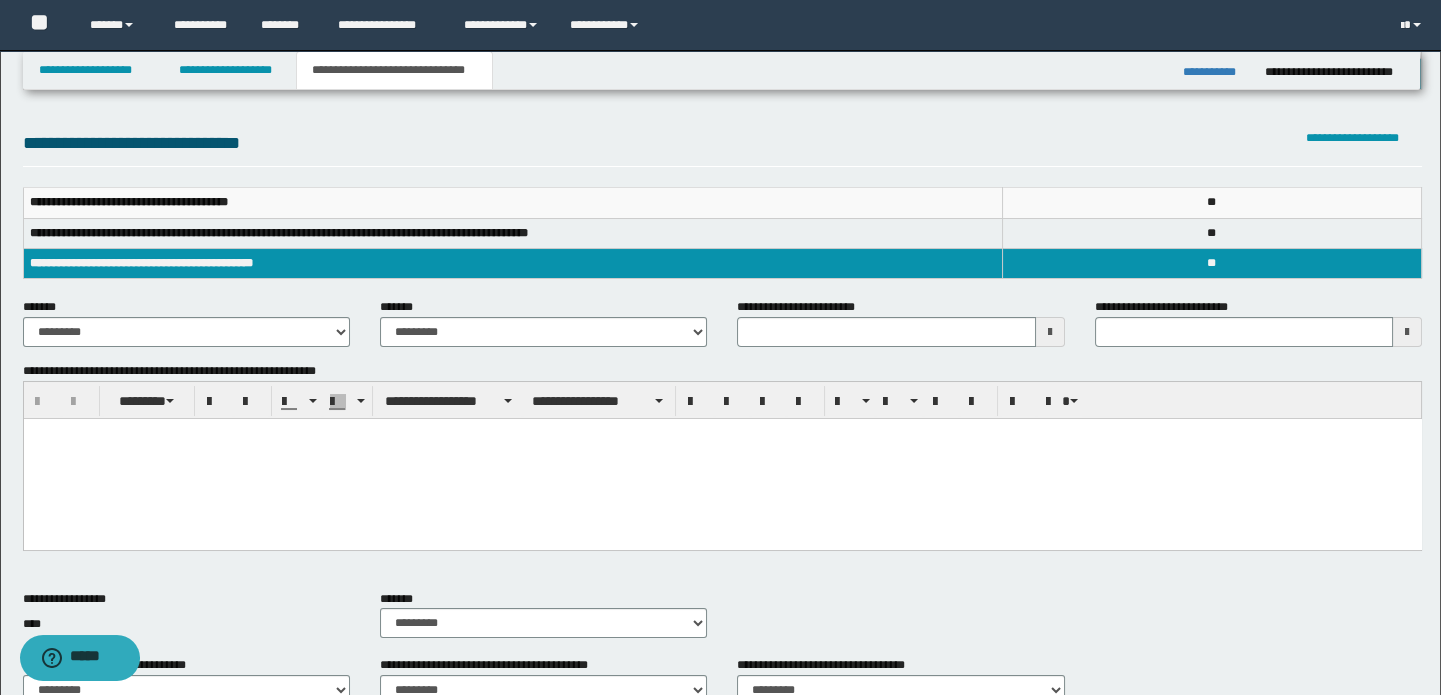 scroll, scrollTop: 181, scrollLeft: 0, axis: vertical 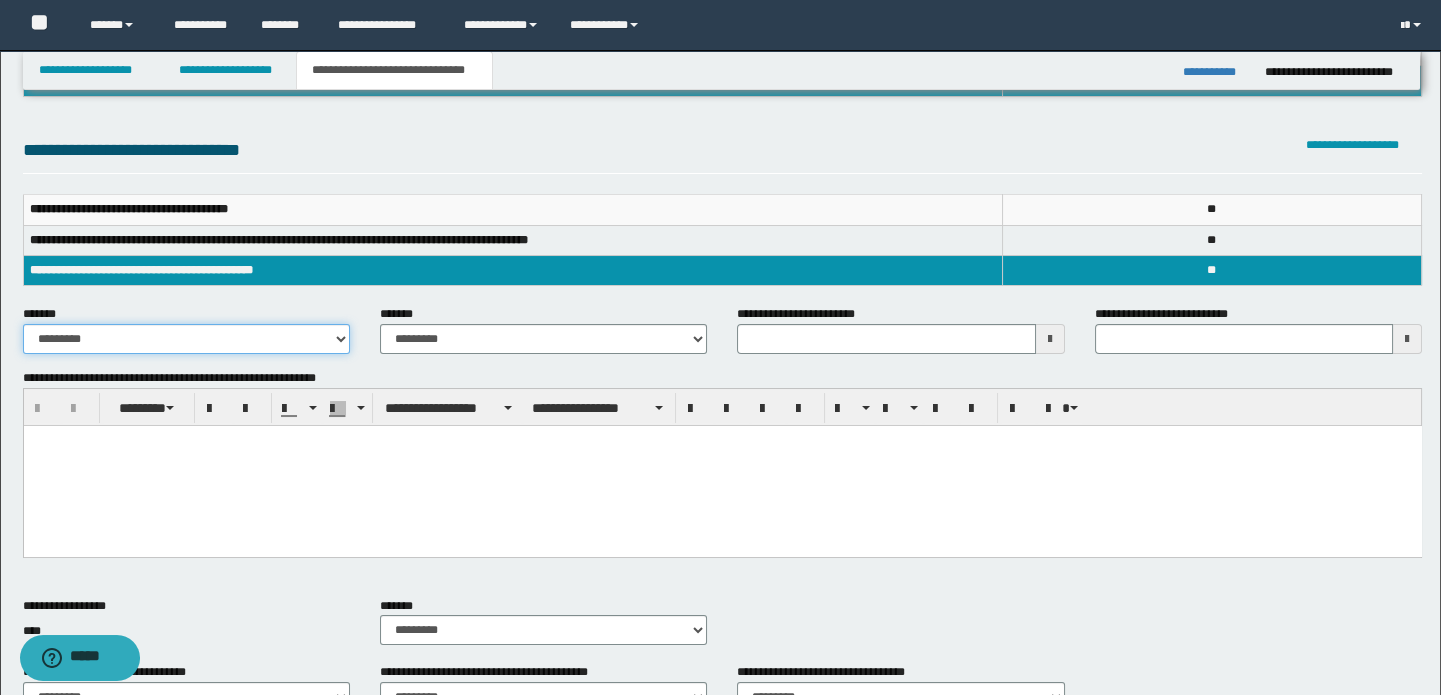 click on "**********" at bounding box center (186, 339) 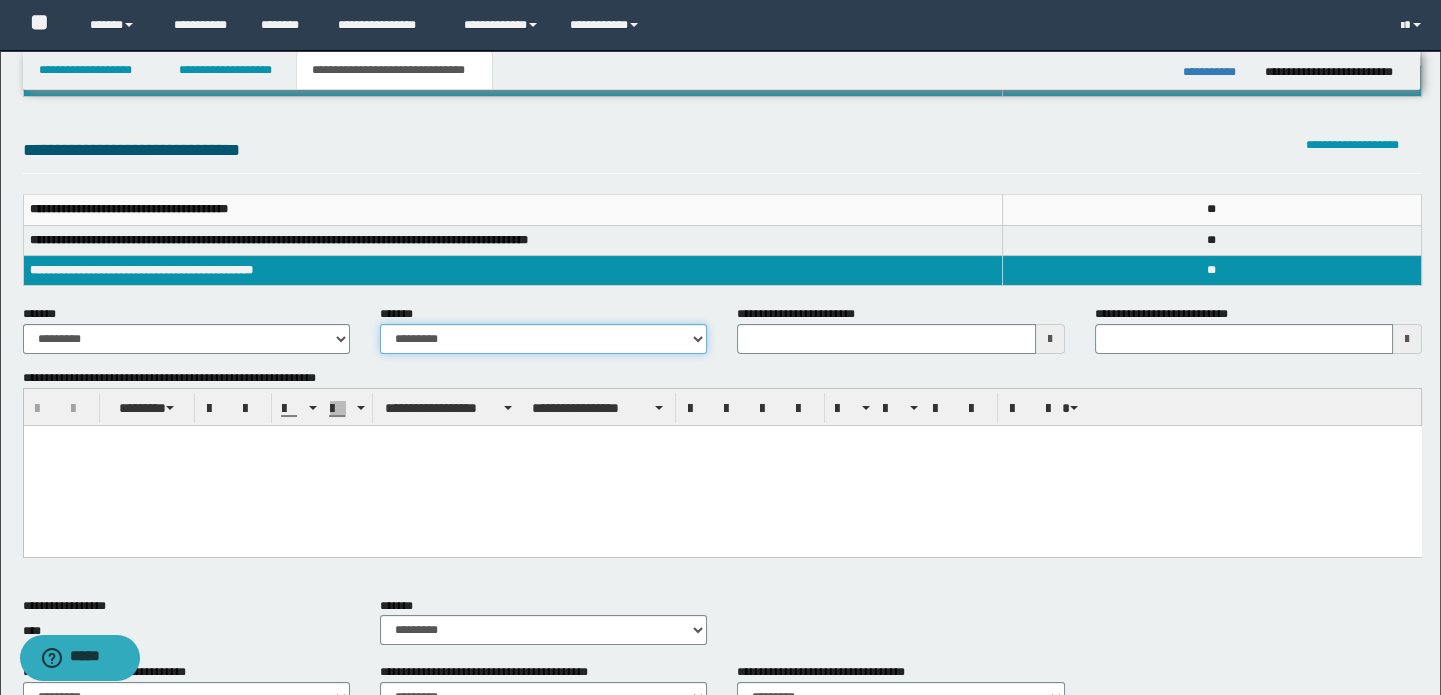 drag, startPoint x: 447, startPoint y: 334, endPoint x: 515, endPoint y: 224, distance: 129.3213 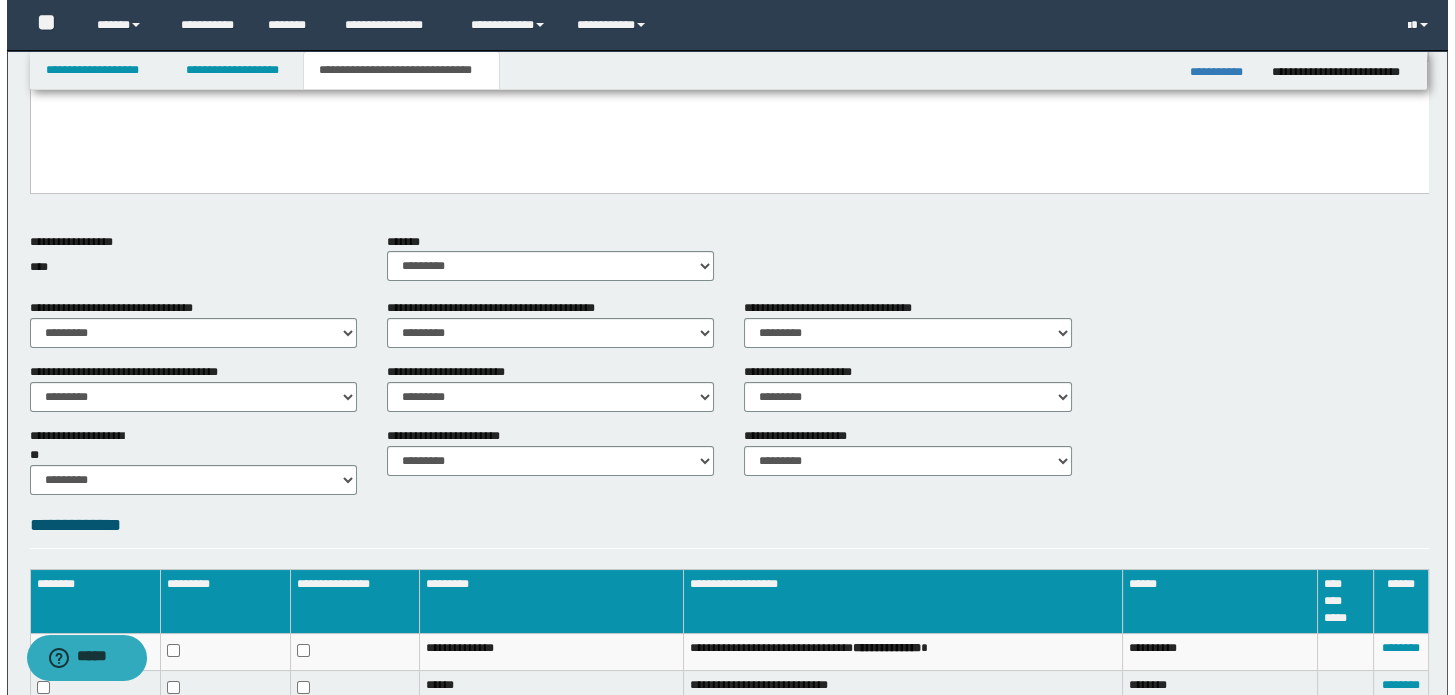 scroll, scrollTop: 818, scrollLeft: 0, axis: vertical 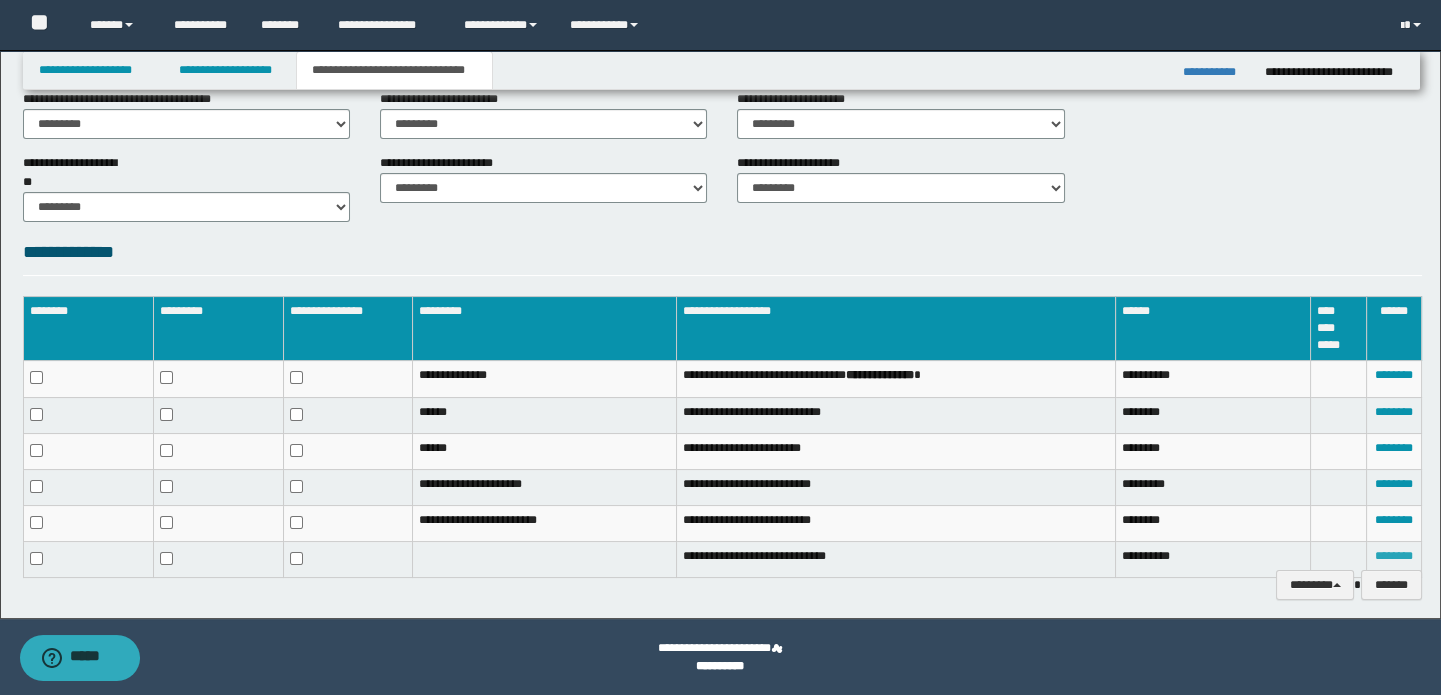 click on "********" at bounding box center [1394, 556] 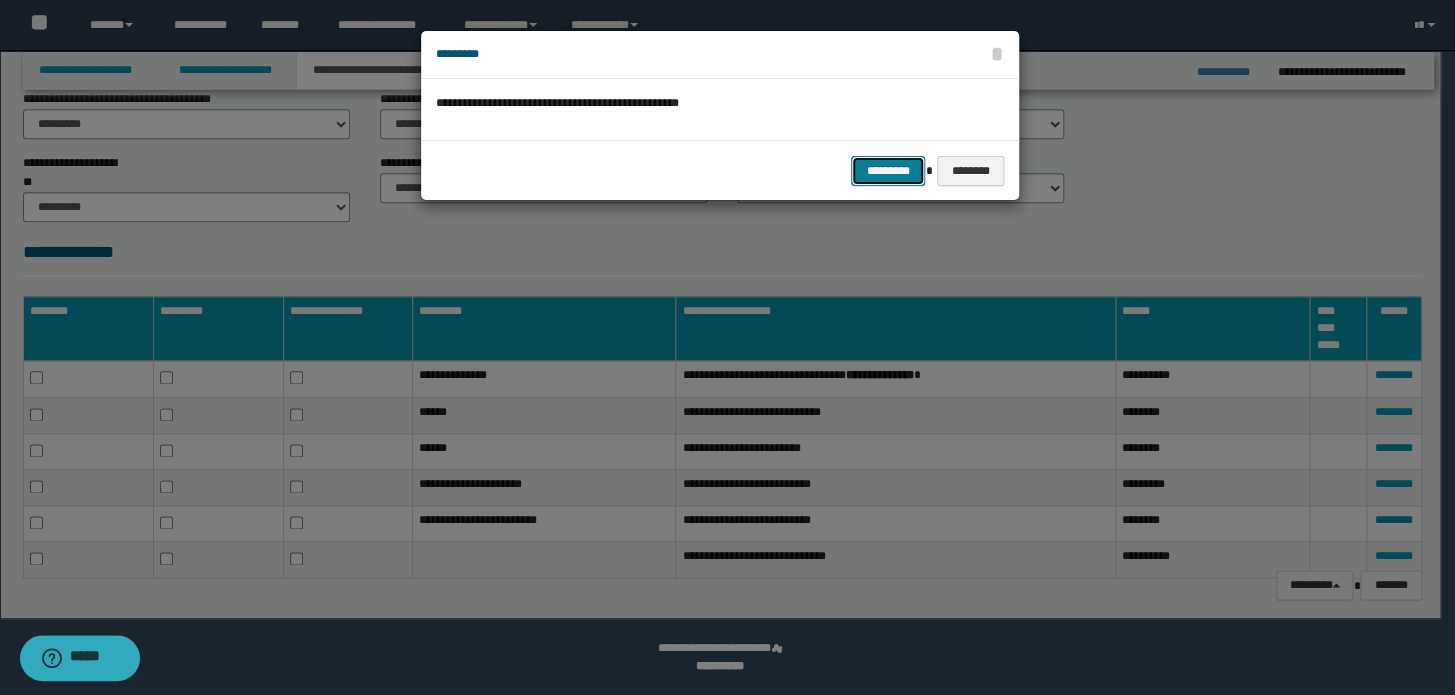 click on "*********" at bounding box center (888, 171) 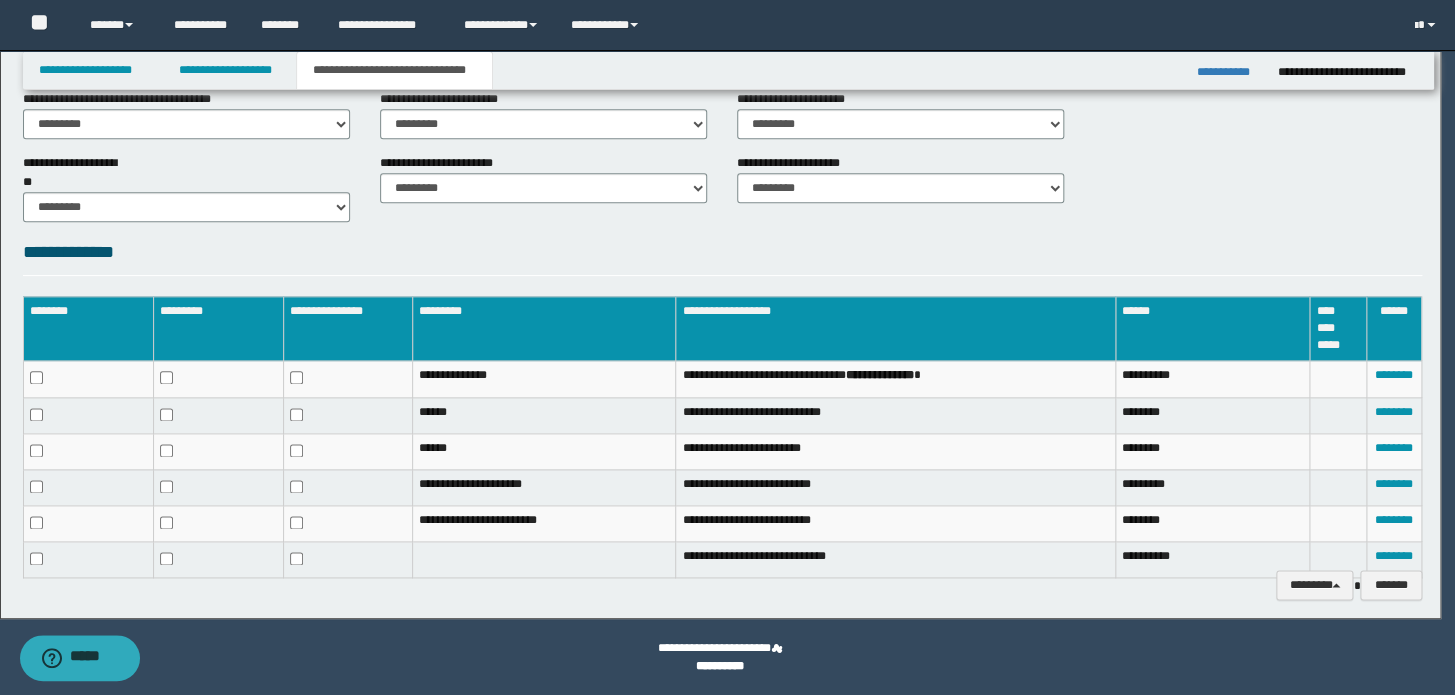 scroll, scrollTop: 803, scrollLeft: 0, axis: vertical 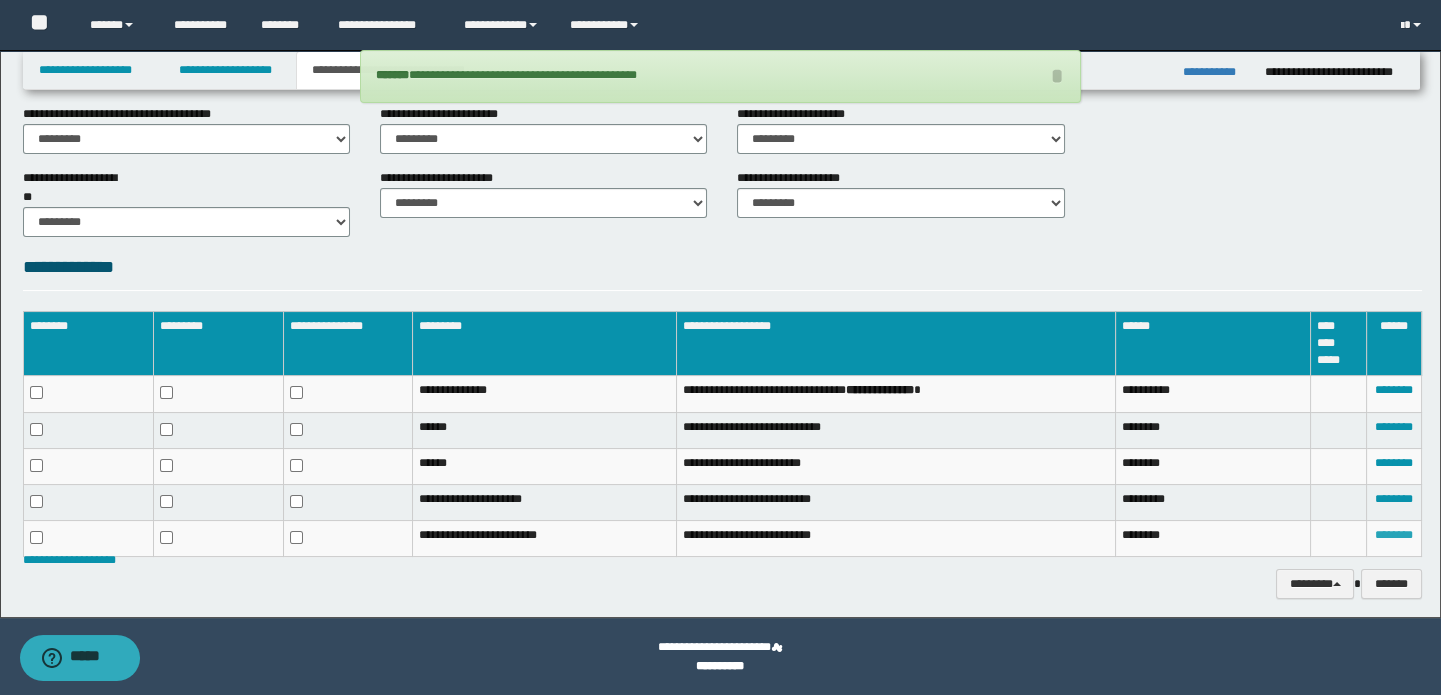 click on "********" at bounding box center [1394, 535] 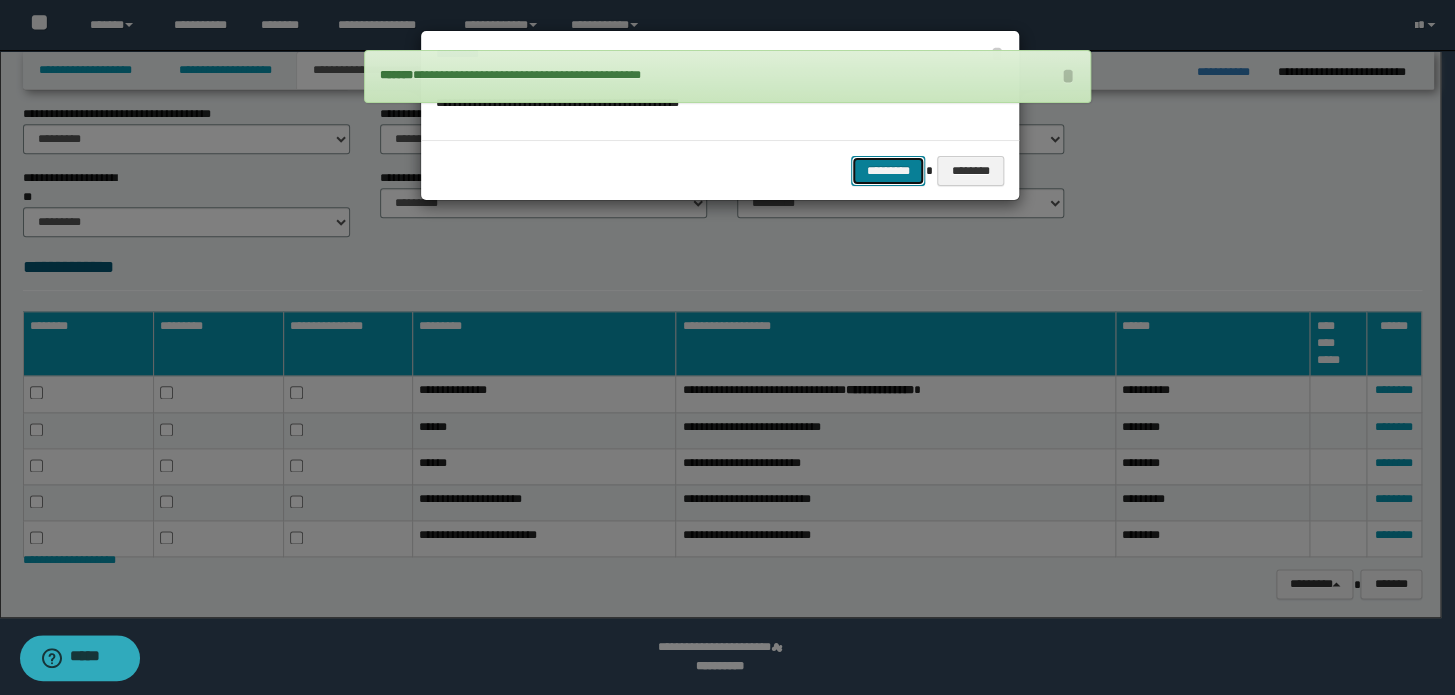 click on "*********" at bounding box center [888, 171] 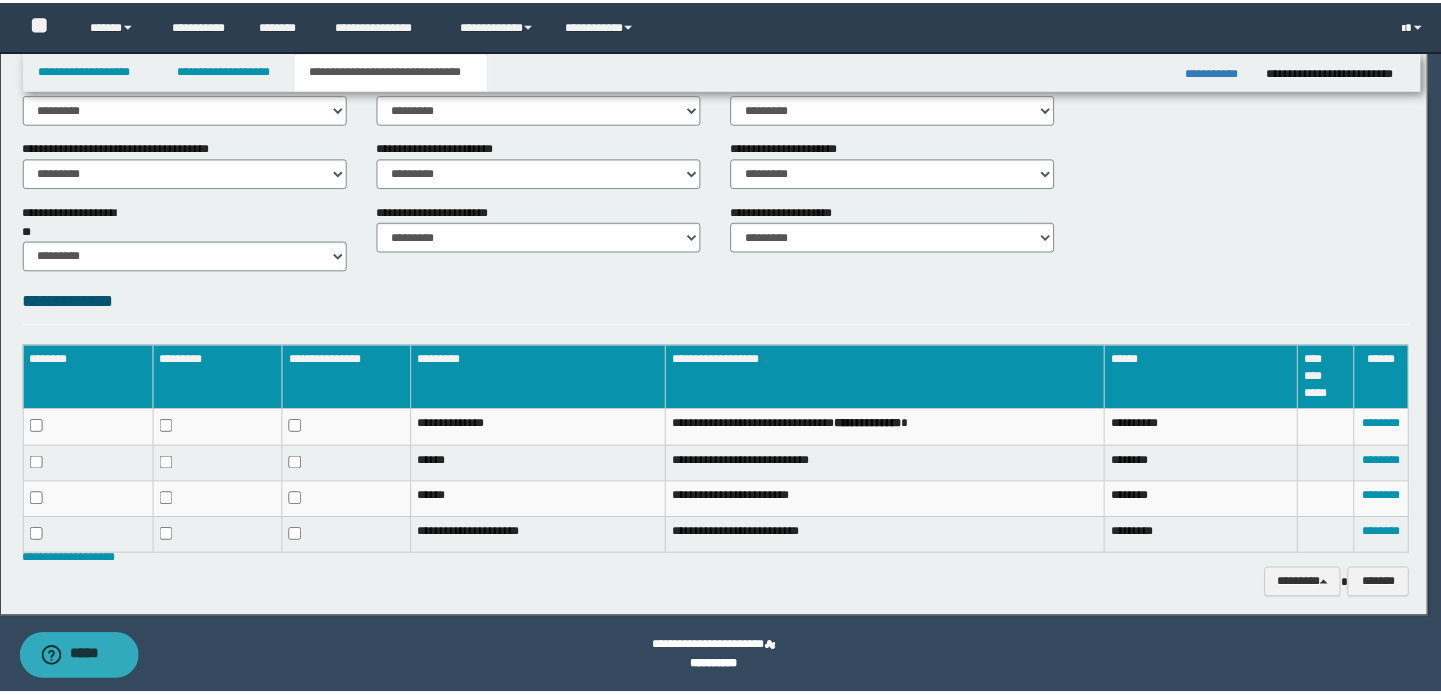 scroll, scrollTop: 769, scrollLeft: 0, axis: vertical 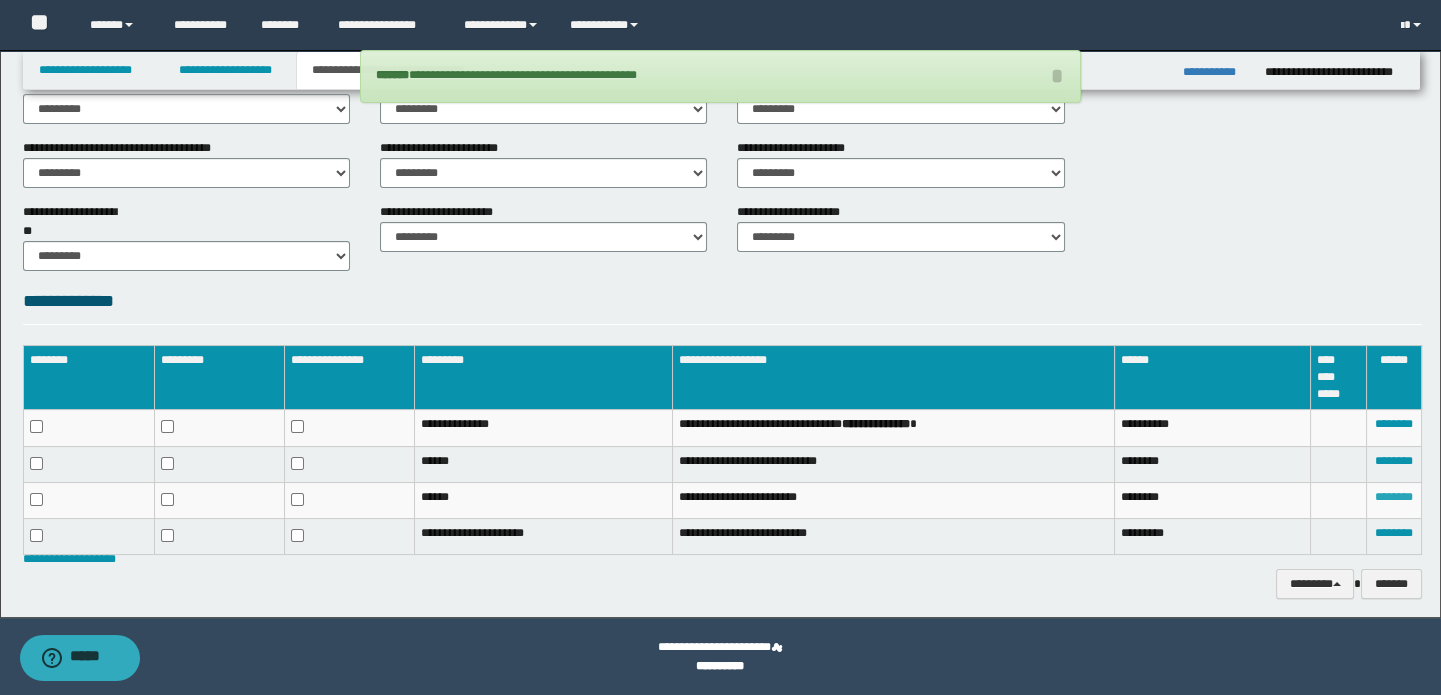 click on "********" at bounding box center (1394, 497) 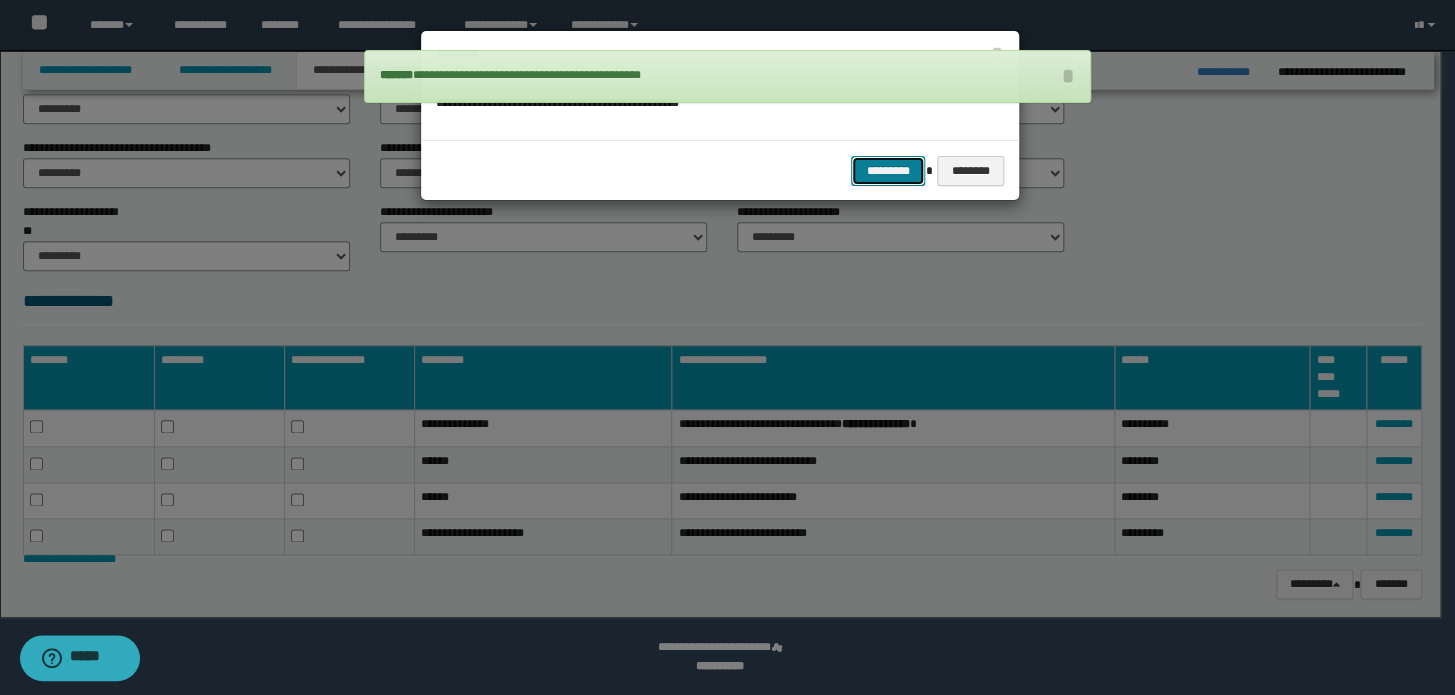 click on "*********" at bounding box center [888, 171] 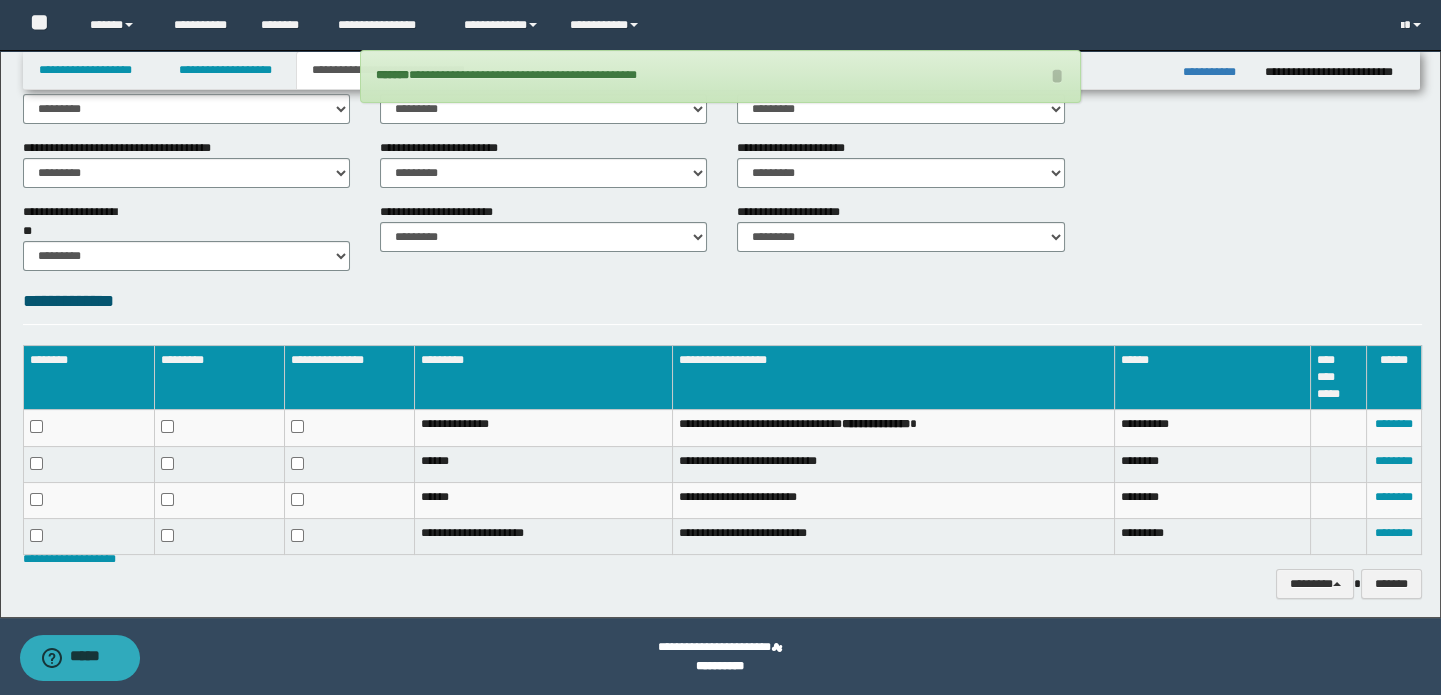 click on "**********" at bounding box center (1216, 72) 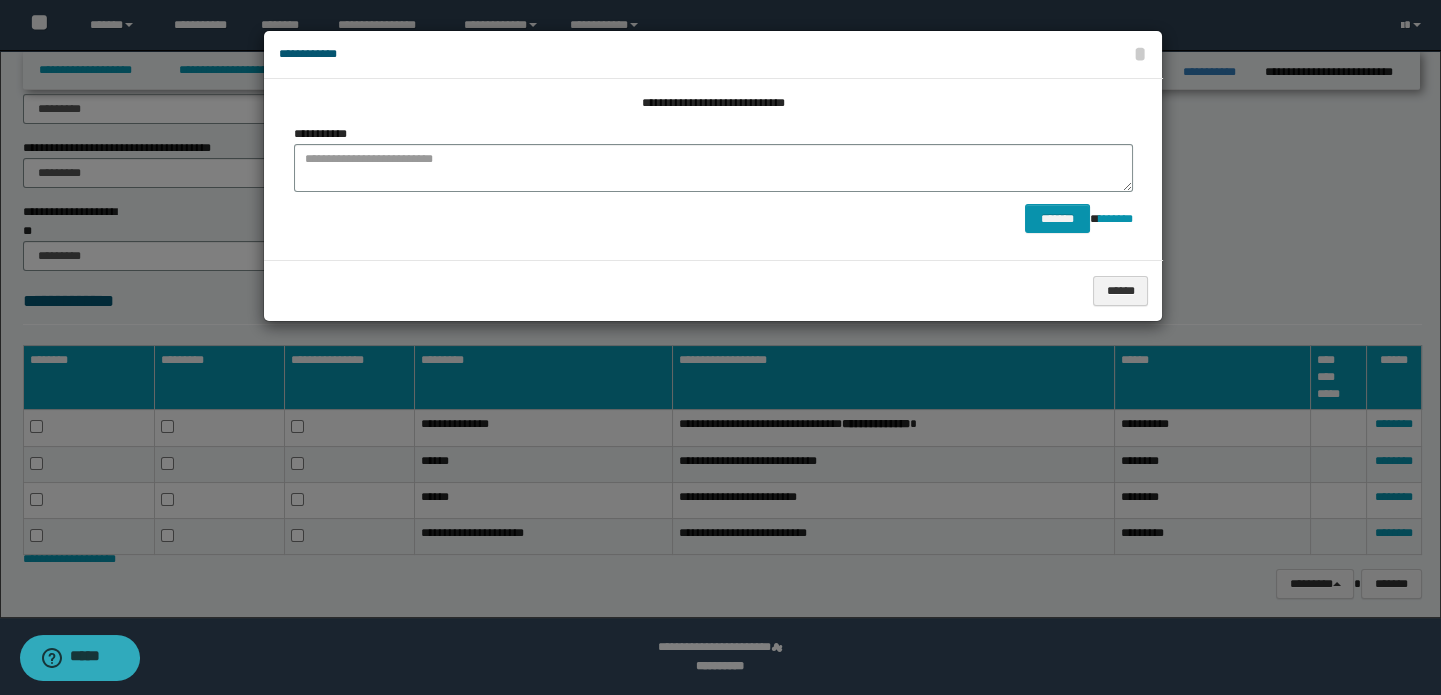 click on "**********" at bounding box center (713, 158) 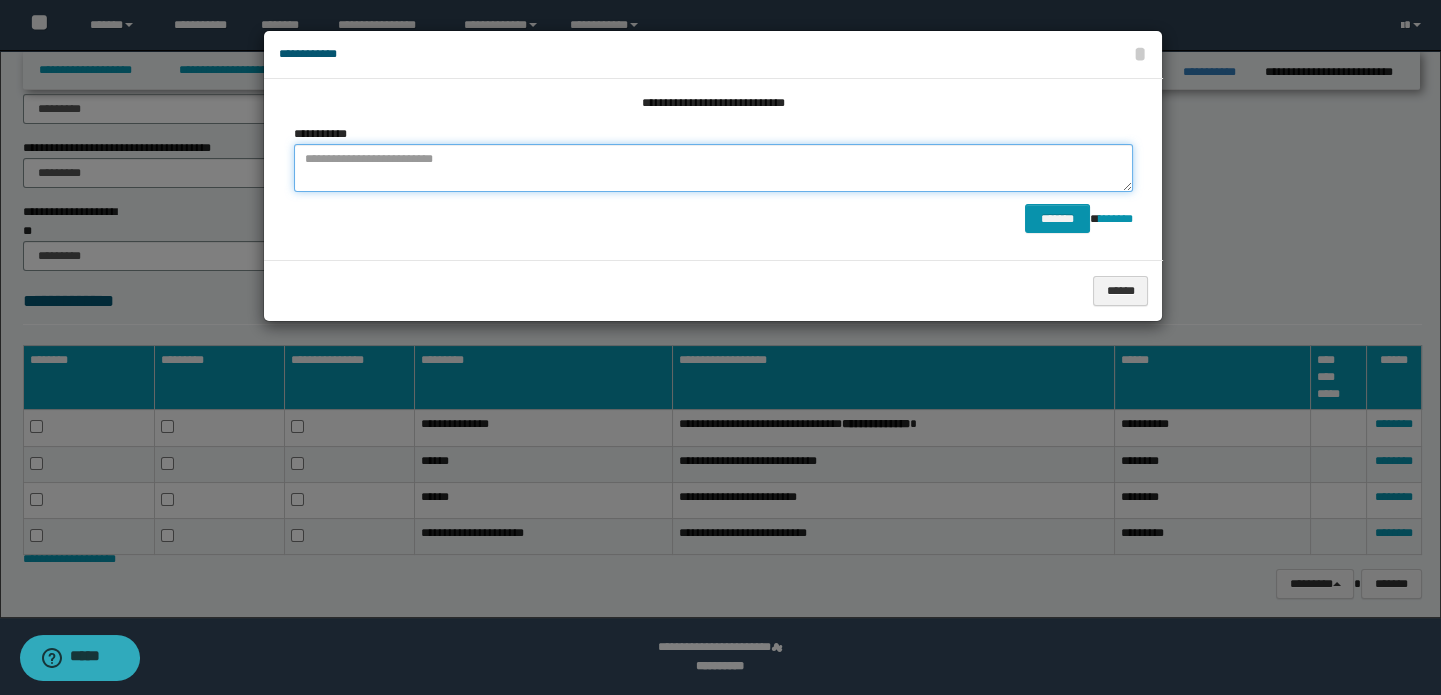 click at bounding box center [713, 168] 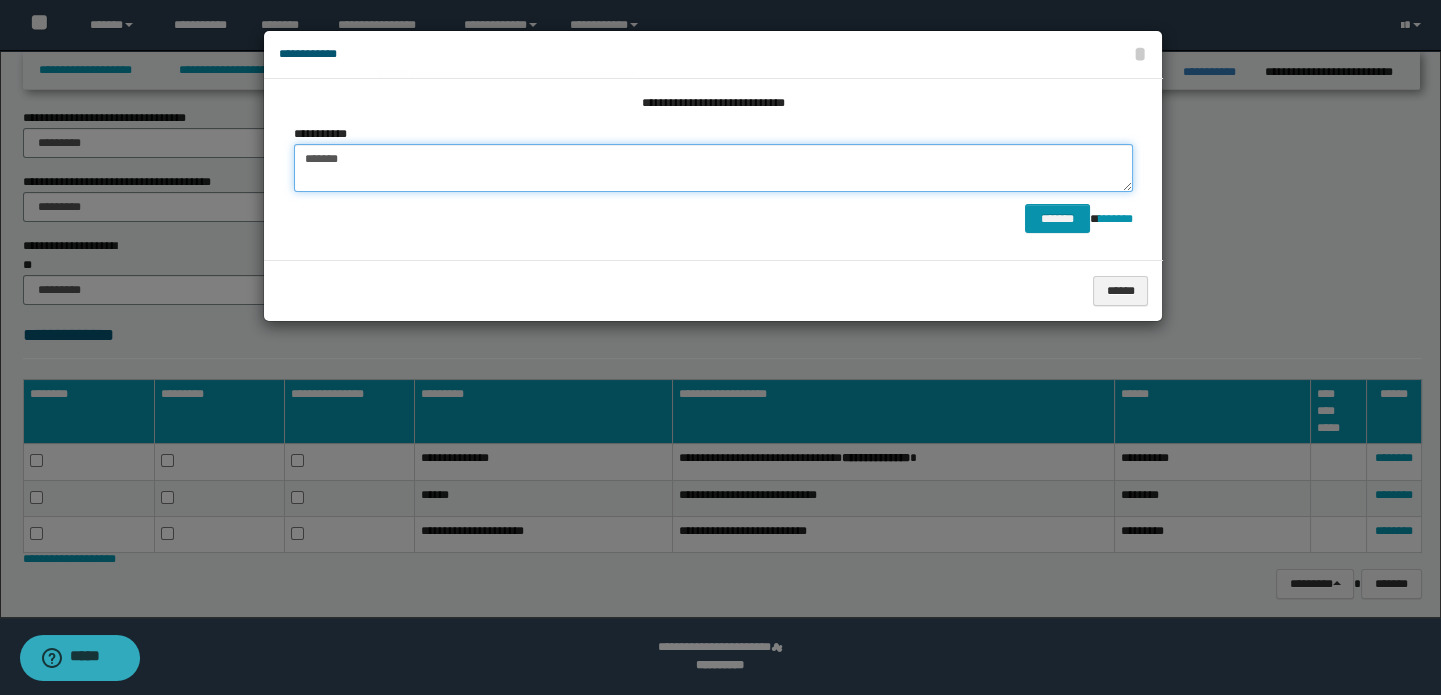 scroll, scrollTop: 734, scrollLeft: 0, axis: vertical 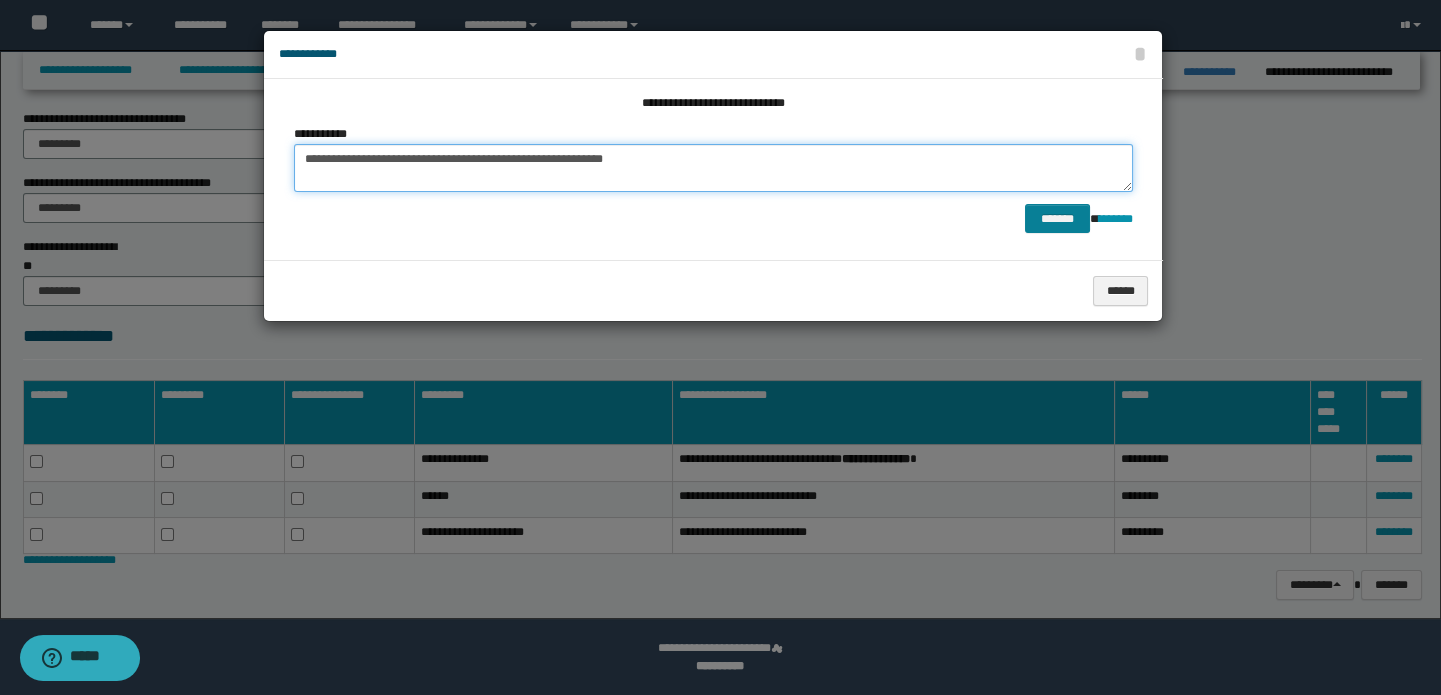 type on "**********" 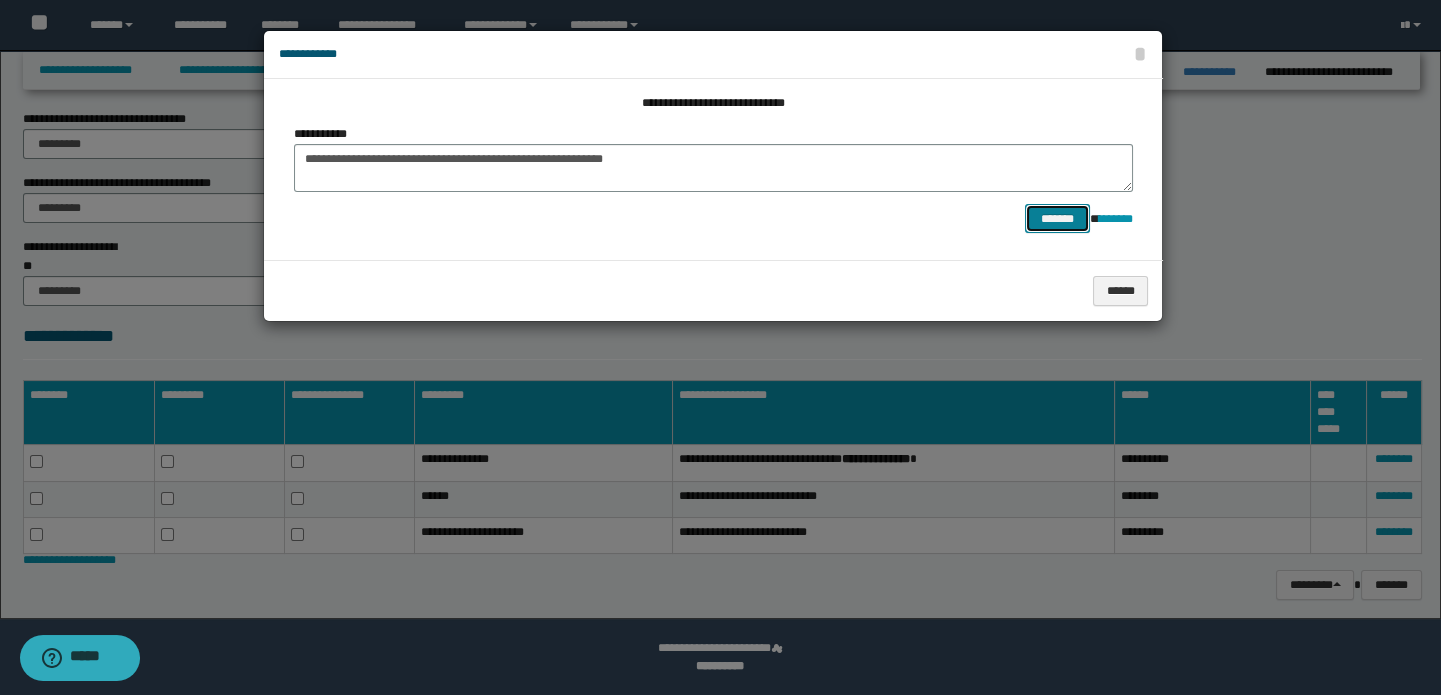 click on "*******" at bounding box center (1057, 219) 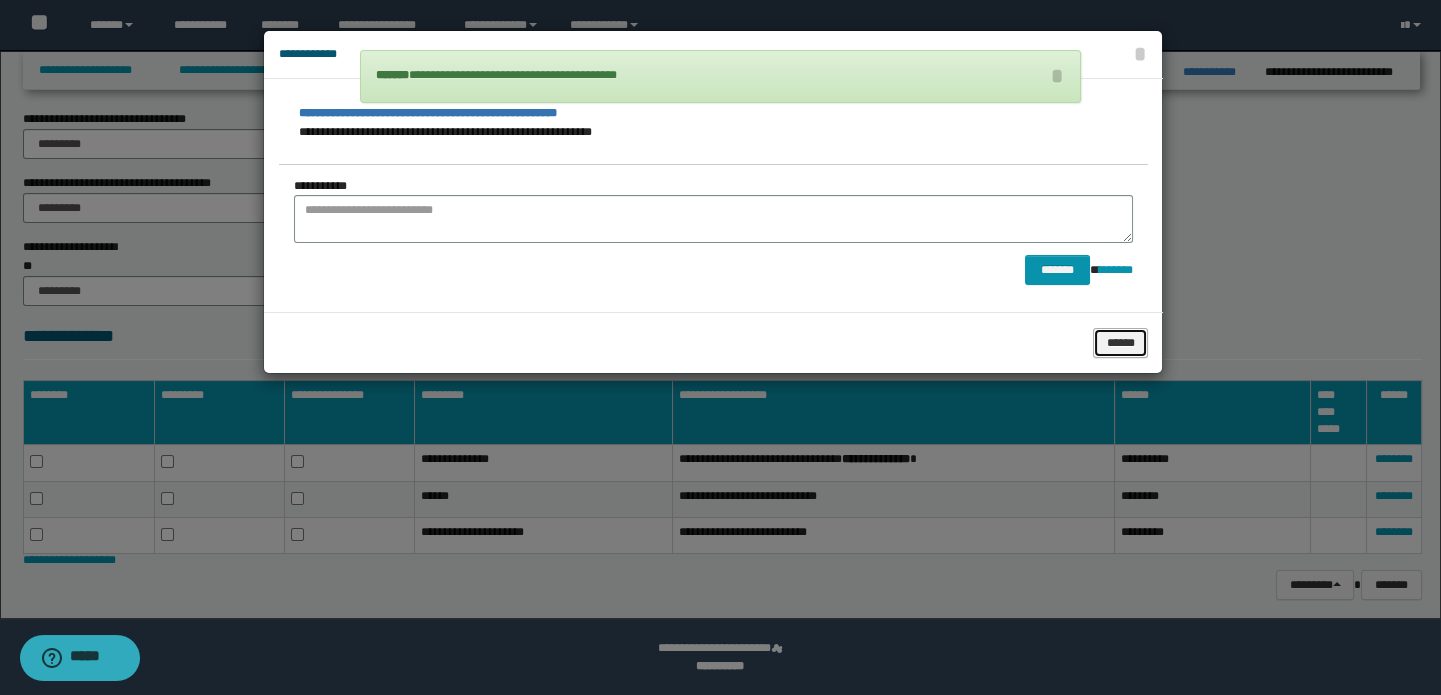 click on "******" at bounding box center (1120, 343) 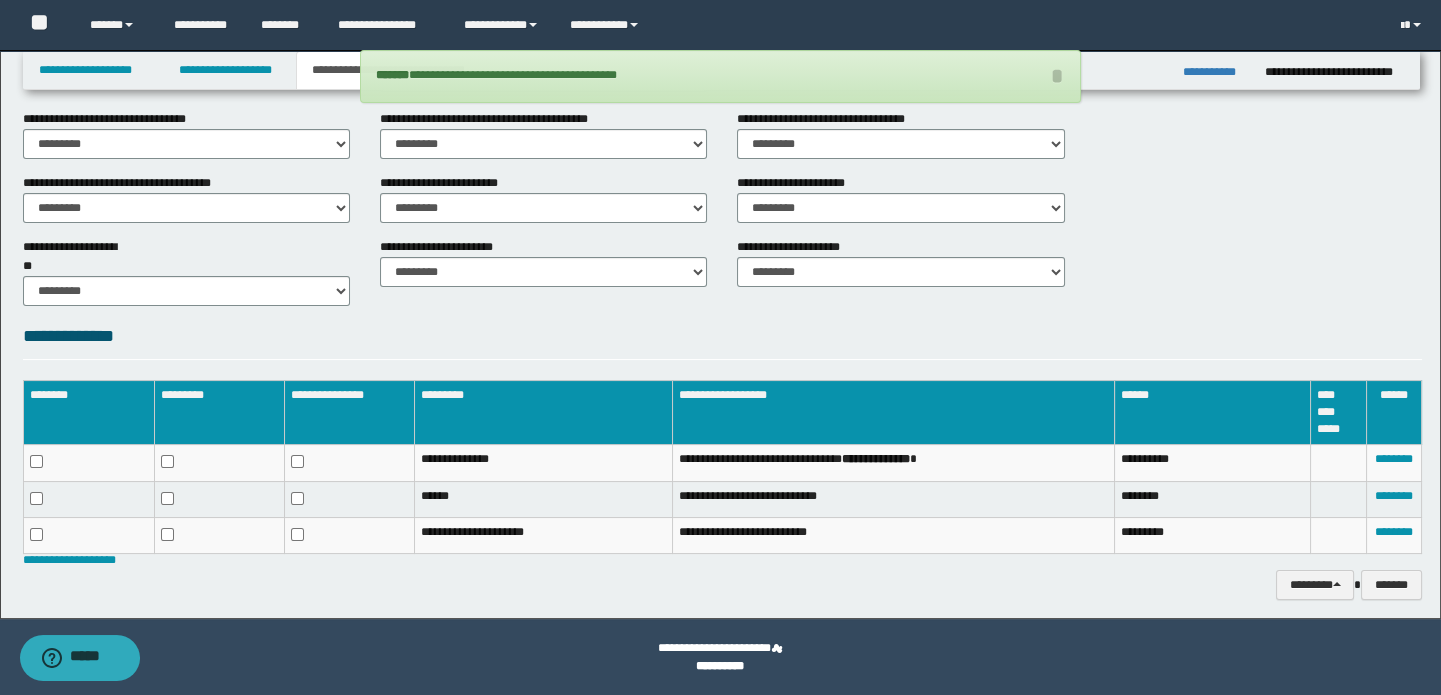 click on "**********" at bounding box center (723, 270) 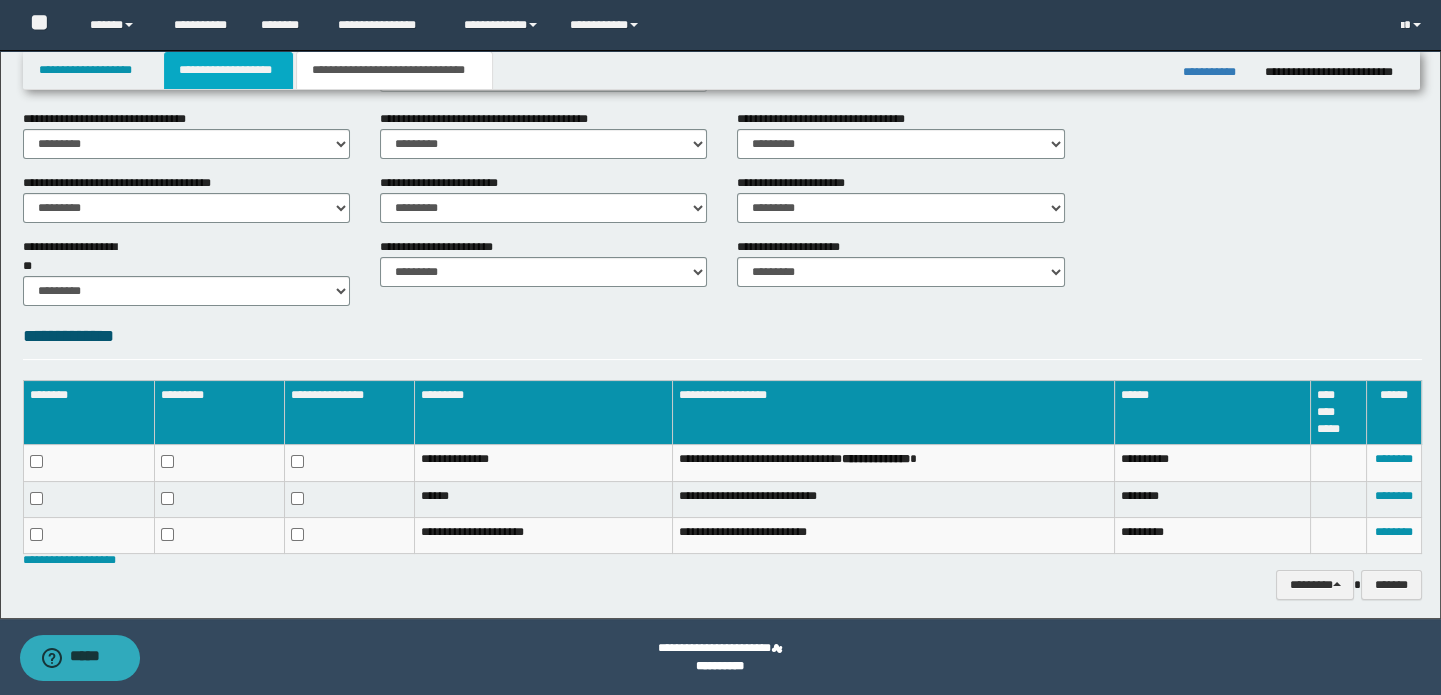 click on "**********" at bounding box center [228, 70] 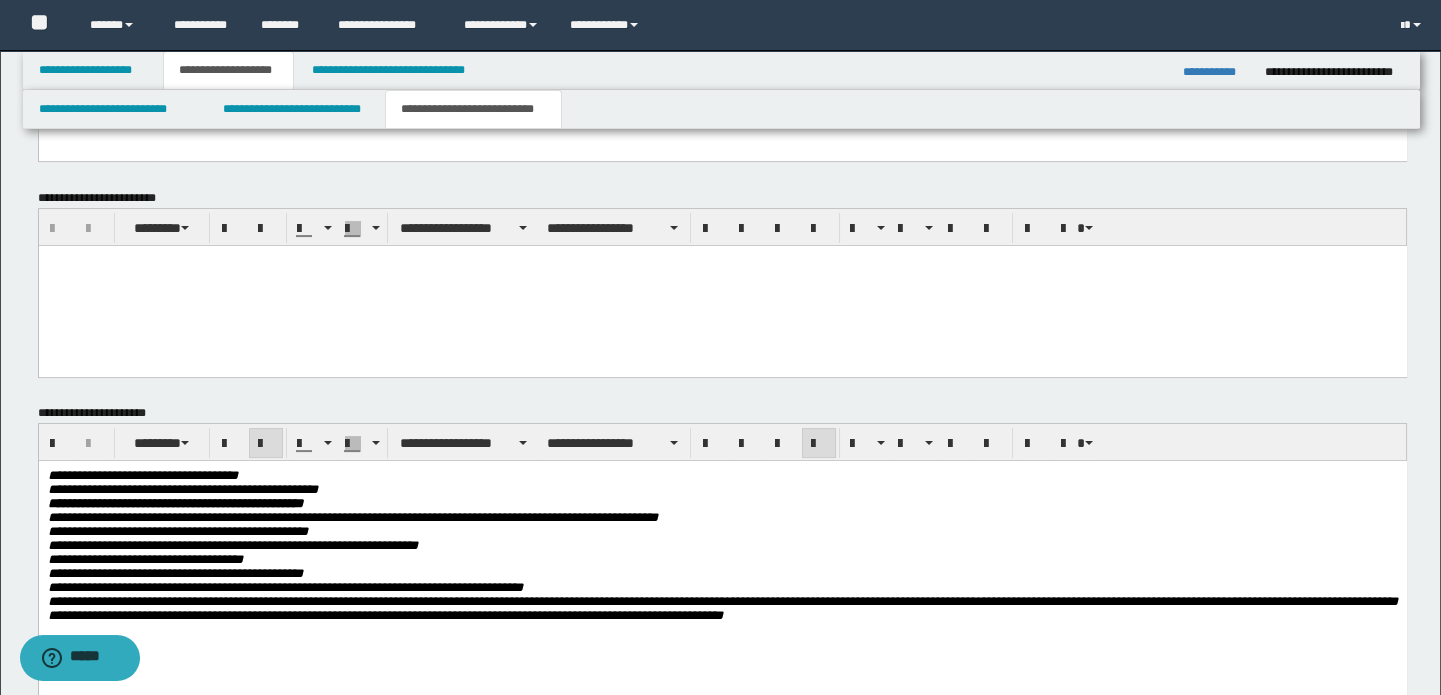 scroll, scrollTop: 1184, scrollLeft: 0, axis: vertical 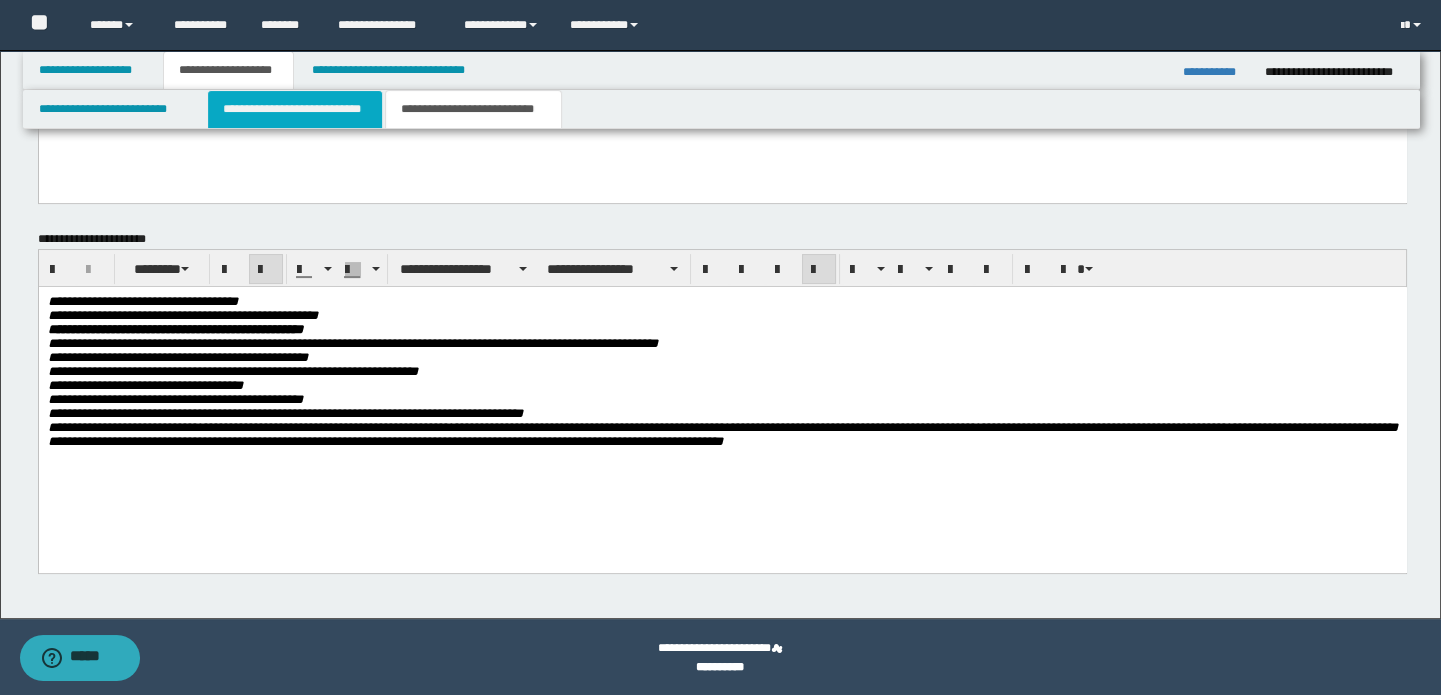 click on "**********" at bounding box center [294, 109] 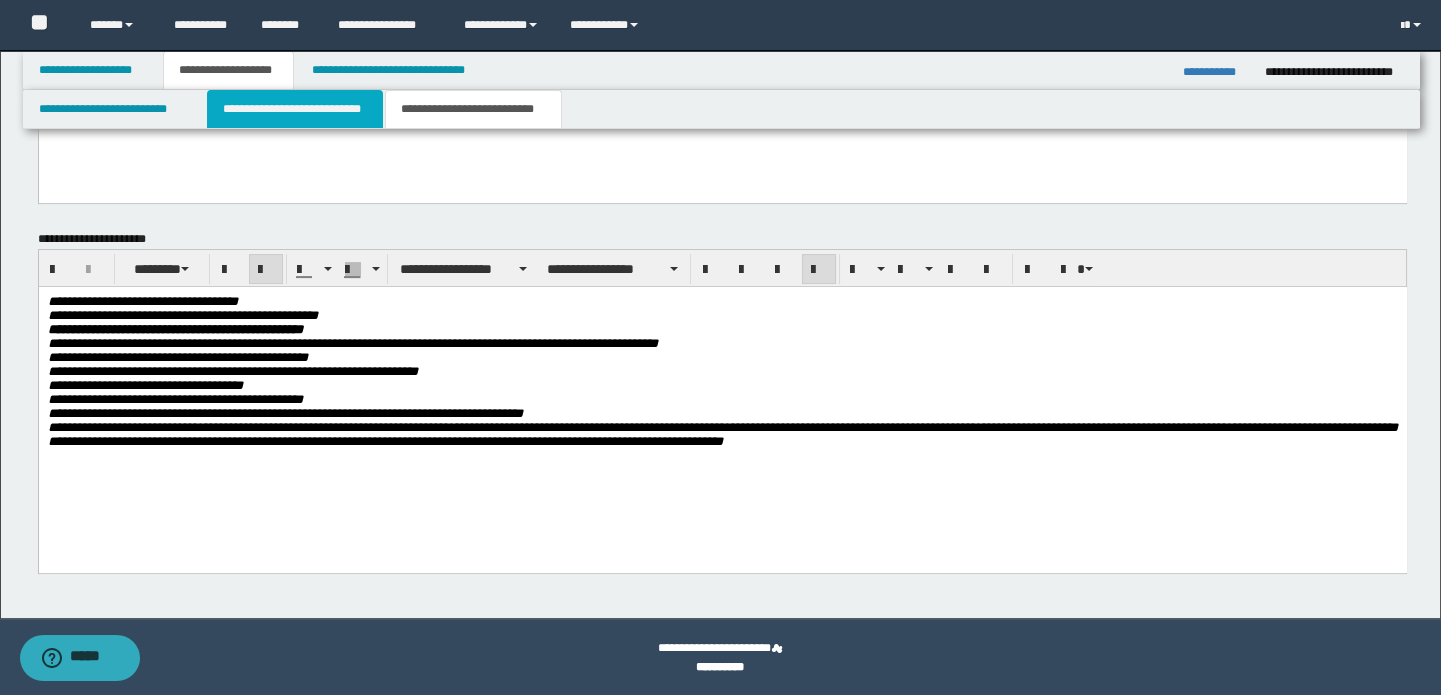 type 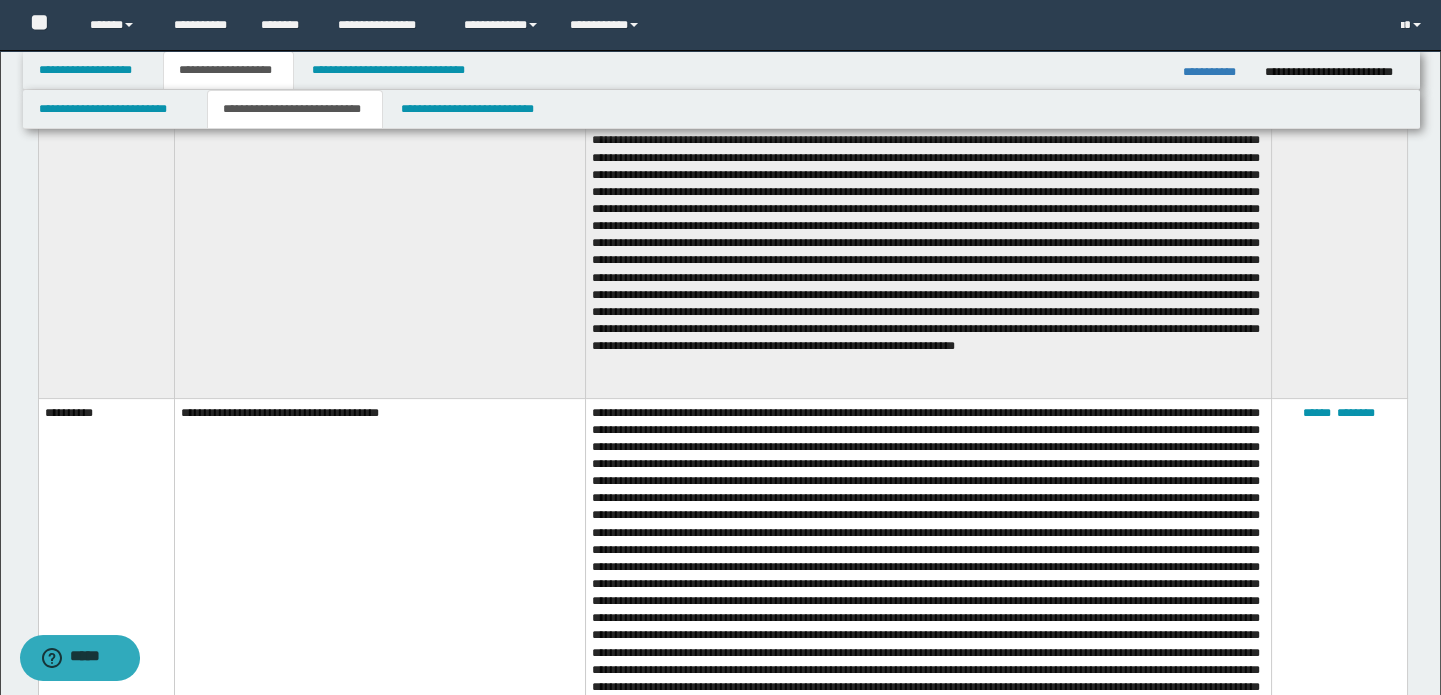 scroll, scrollTop: 1184, scrollLeft: 0, axis: vertical 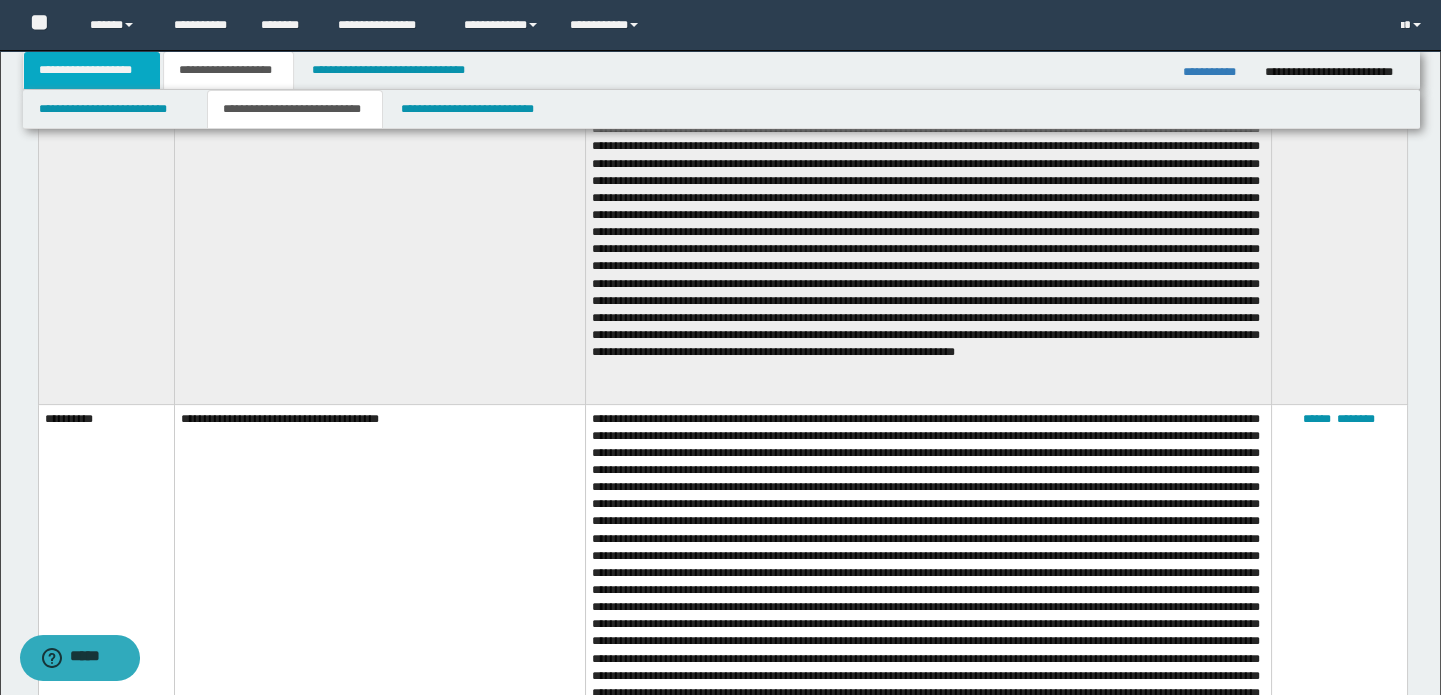 click on "**********" at bounding box center (92, 70) 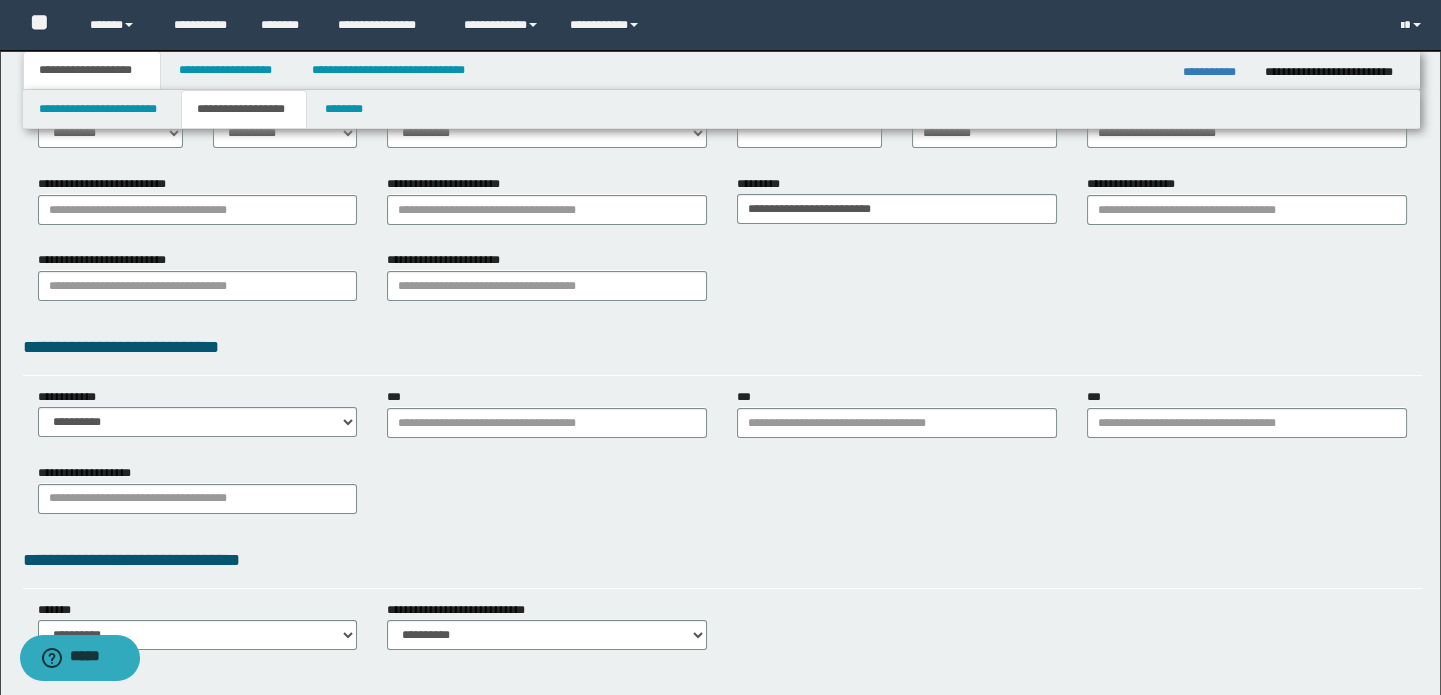 scroll, scrollTop: 47, scrollLeft: 0, axis: vertical 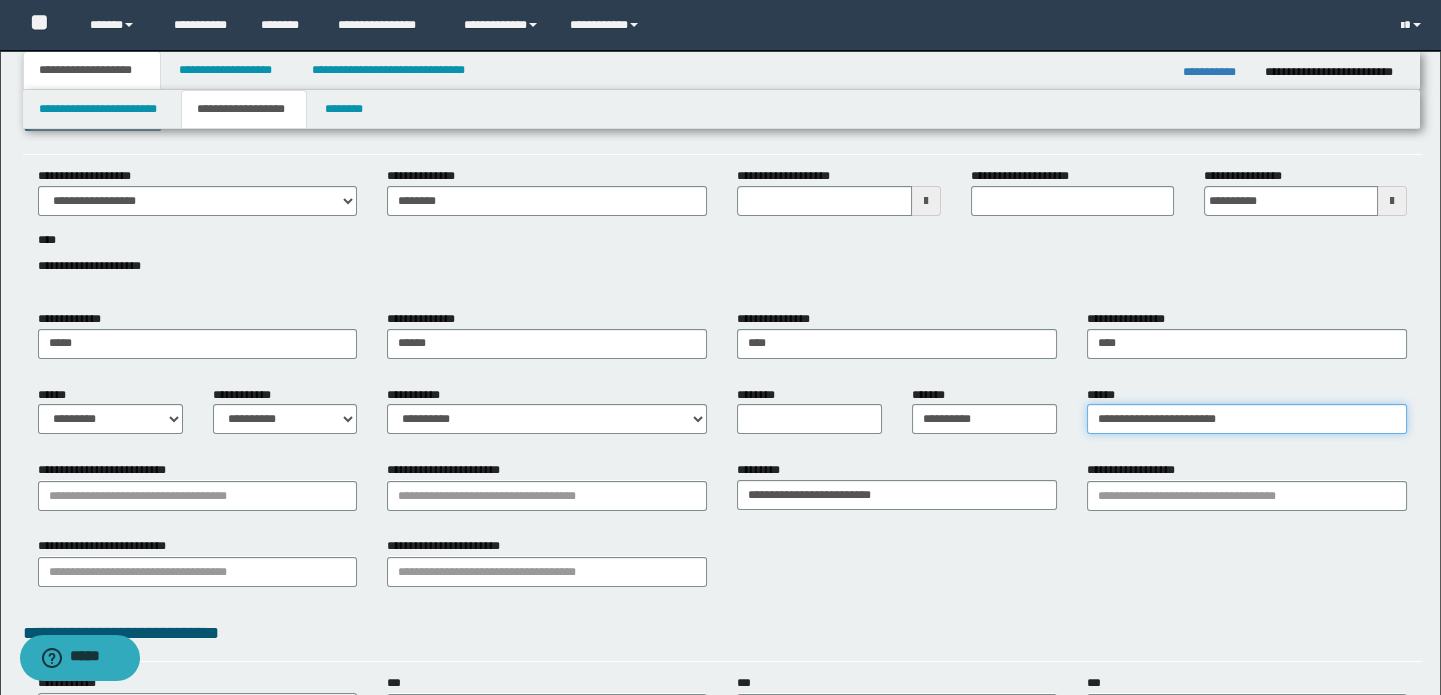 drag, startPoint x: 1260, startPoint y: 410, endPoint x: 835, endPoint y: 413, distance: 425.0106 